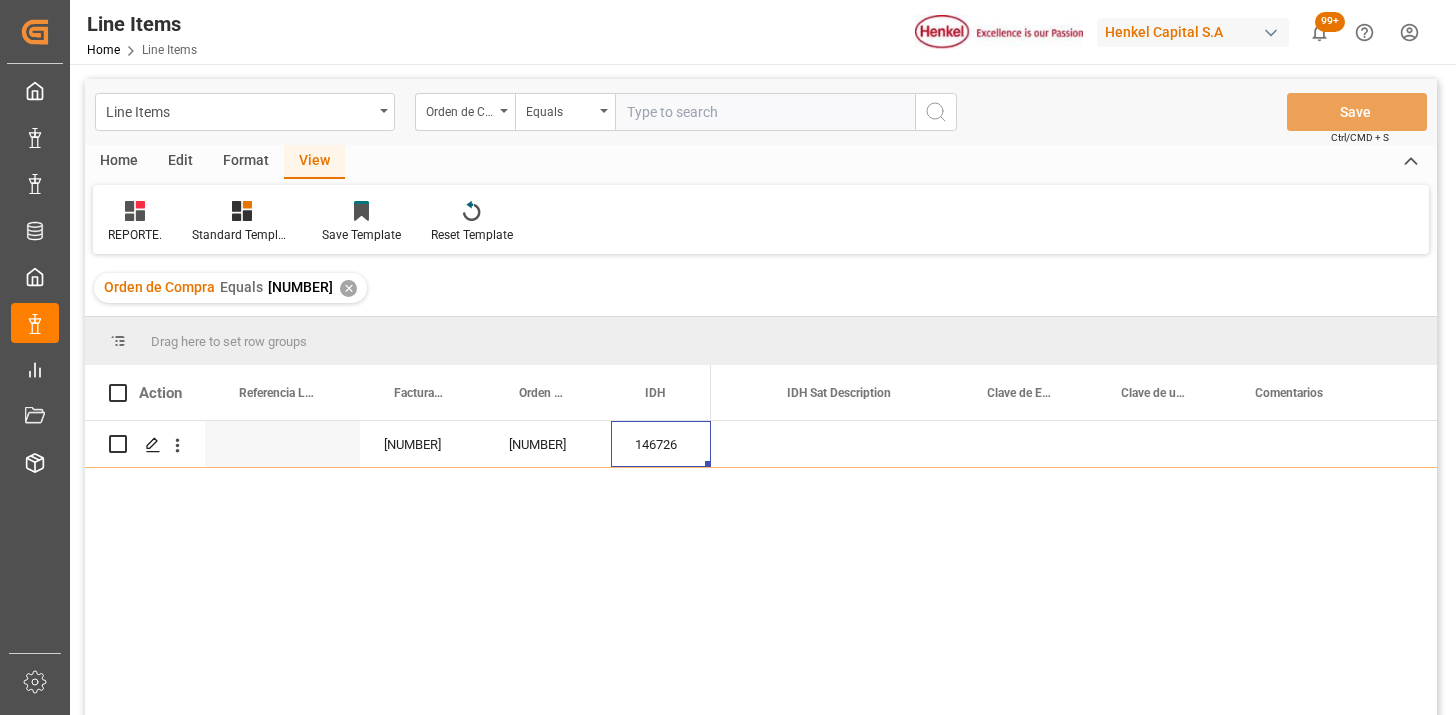 scroll, scrollTop: 0, scrollLeft: 0, axis: both 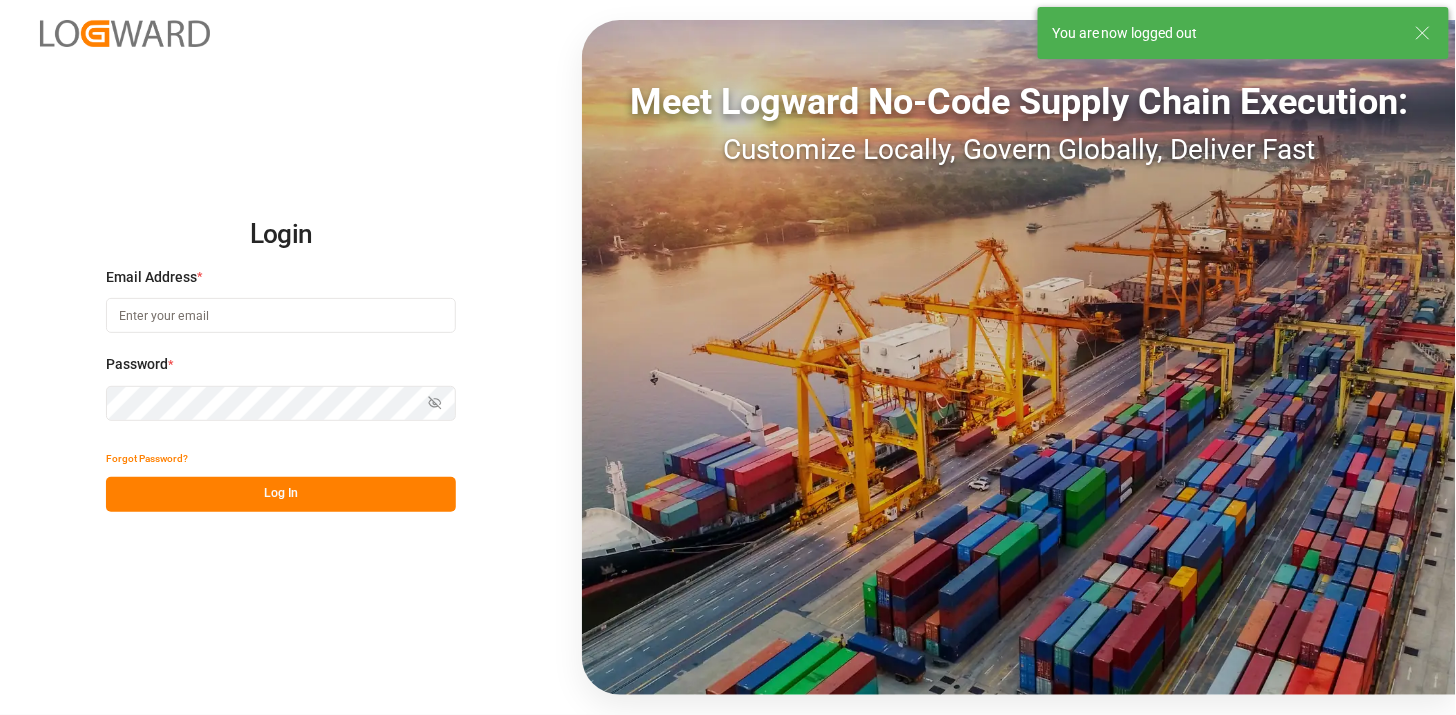 type on "martha.gonzalez@leschaco.com" 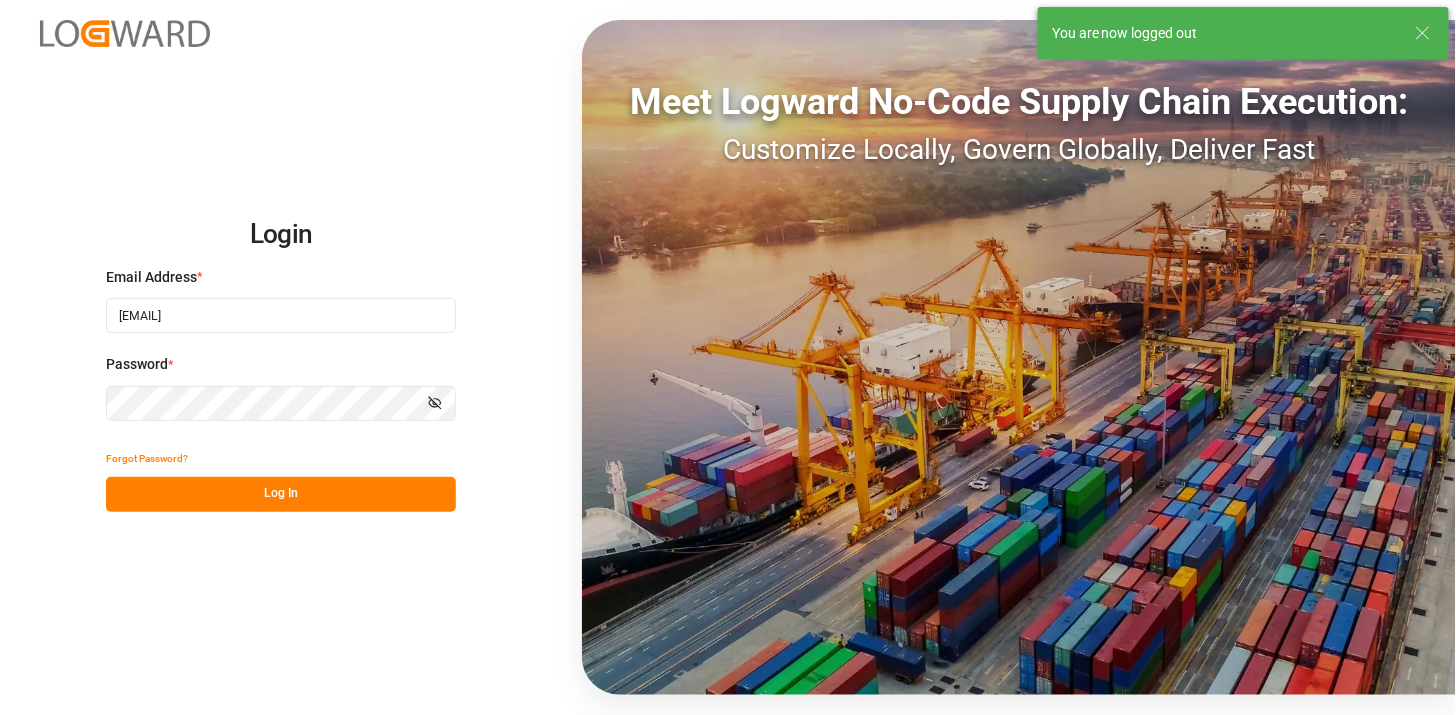 click on "Log In" at bounding box center [281, 494] 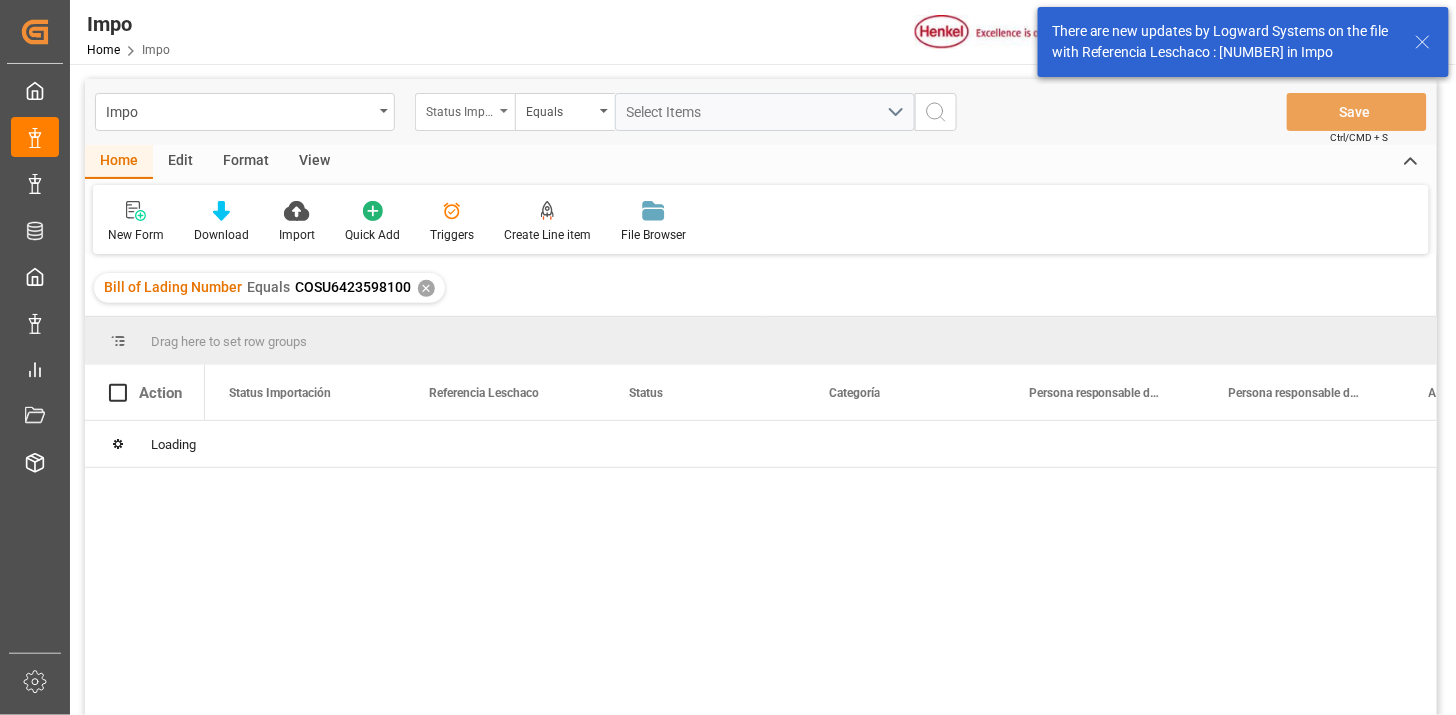 click on "Status Importación" at bounding box center [460, 109] 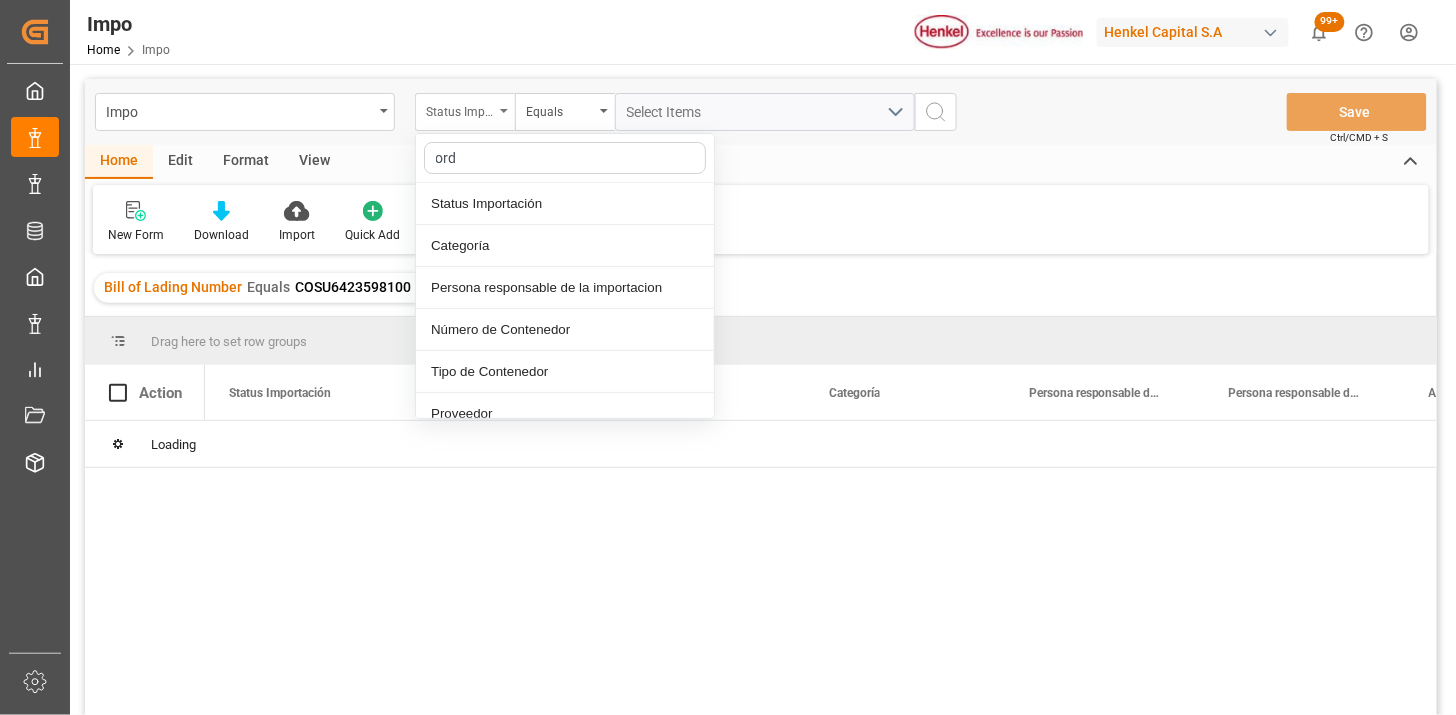 type on "orde" 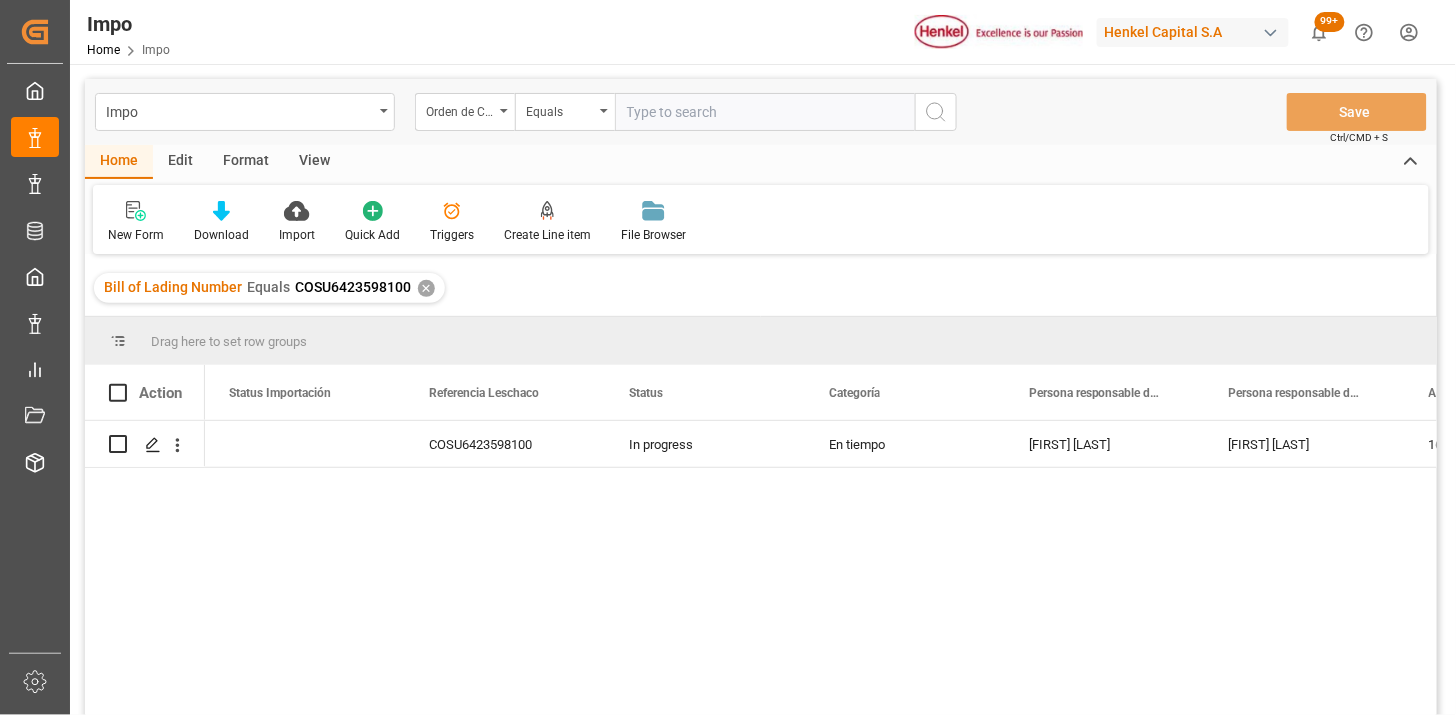 type on "4578261435" 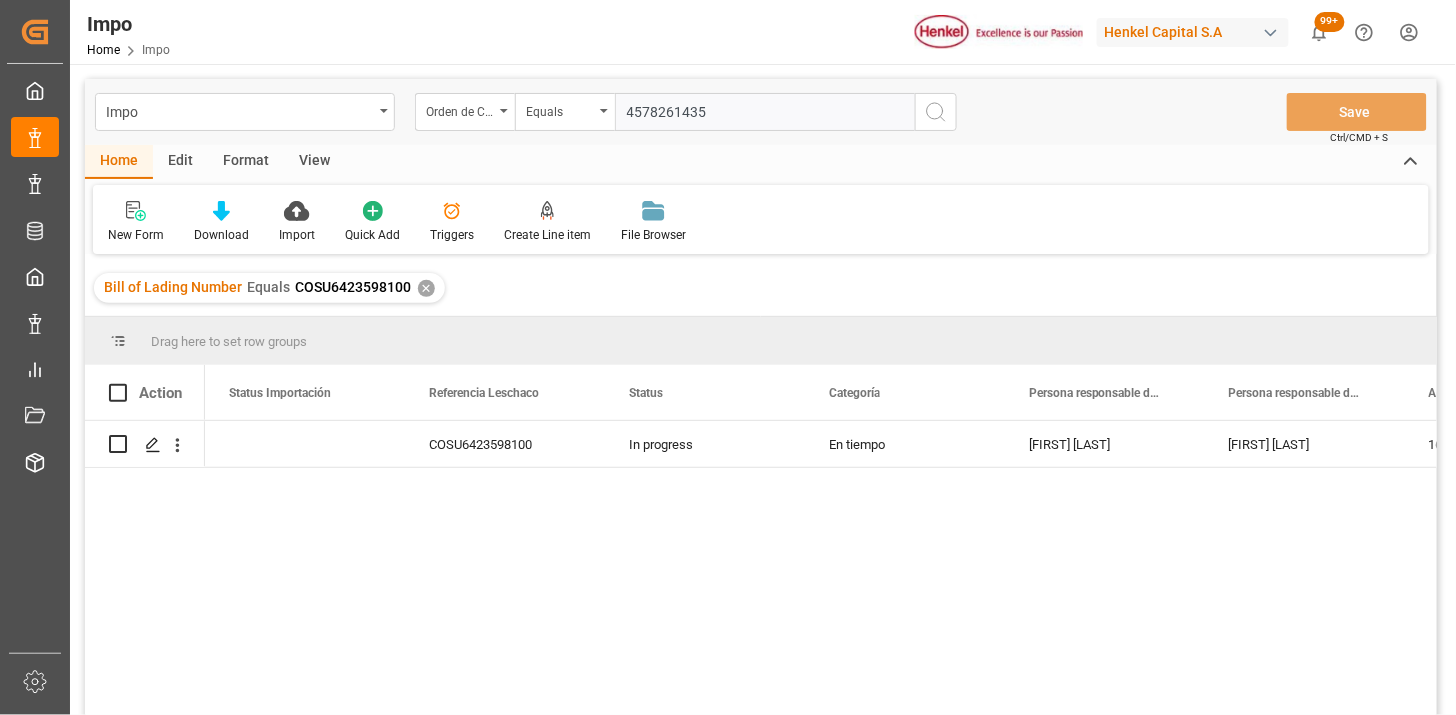 type 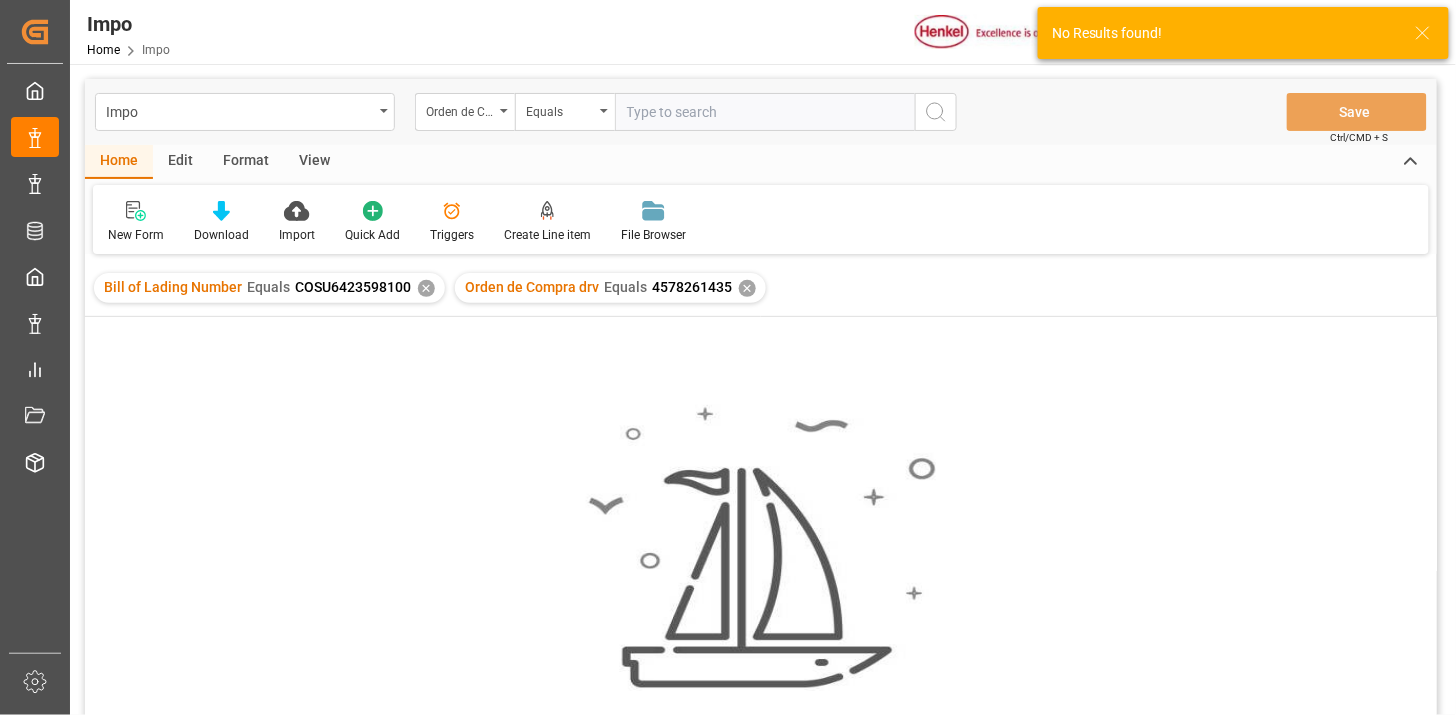click on "✕" at bounding box center [426, 288] 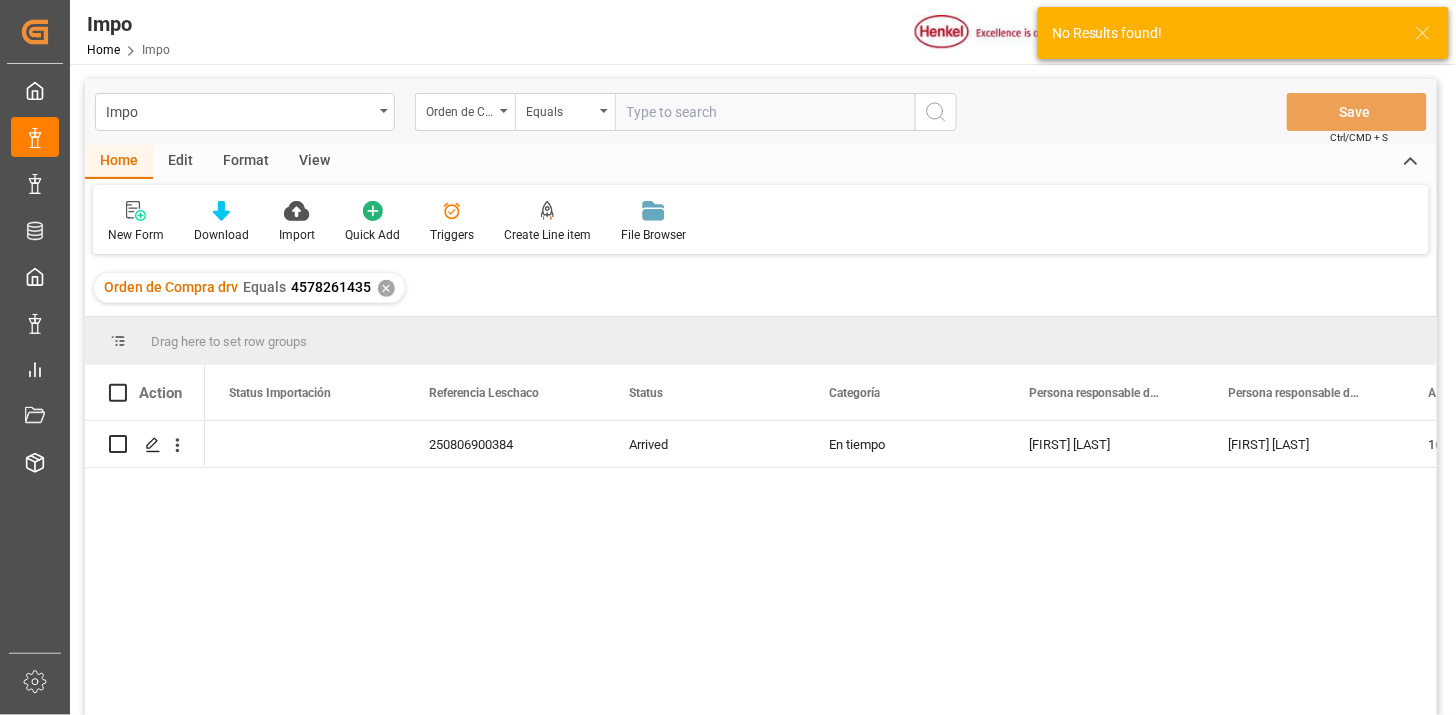 click on "View" at bounding box center (314, 162) 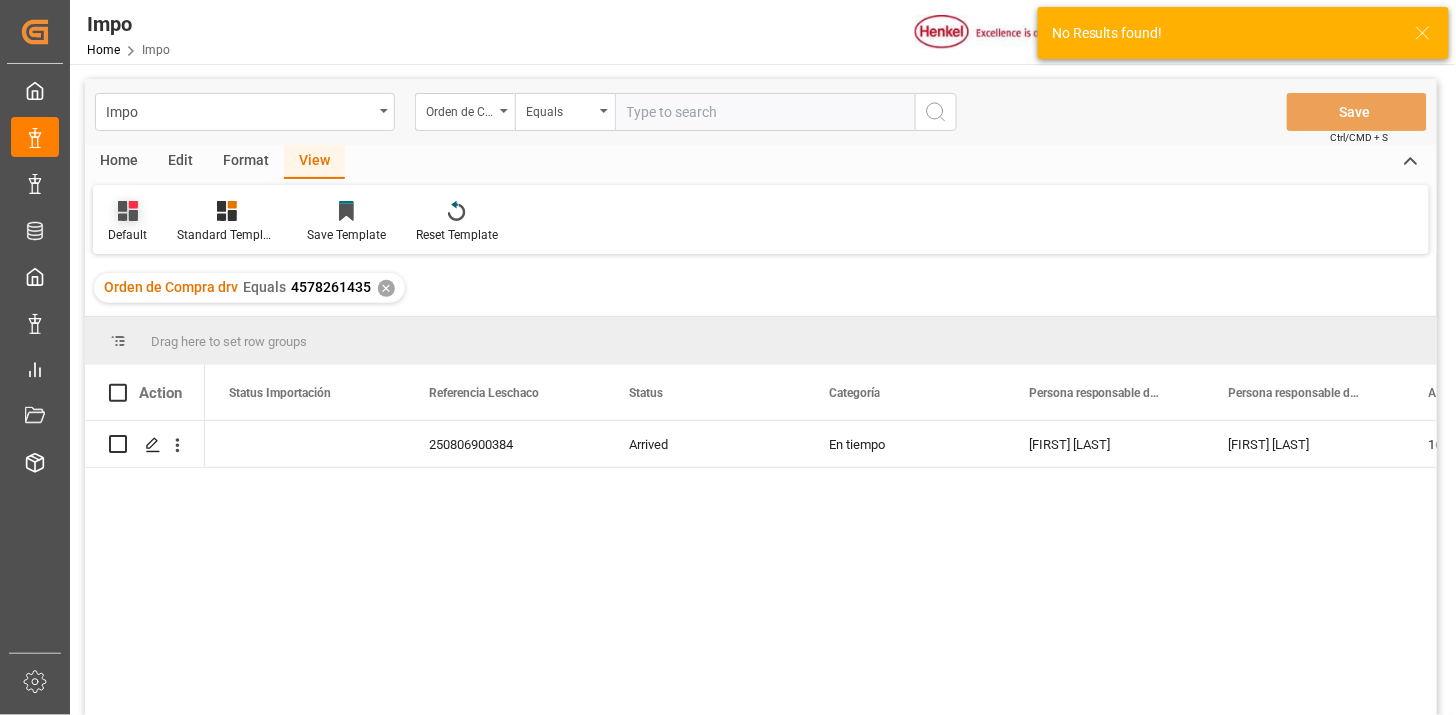 click on "Default" at bounding box center (127, 222) 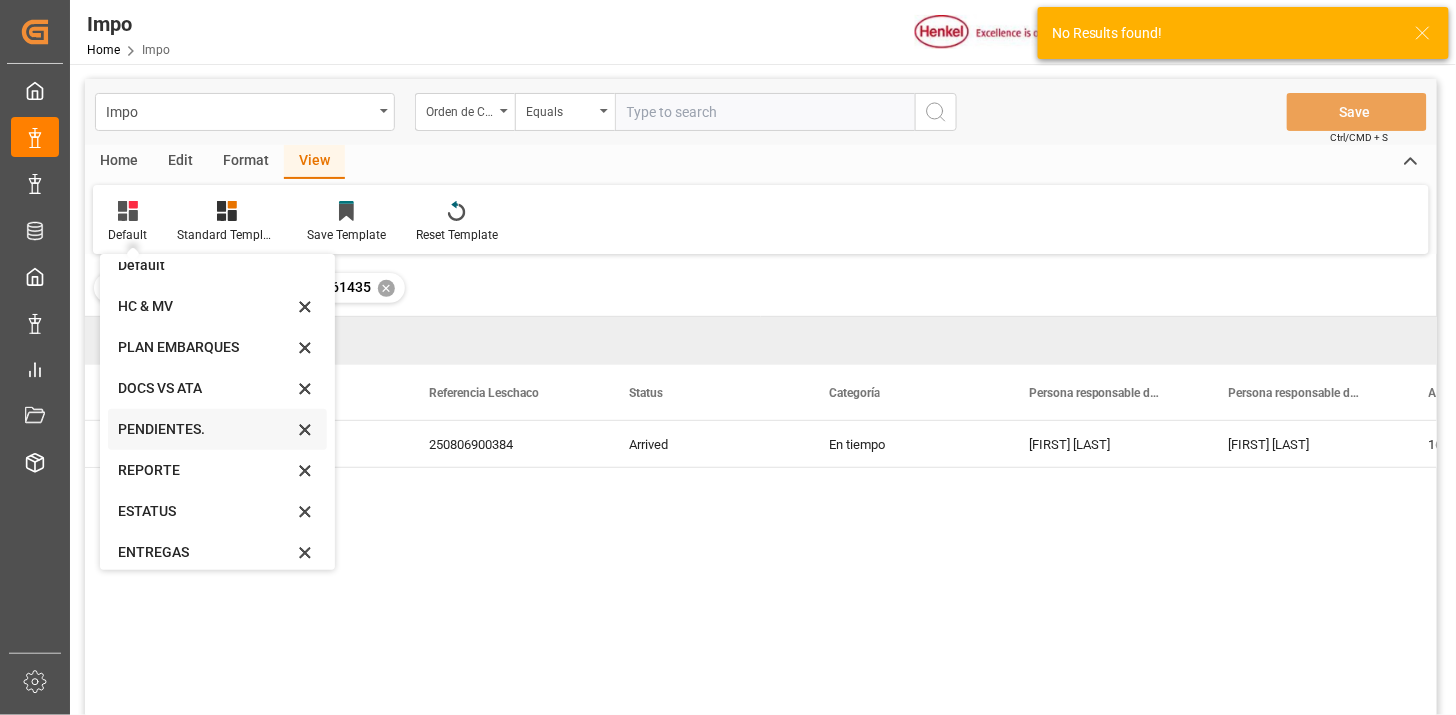 scroll, scrollTop: 27, scrollLeft: 0, axis: vertical 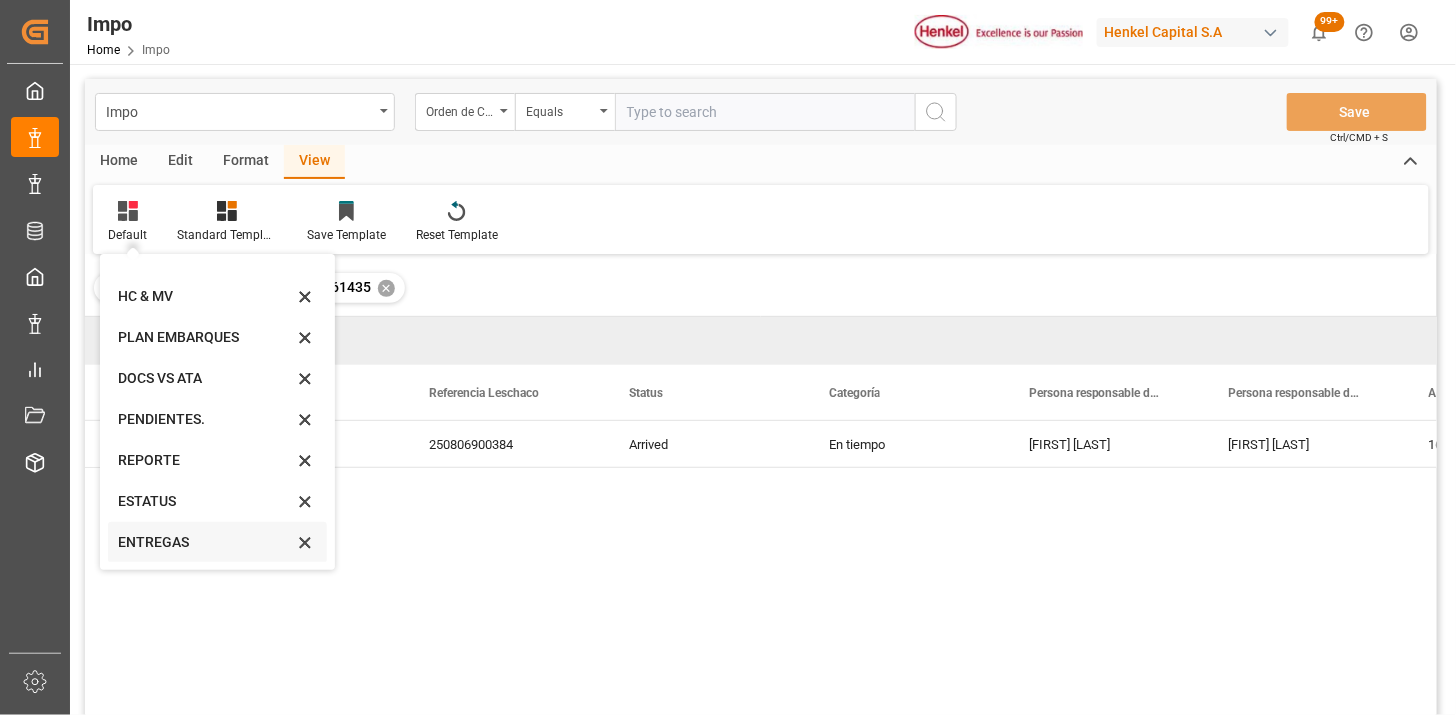 click on "ENTREGAS" at bounding box center [205, 542] 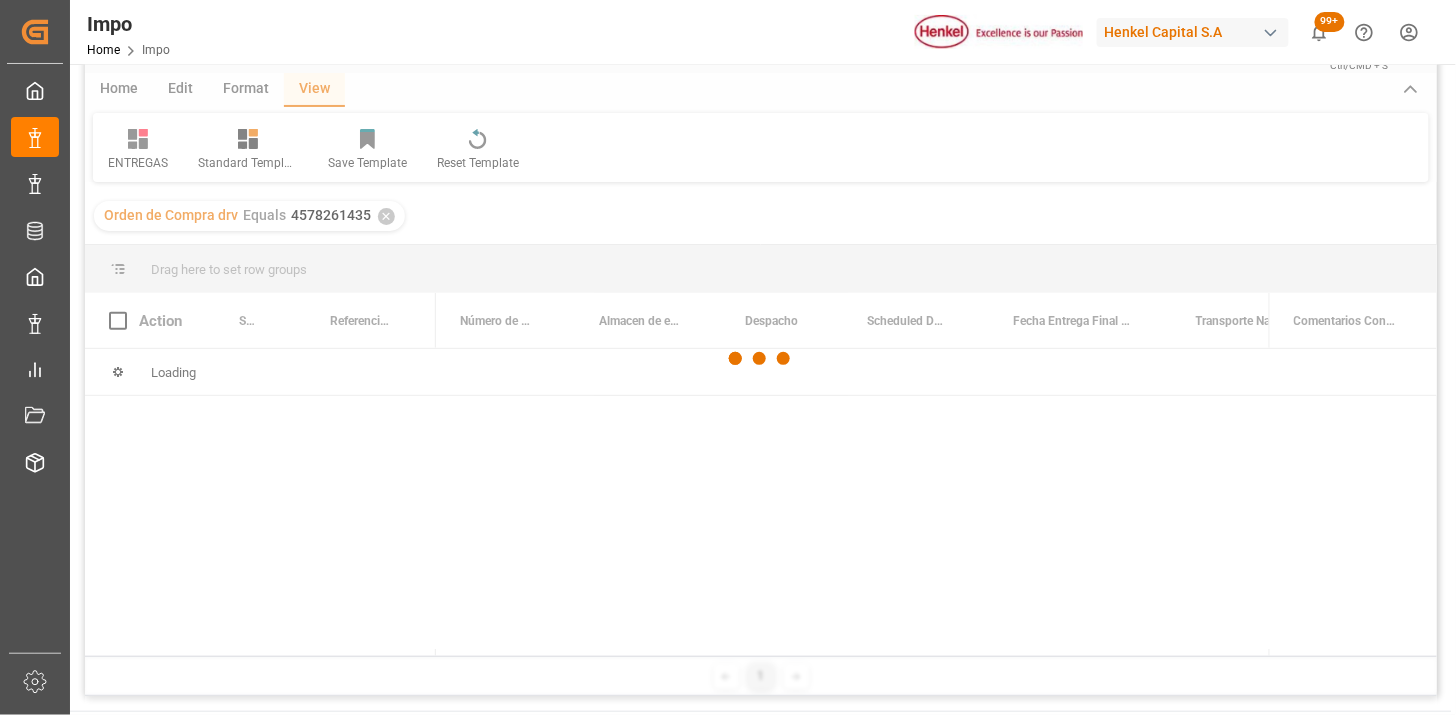 scroll, scrollTop: 111, scrollLeft: 0, axis: vertical 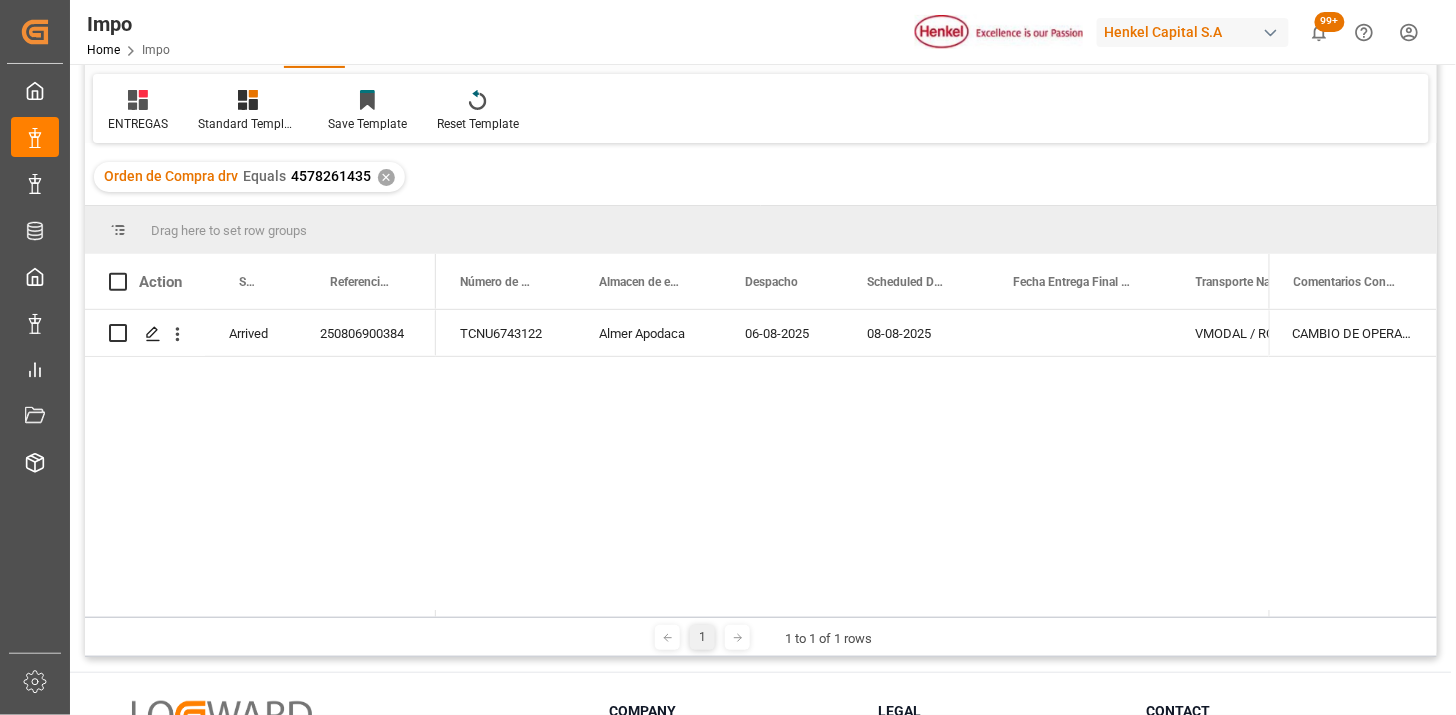 click on "06-08-2025" at bounding box center (782, 333) 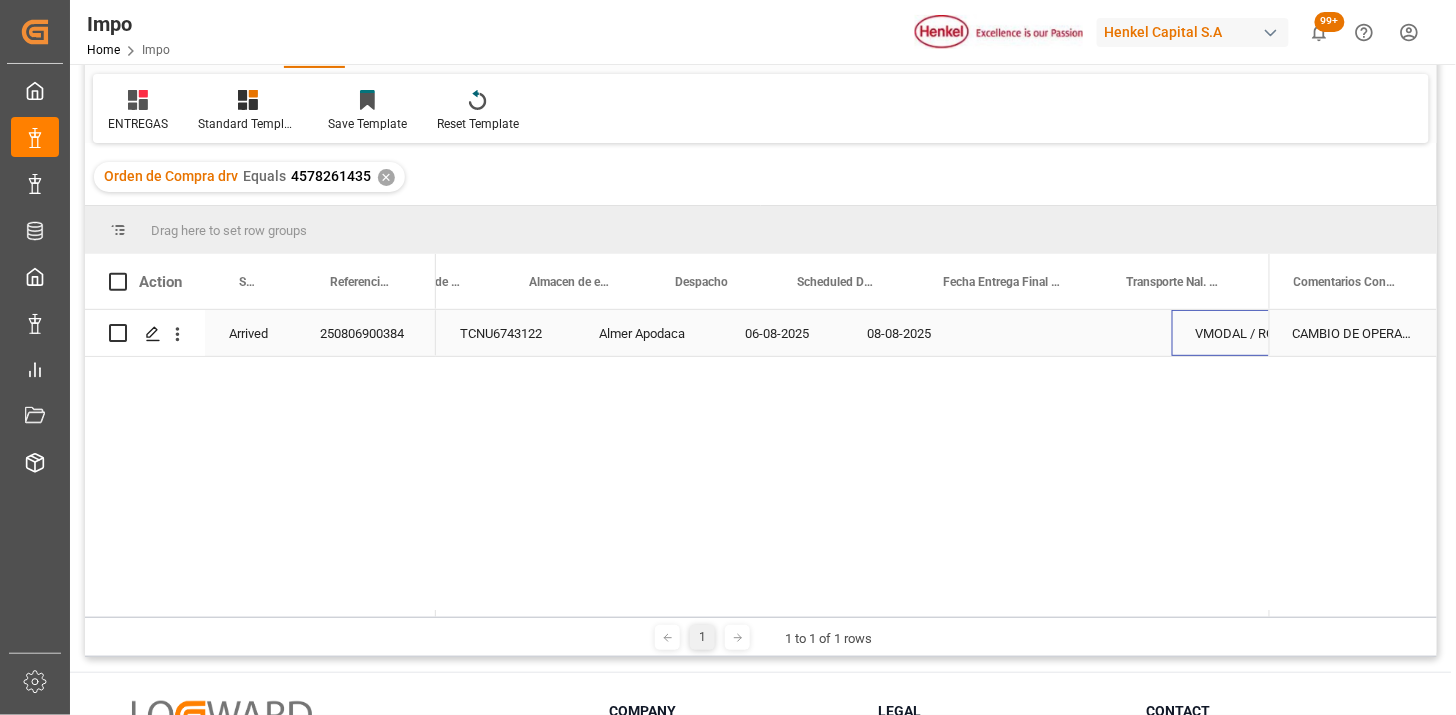 scroll, scrollTop: 0, scrollLeft: 70, axis: horizontal 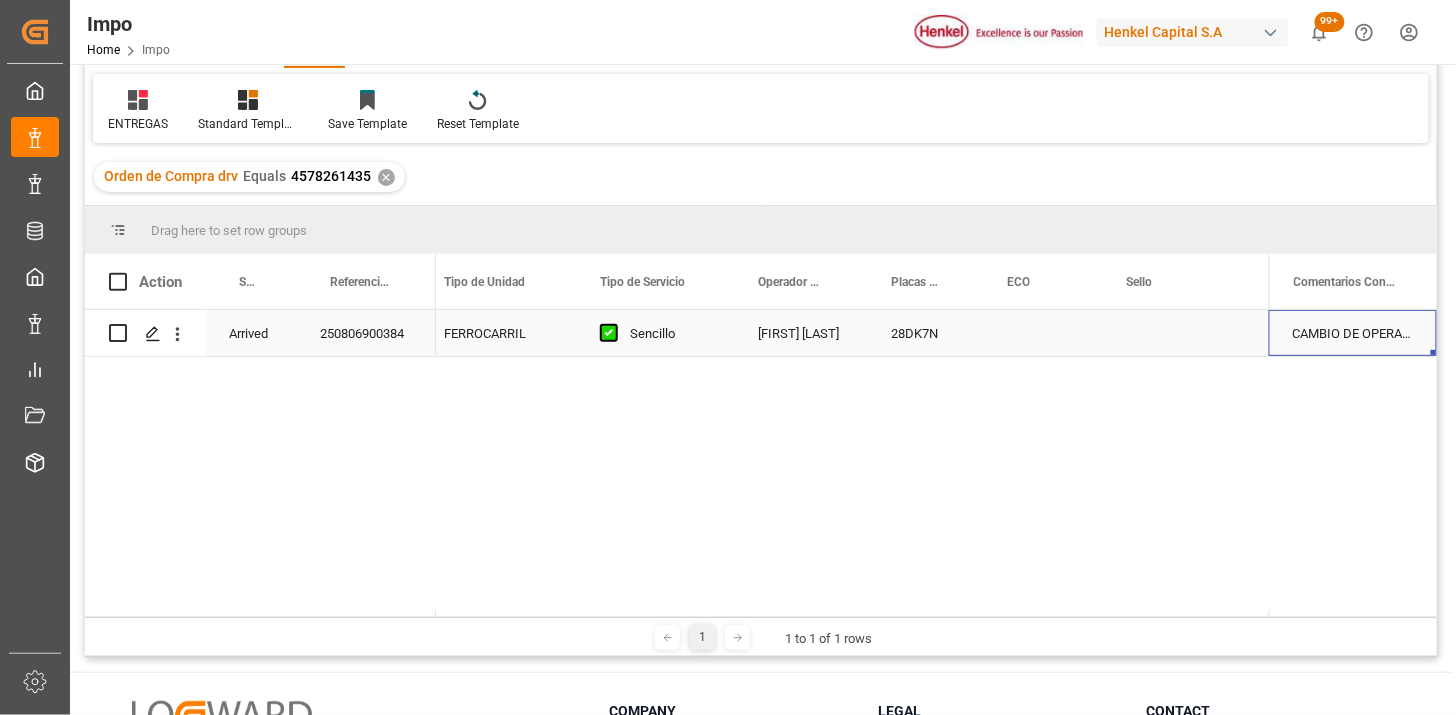 click on "CAMBIO DE OPERADOR" at bounding box center [1353, 333] 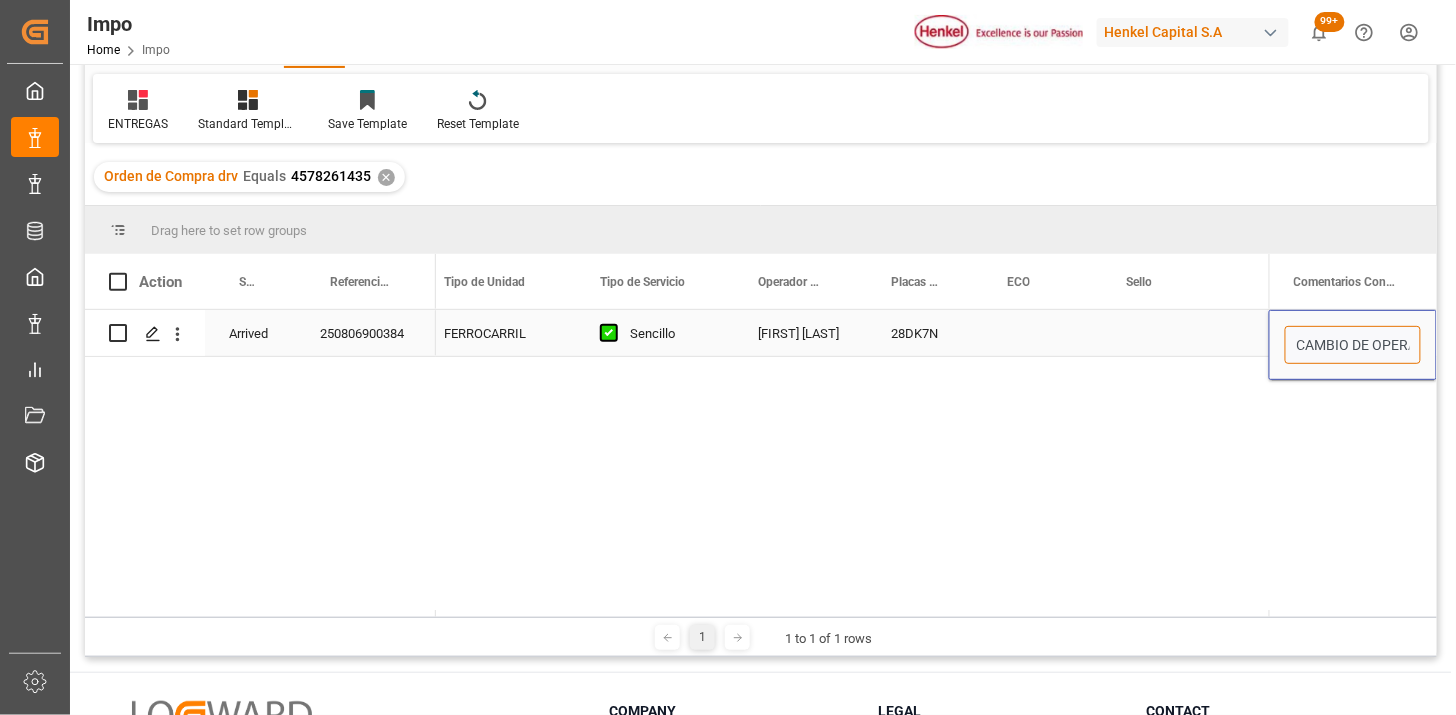 click on "CAMBIO DE OPERADOR" at bounding box center (1353, 345) 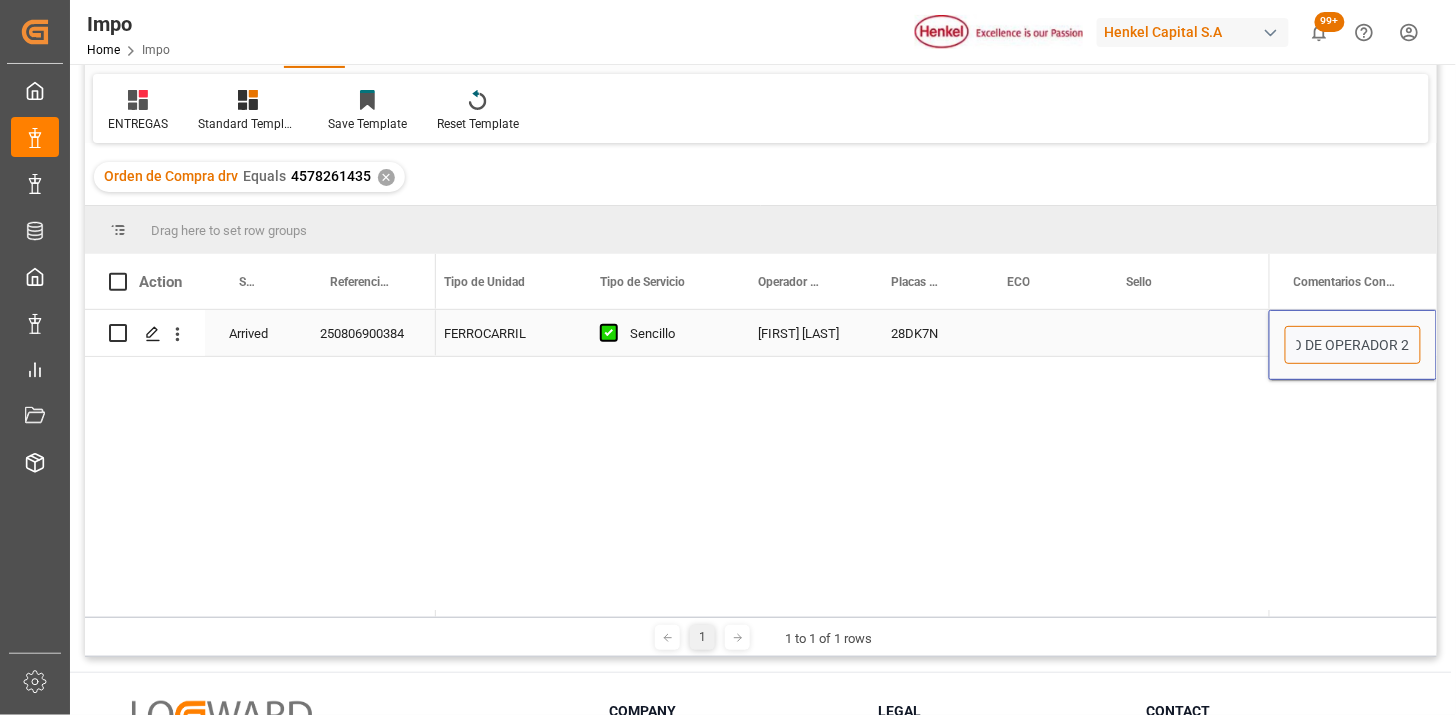 scroll, scrollTop: 0, scrollLeft: 51, axis: horizontal 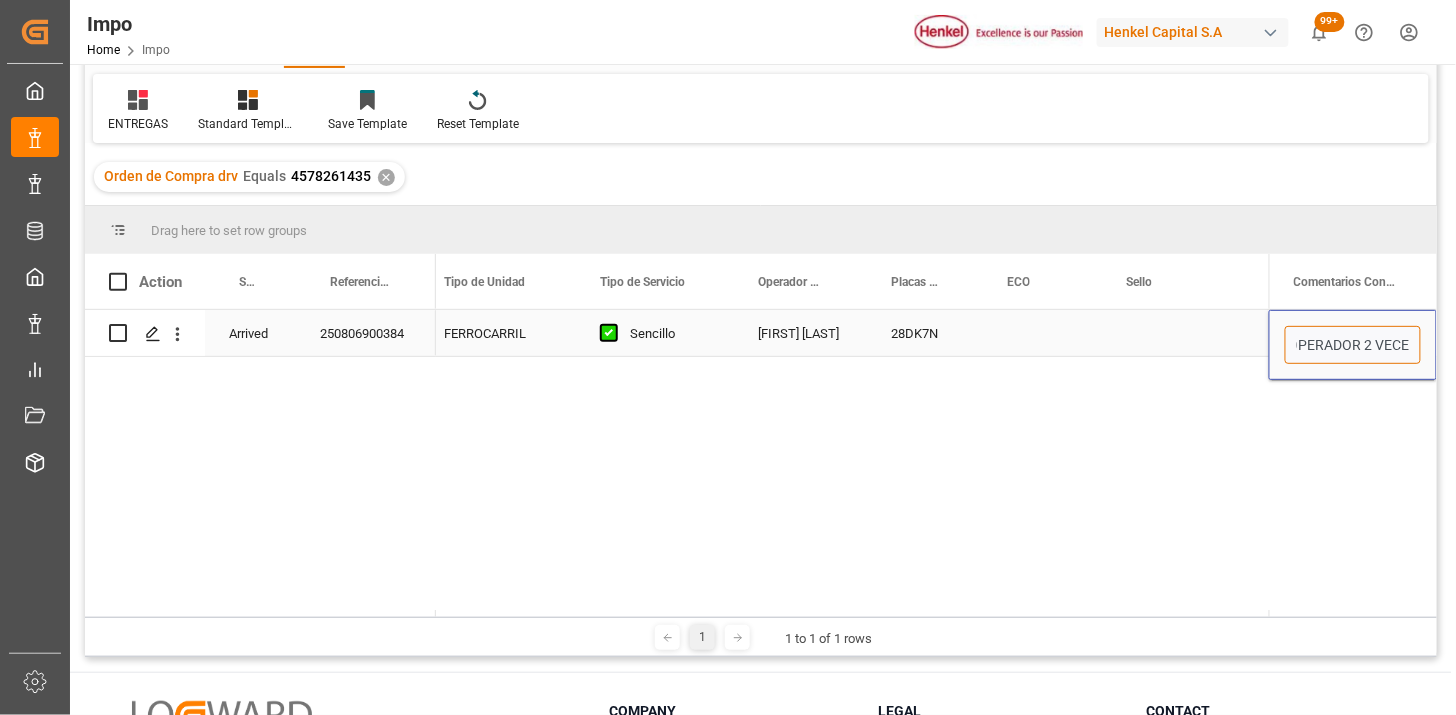 type on "CAMBIO DE OPERADOR 2 VECES" 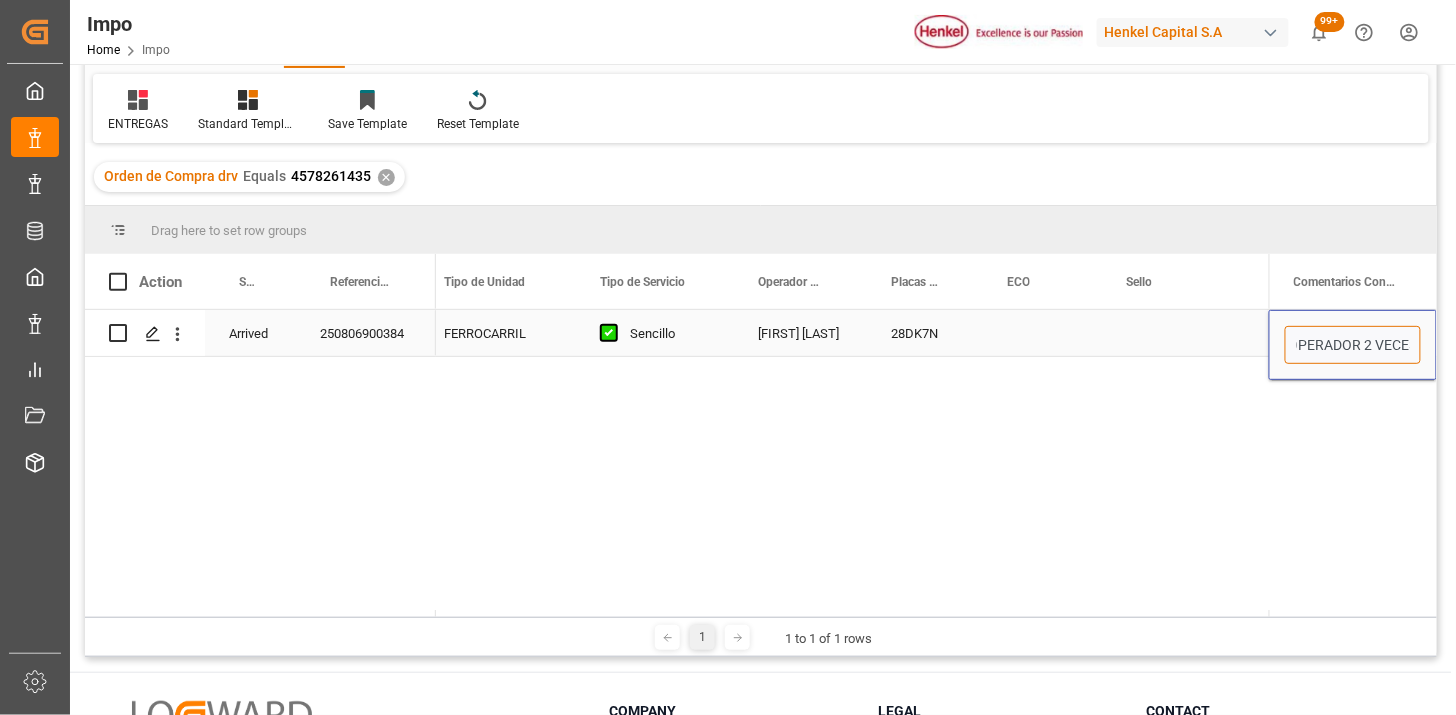 scroll, scrollTop: 0, scrollLeft: 92, axis: horizontal 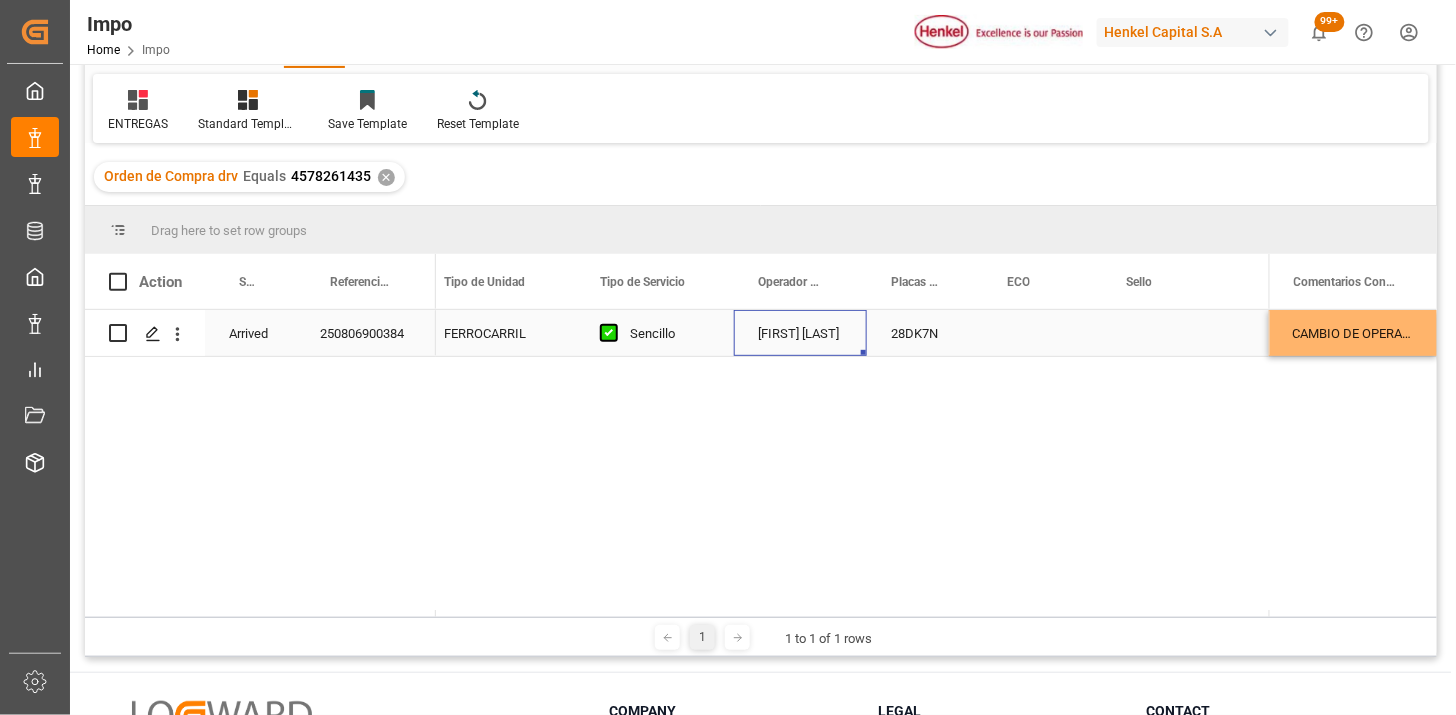 click on "JAIME CASTILLO" at bounding box center (800, 333) 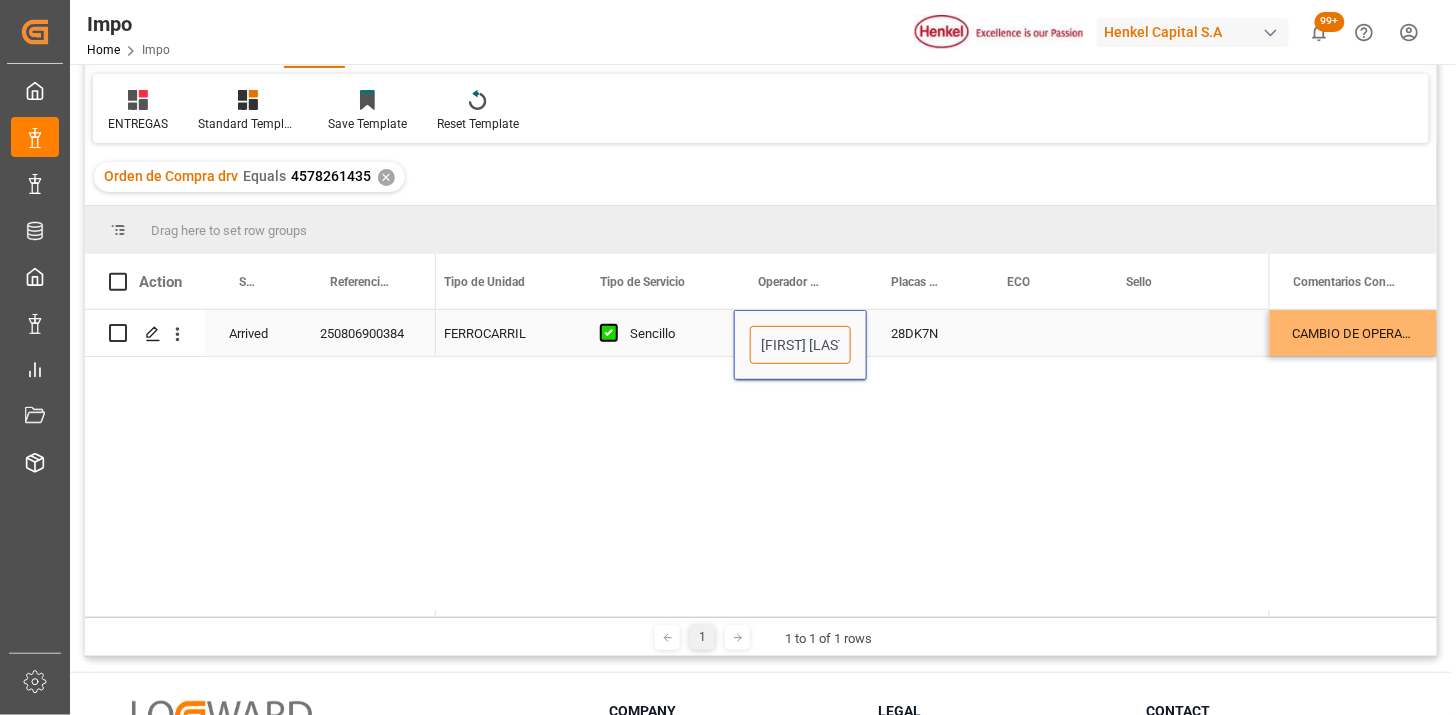click on "JAIME CASTILLO" at bounding box center [800, 345] 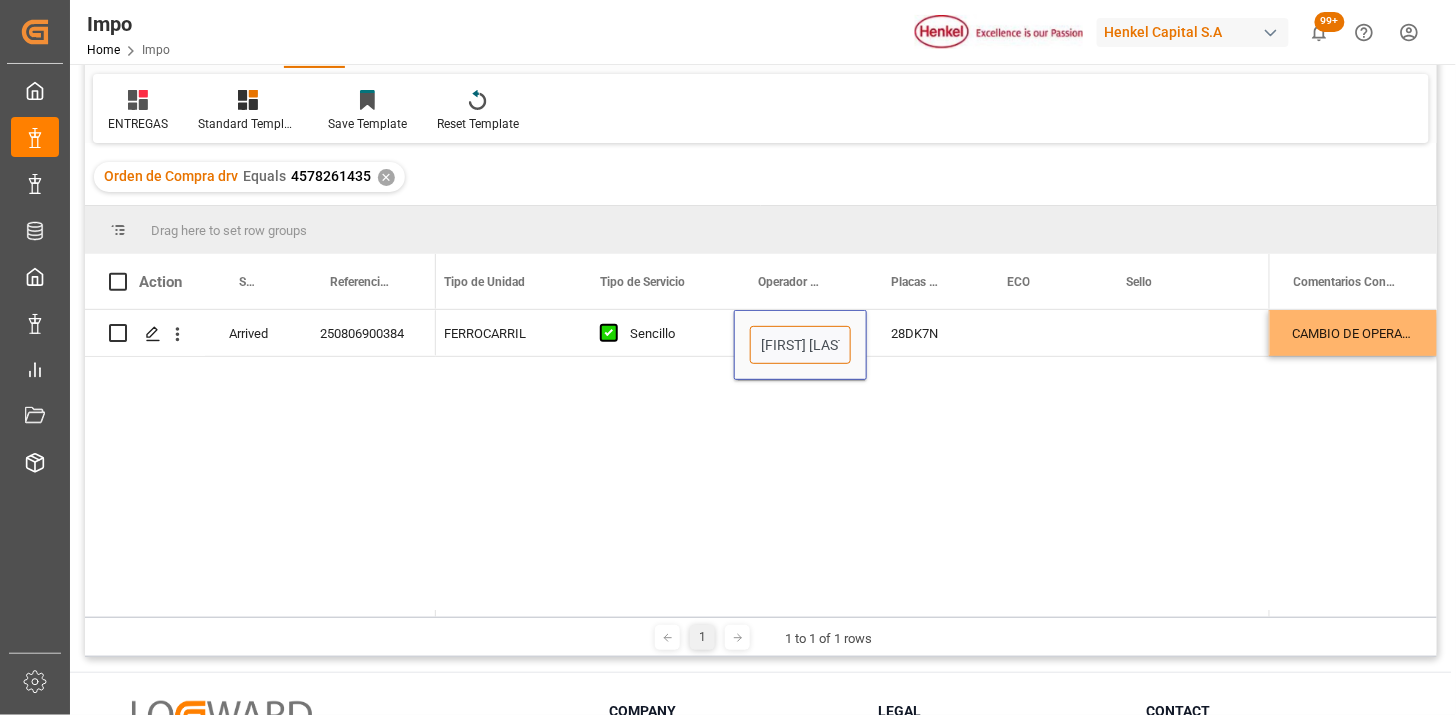paste on "OSE OTER" 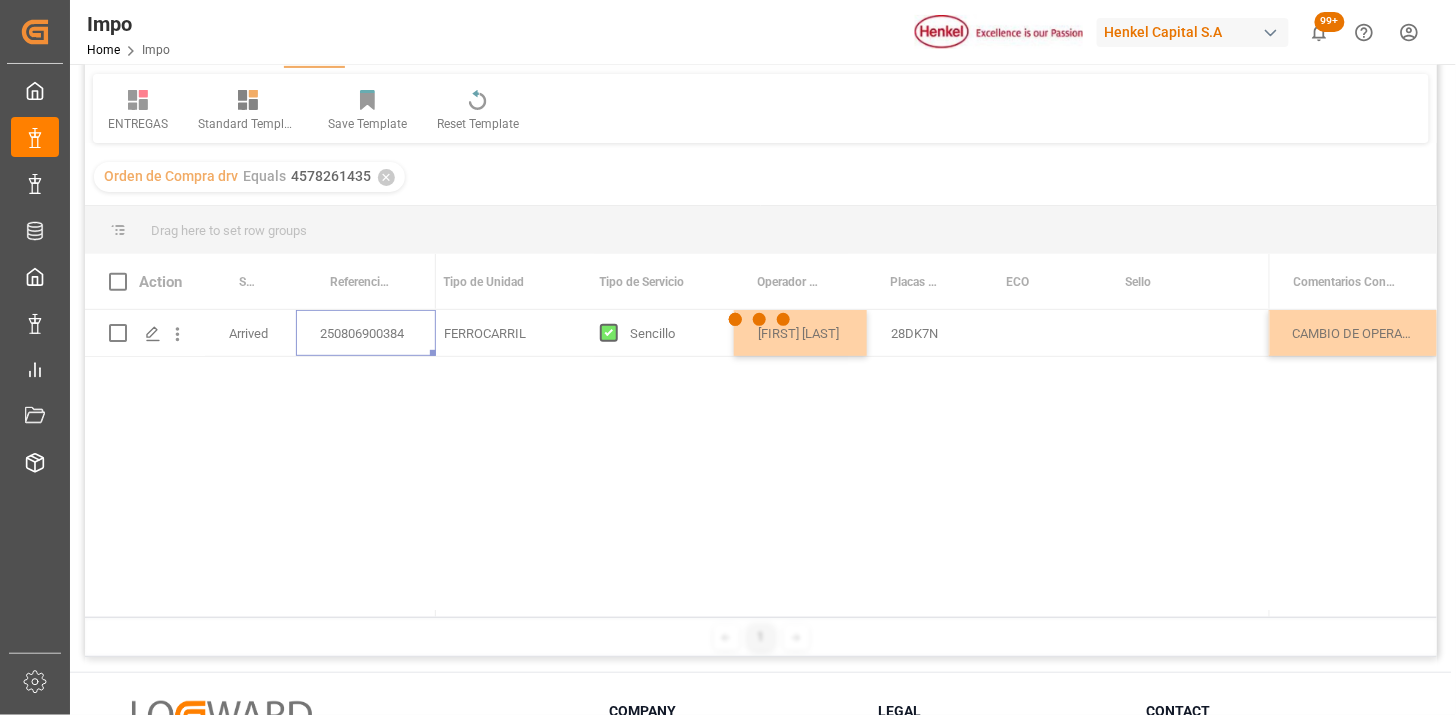 scroll, scrollTop: 0, scrollLeft: 0, axis: both 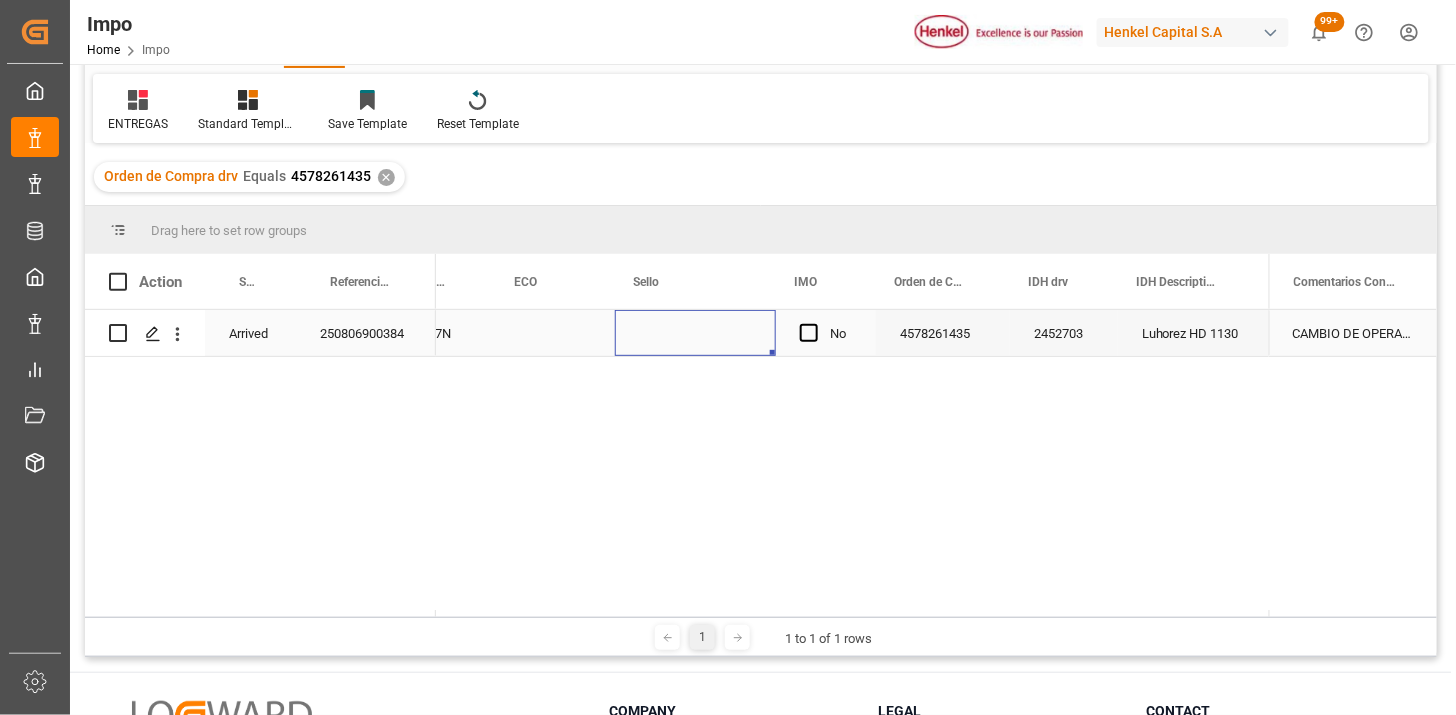 drag, startPoint x: 183, startPoint y: 335, endPoint x: 194, endPoint y: 348, distance: 17.029387 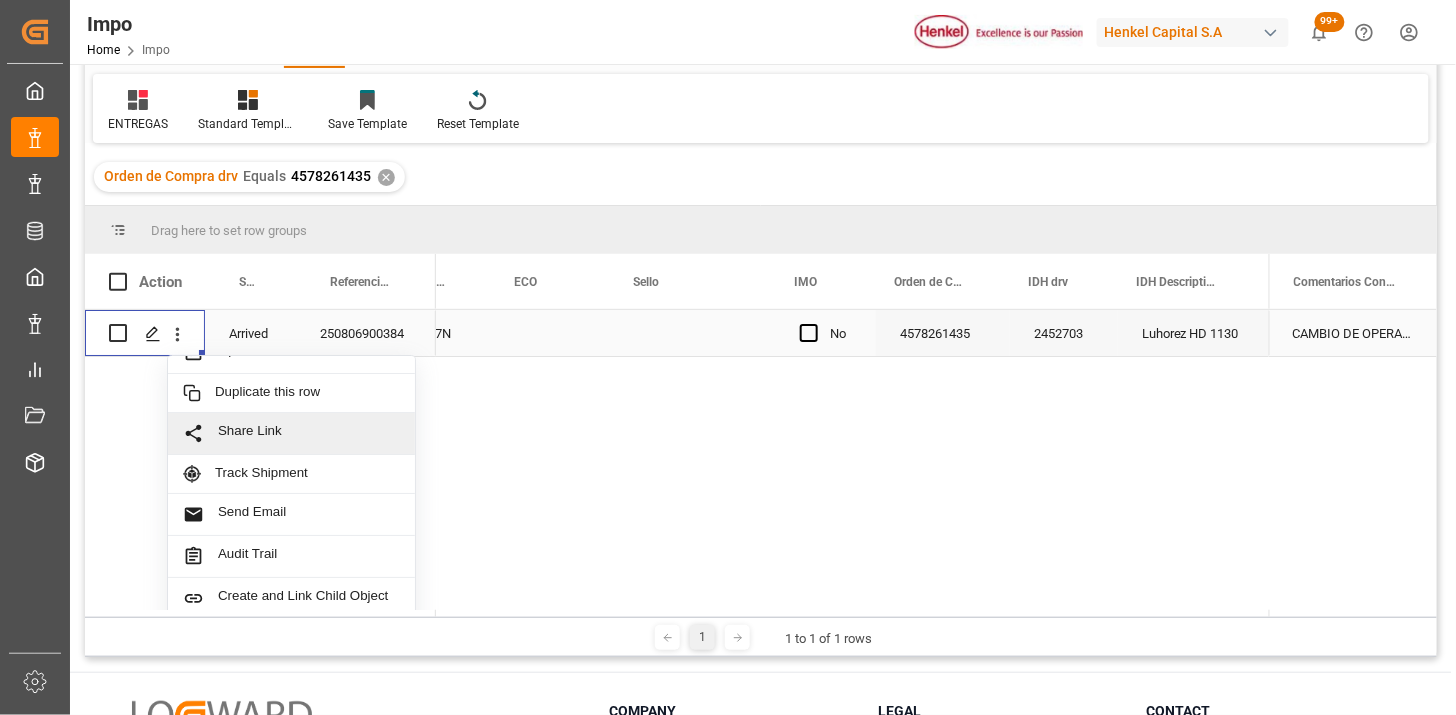 scroll, scrollTop: 43, scrollLeft: 0, axis: vertical 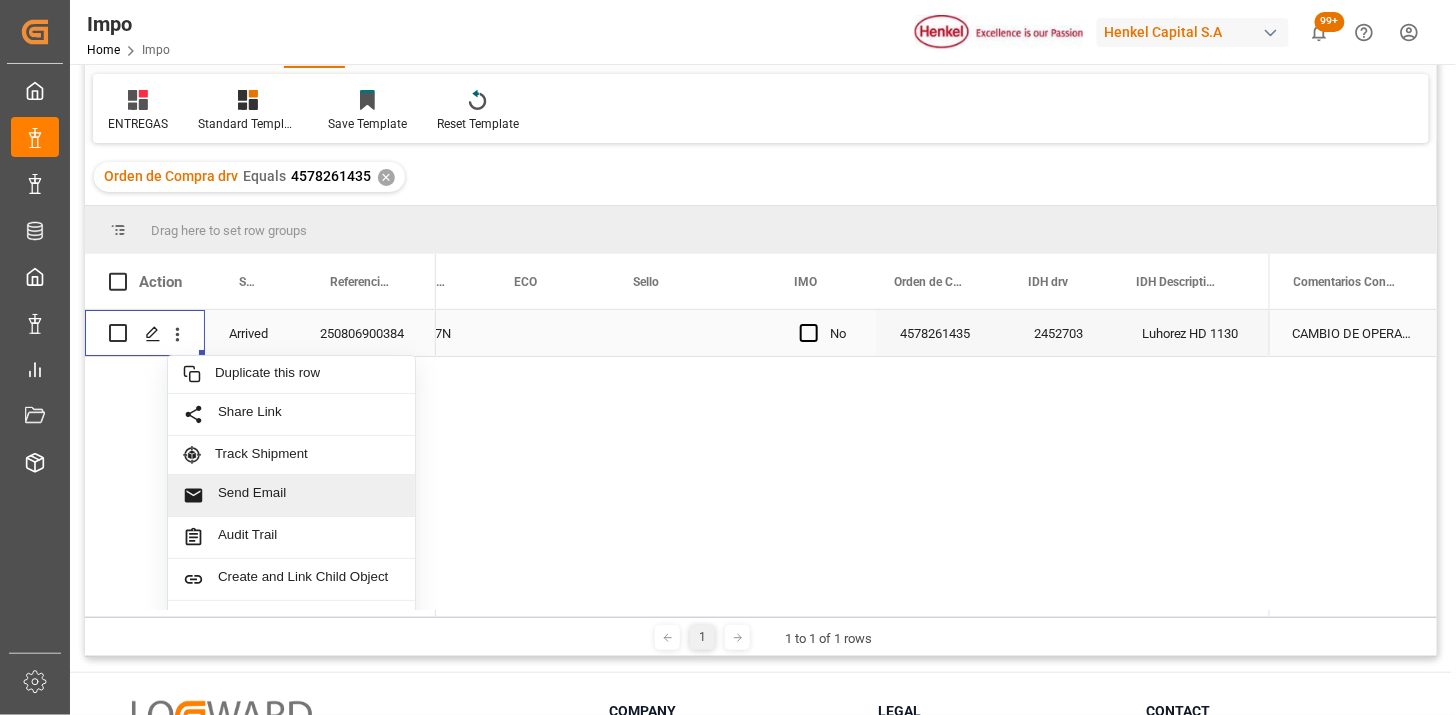 click on "Send Email" at bounding box center [309, 495] 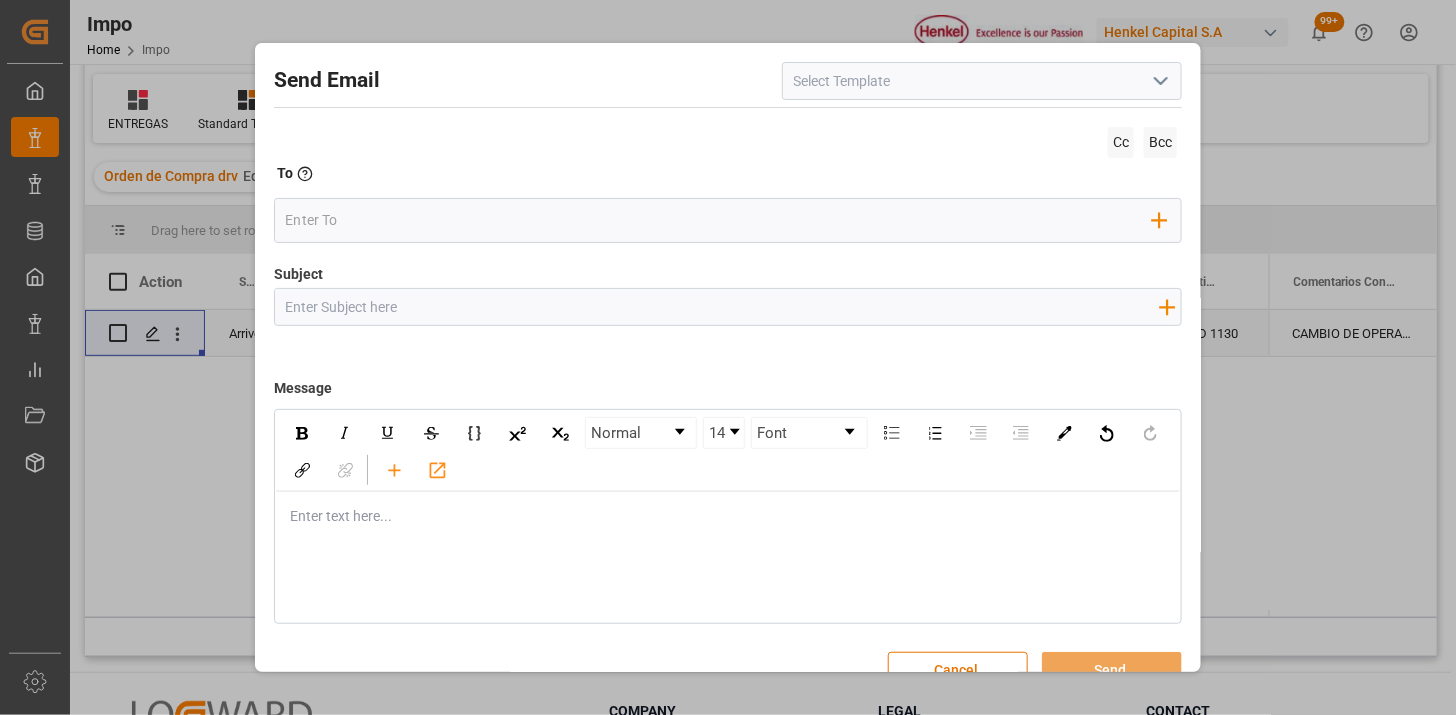 click 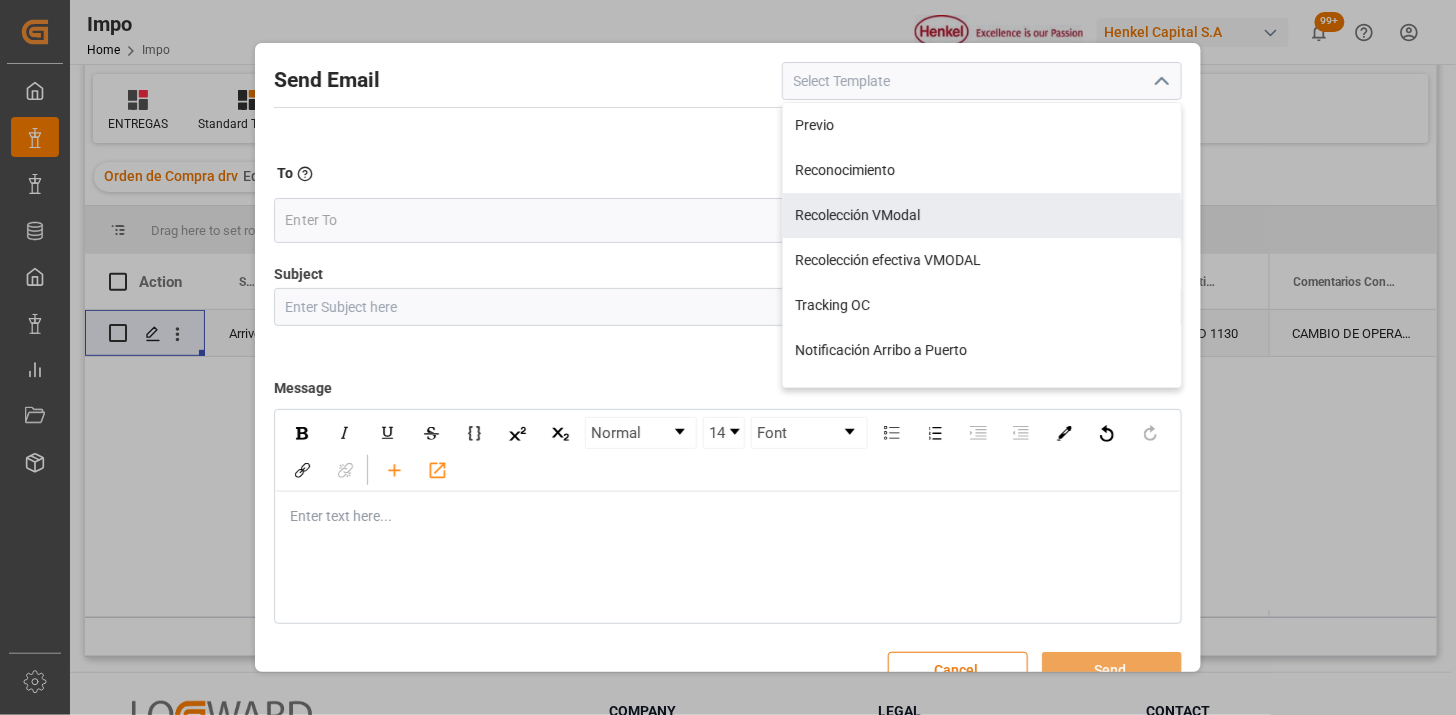 click on "Recolección VModal" at bounding box center (982, 215) 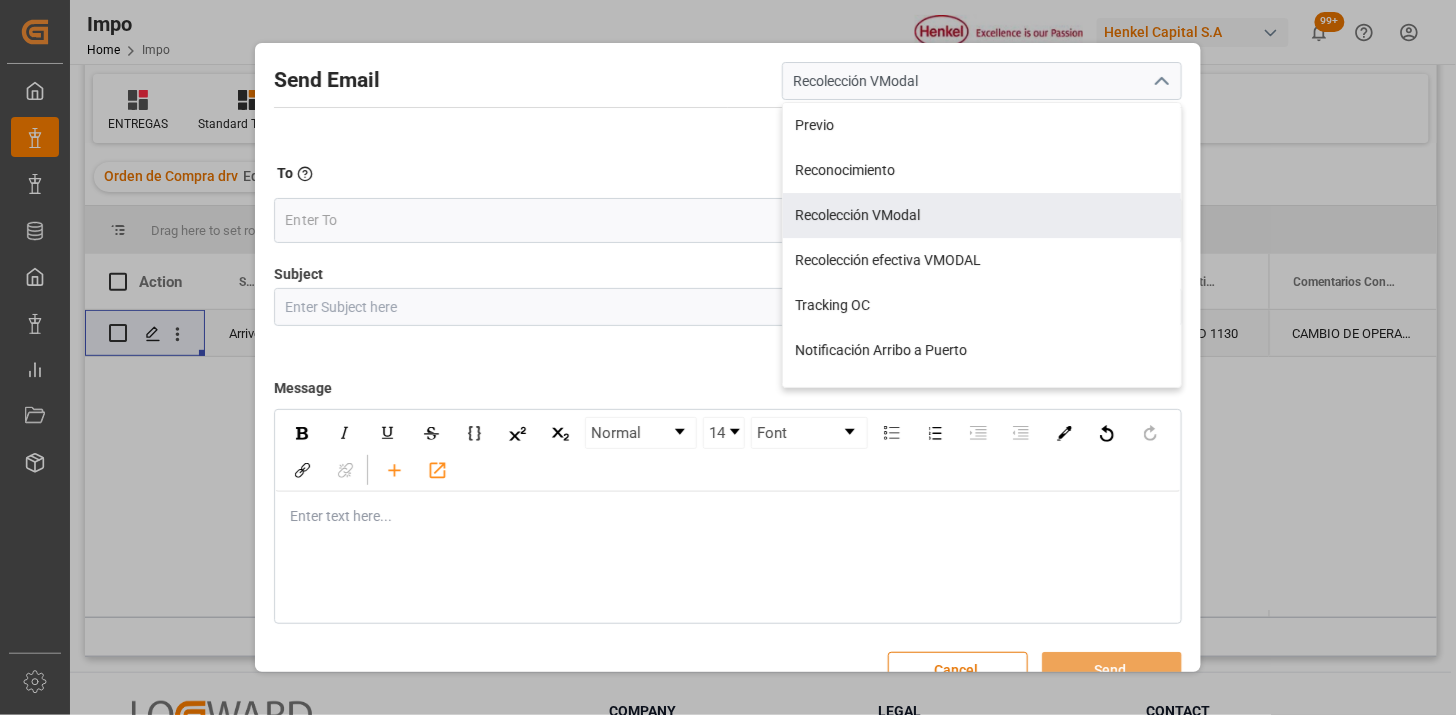 type on "RECOLECCIÓN {{scheduledDeliveryDate}} || OC {{customerpoDerived}} || {{freightForwarderReferenceNumber}} || BL  {{billOfLadingNumber}}" 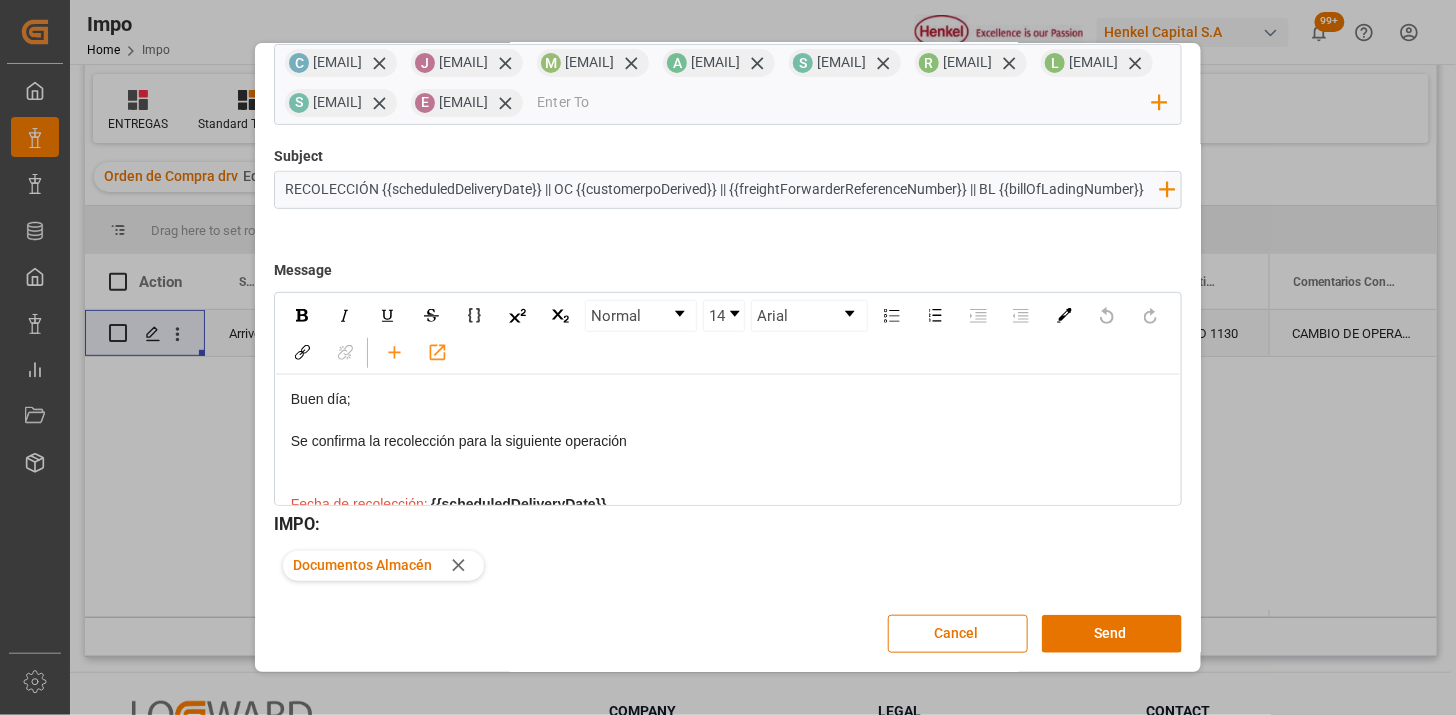 scroll, scrollTop: 190, scrollLeft: 0, axis: vertical 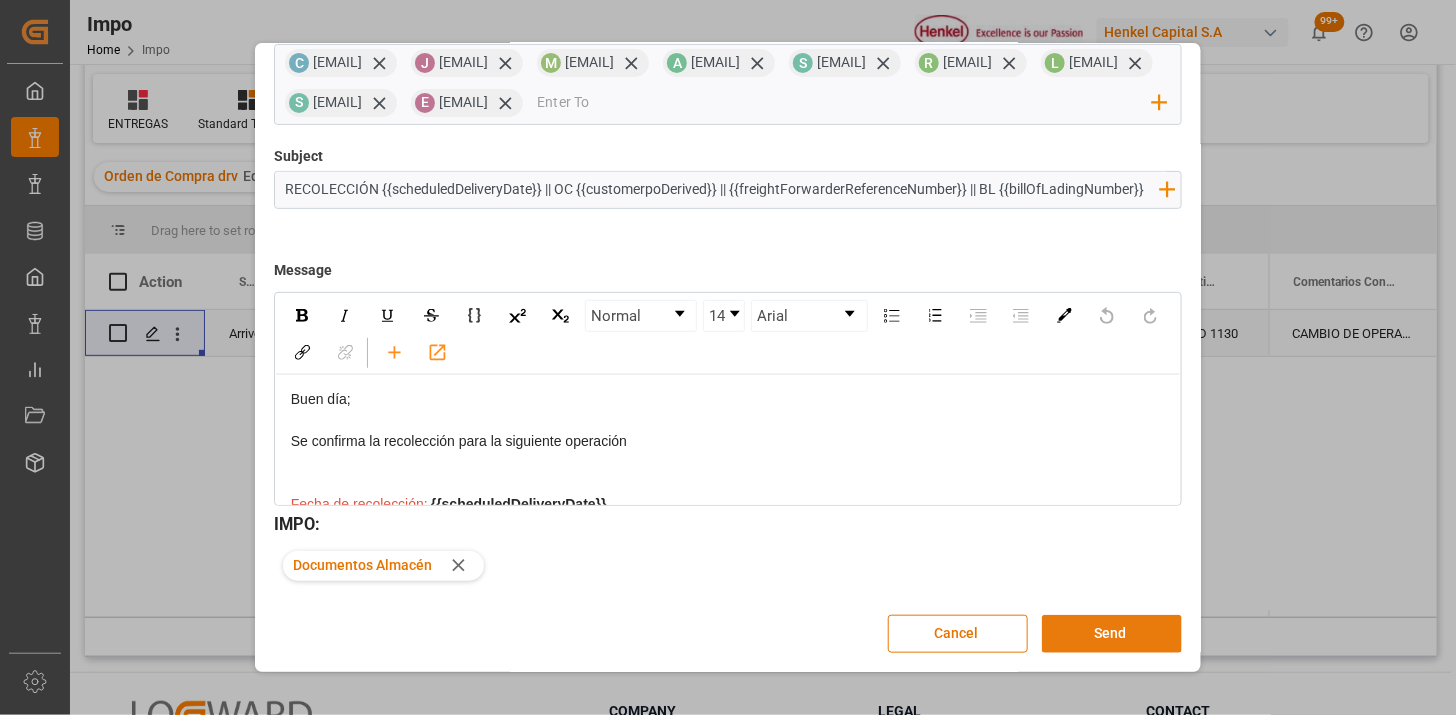 click on "Send" at bounding box center [1112, 634] 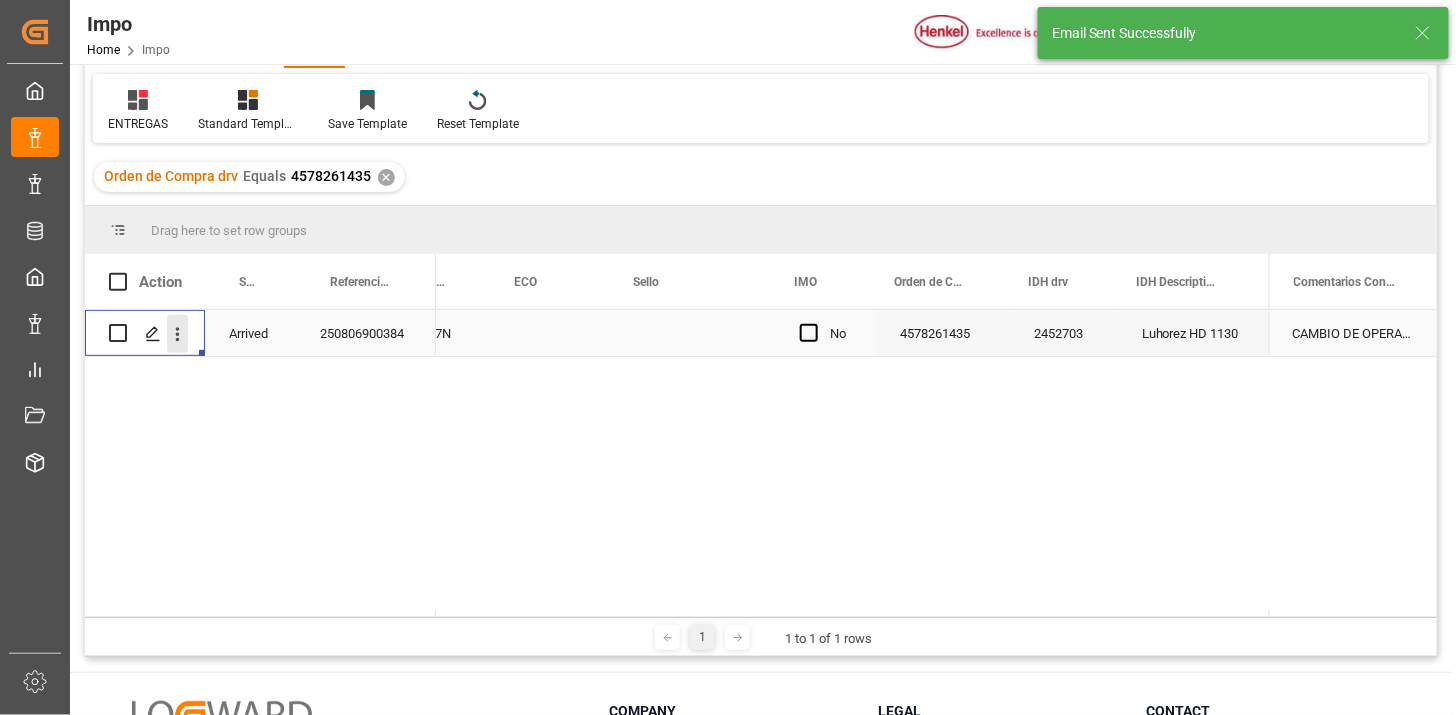click 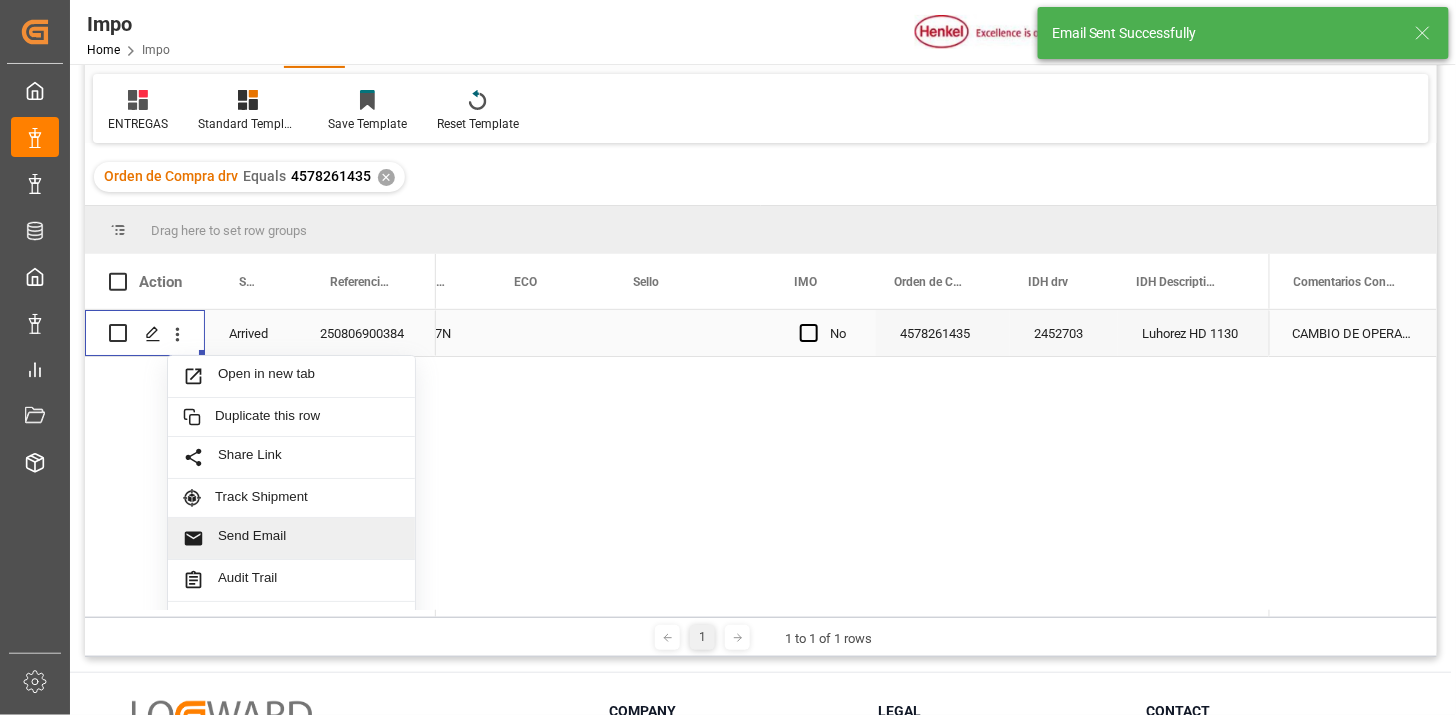 click on "Send Email" at bounding box center [309, 538] 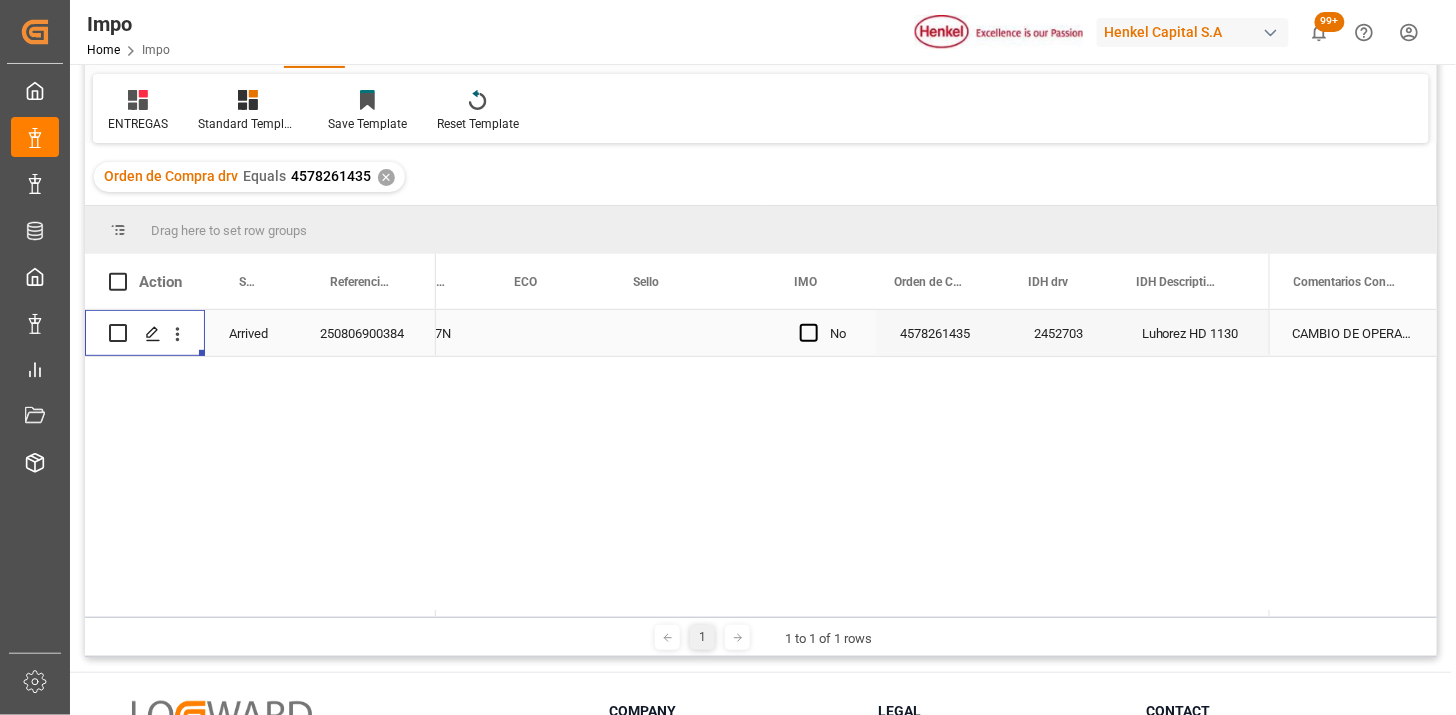 type 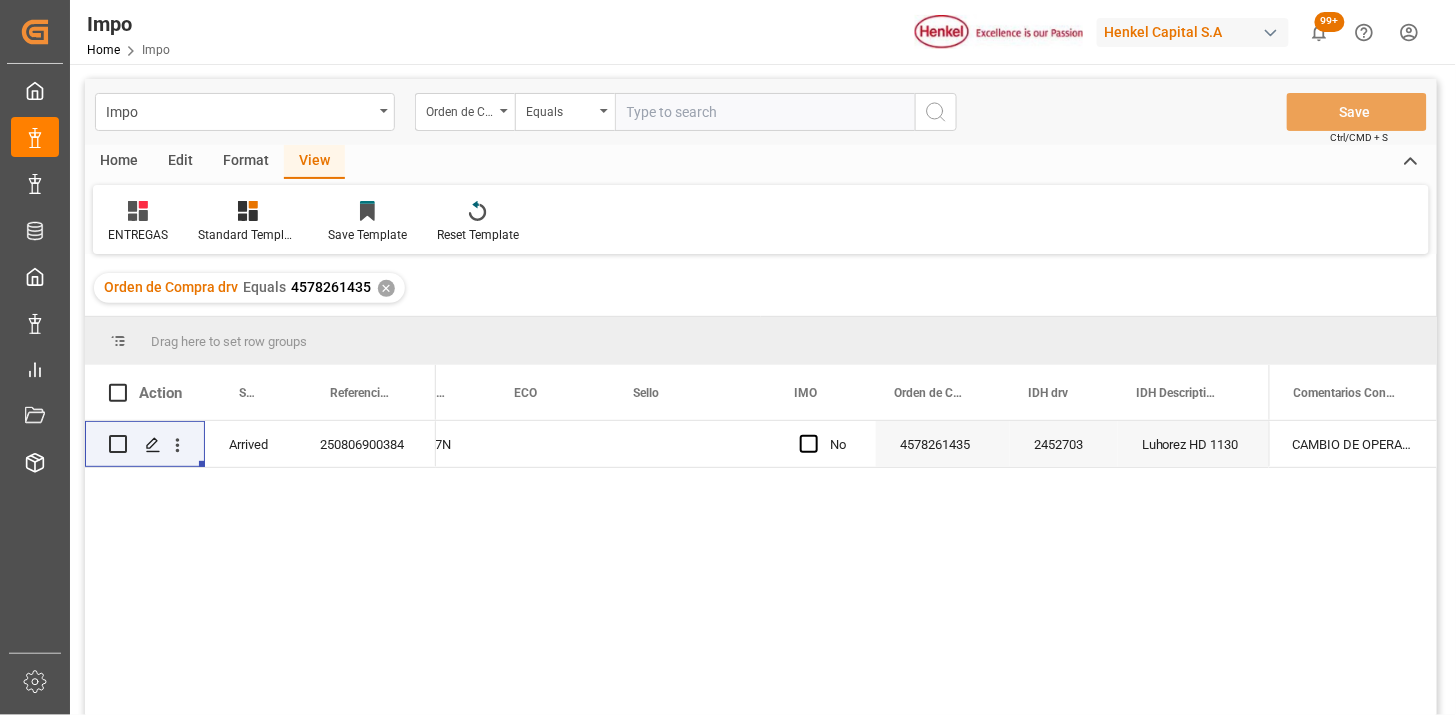 click on "Edit" at bounding box center [180, 162] 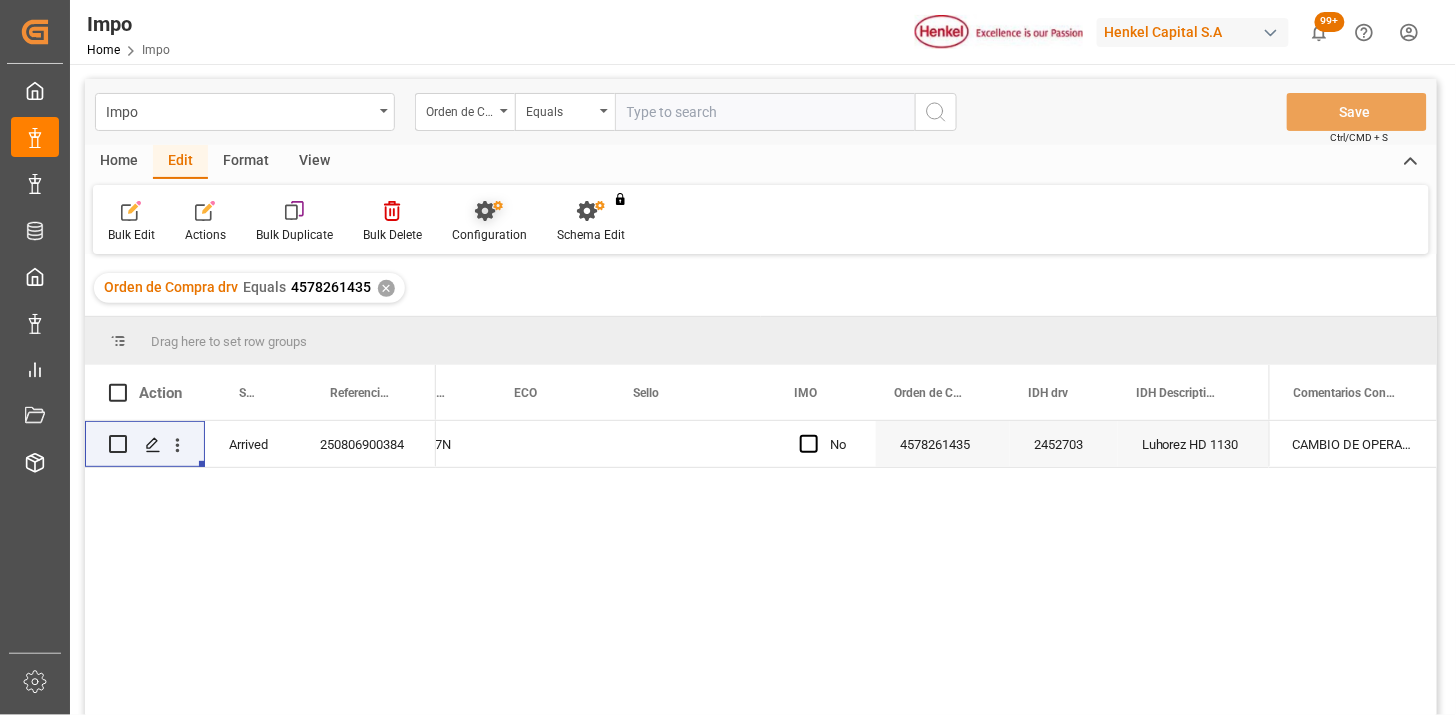 click 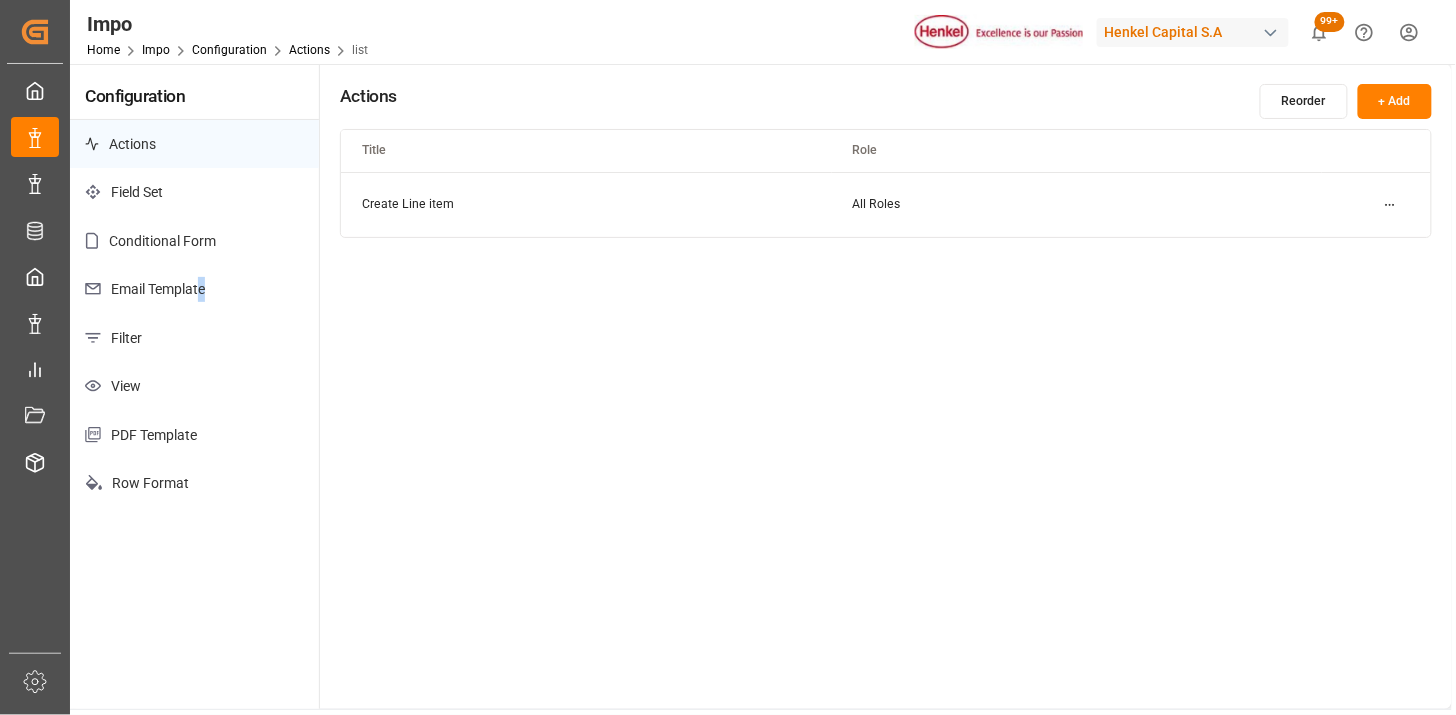 click on "Email Template" at bounding box center [194, 289] 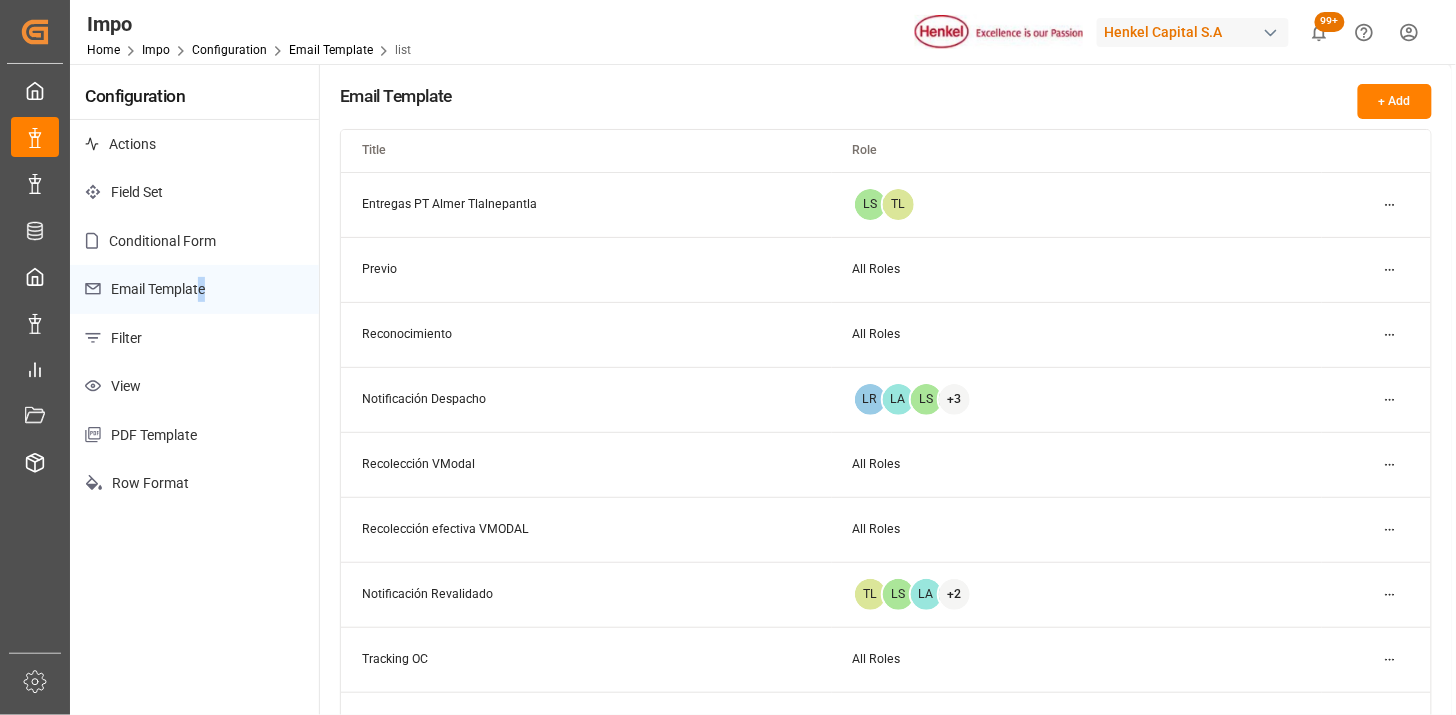 scroll, scrollTop: 111, scrollLeft: 0, axis: vertical 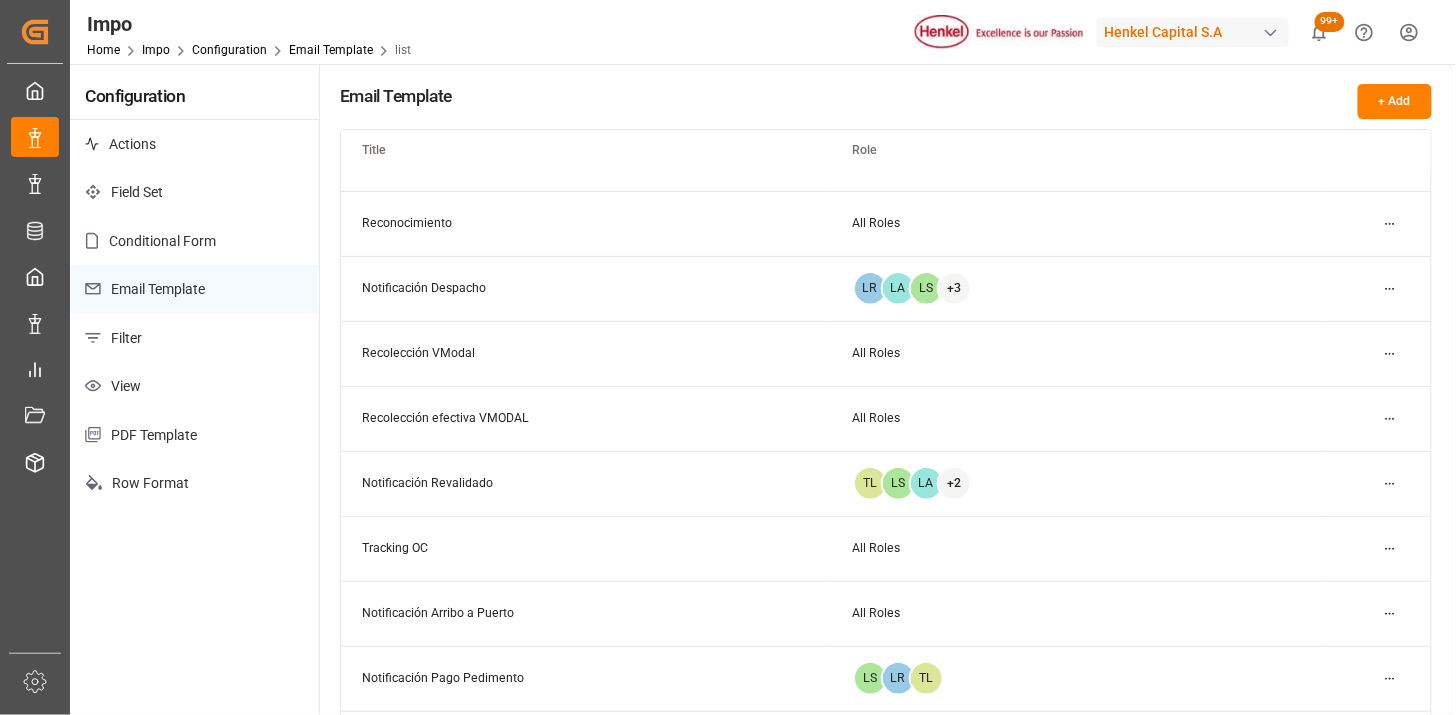 click on "Recolección efectiva VMODAL" at bounding box center (586, 418) 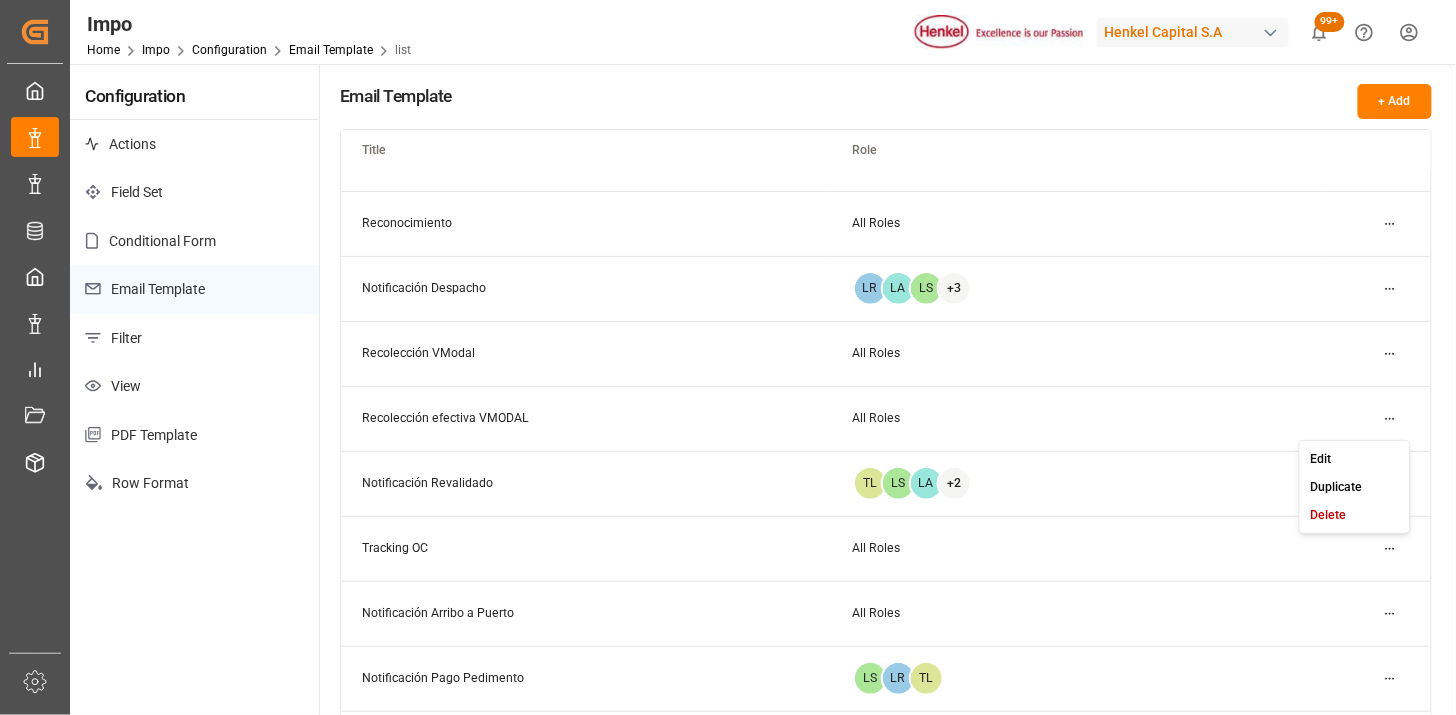click on "Edit" at bounding box center (1354, 459) 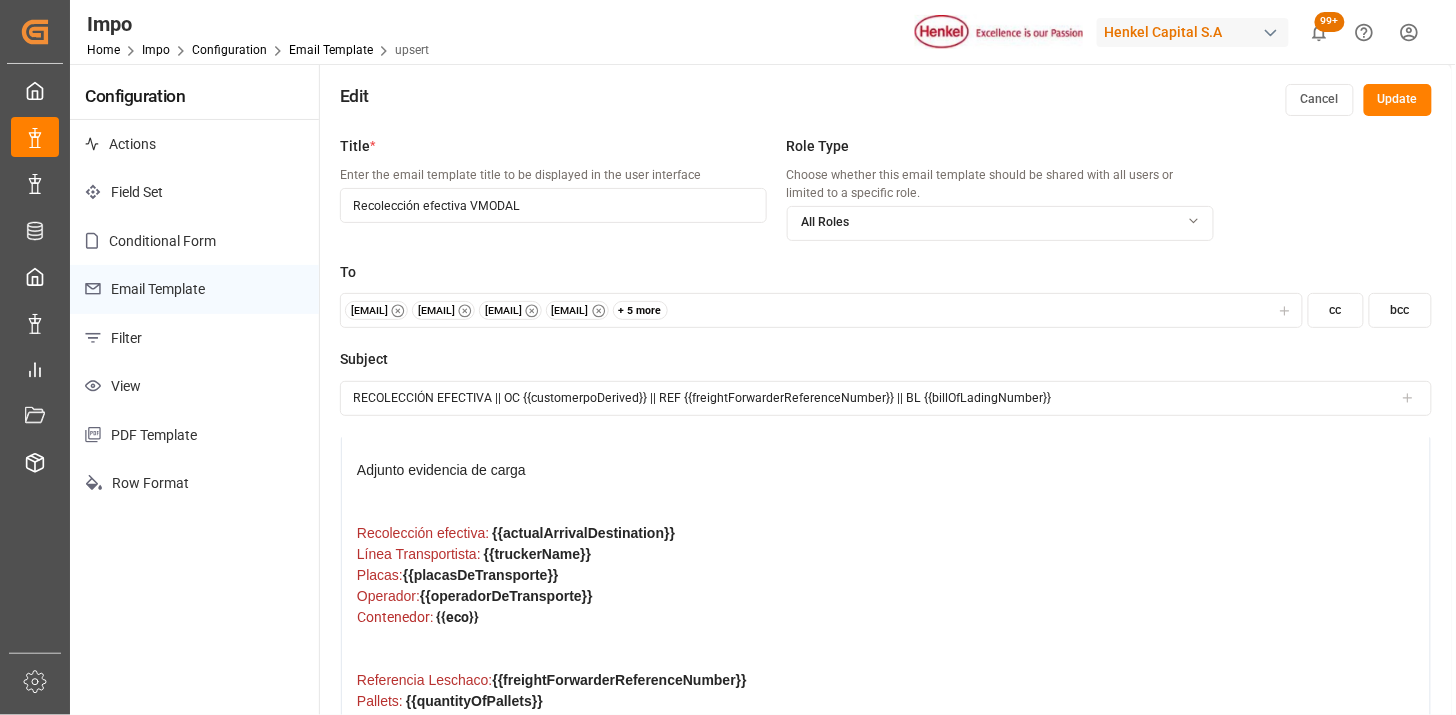 scroll, scrollTop: 111, scrollLeft: 0, axis: vertical 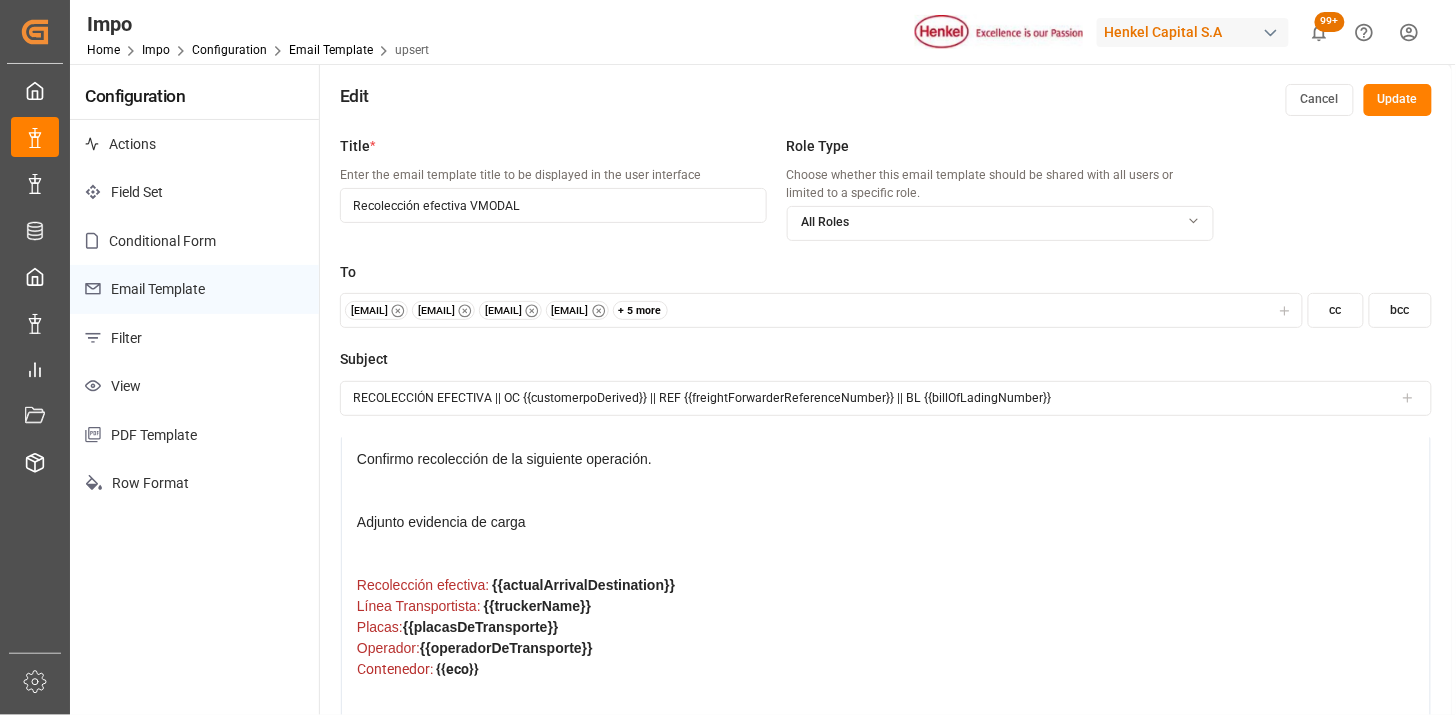 click on "Adjunto evidencia de carga" at bounding box center (886, 543) 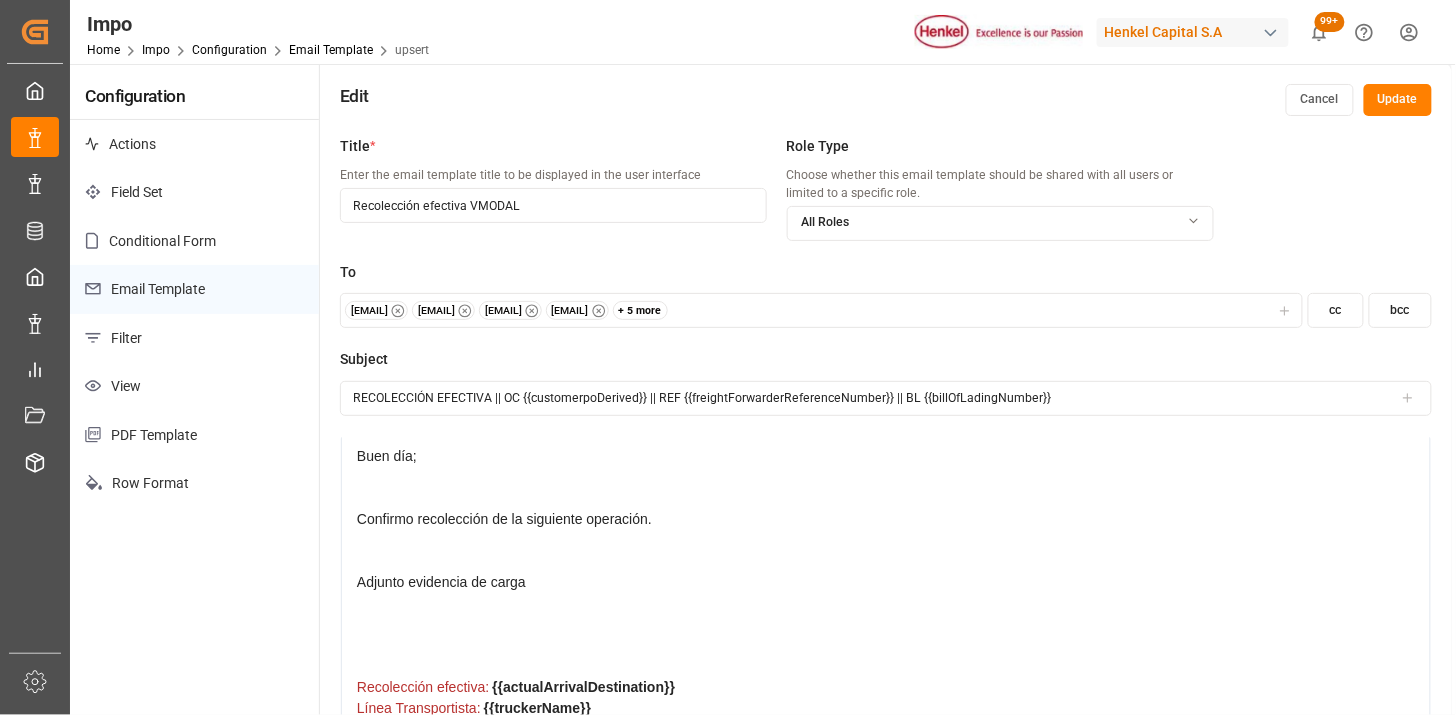 scroll, scrollTop: 0, scrollLeft: 0, axis: both 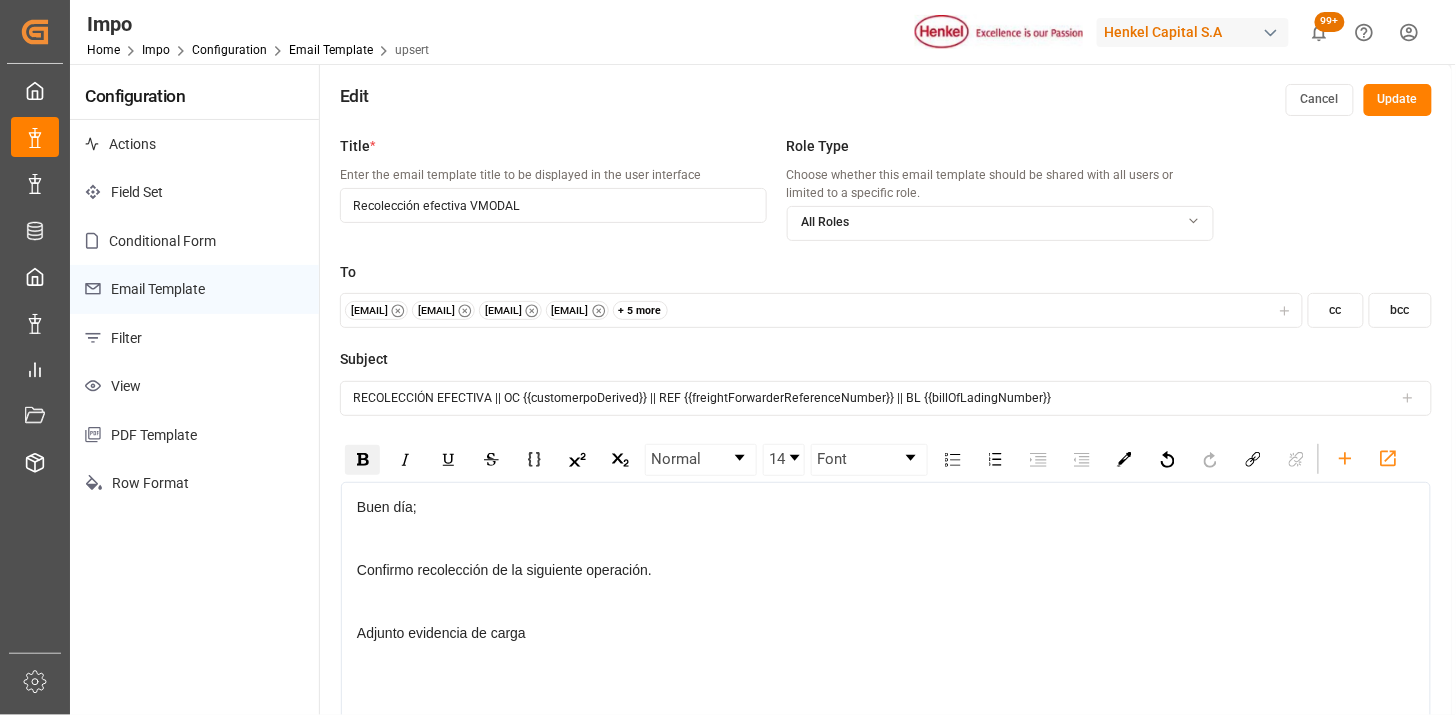 click at bounding box center (362, 460) 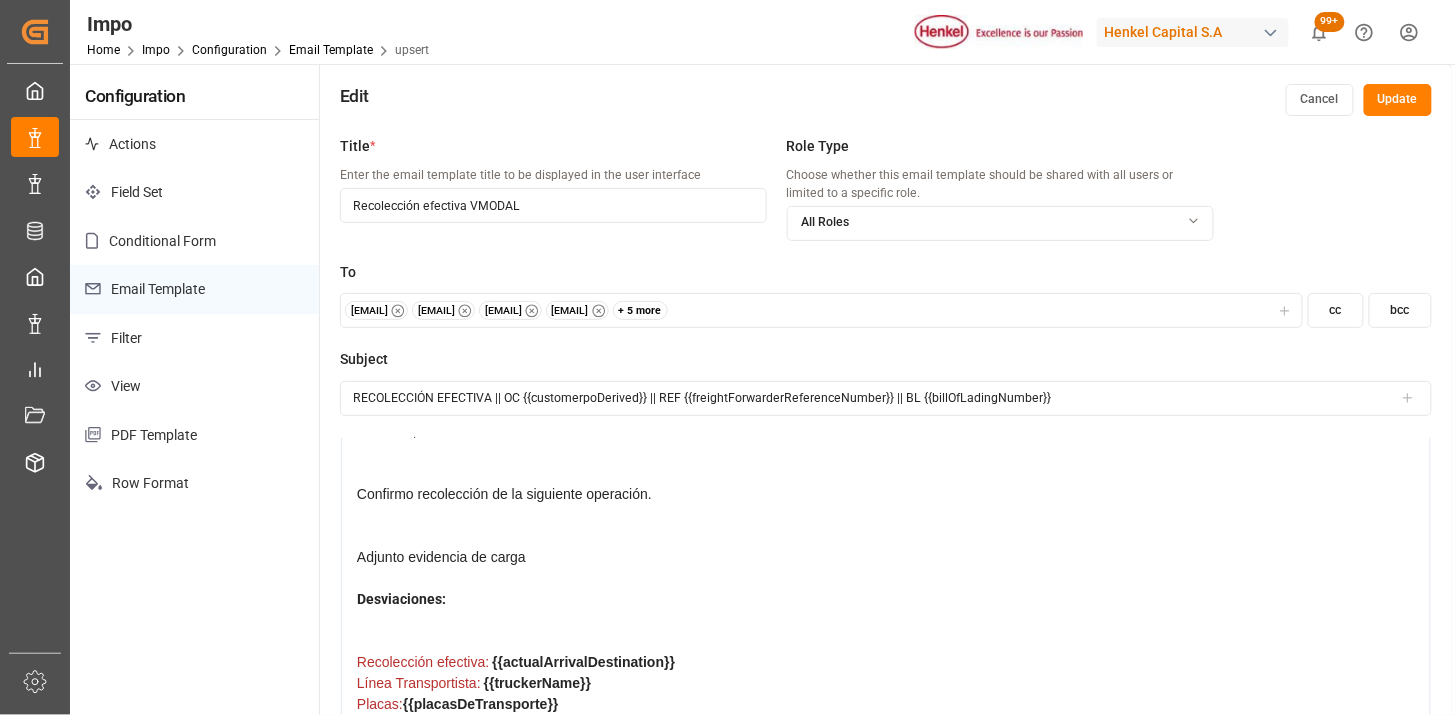 scroll, scrollTop: 111, scrollLeft: 0, axis: vertical 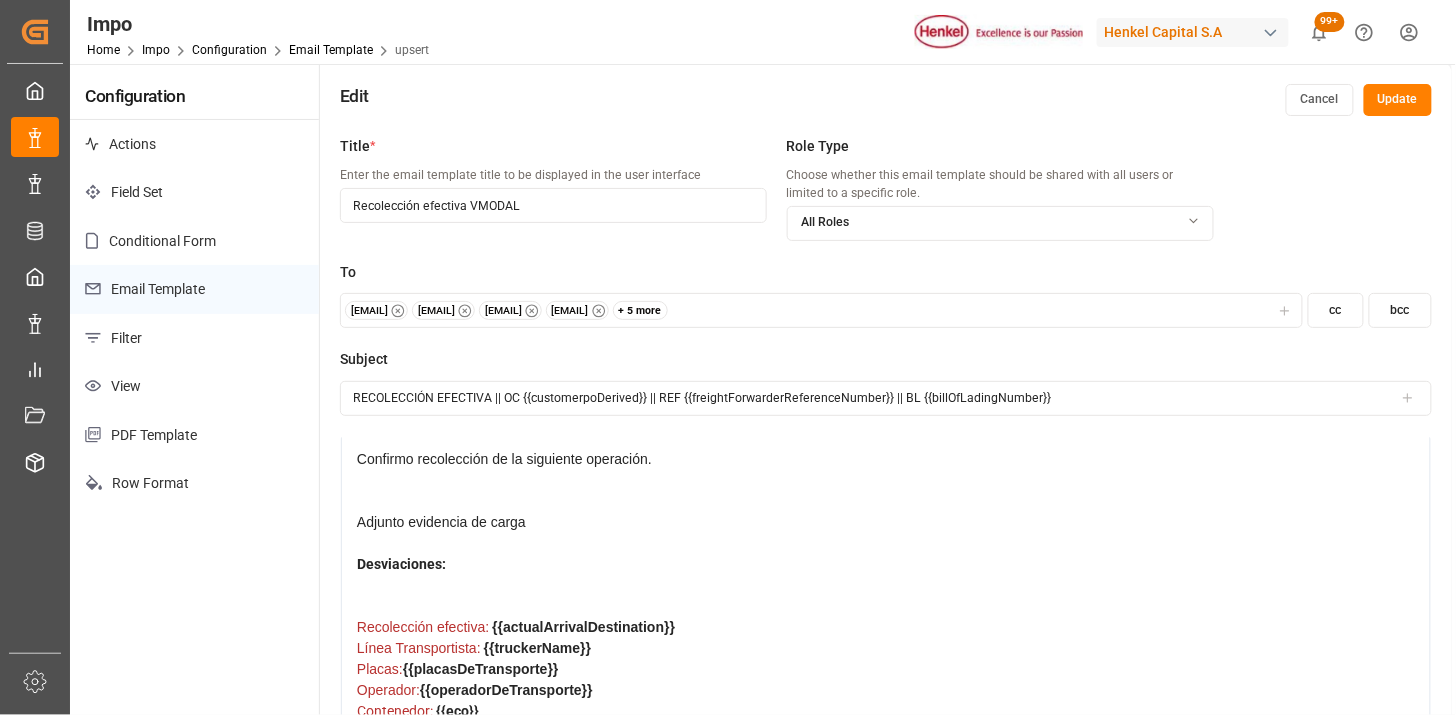 drag, startPoint x: 450, startPoint y: 564, endPoint x: 564, endPoint y: 543, distance: 115.918076 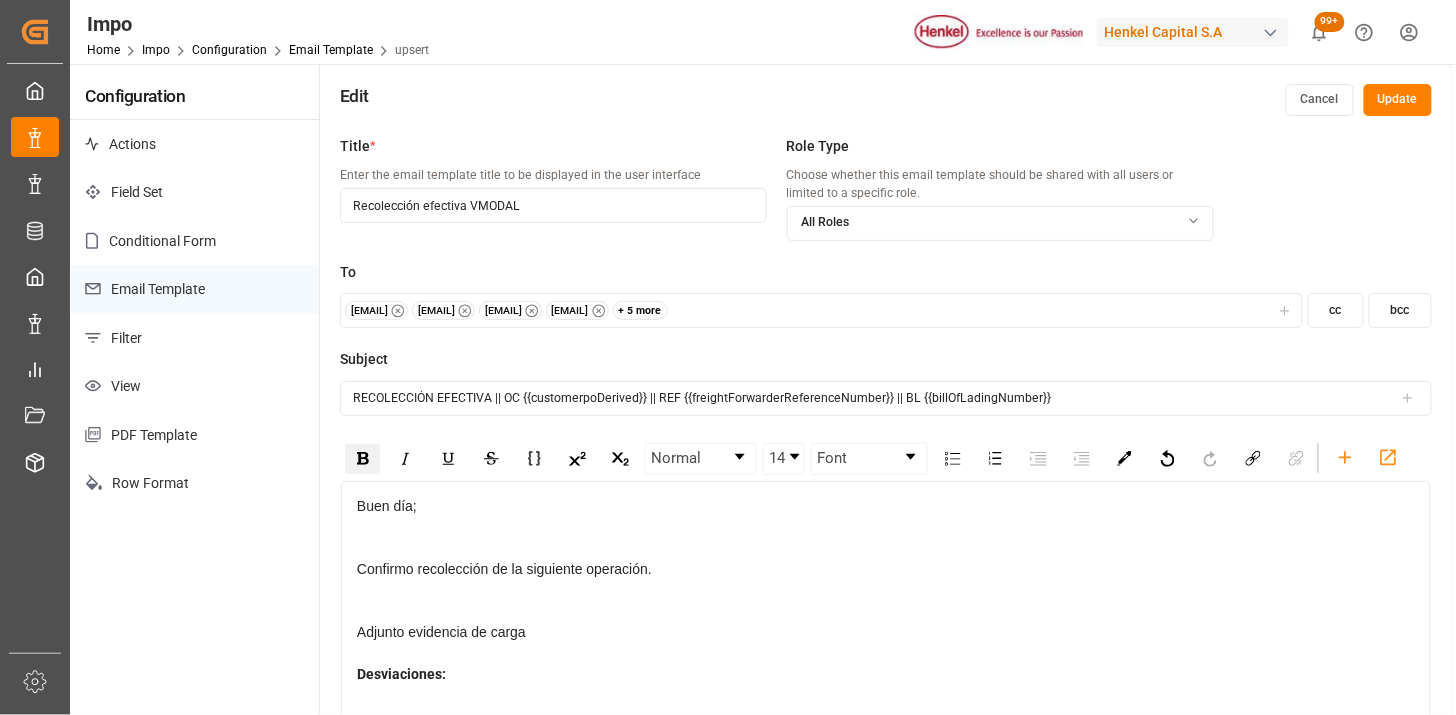 scroll, scrollTop: 0, scrollLeft: 0, axis: both 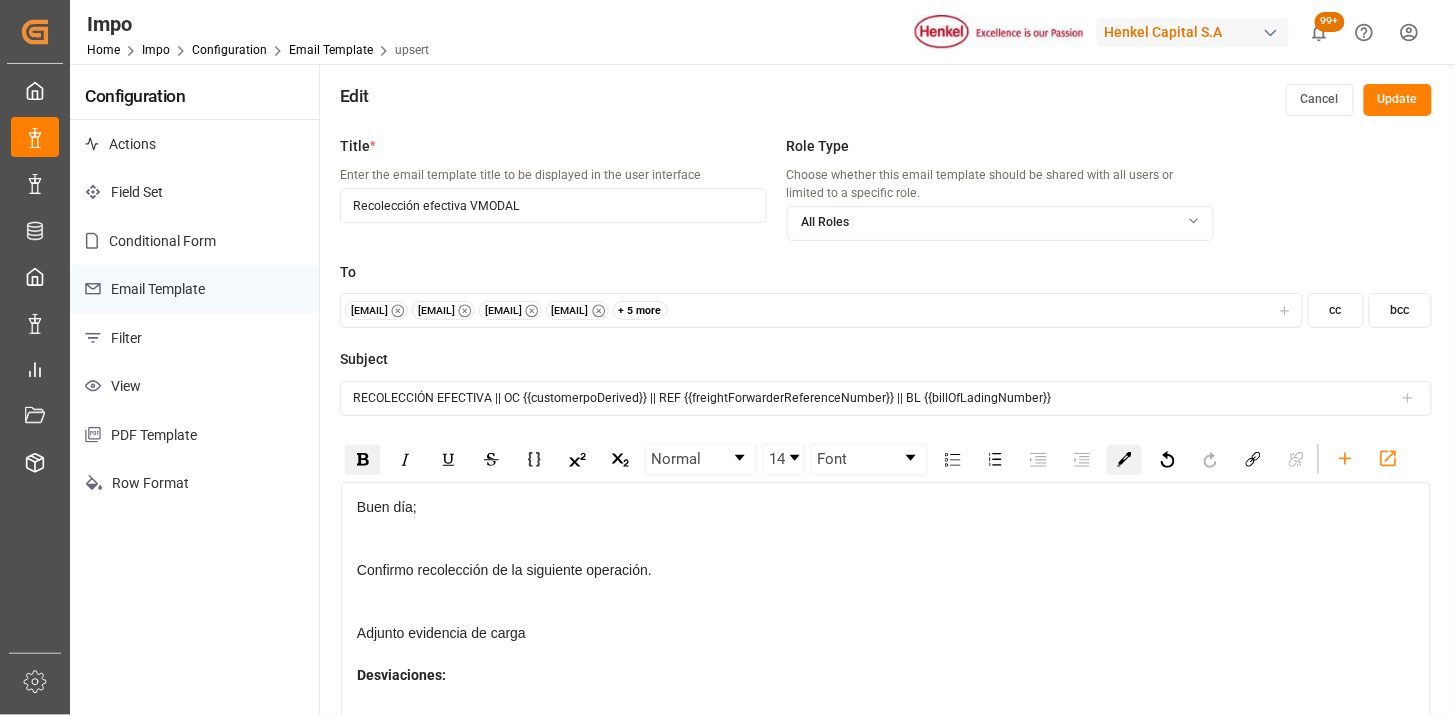 click at bounding box center (1124, 460) 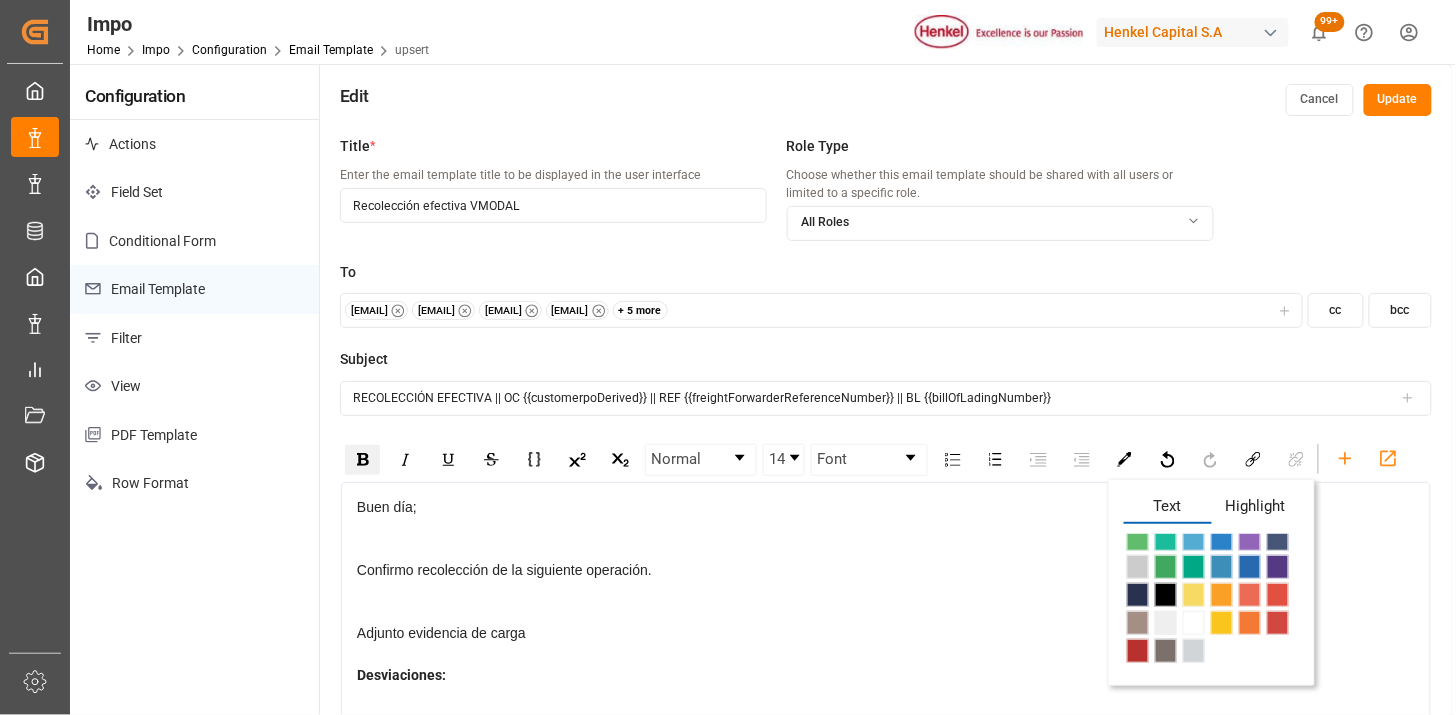 scroll, scrollTop: 15, scrollLeft: 0, axis: vertical 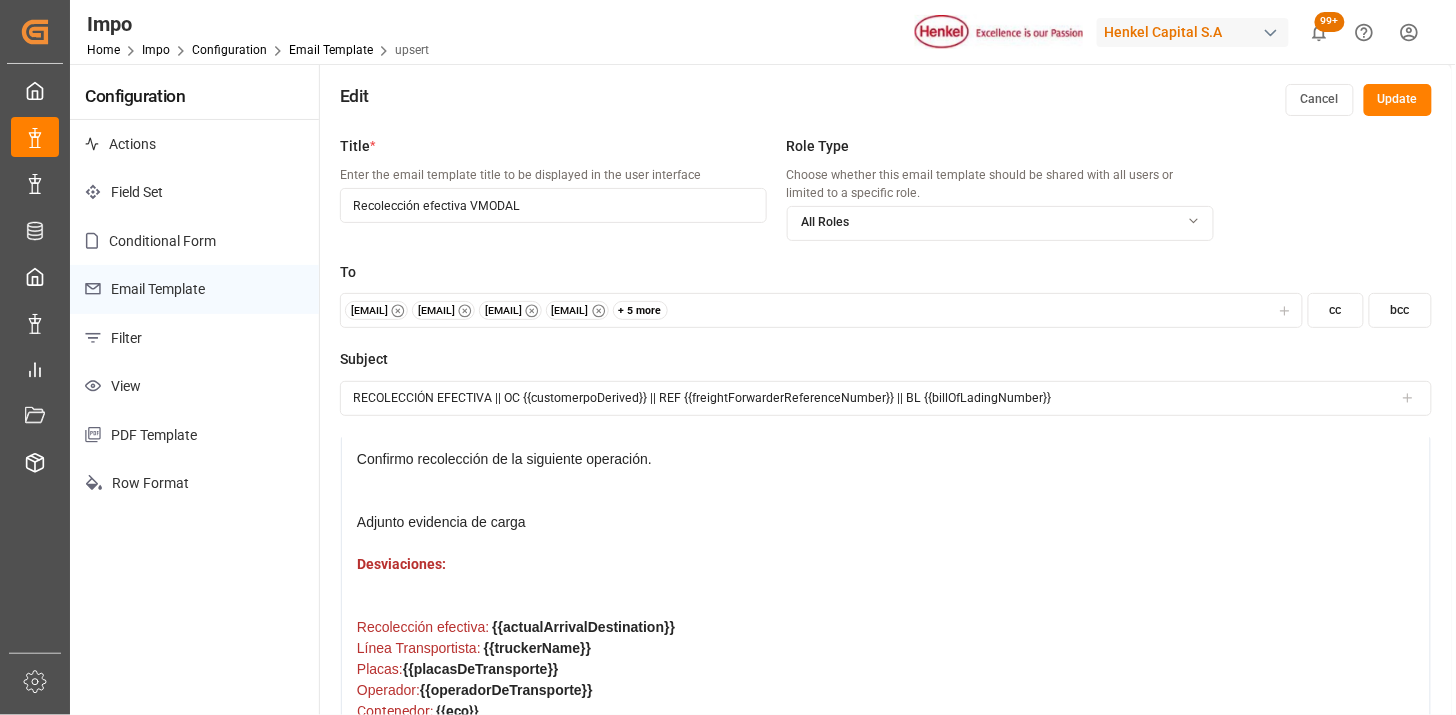 click on "Desviaciones:" at bounding box center (886, 585) 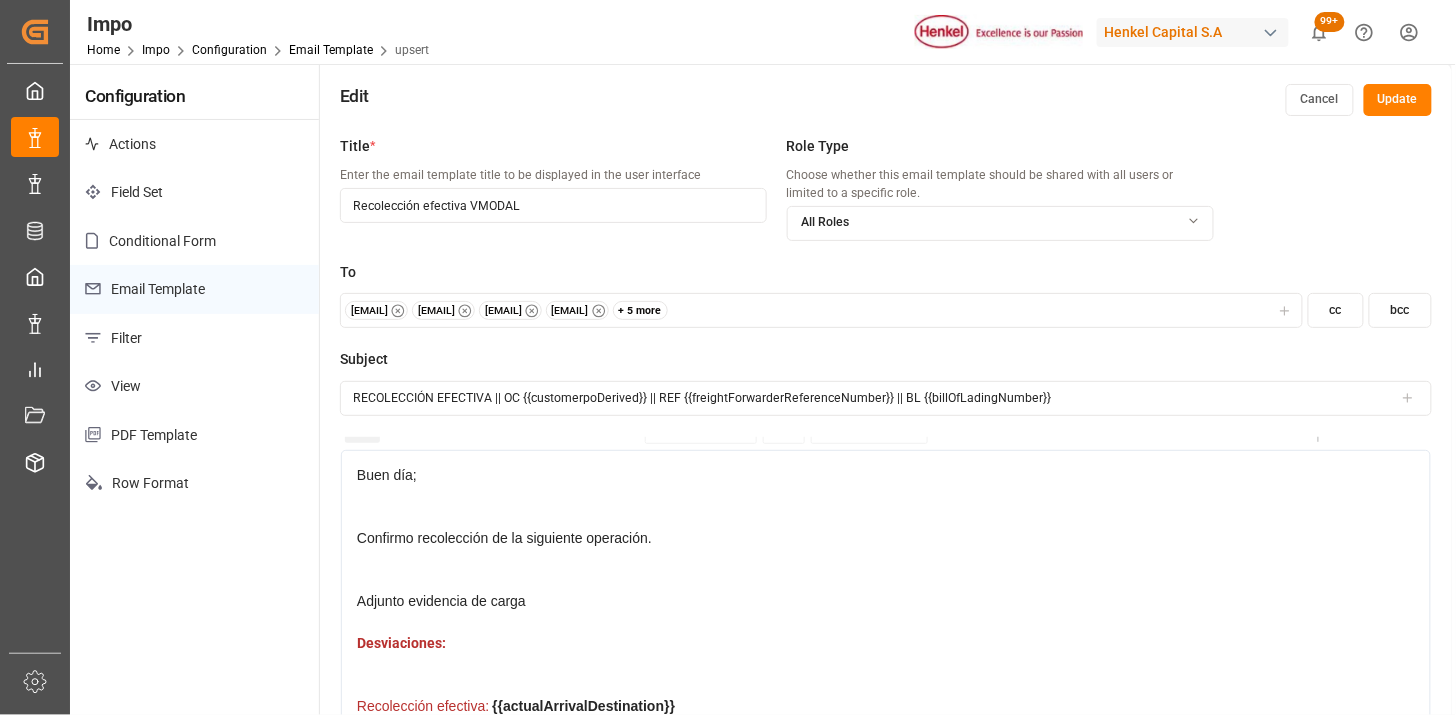 scroll, scrollTop: 0, scrollLeft: 0, axis: both 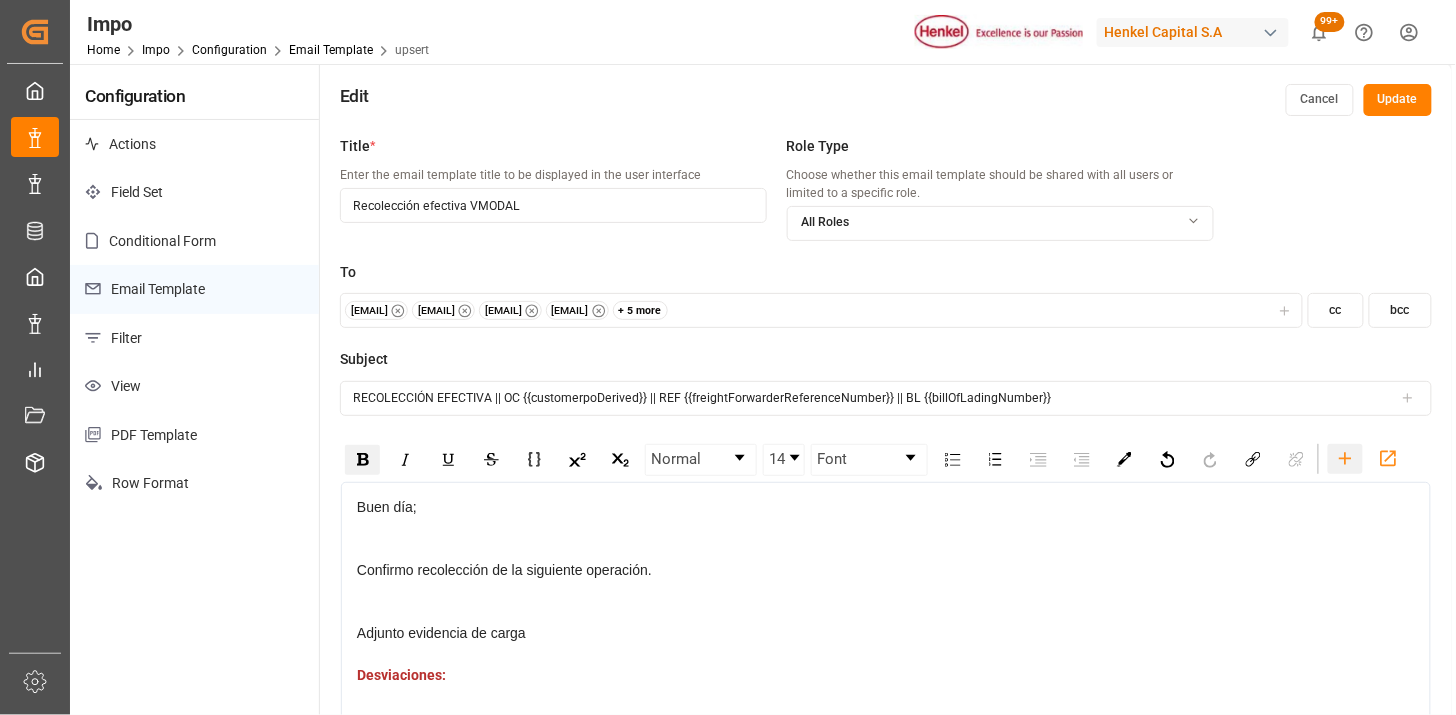 click 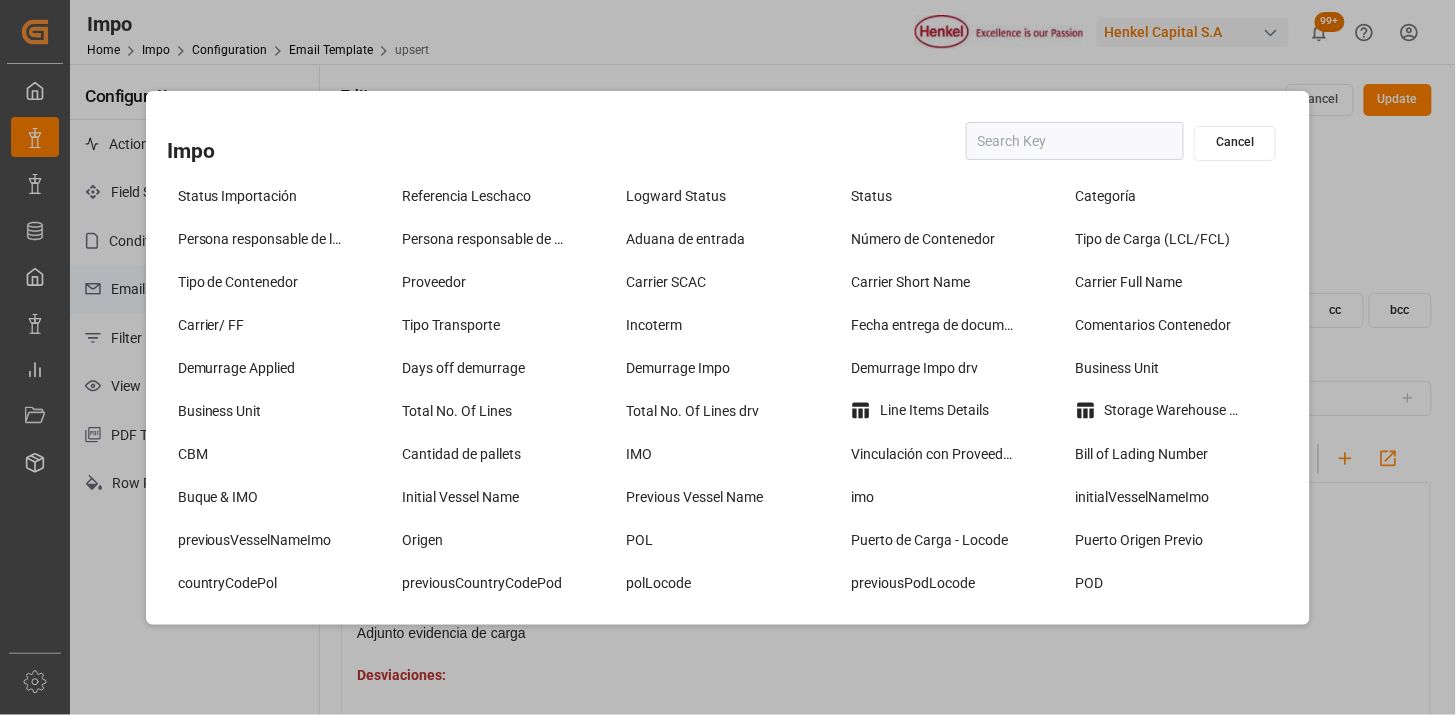 click on "Cancel" at bounding box center (1235, 143) 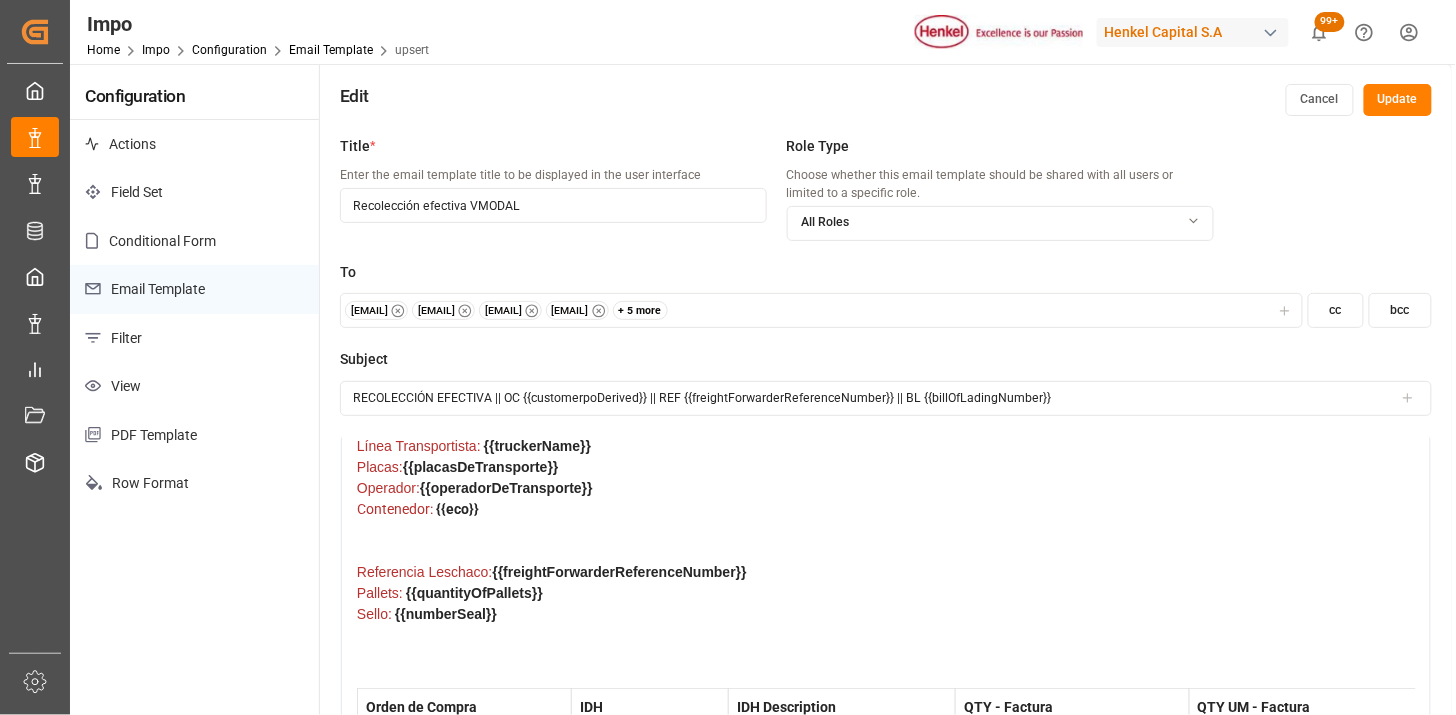 scroll, scrollTop: 208, scrollLeft: 0, axis: vertical 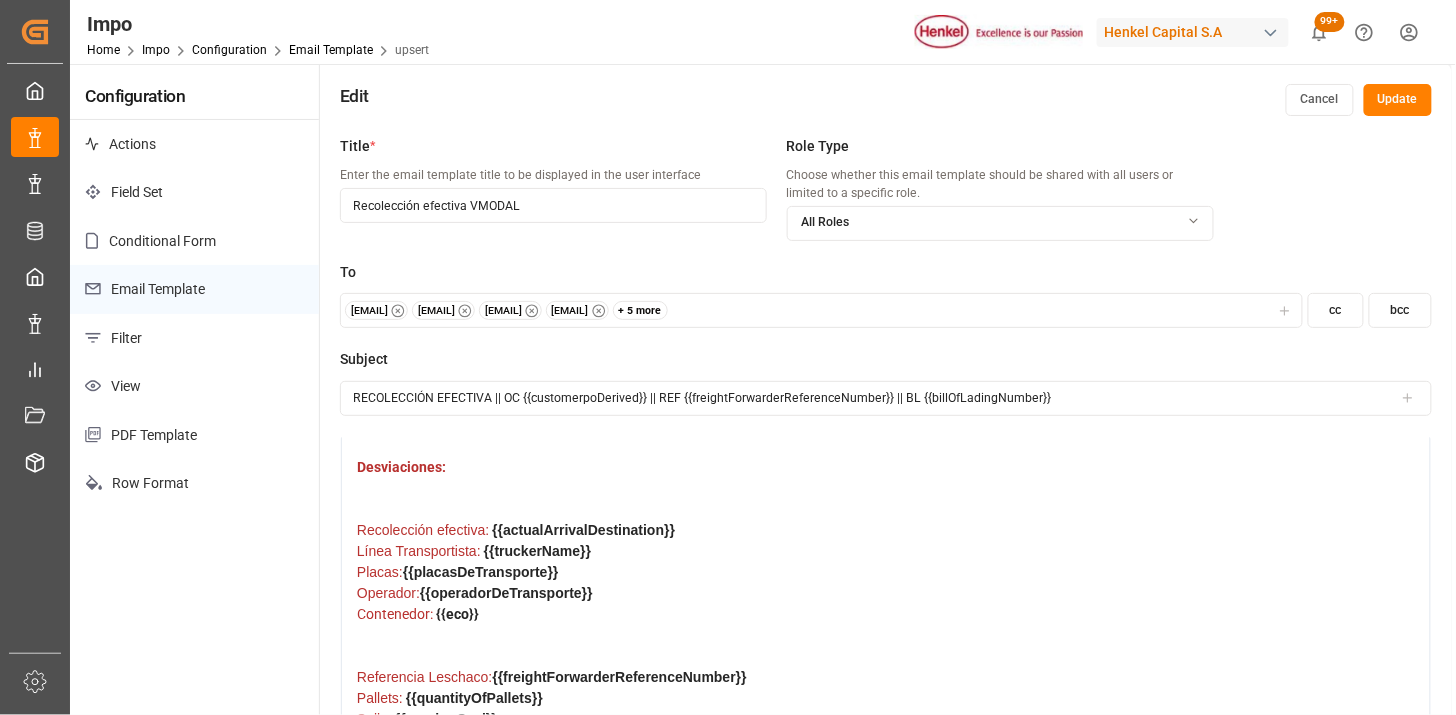 click at bounding box center [886, 446] 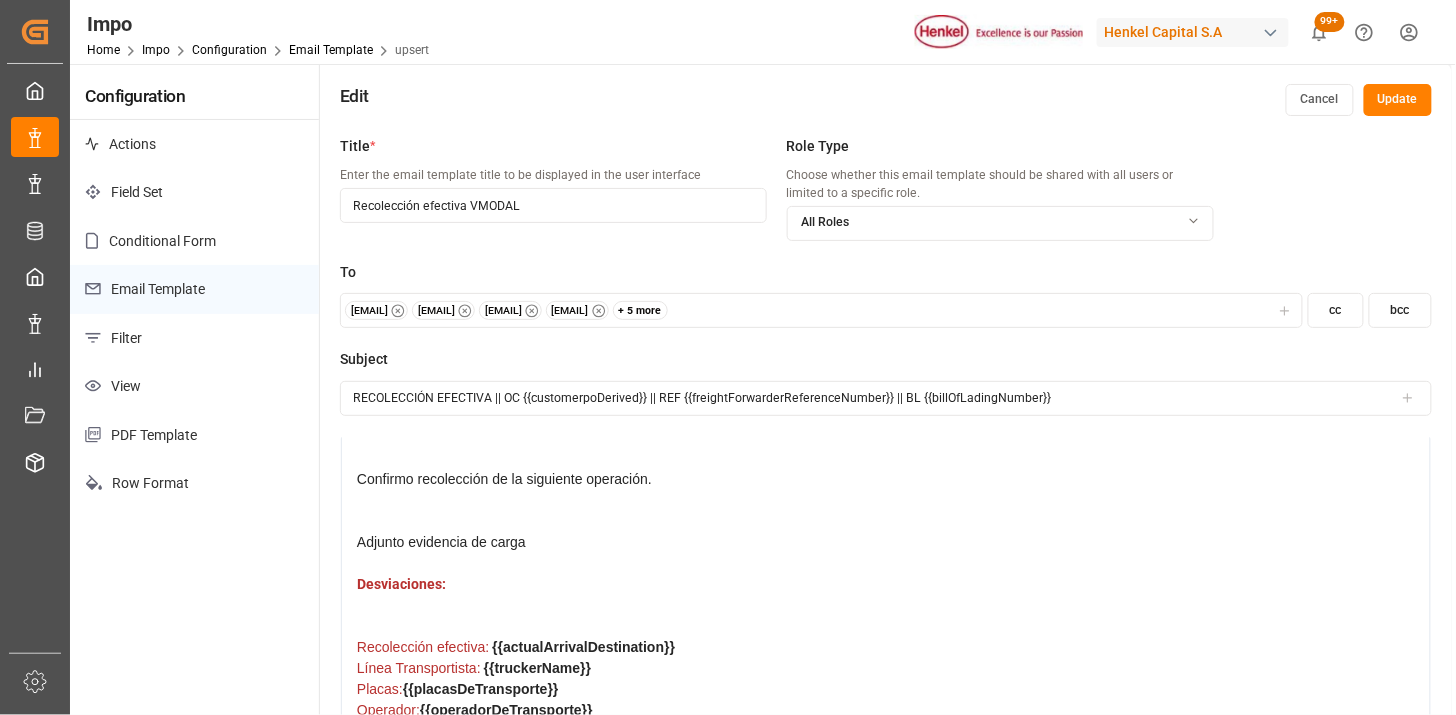 scroll, scrollTop: 0, scrollLeft: 0, axis: both 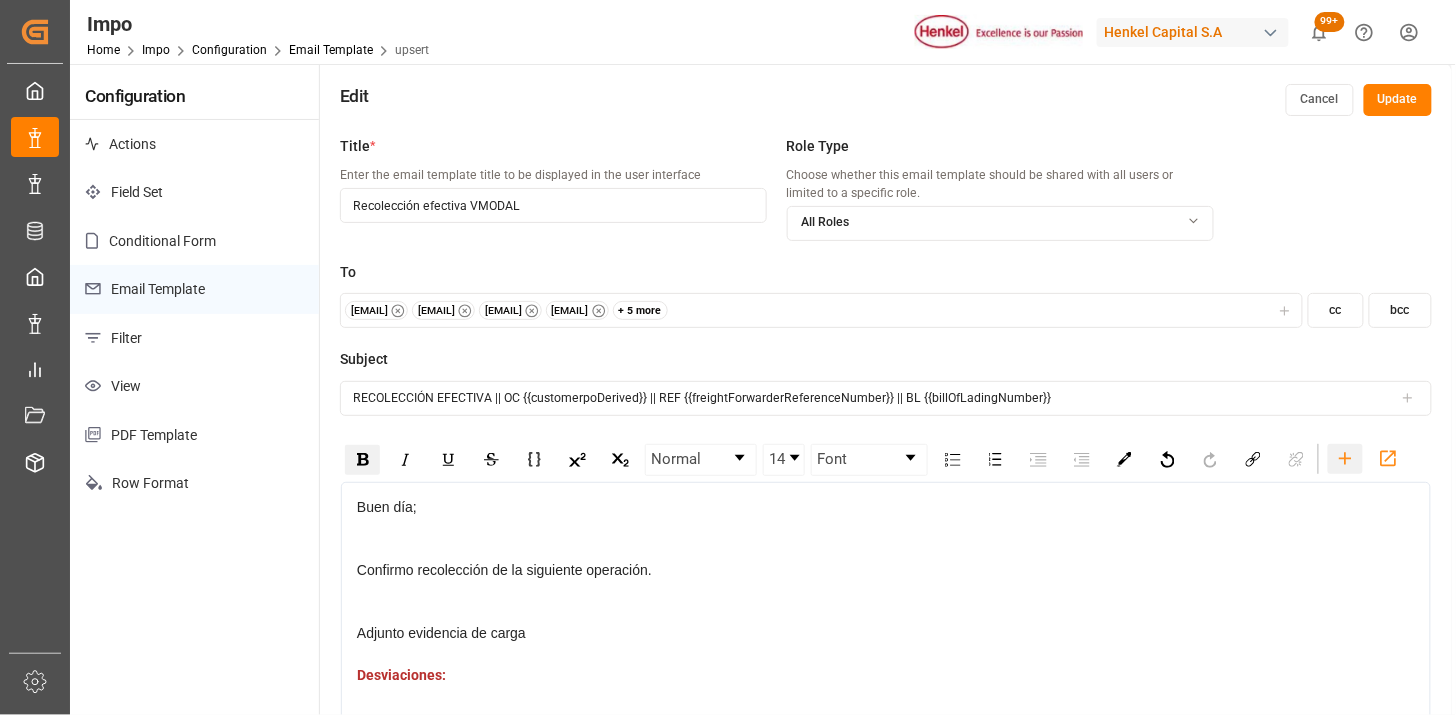 click 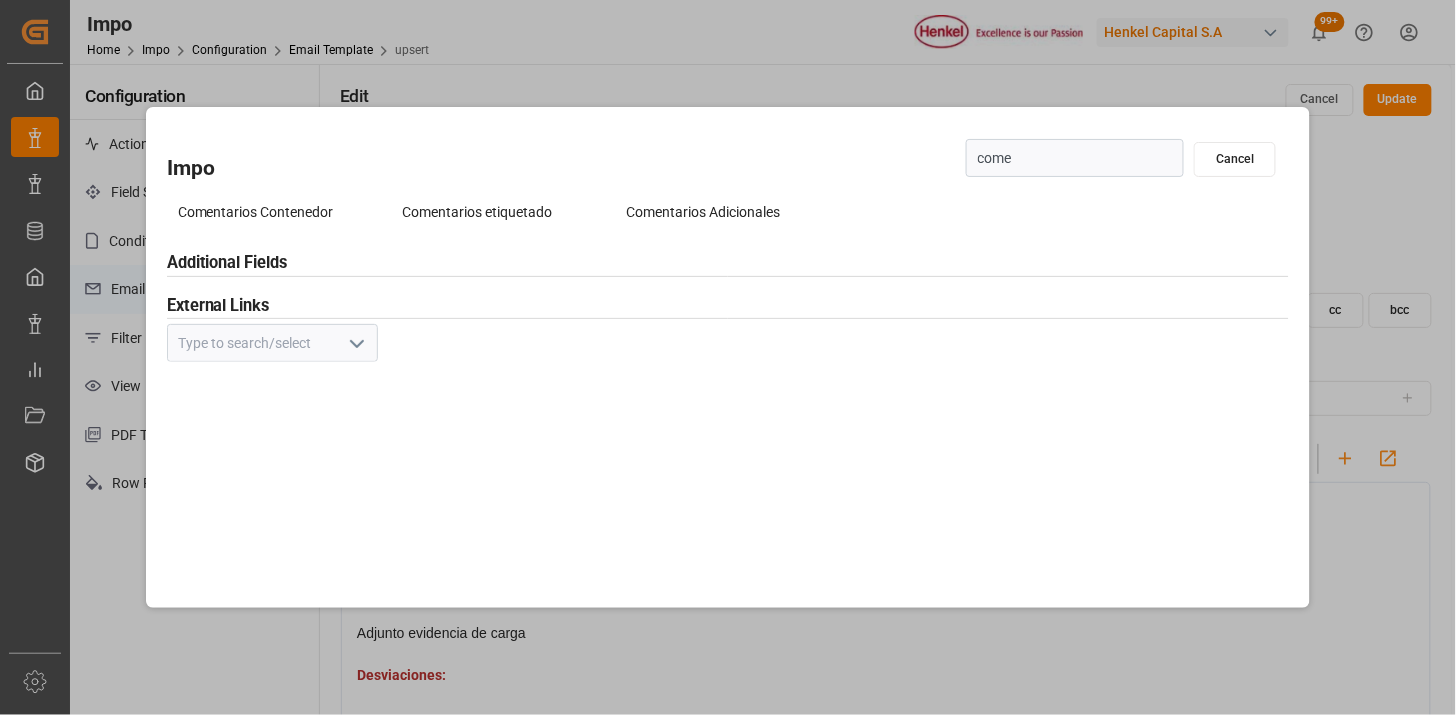 type on "comen" 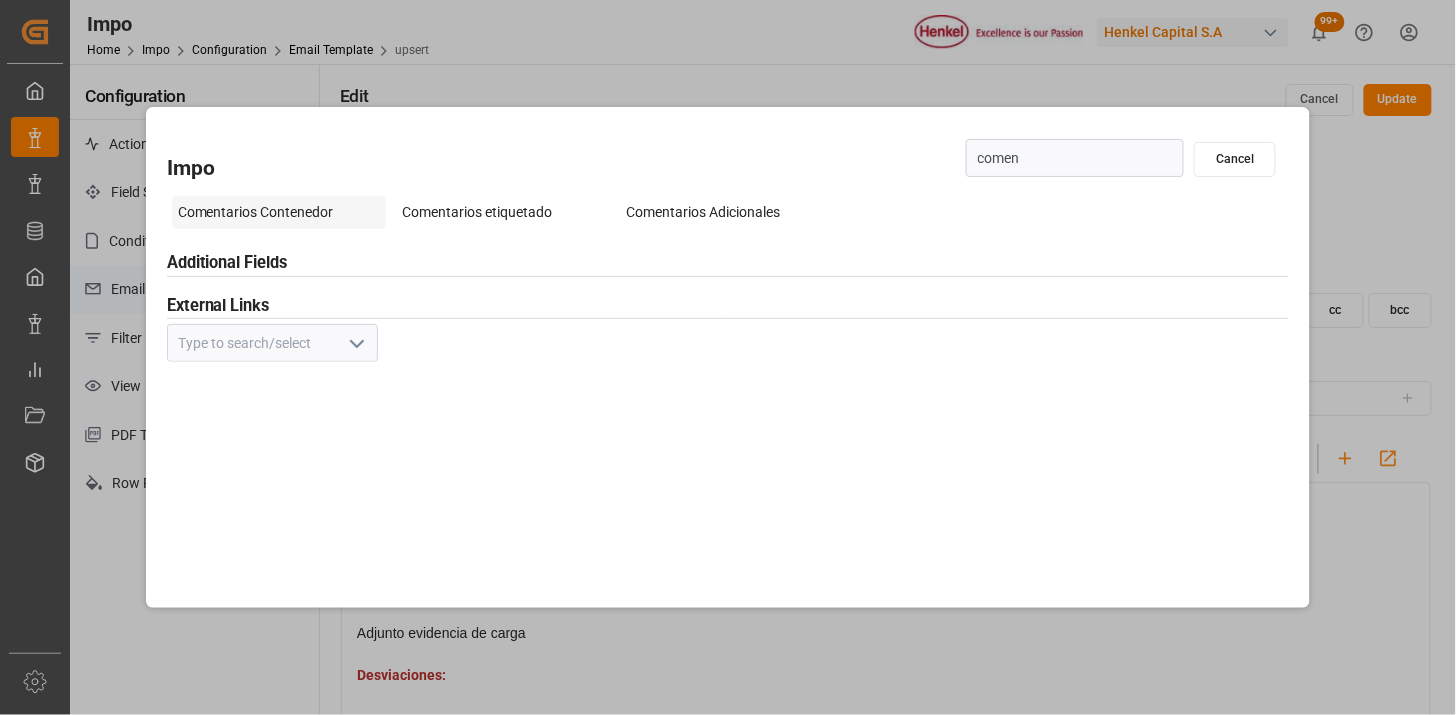 click on "Comentarios Contenedor" at bounding box center (279, 212) 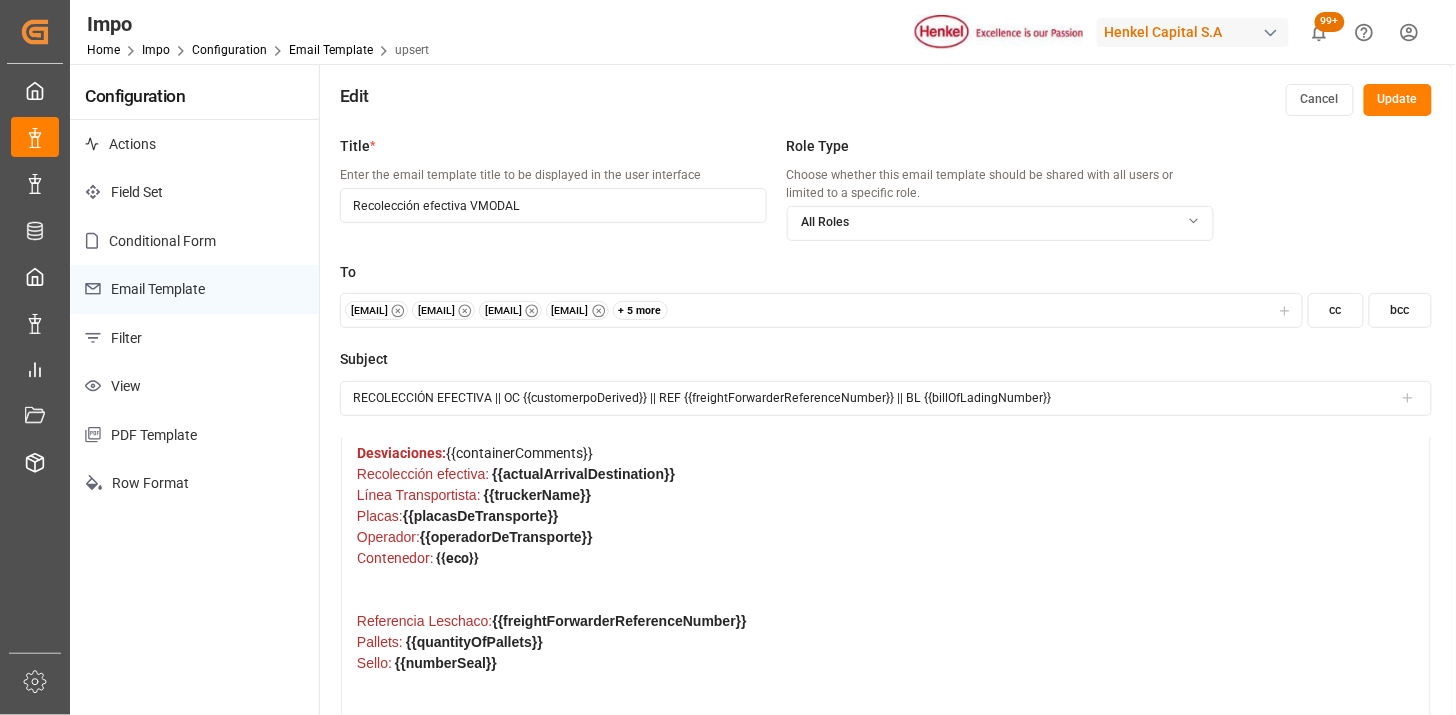 scroll, scrollTop: 111, scrollLeft: 0, axis: vertical 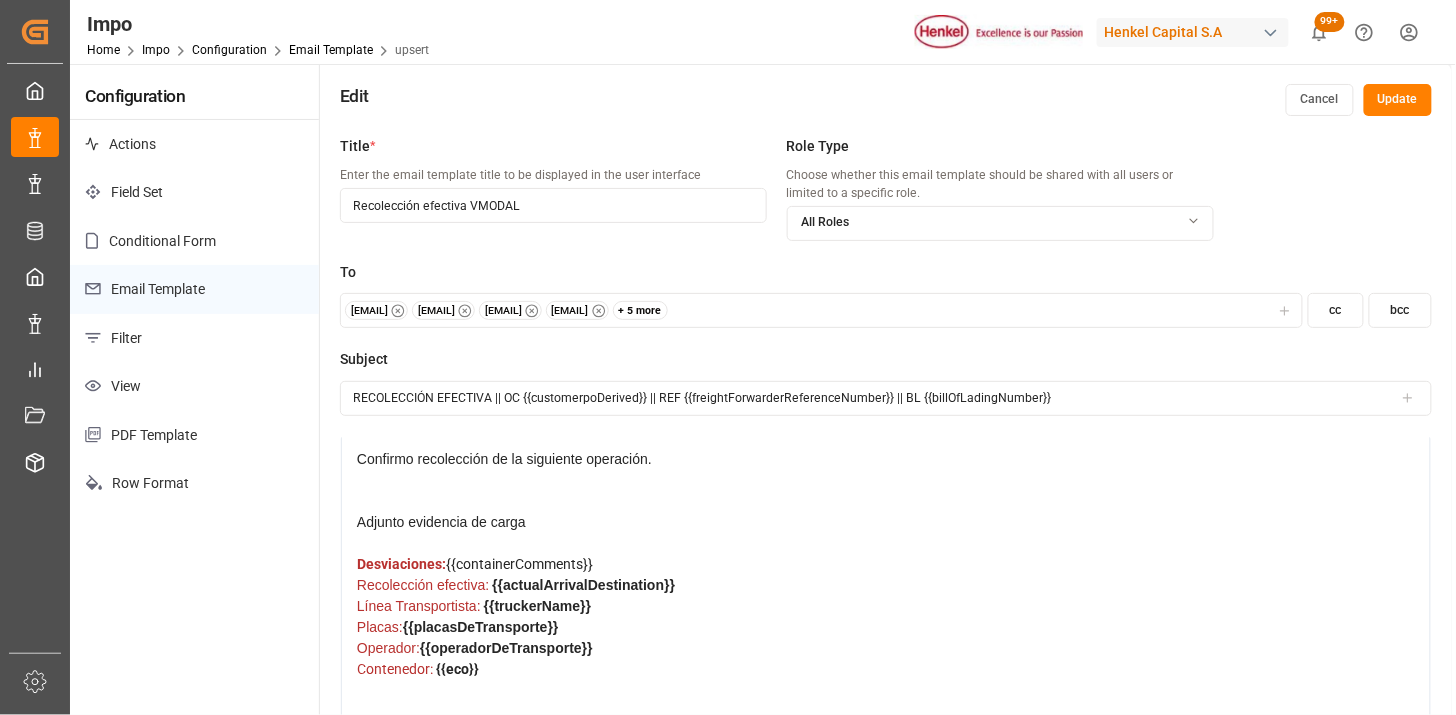 drag, startPoint x: 614, startPoint y: 565, endPoint x: 454, endPoint y: 570, distance: 160.07811 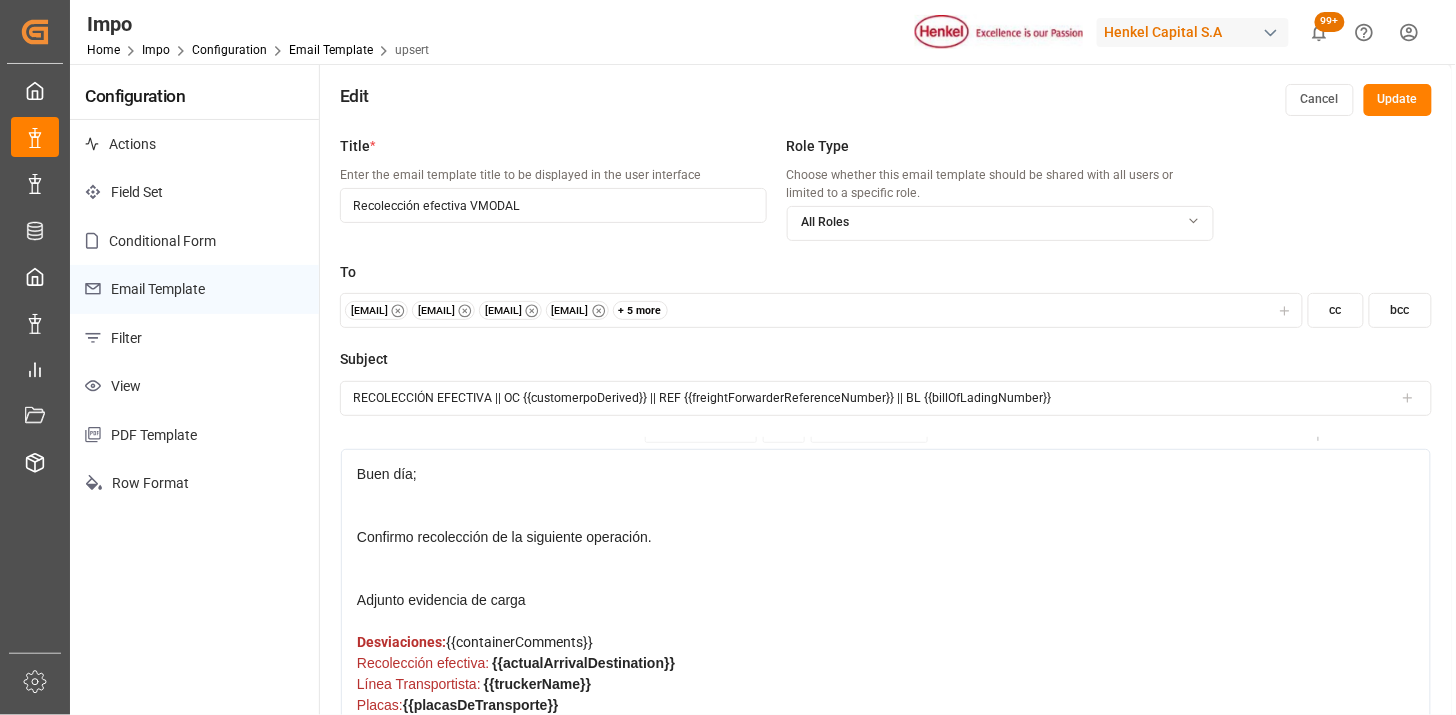 scroll, scrollTop: 0, scrollLeft: 0, axis: both 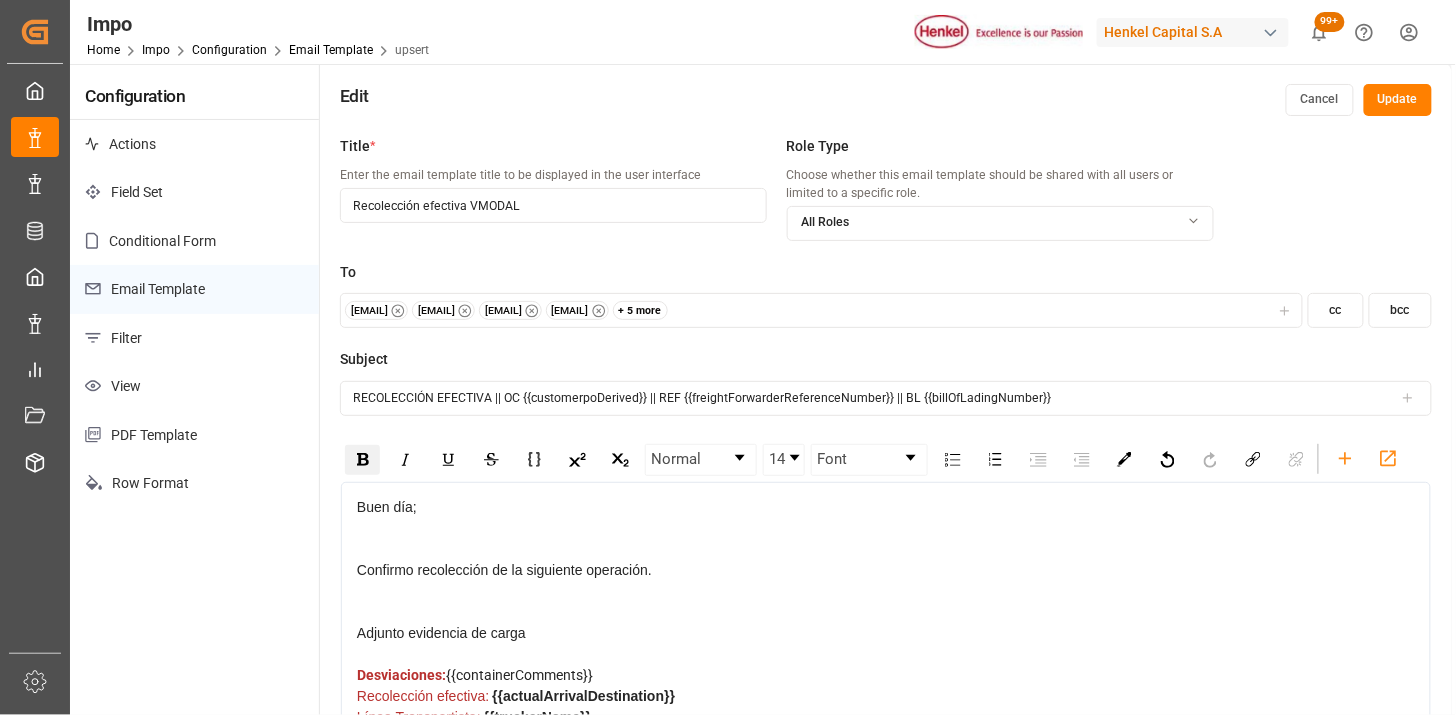 click at bounding box center [362, 460] 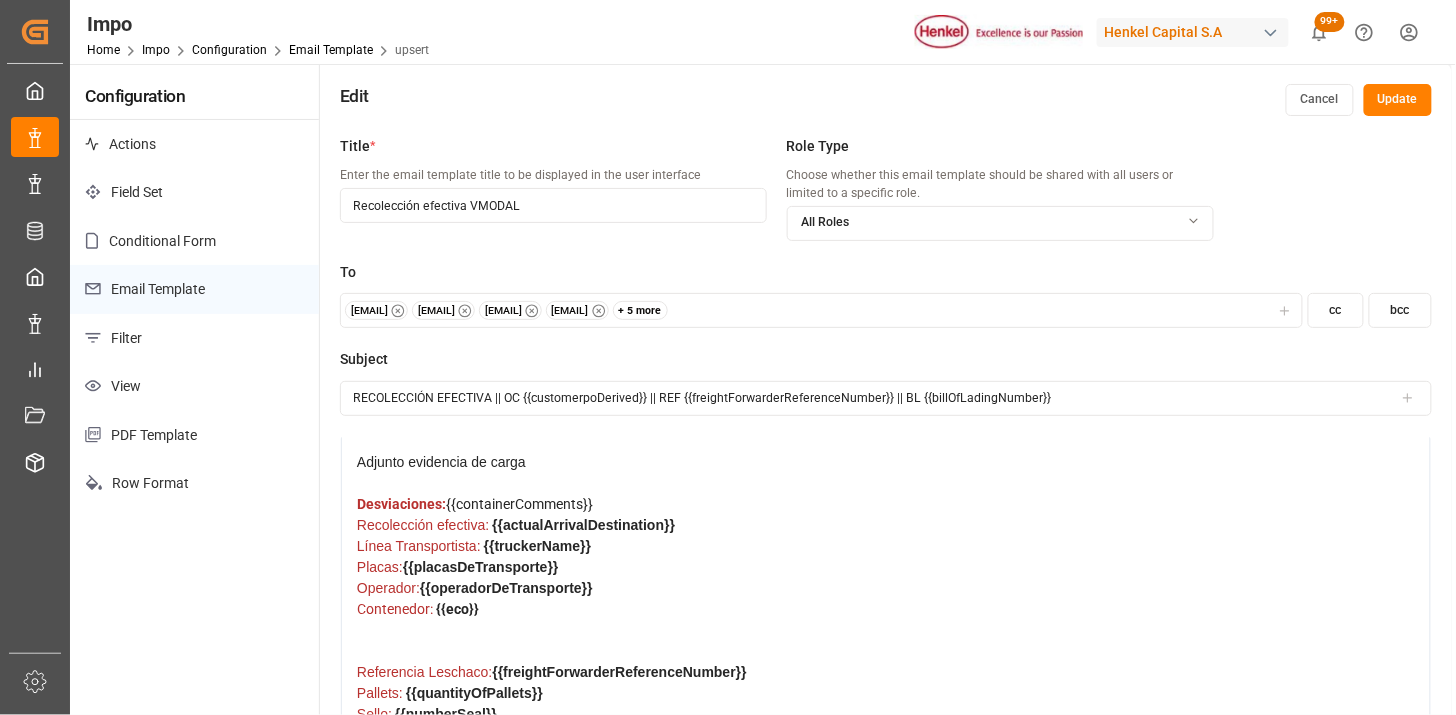 scroll, scrollTop: 222, scrollLeft: 0, axis: vertical 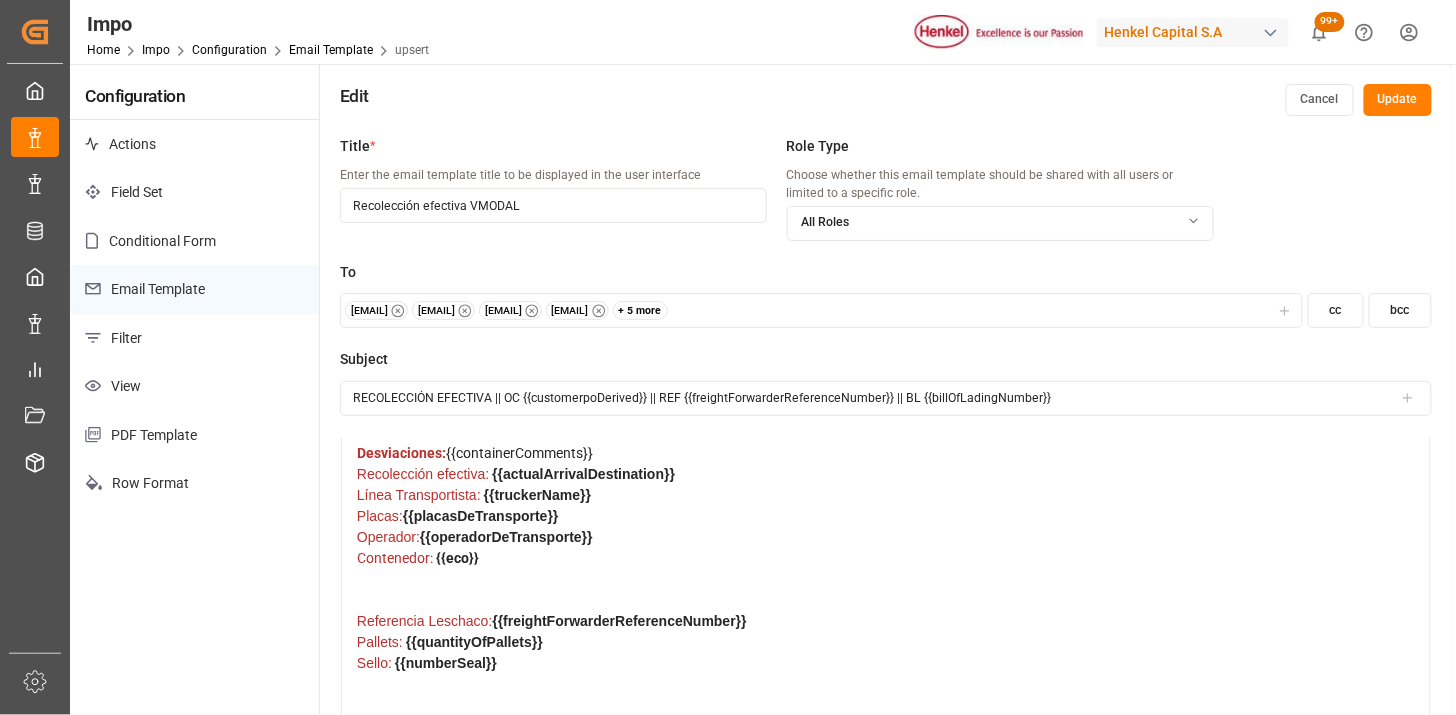 click on "Update" at bounding box center [1398, 100] 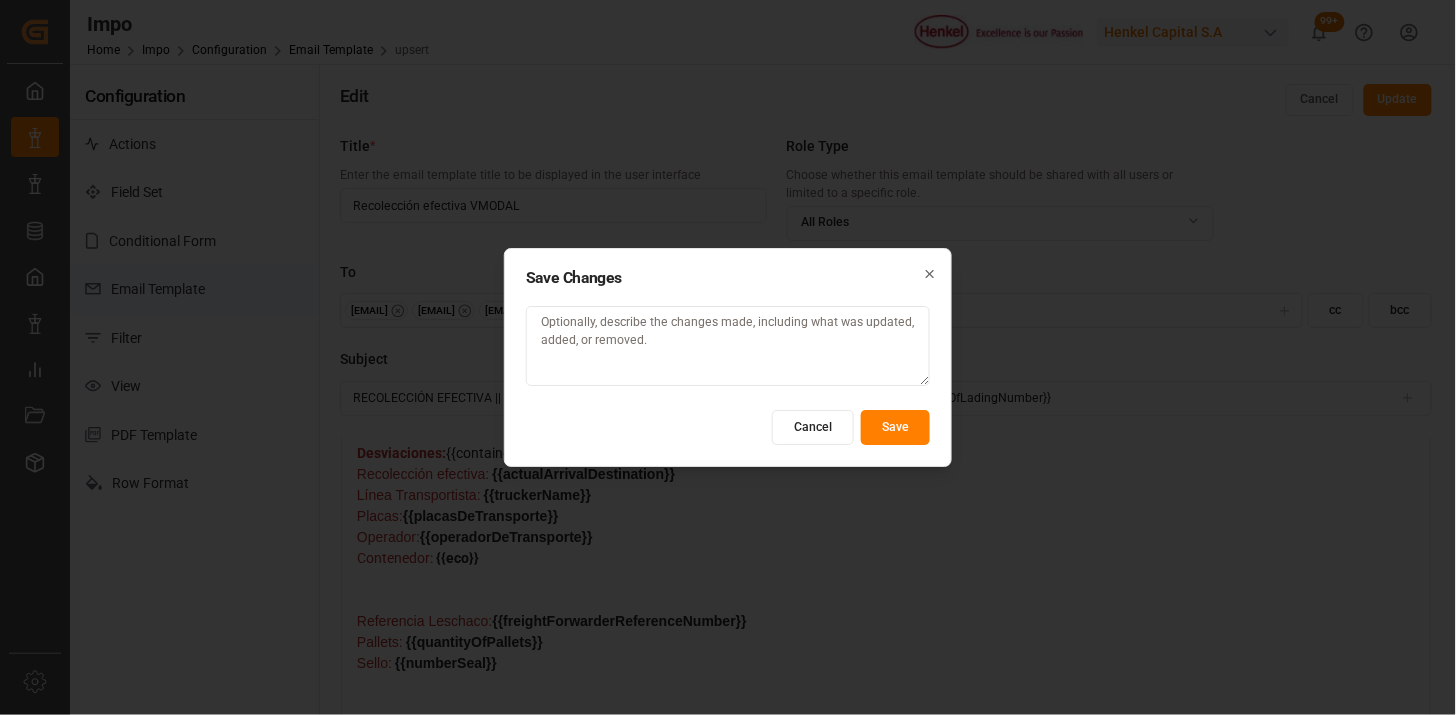click on "Save" at bounding box center [895, 427] 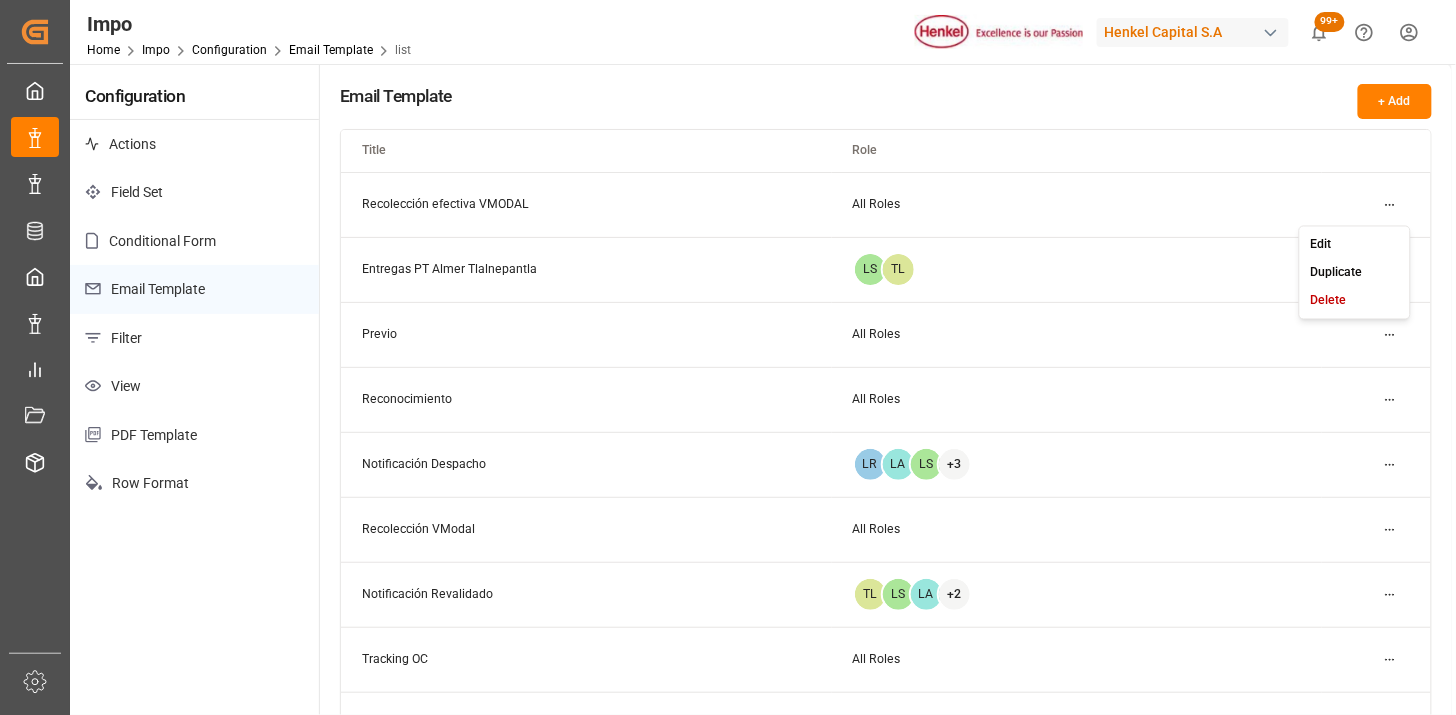 click on "Created by potrace 1.15, written by Peter Selinger 2001-2017 Created by potrace 1.15, written by Peter Selinger 2001-2017 My Cockpit My Cockpit Impo Impo Expo Expo Master Data Master Data WHS WHS Data Management Data Management My Reports My Reports Document Management Document Management Storage Warehouse Storage Warehouse Sidebar Settings Back to main menu Impo Home Impo Configuration Email Template list Henkel Capital S.A 99+ Notifications Only show unread All Mark all categories read Uploads Mark all as read Line Items 2 hours ago 23 number of rows uploaded Impo 2 hours ago 7 number of rows uploaded Line Items 3 days ago 14 number of rows uploaded Impo 3 days ago 7 number of rows uploaded Impo 6 days ago 7 number of rows uploaded Line Items 7 days ago 9 number of rows uploaded Downloads Mark all as read Impo 3 days ago 11 number of rows downloaded Impo 3 days ago 5 number of rows downloaded Impo 4 days ago 8 number of rows downloaded Line Items 6 days ago 8 number of rows downloaded Actions 8 days ago LS" at bounding box center (728, 357) 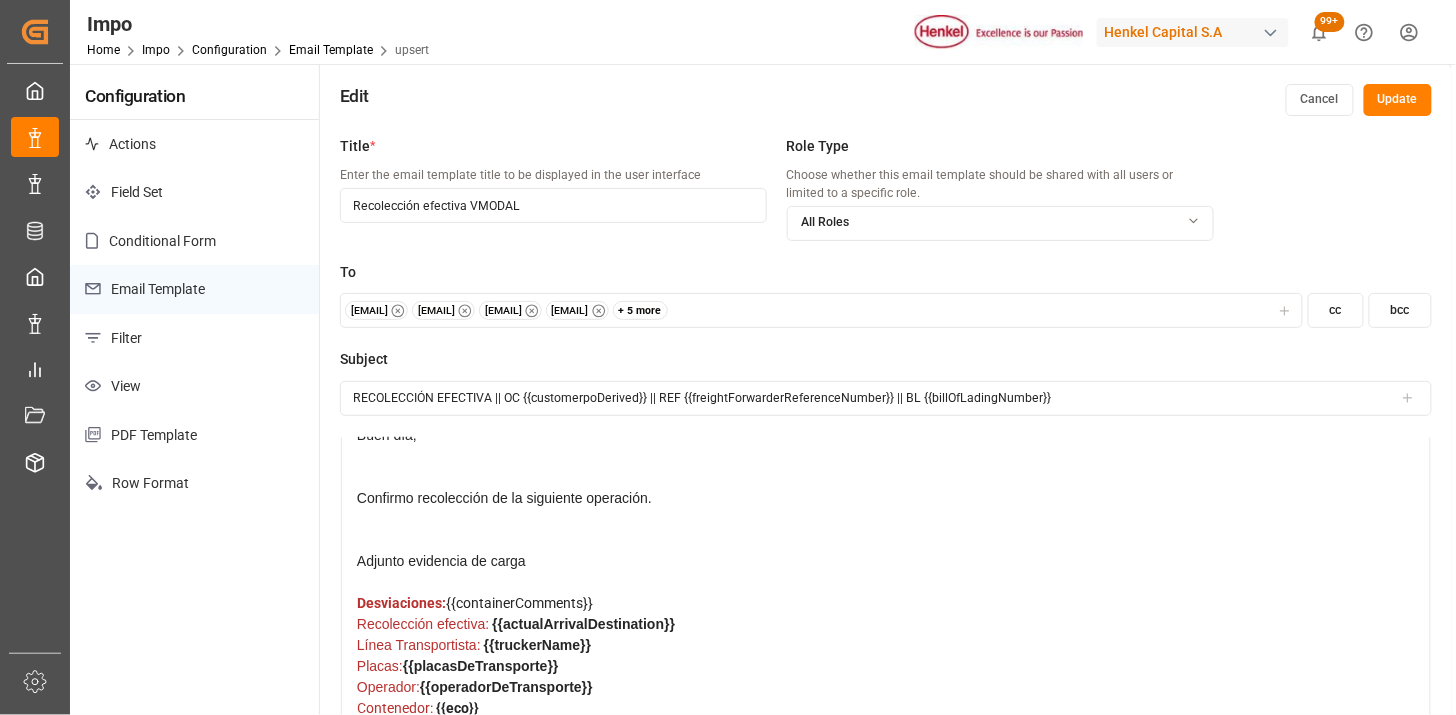 scroll, scrollTop: 111, scrollLeft: 0, axis: vertical 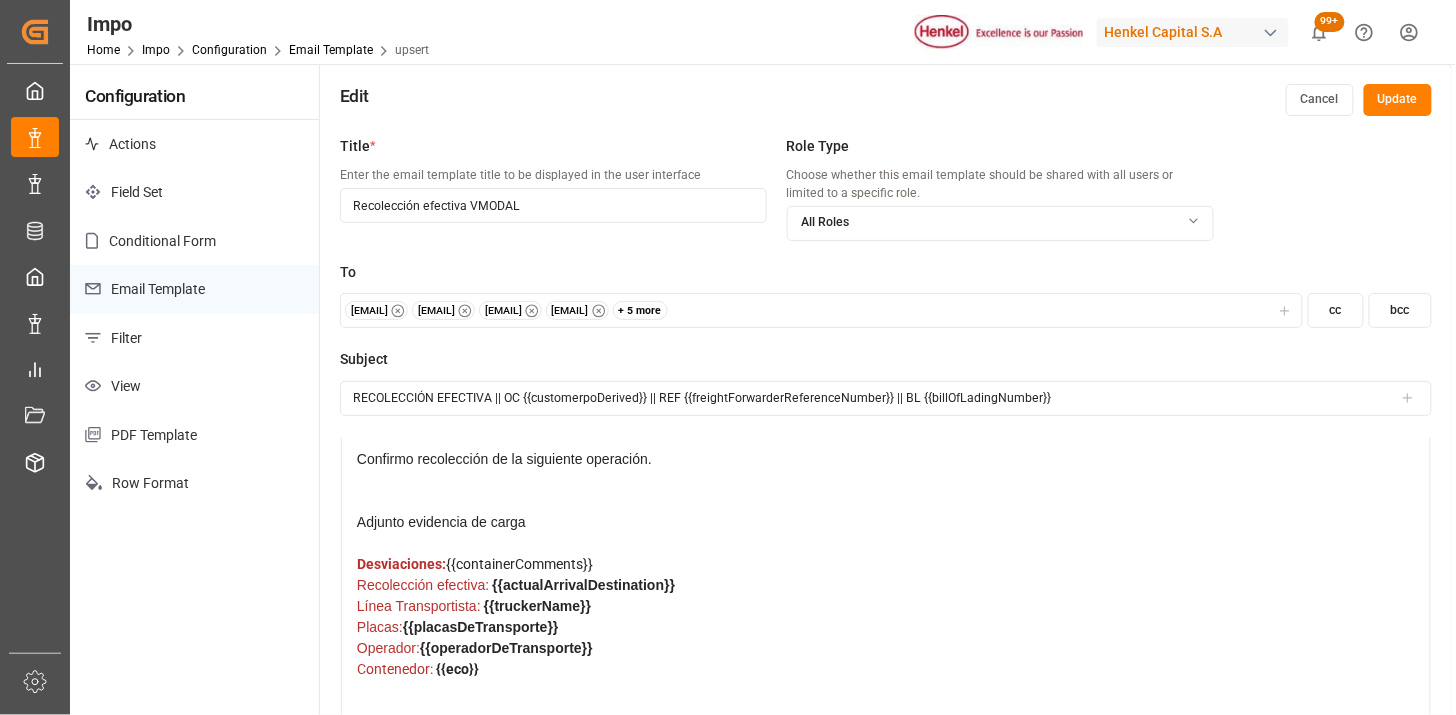 click on "Adjunto evidencia de carga" at bounding box center (886, 533) 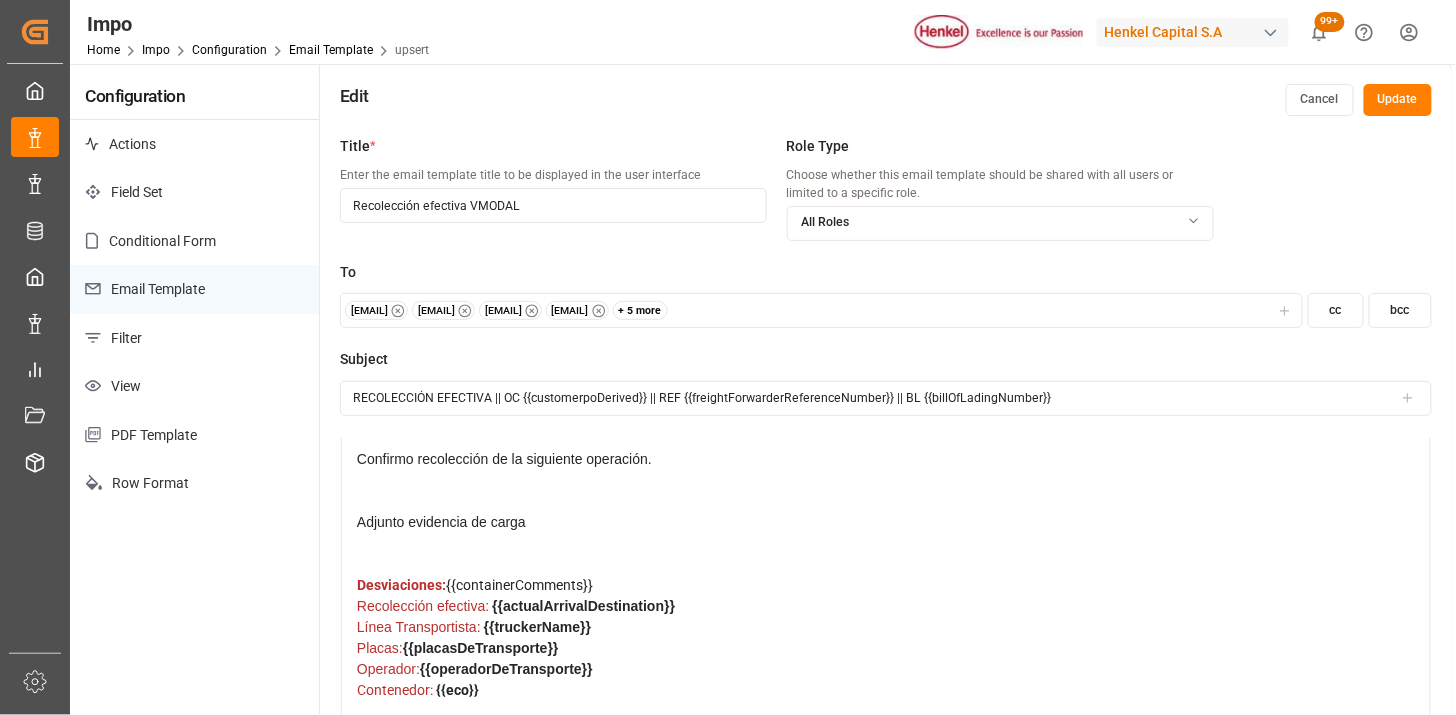 drag, startPoint x: 616, startPoint y: 592, endPoint x: 454, endPoint y: 591, distance: 162.00308 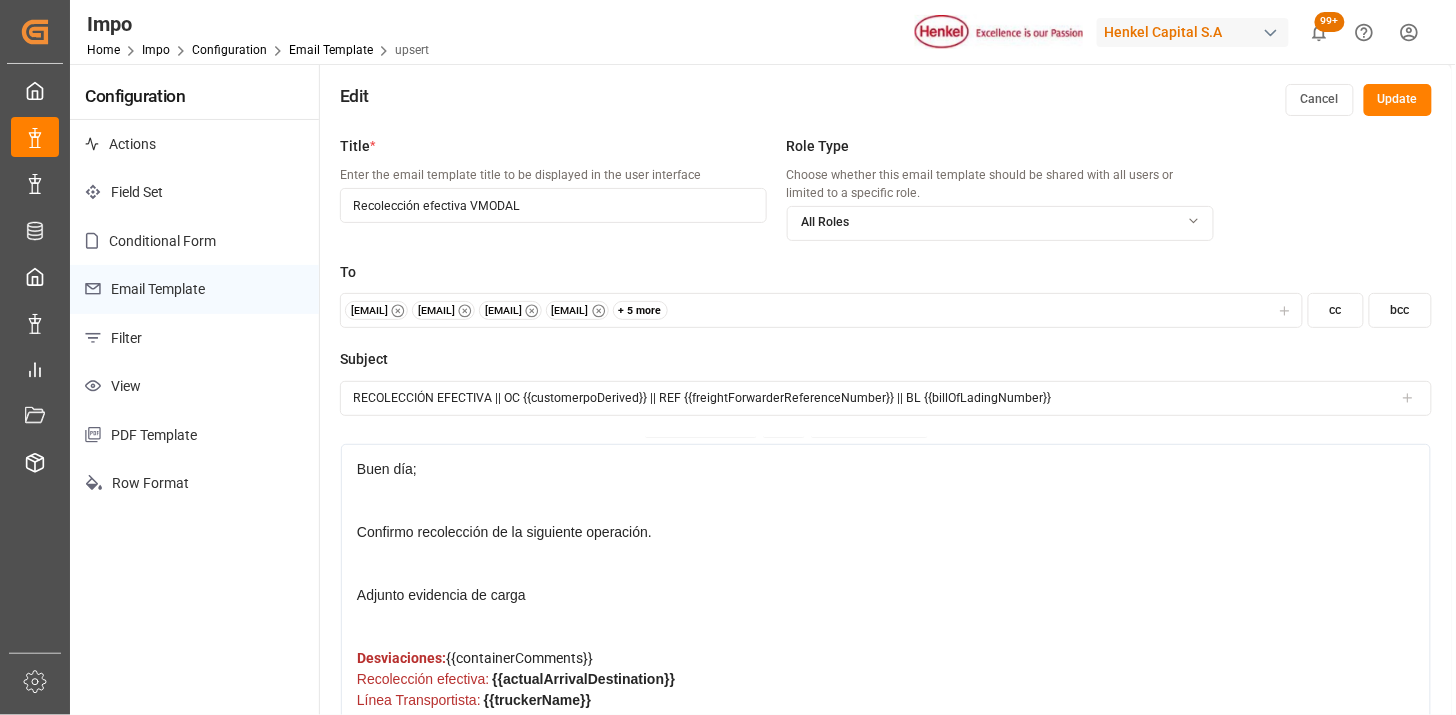 scroll, scrollTop: 0, scrollLeft: 0, axis: both 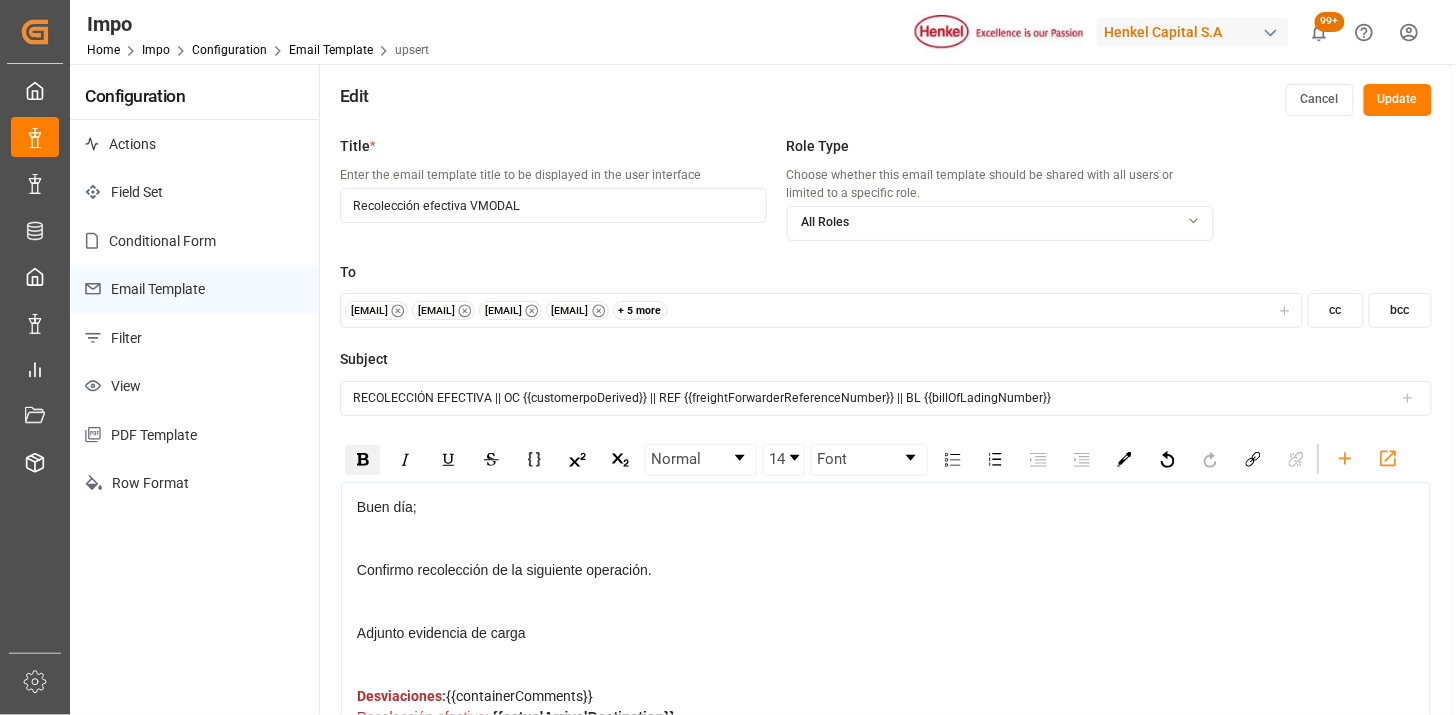 click at bounding box center [363, 459] 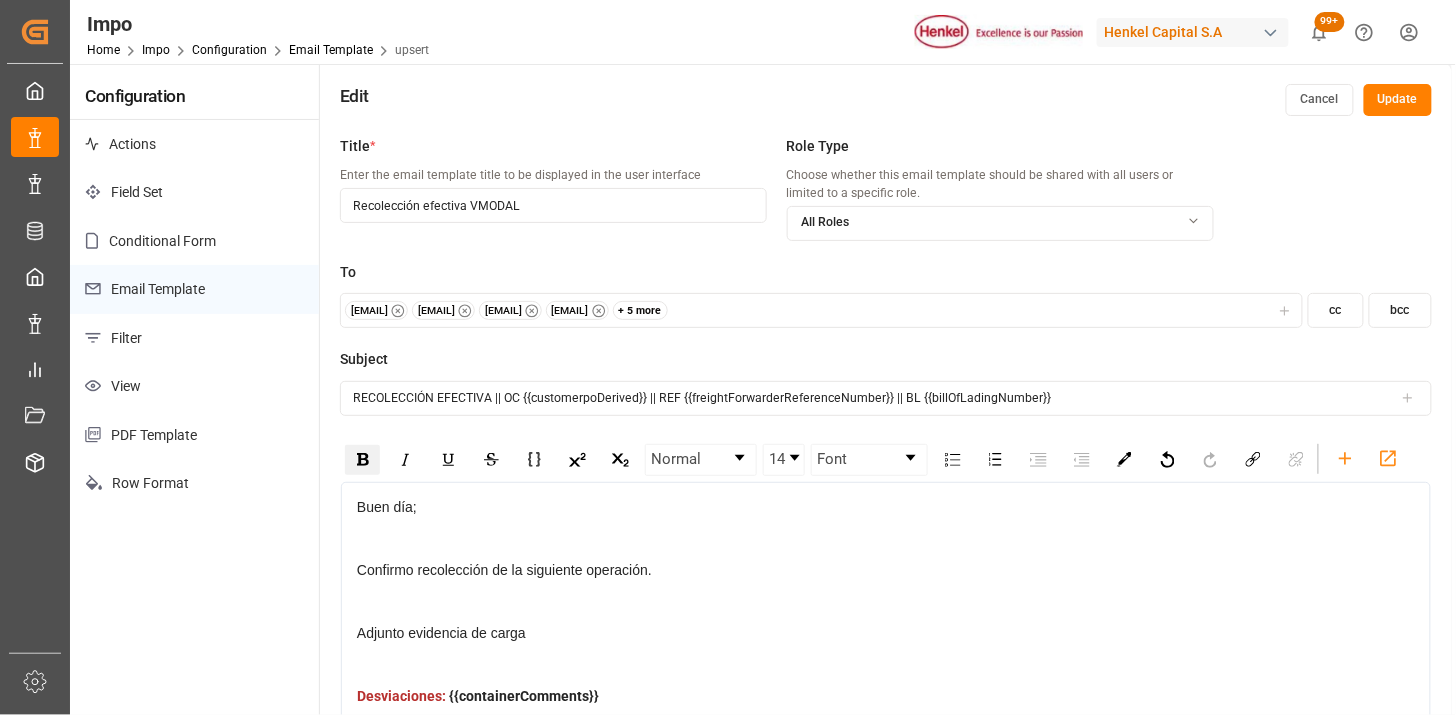 click on "Confirmo recolección de la siguiente operación." at bounding box center (886, 591) 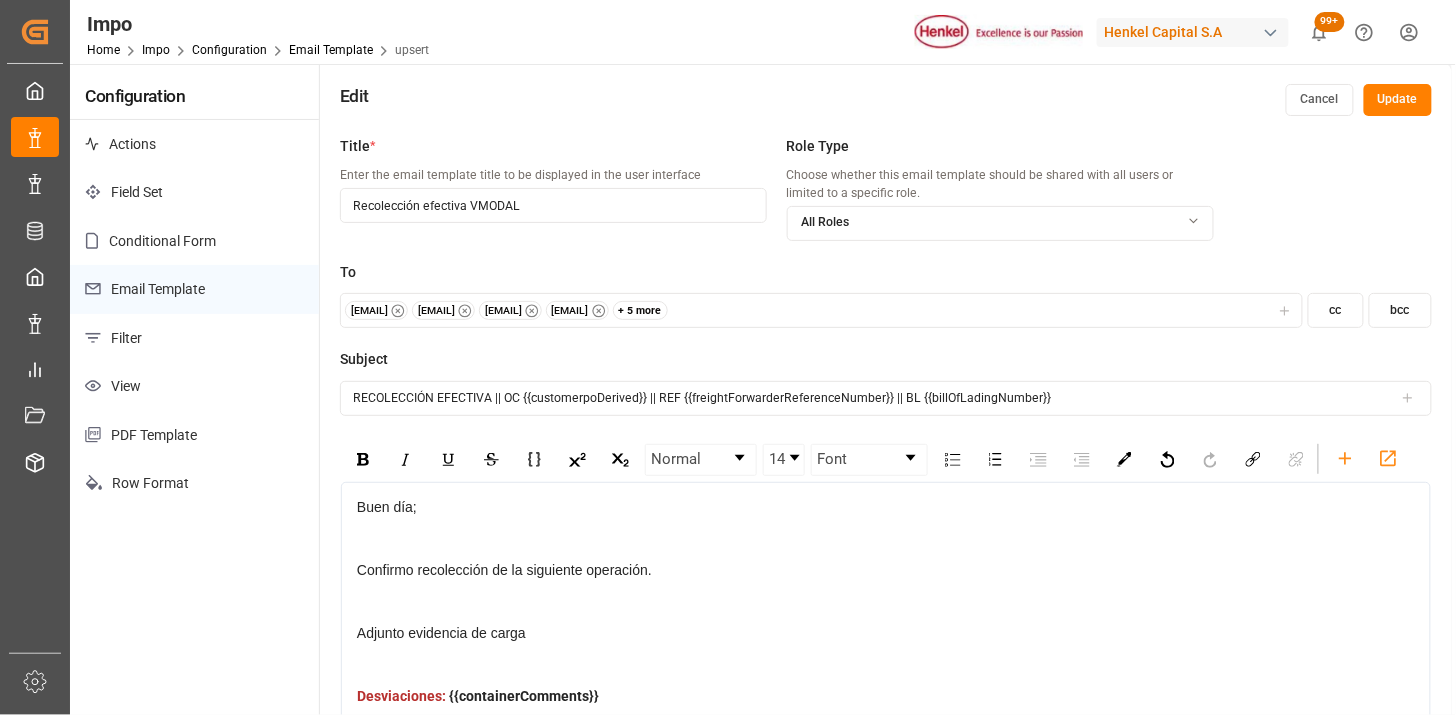 click on "Update" at bounding box center (1398, 100) 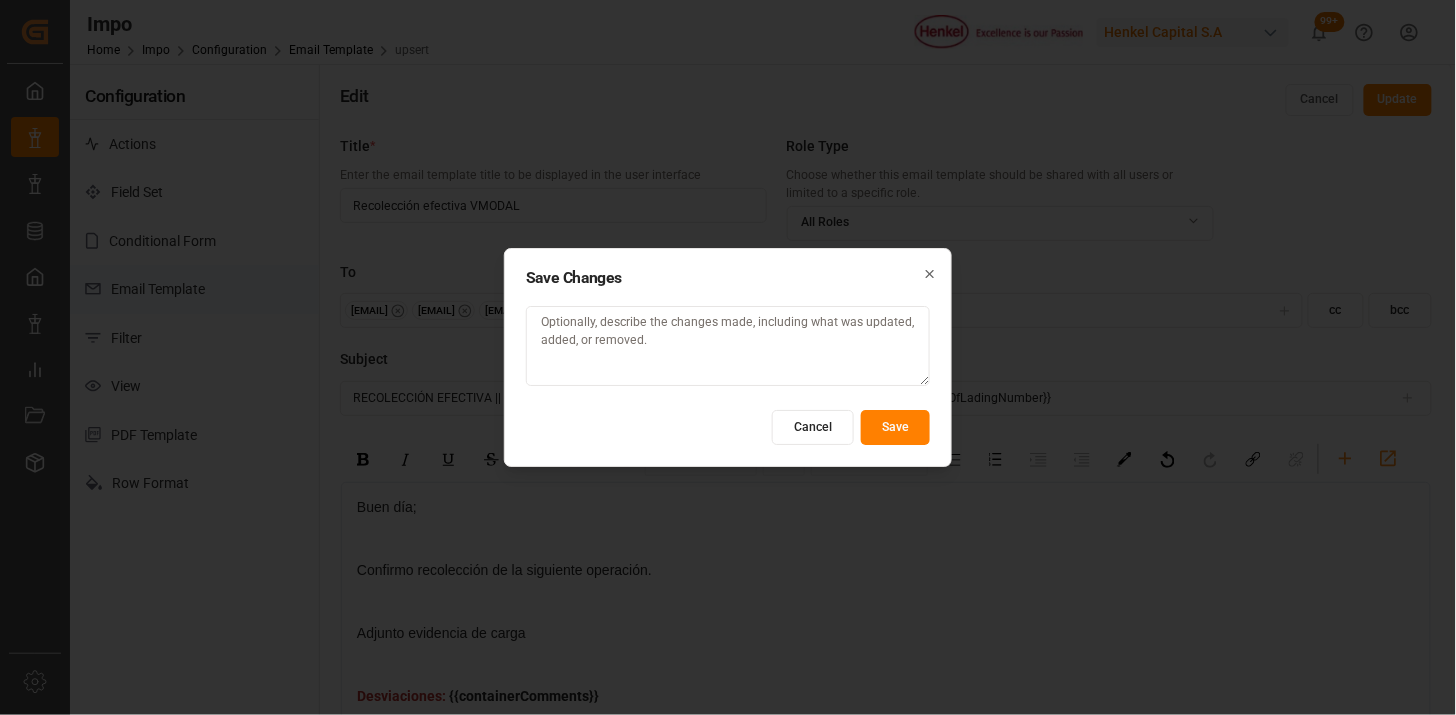 click on "Save" at bounding box center (895, 427) 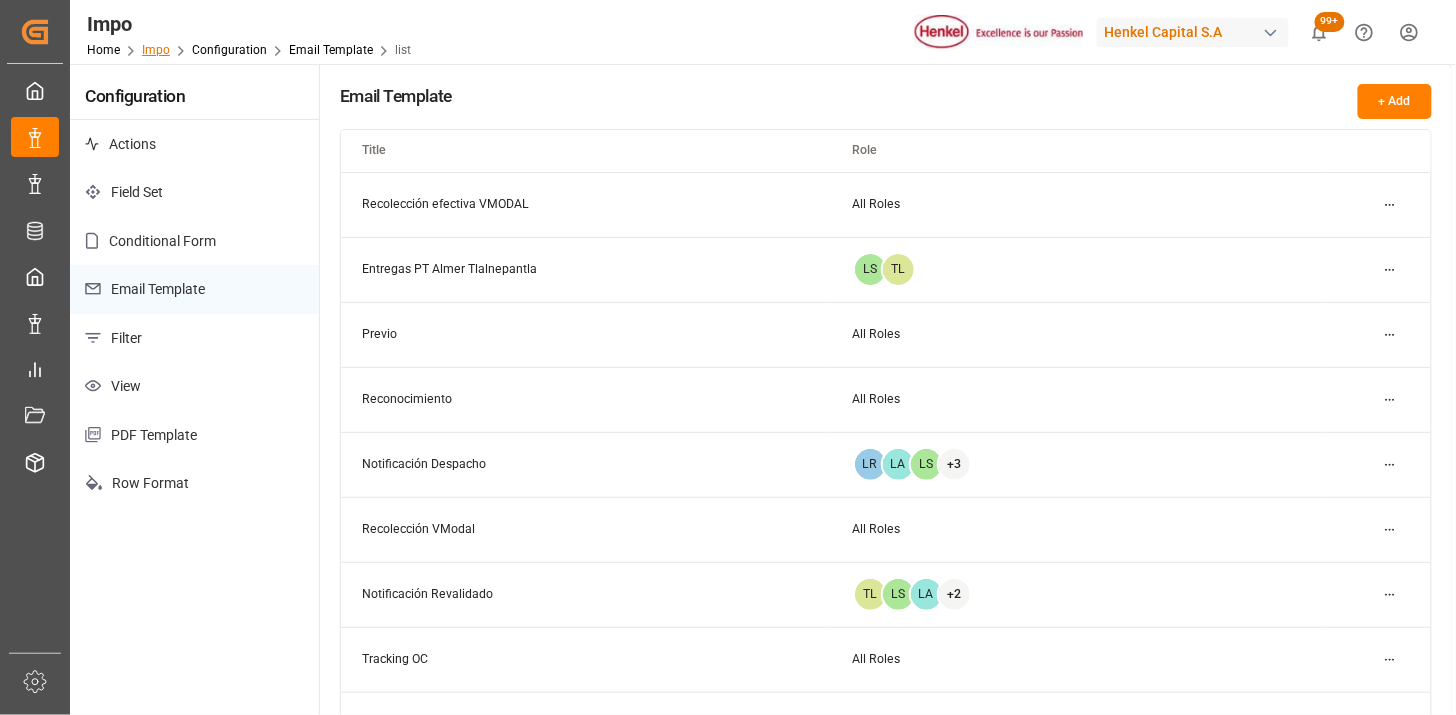click on "Impo" at bounding box center (156, 50) 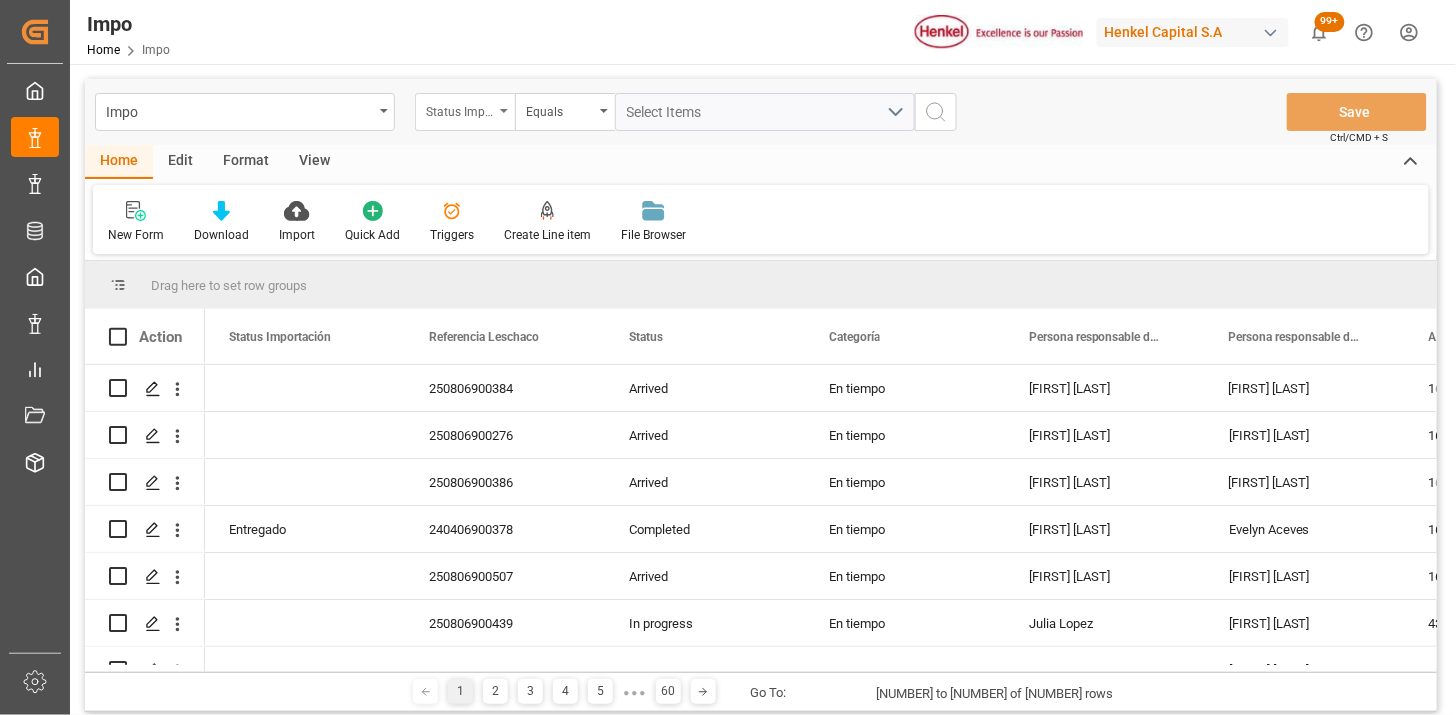 drag, startPoint x: 490, startPoint y: 120, endPoint x: 475, endPoint y: 127, distance: 16.552946 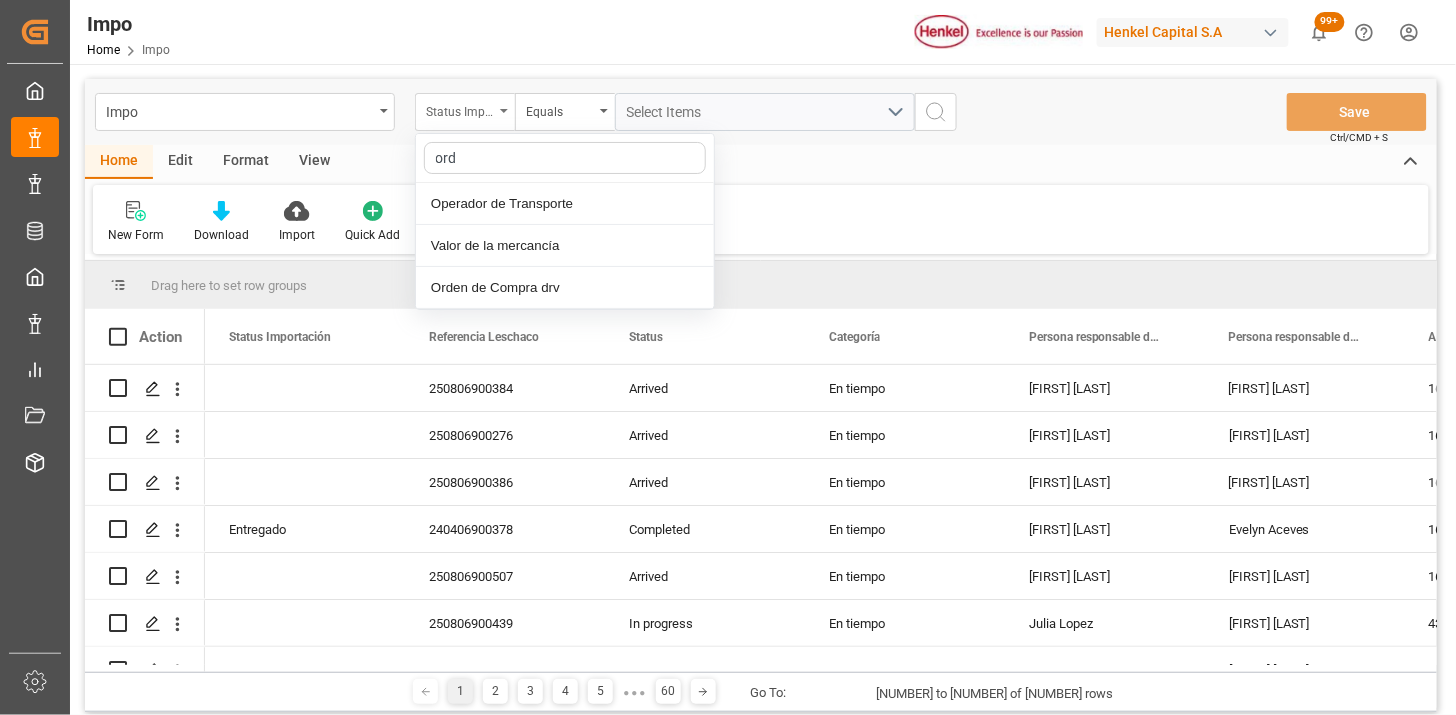 type on "orde" 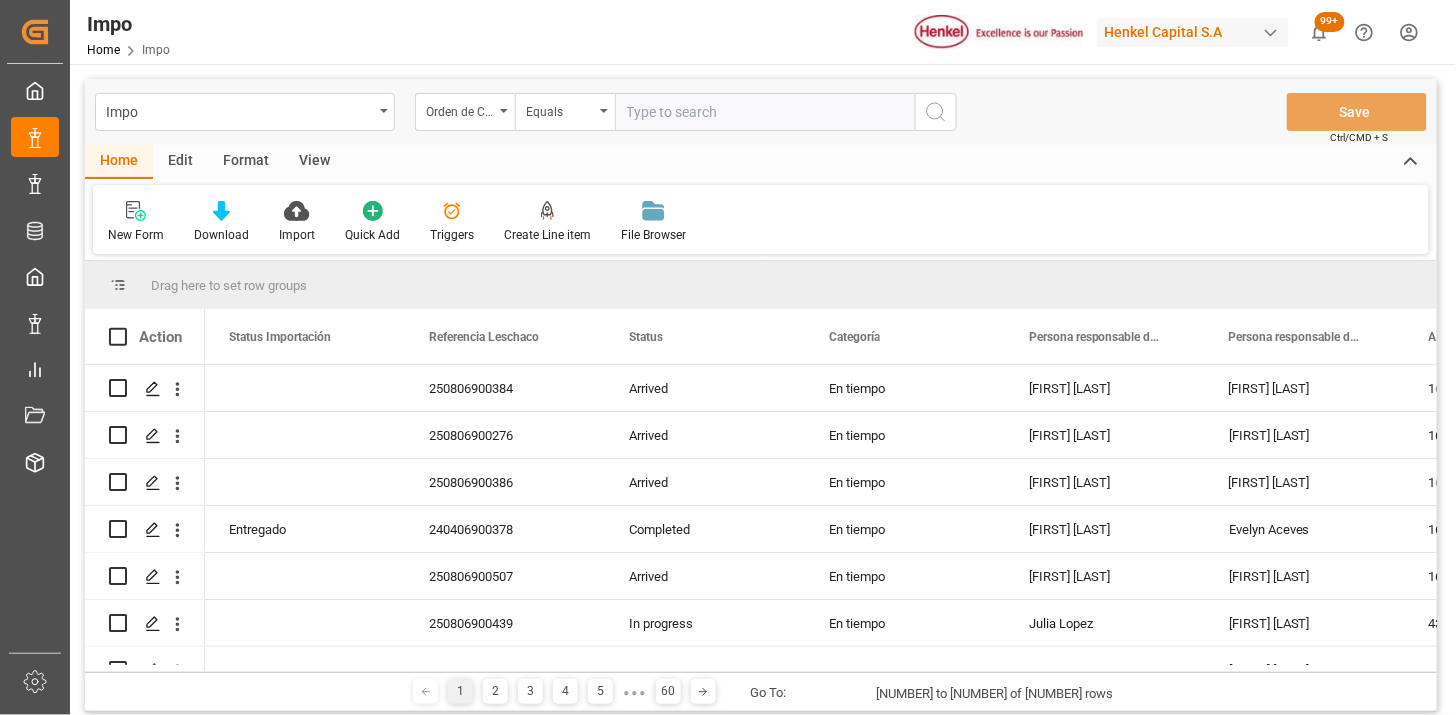 type on "4578261435" 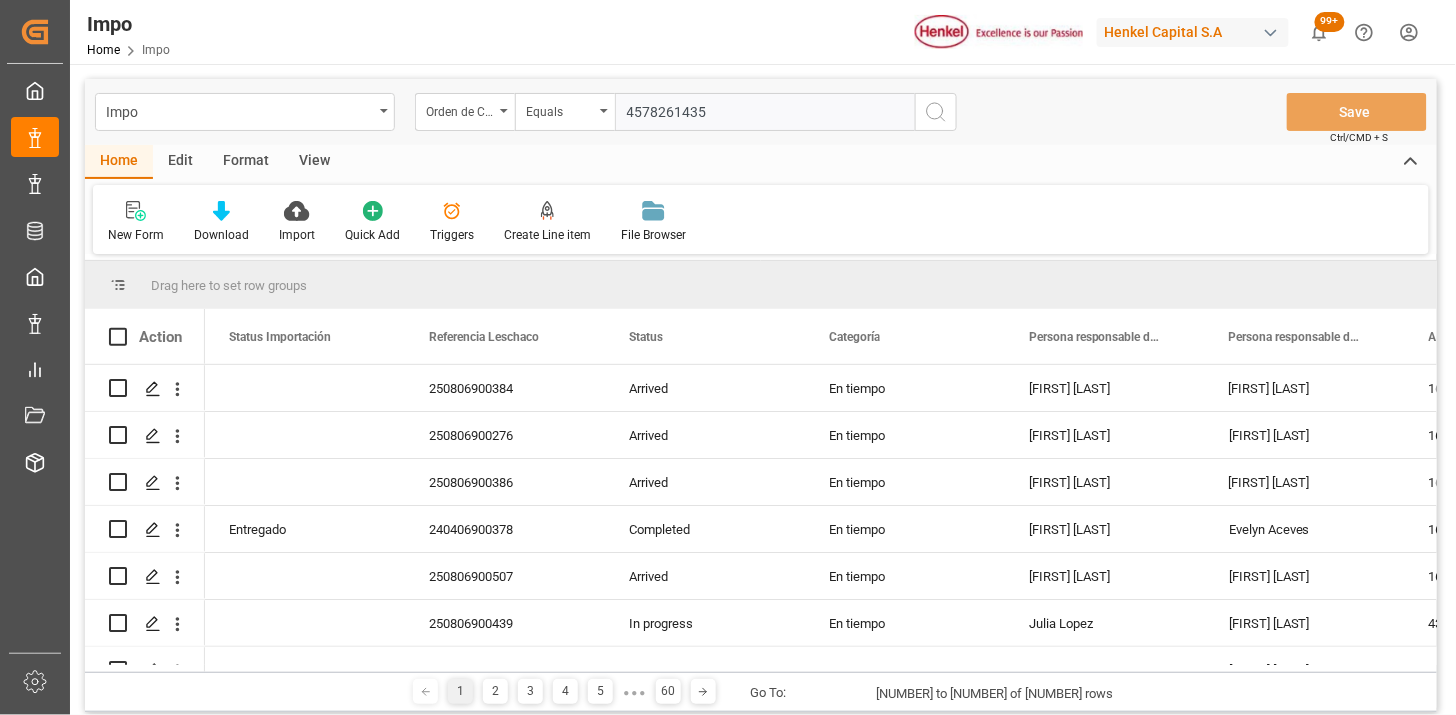 type 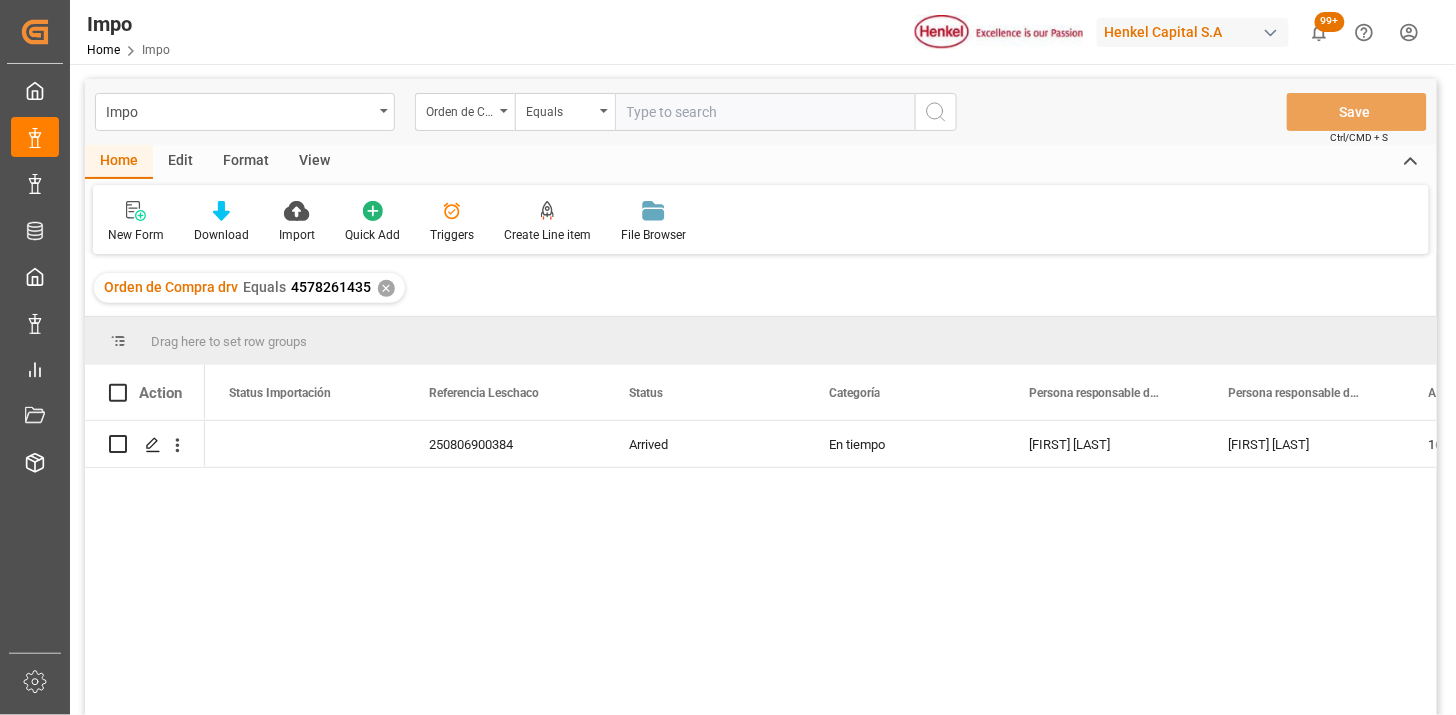 click on "View" at bounding box center [314, 162] 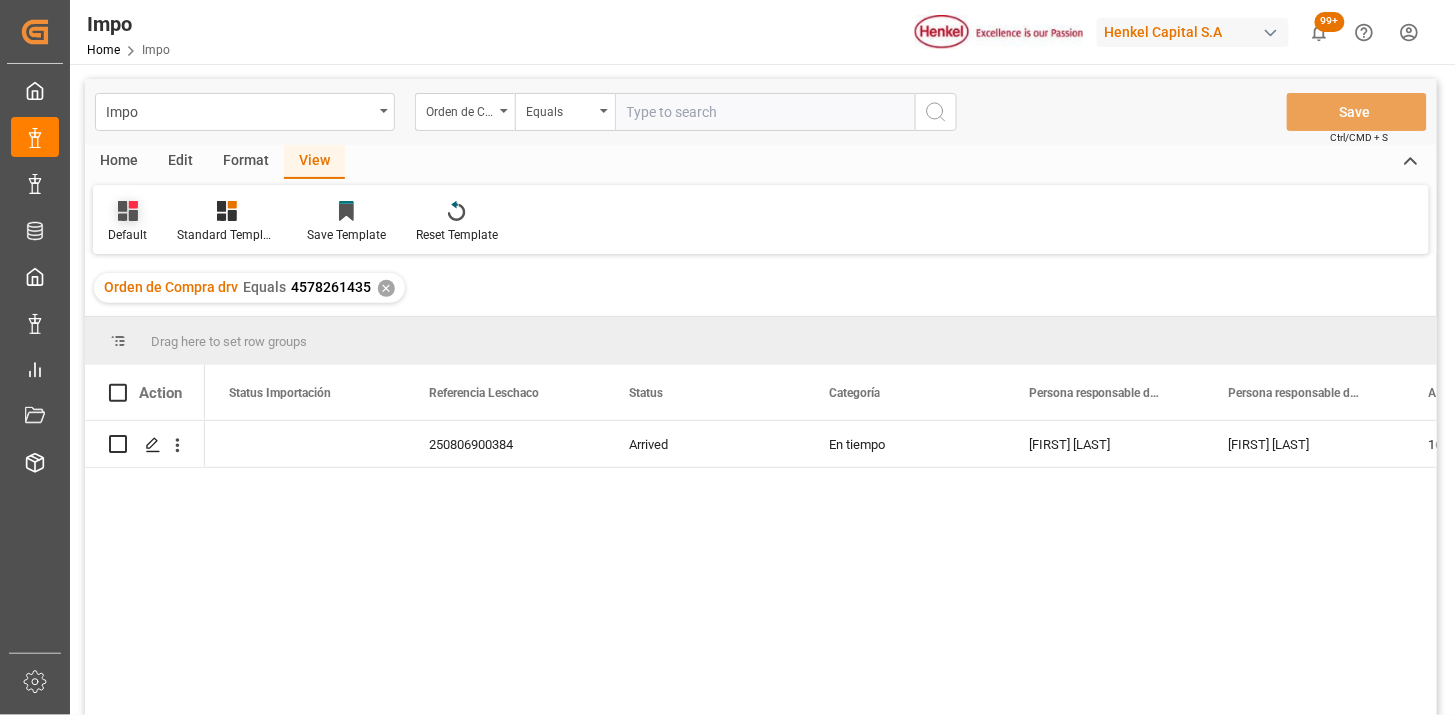 click 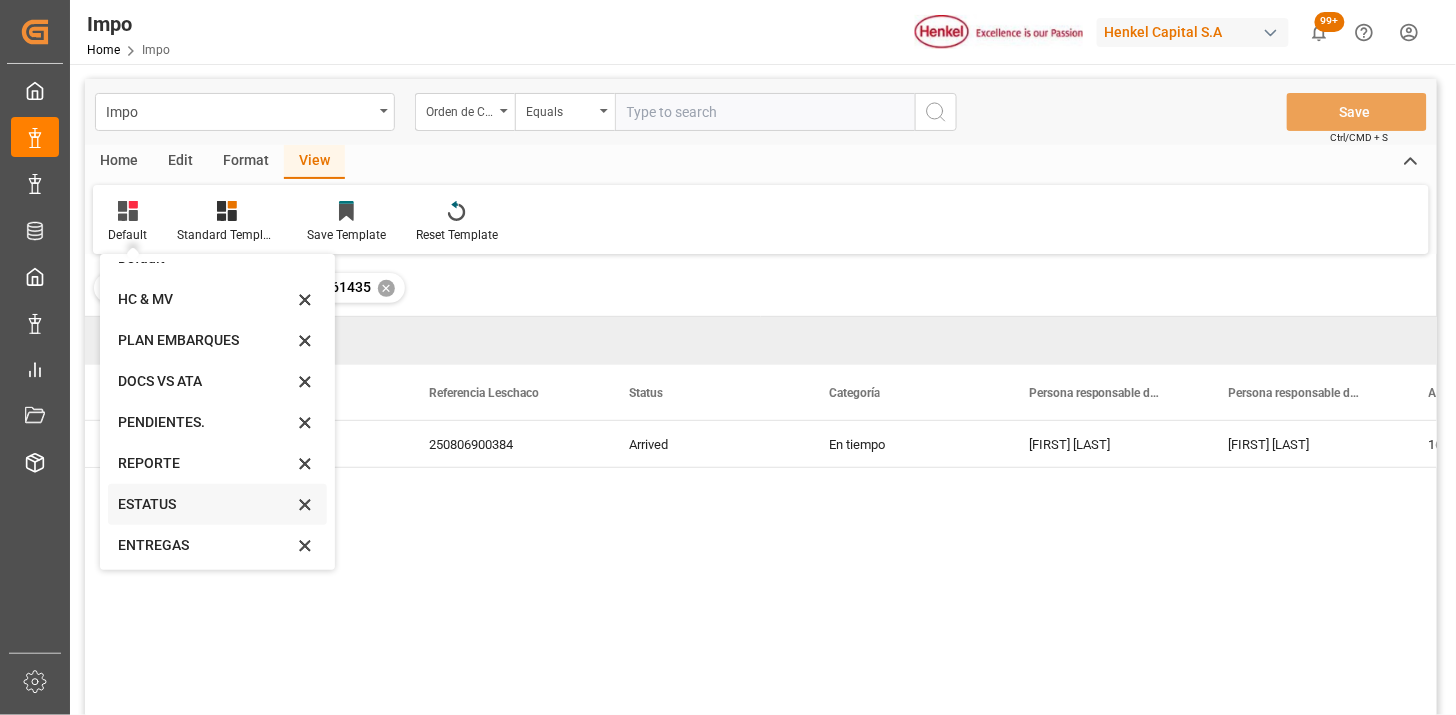 scroll, scrollTop: 27, scrollLeft: 0, axis: vertical 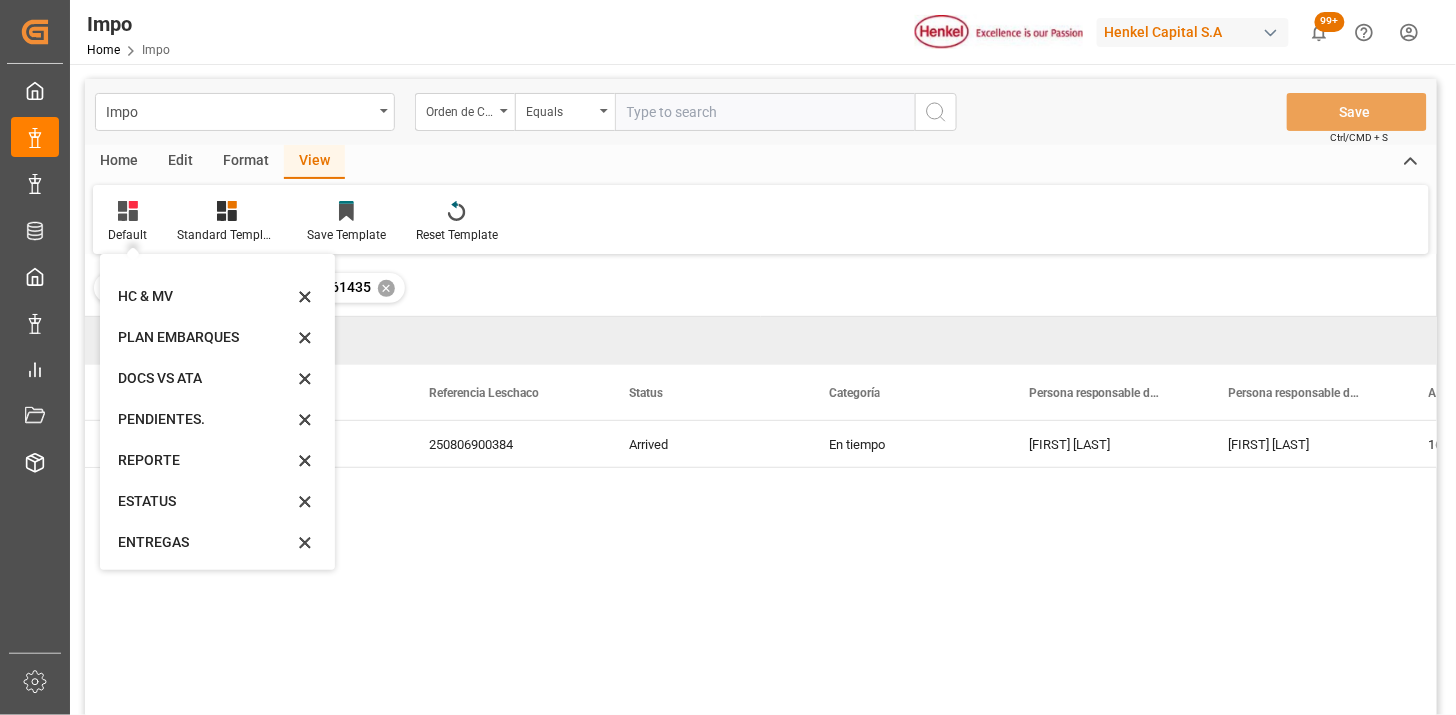 click on "ENTREGAS" at bounding box center [217, 542] 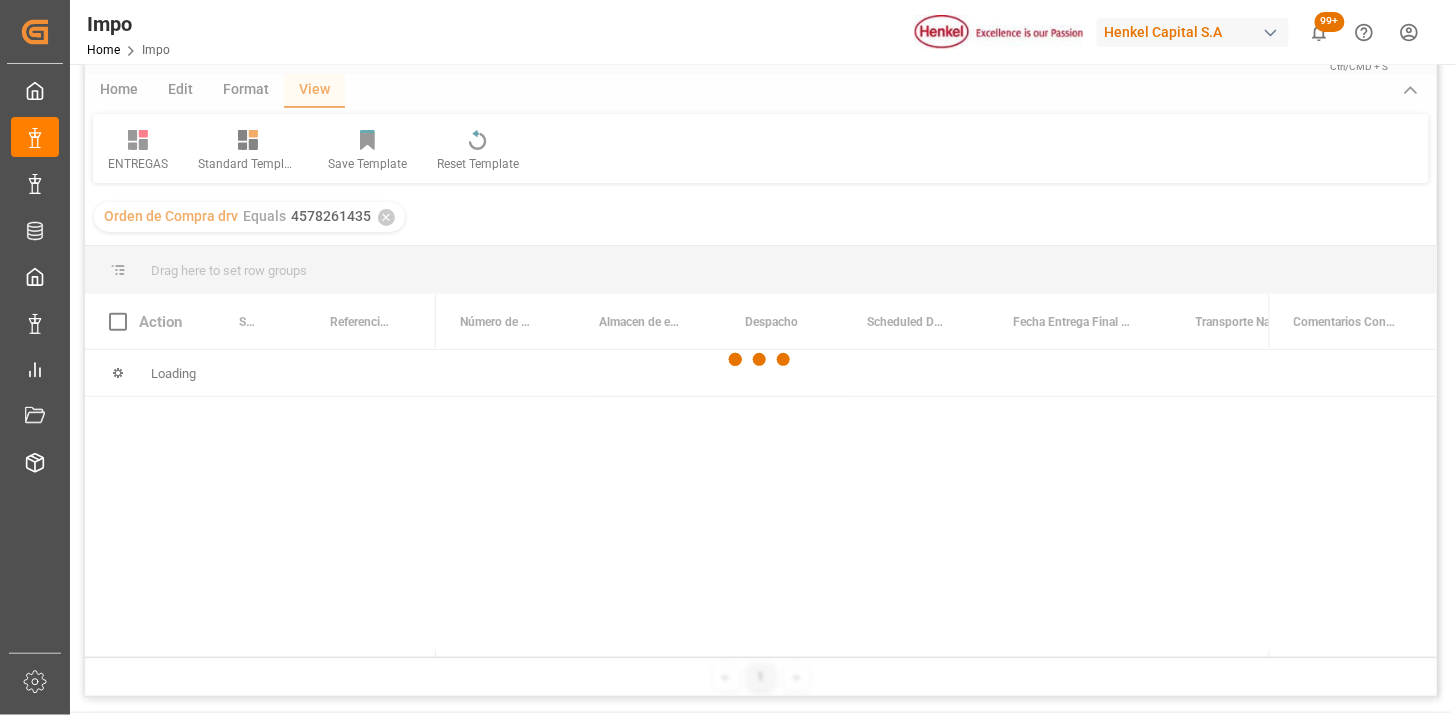 scroll, scrollTop: 111, scrollLeft: 0, axis: vertical 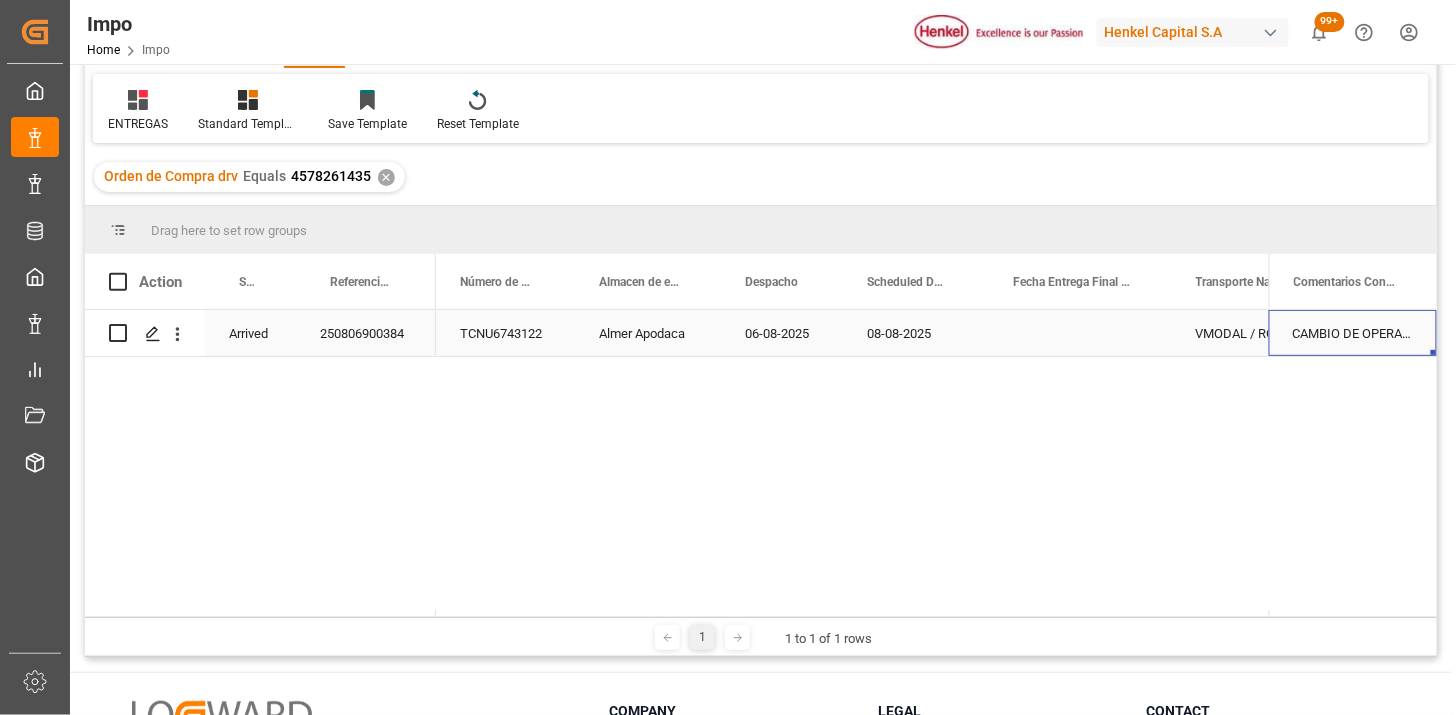 click on "CAMBIO DE OPERADOR 2 VECES" at bounding box center (1353, 333) 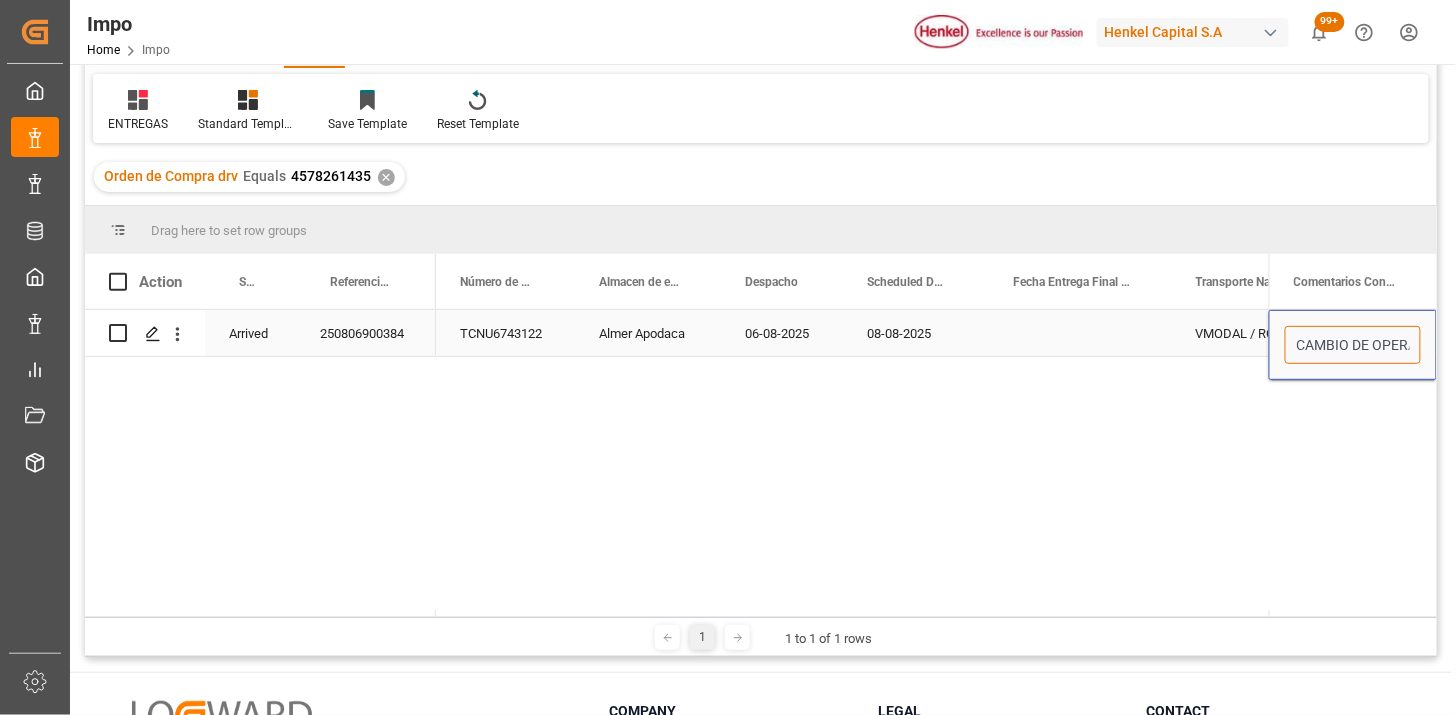 click on "CAMBIO DE OPERADOR 2 VECES" at bounding box center [1353, 345] 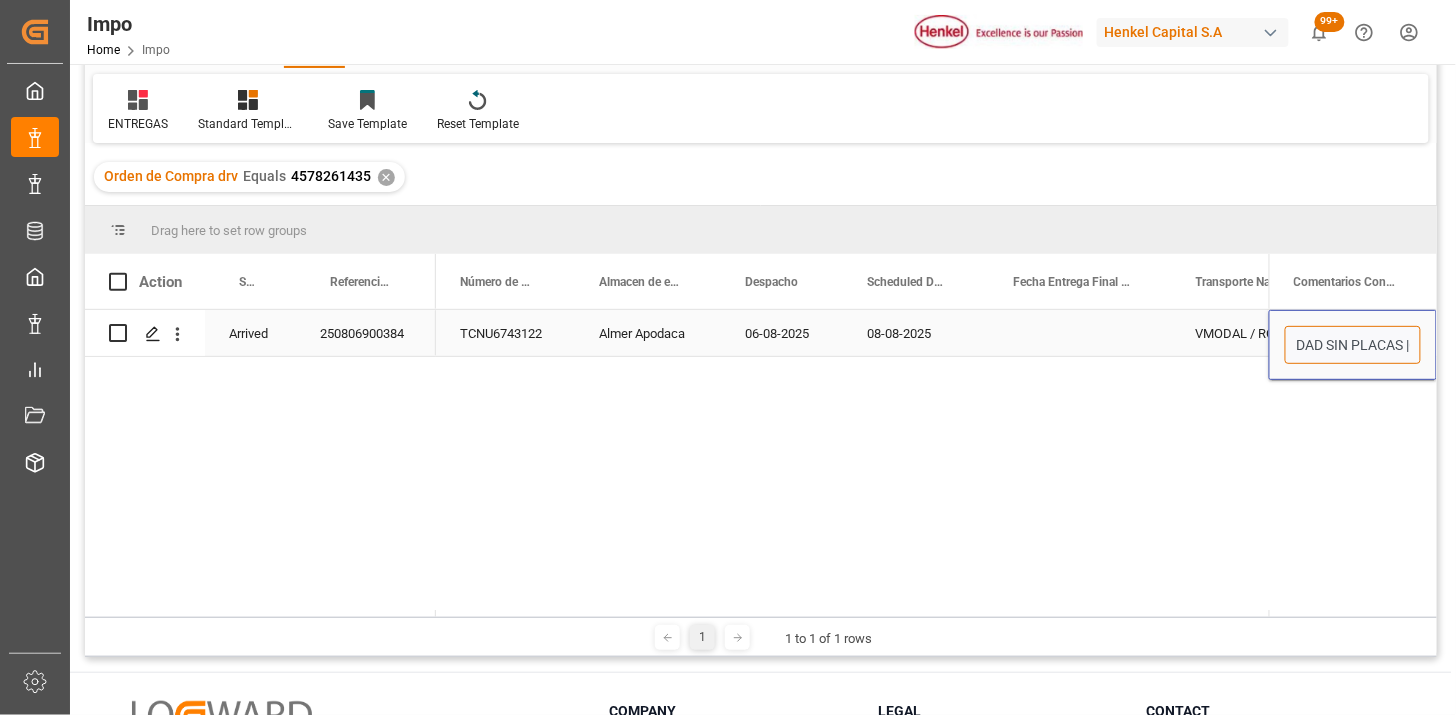 scroll, scrollTop: 0, scrollLeft: 30, axis: horizontal 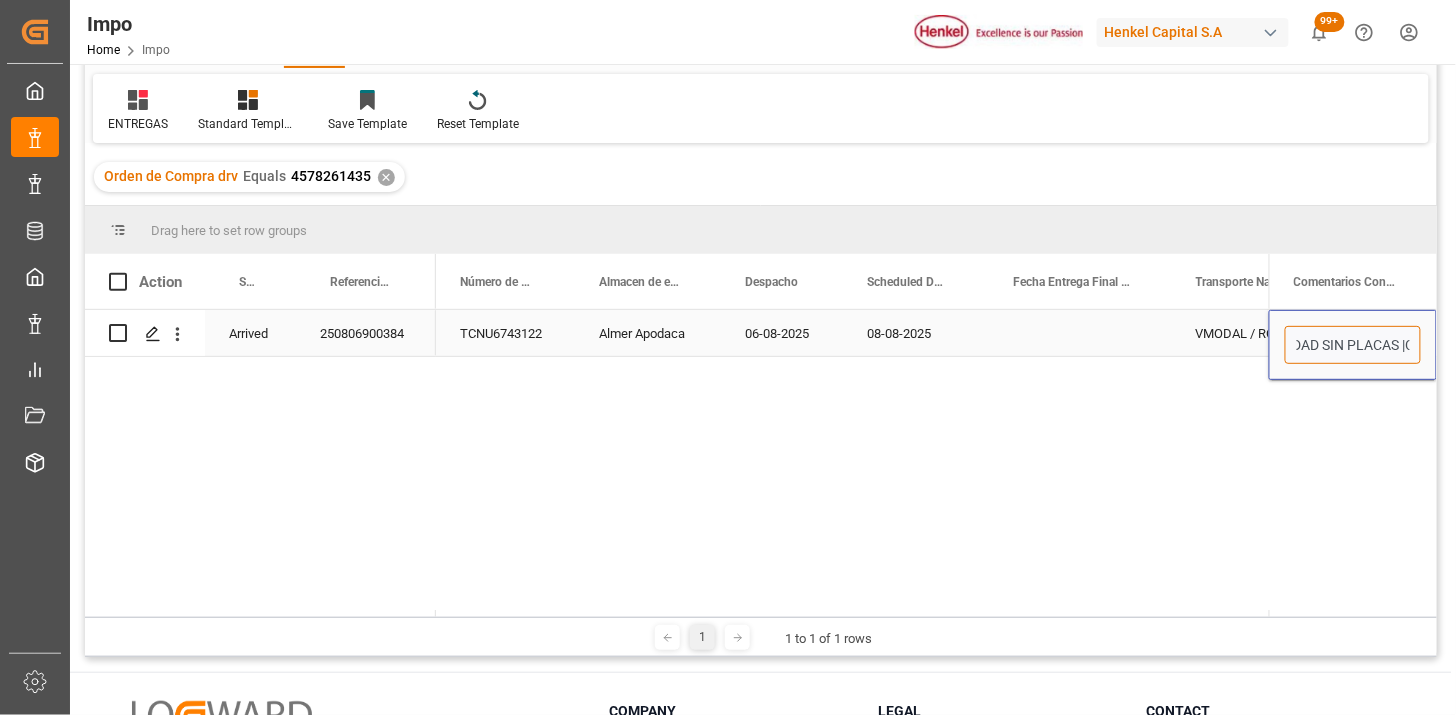 type on "UNIDAD SIN PLACAS | CAMBIO DE OPERADOR 2 VECES" 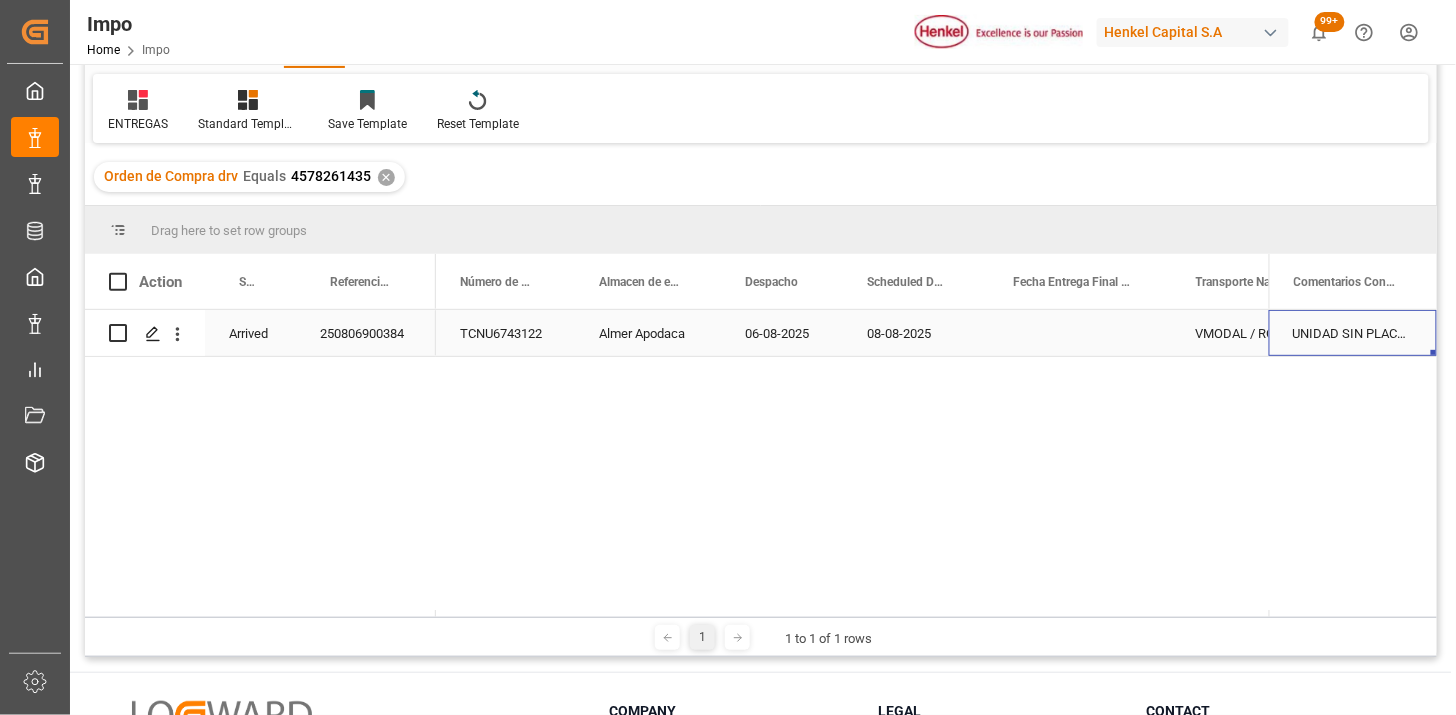 click on "UNIDAD SIN PLACAS | CAMBIO DE OPERADOR 2 VECES" at bounding box center (1353, 333) 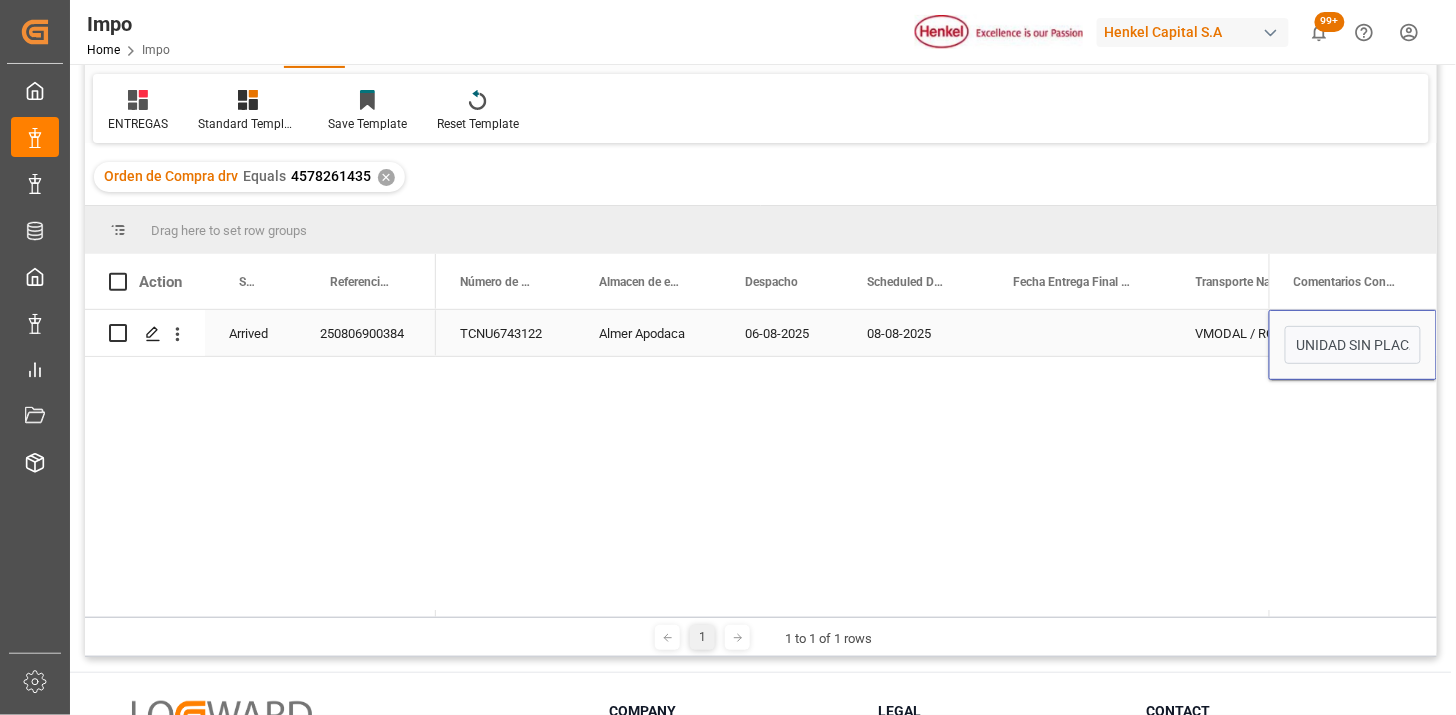 click on "UNIDAD SIN PLACAS | CAMBIO DE OPERADOR 2 VECES" at bounding box center (1353, 345) 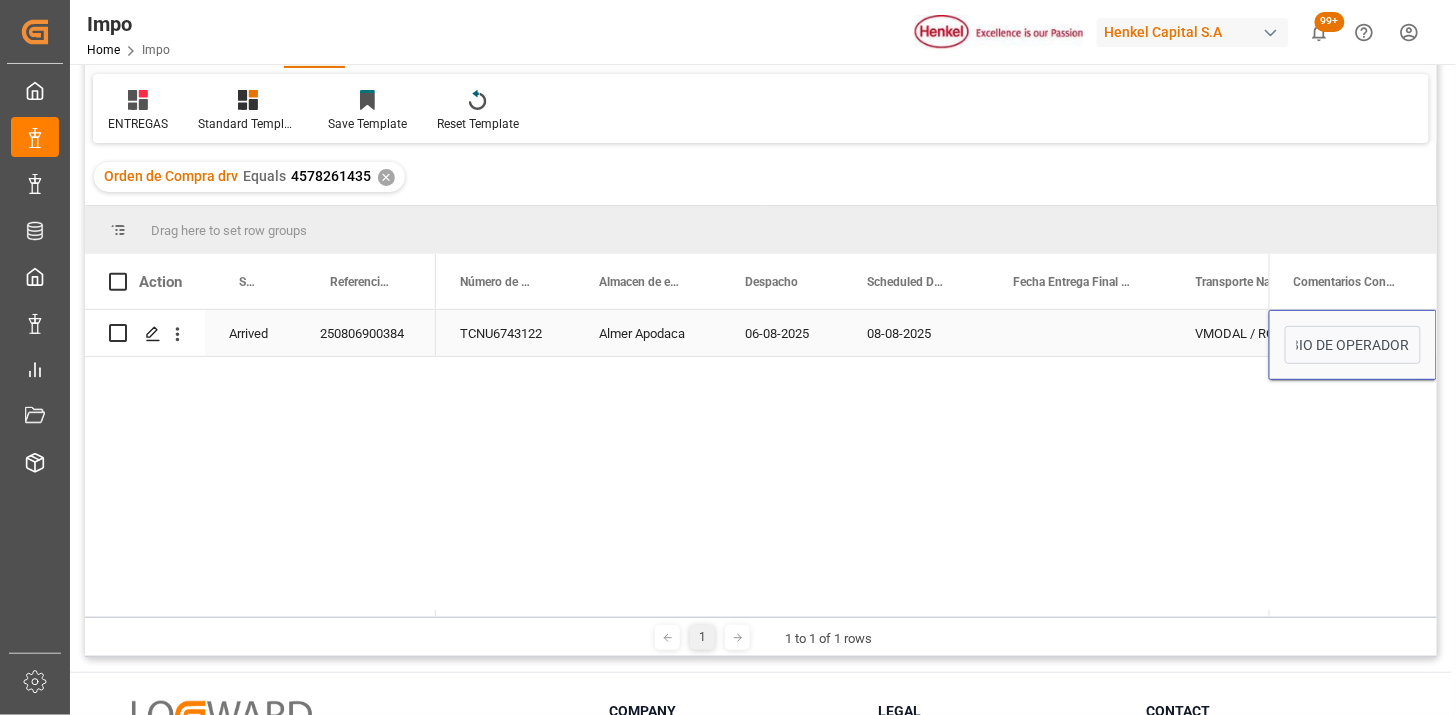 scroll, scrollTop: 0, scrollLeft: 224, axis: horizontal 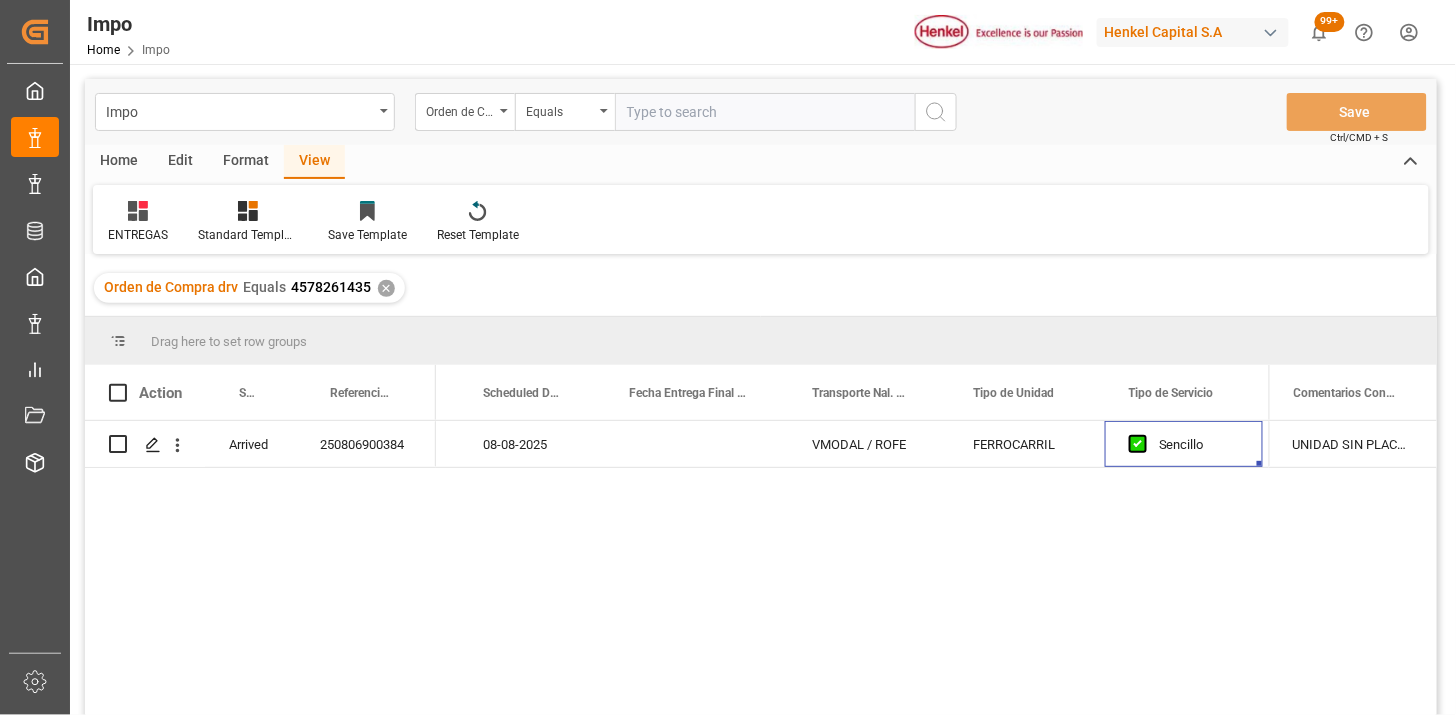 drag, startPoint x: 695, startPoint y: 107, endPoint x: 722, endPoint y: 120, distance: 29.966648 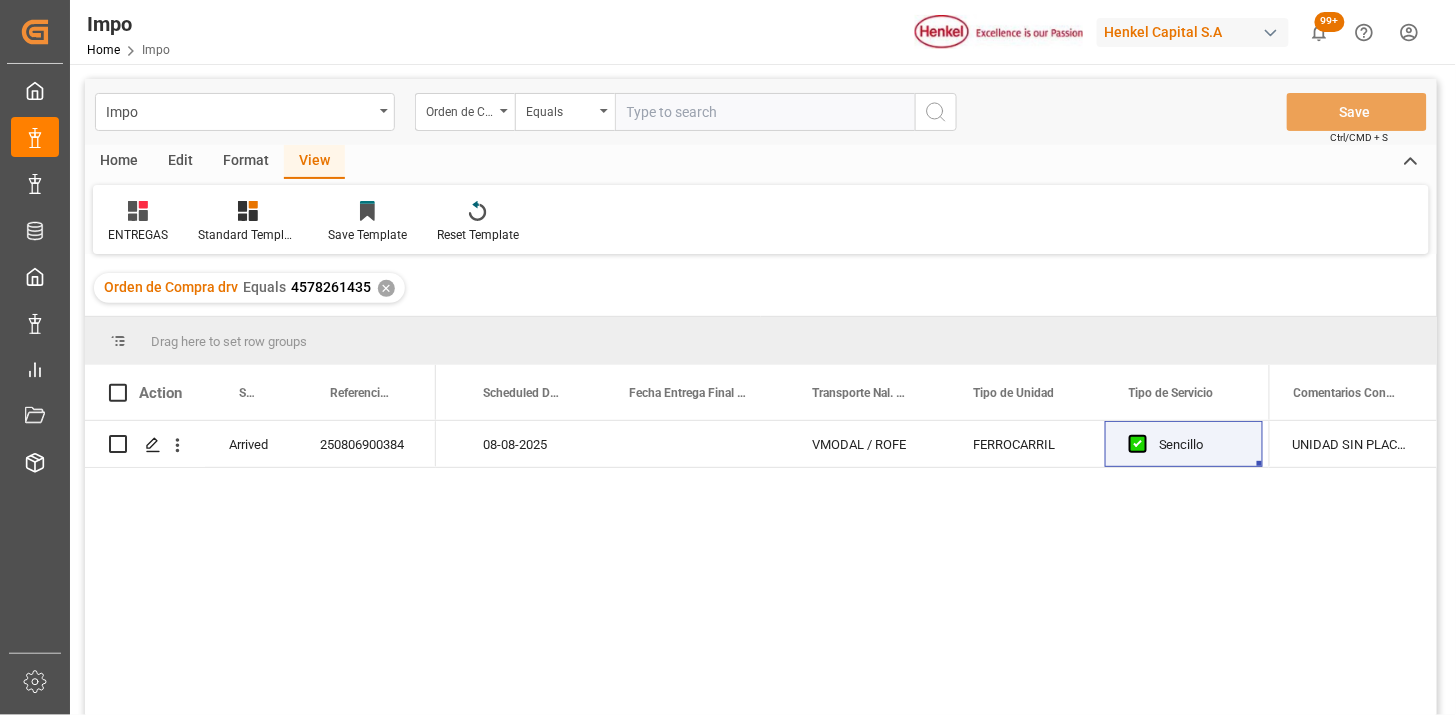 paste on "4578261433" 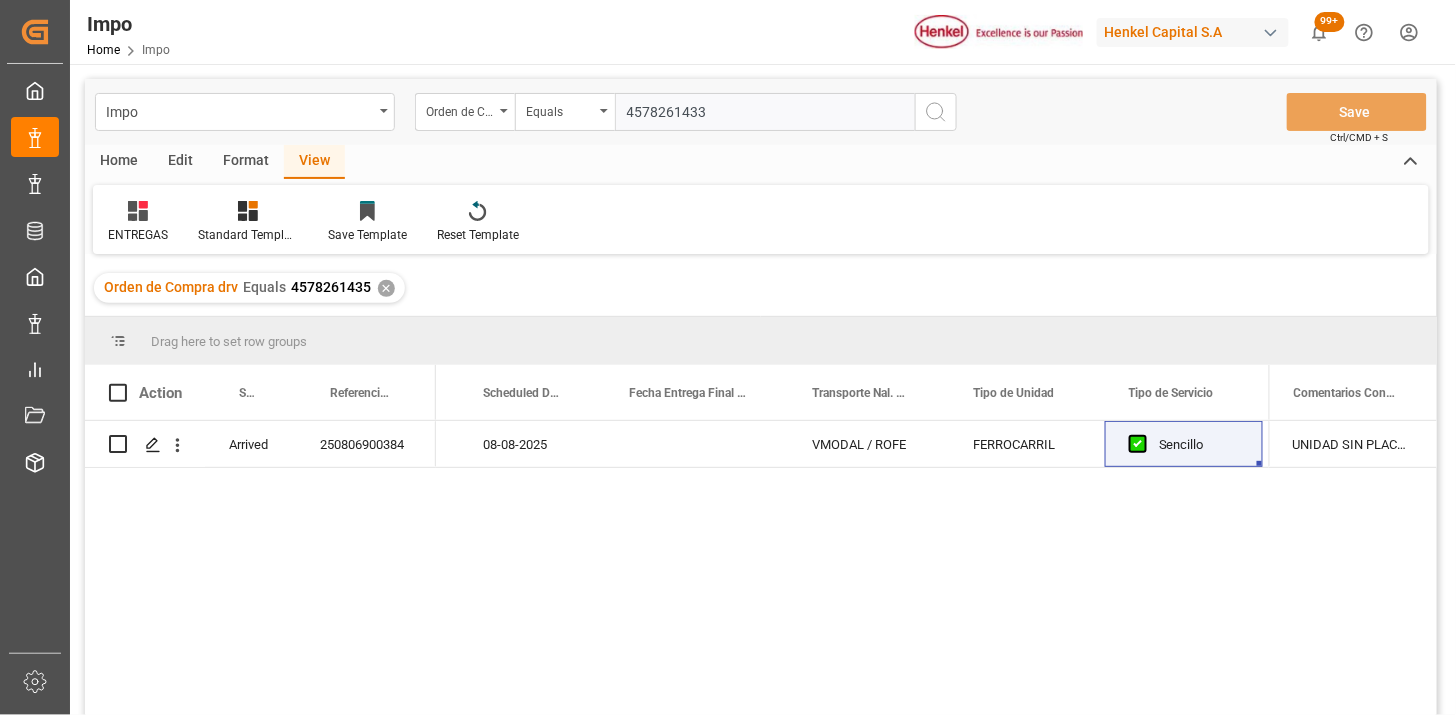 type 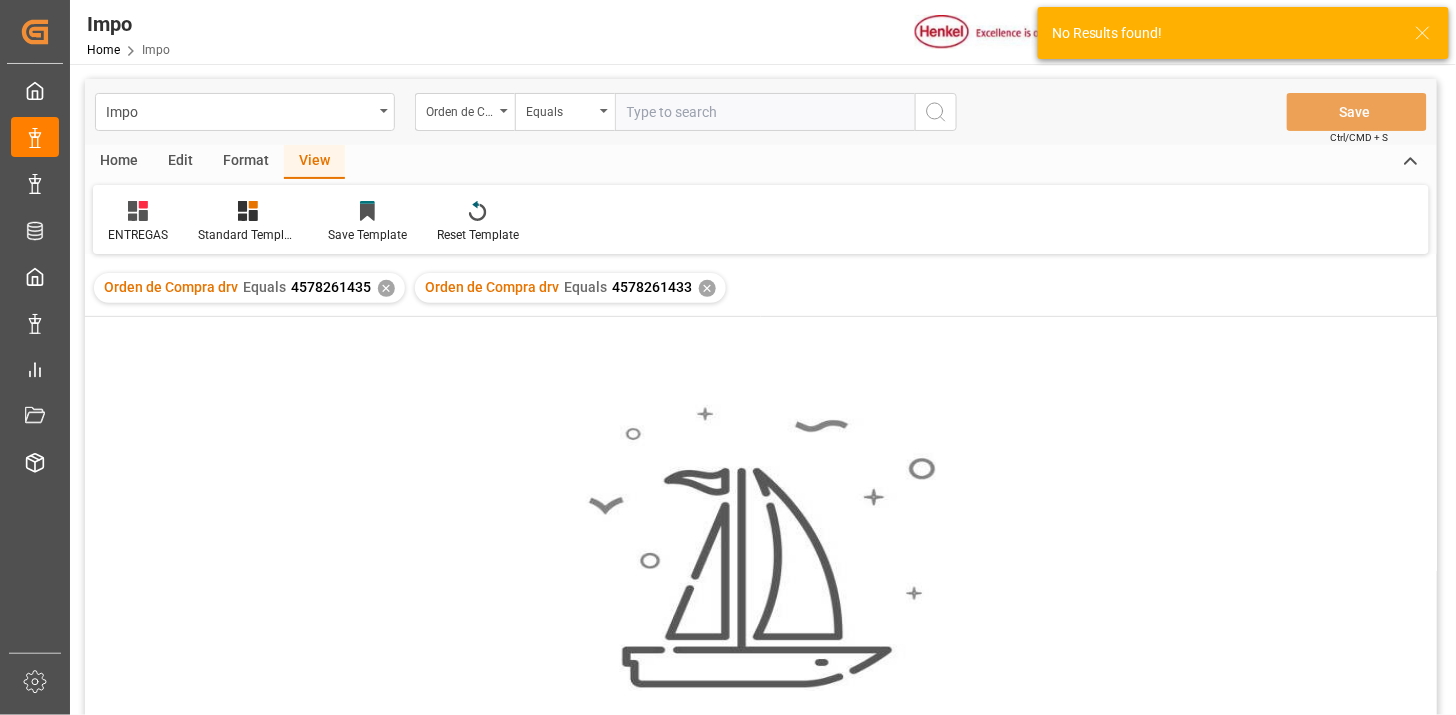 click on "✕" at bounding box center [386, 288] 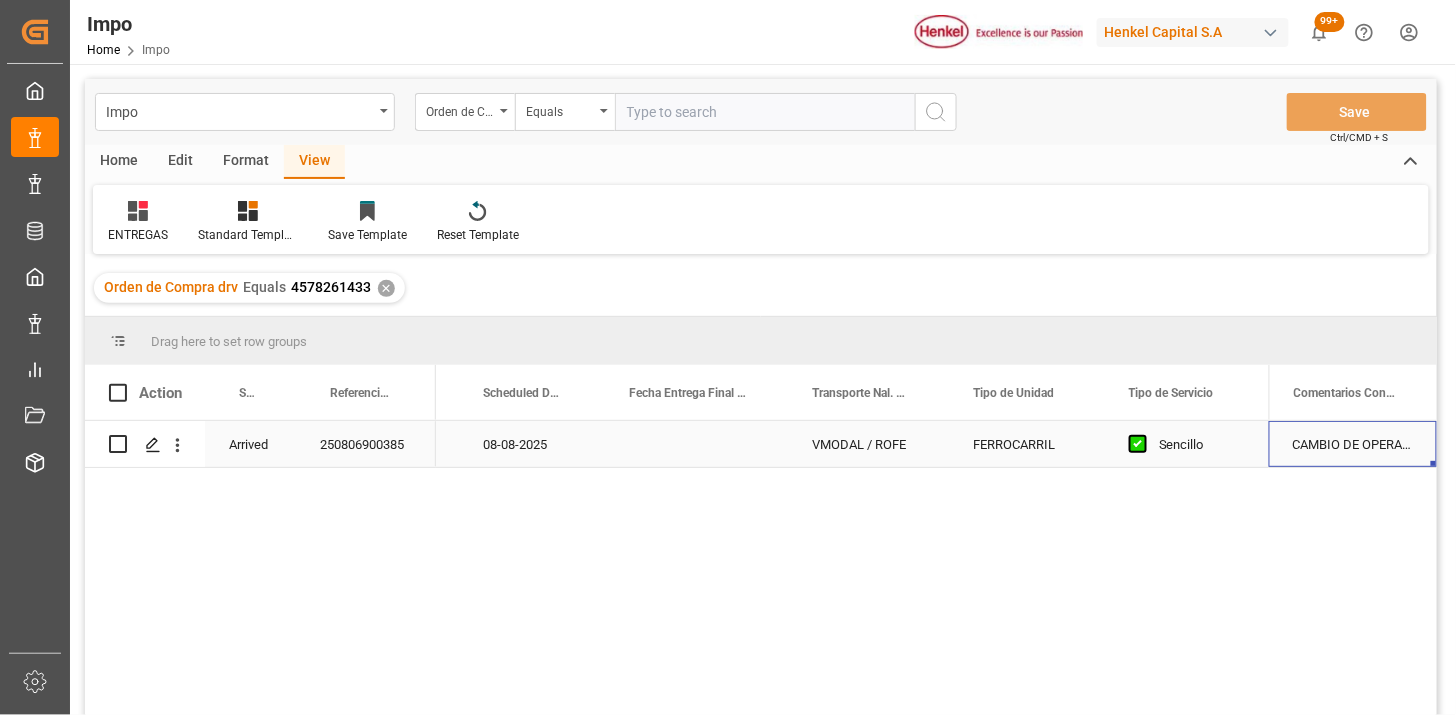 click on "CAMBIO DE OPERADOR" at bounding box center (1353, 444) 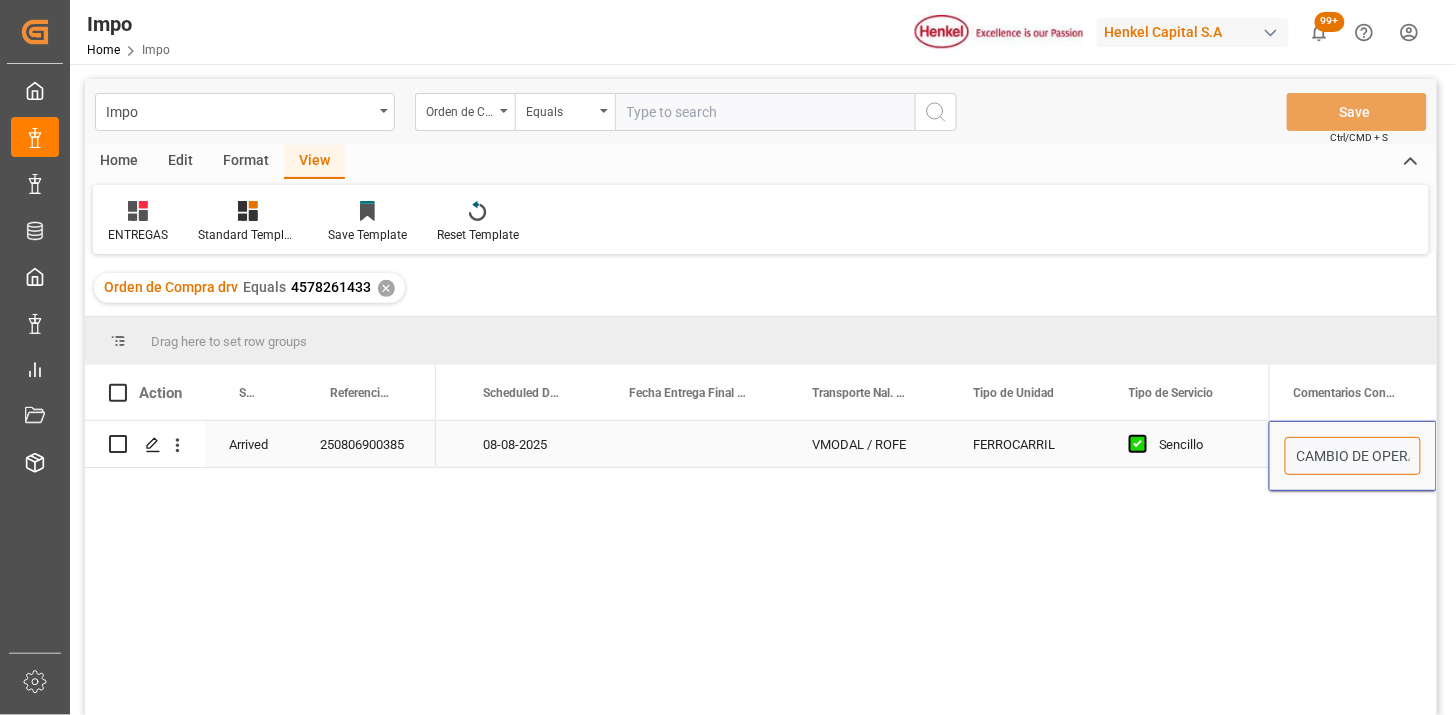 click on "CAMBIO DE OPERADOR" at bounding box center (1353, 456) 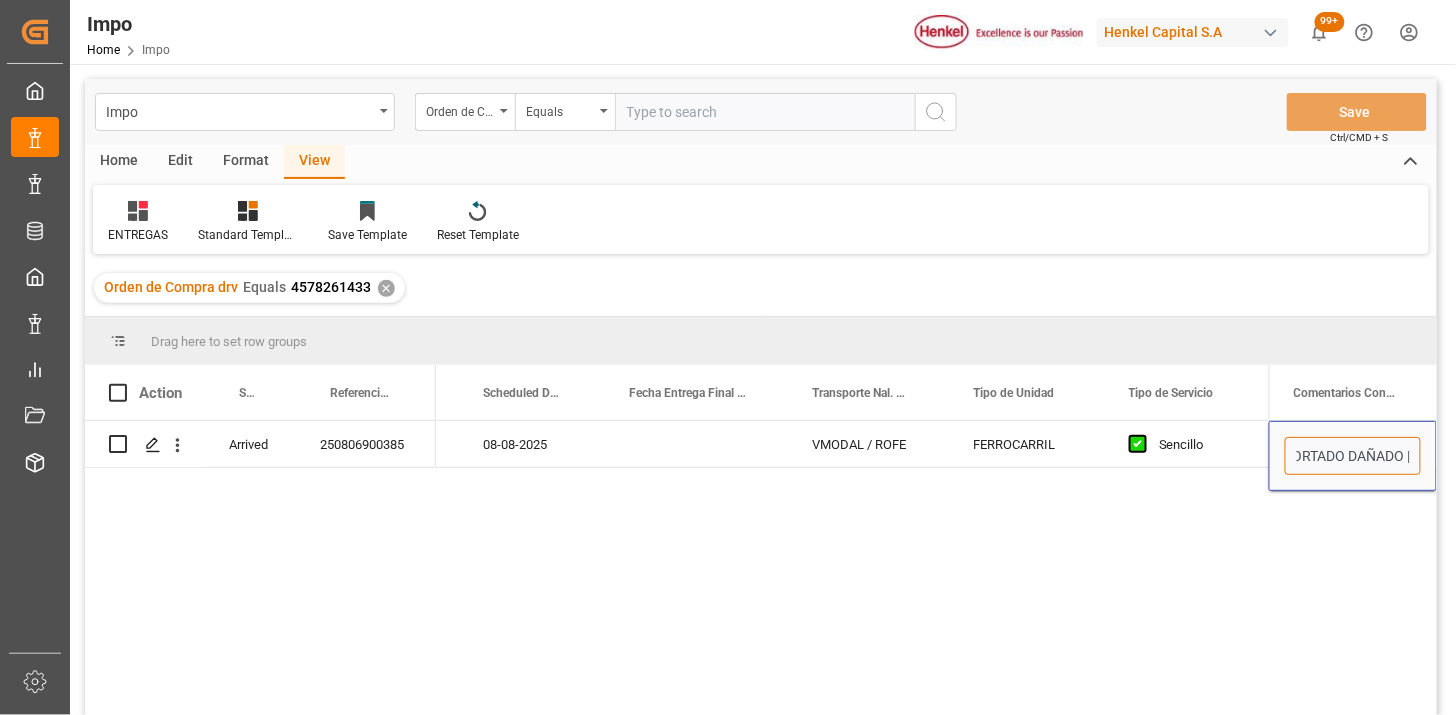 scroll, scrollTop: 0, scrollLeft: 131, axis: horizontal 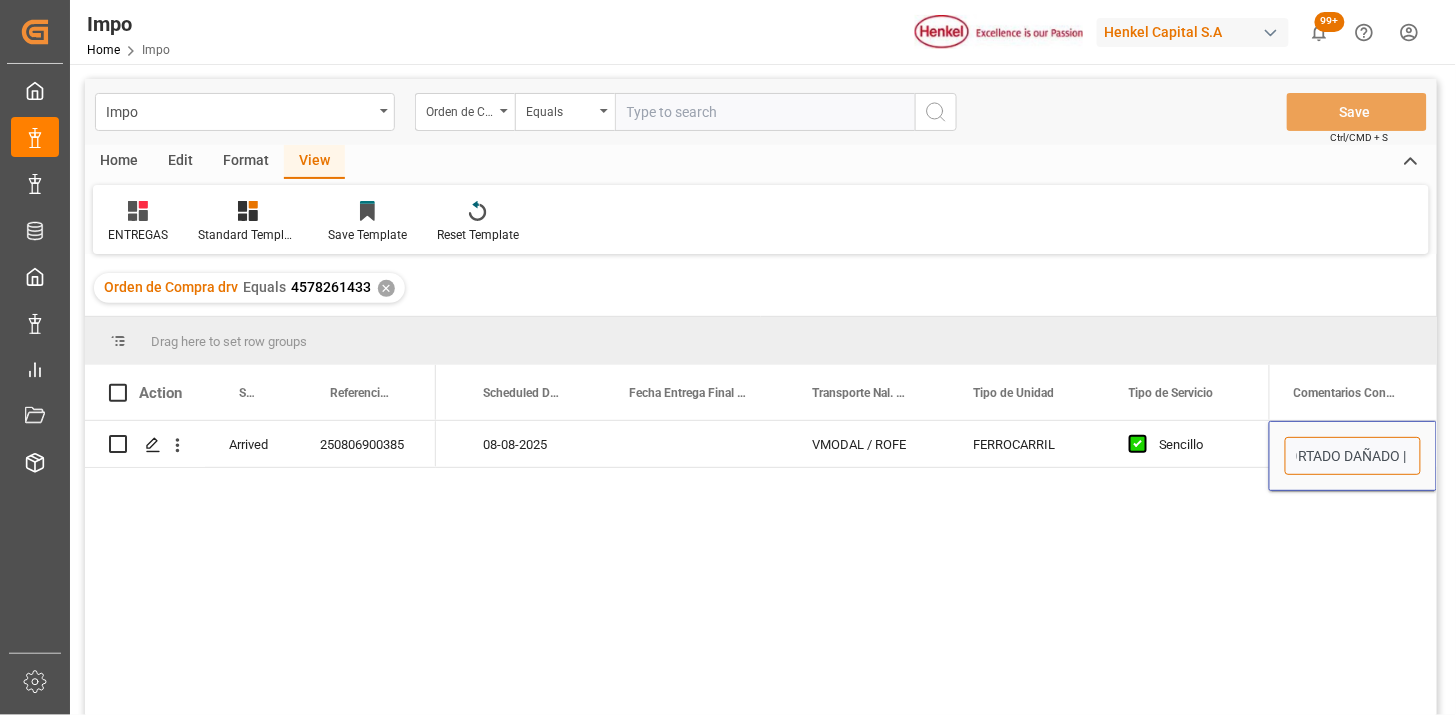 type on "CONTENEDOR REPORTADO DAÑADO |  DOBLE CAMBIO DE OPERADOR" 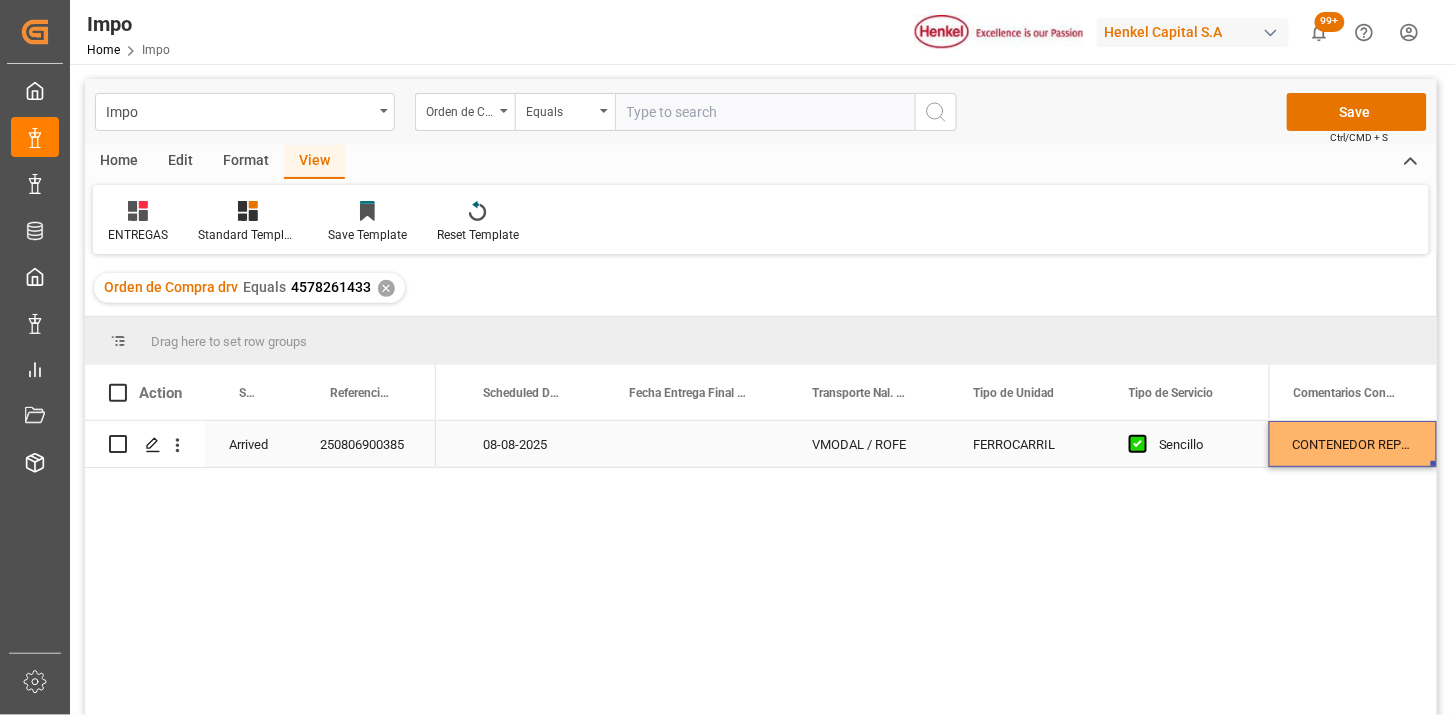 click on "CONTENEDOR REPORTADO DAÑADO |  DOBLE CAMBIO DE OPERADOR" at bounding box center [1353, 444] 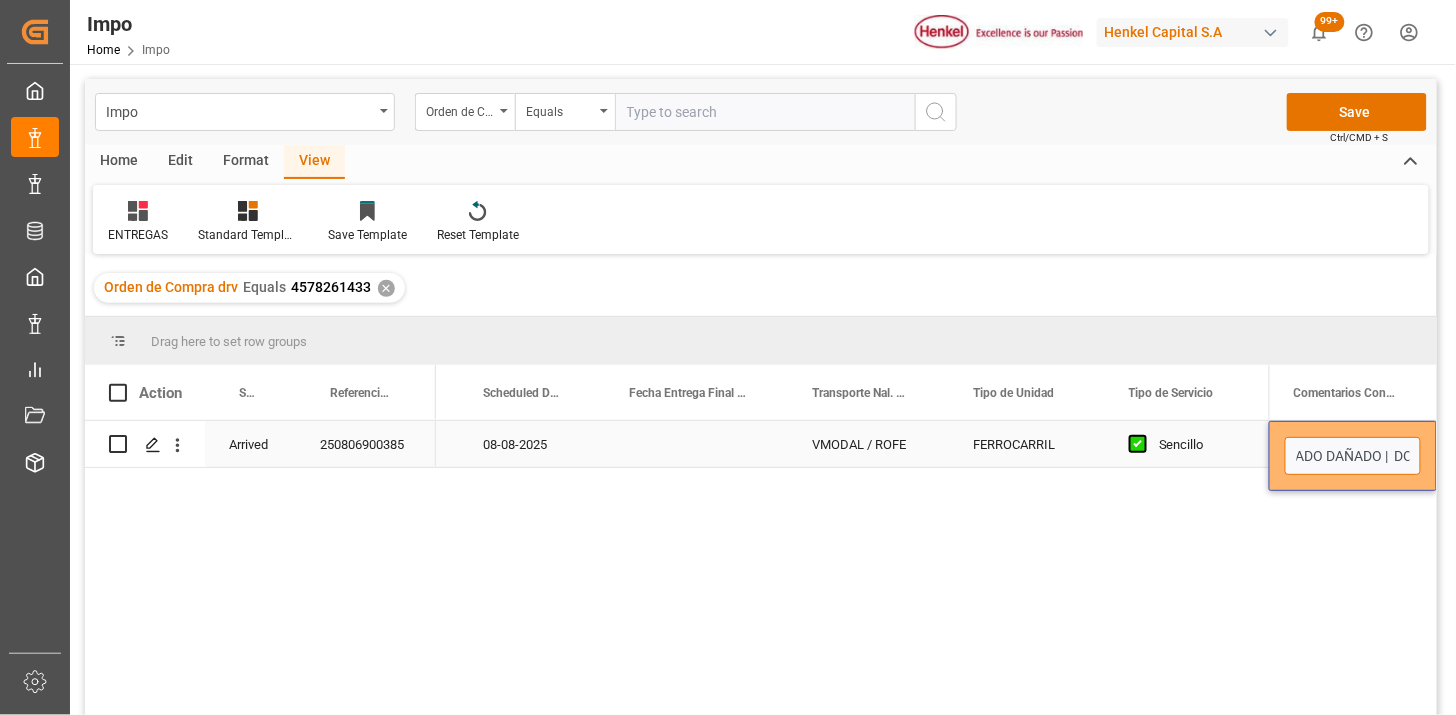 drag, startPoint x: 1356, startPoint y: 456, endPoint x: 1324, endPoint y: 463, distance: 32.75668 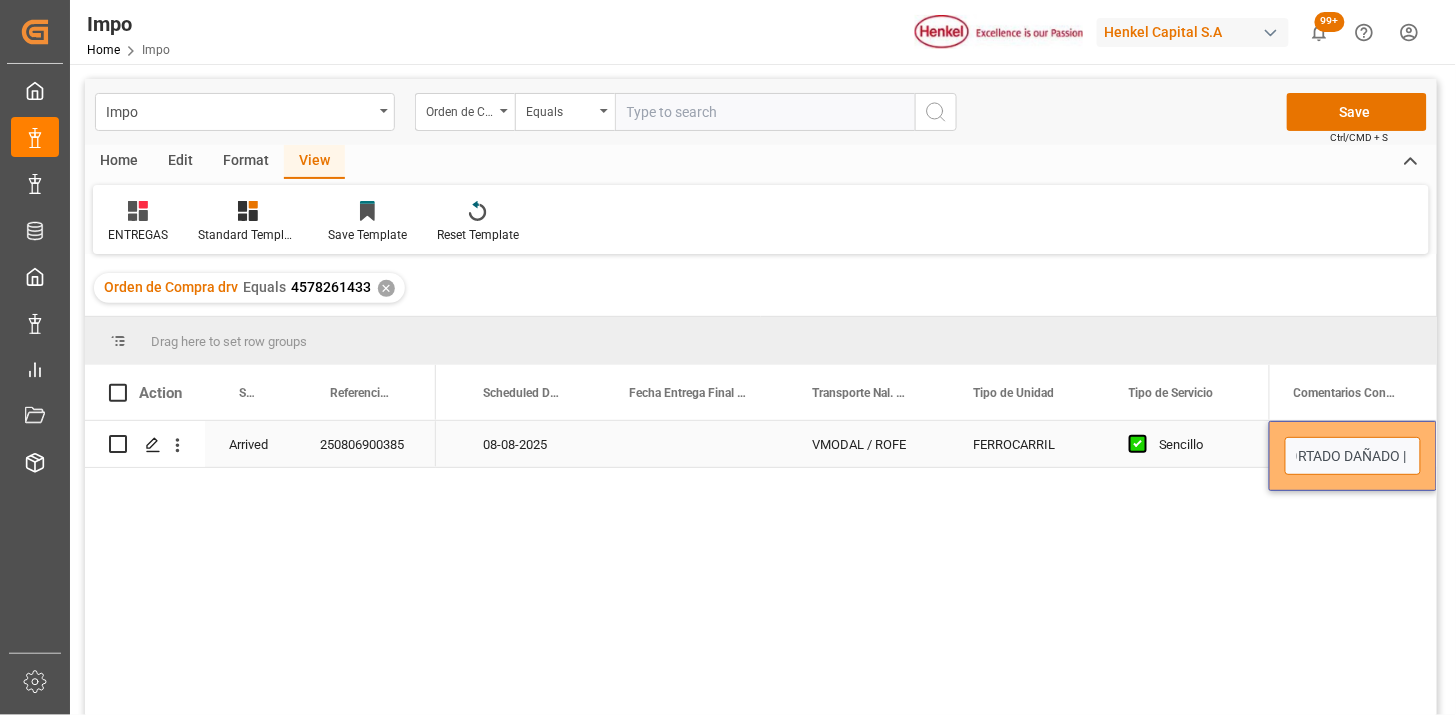 click on "CONTENEDOR REPORTADO DAÑADO |  DOBLE CAMBIO DE OPERADOR" at bounding box center (1353, 456) 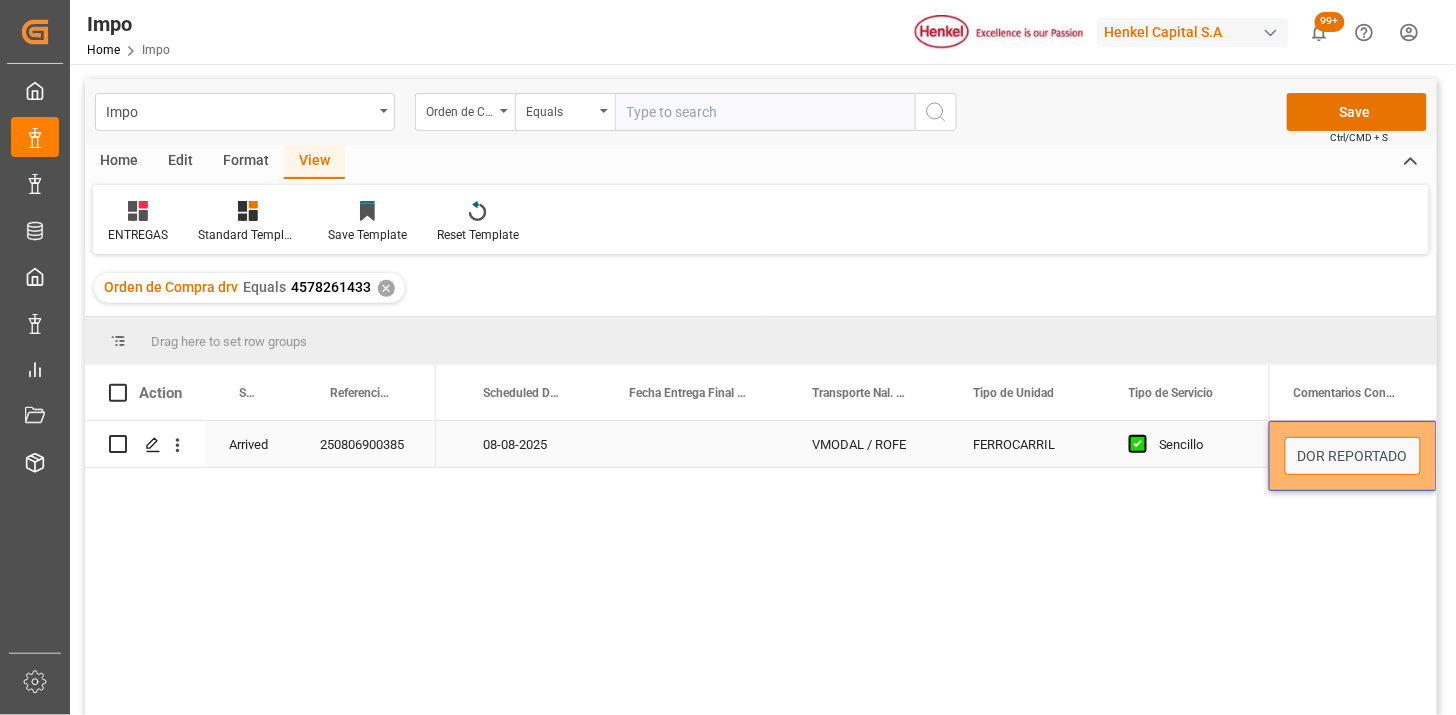 click on "CONTENEDOR REPORTADO DAÑADO |  DOBLE CAMBIO DE OPERADOR" at bounding box center (1353, 456) 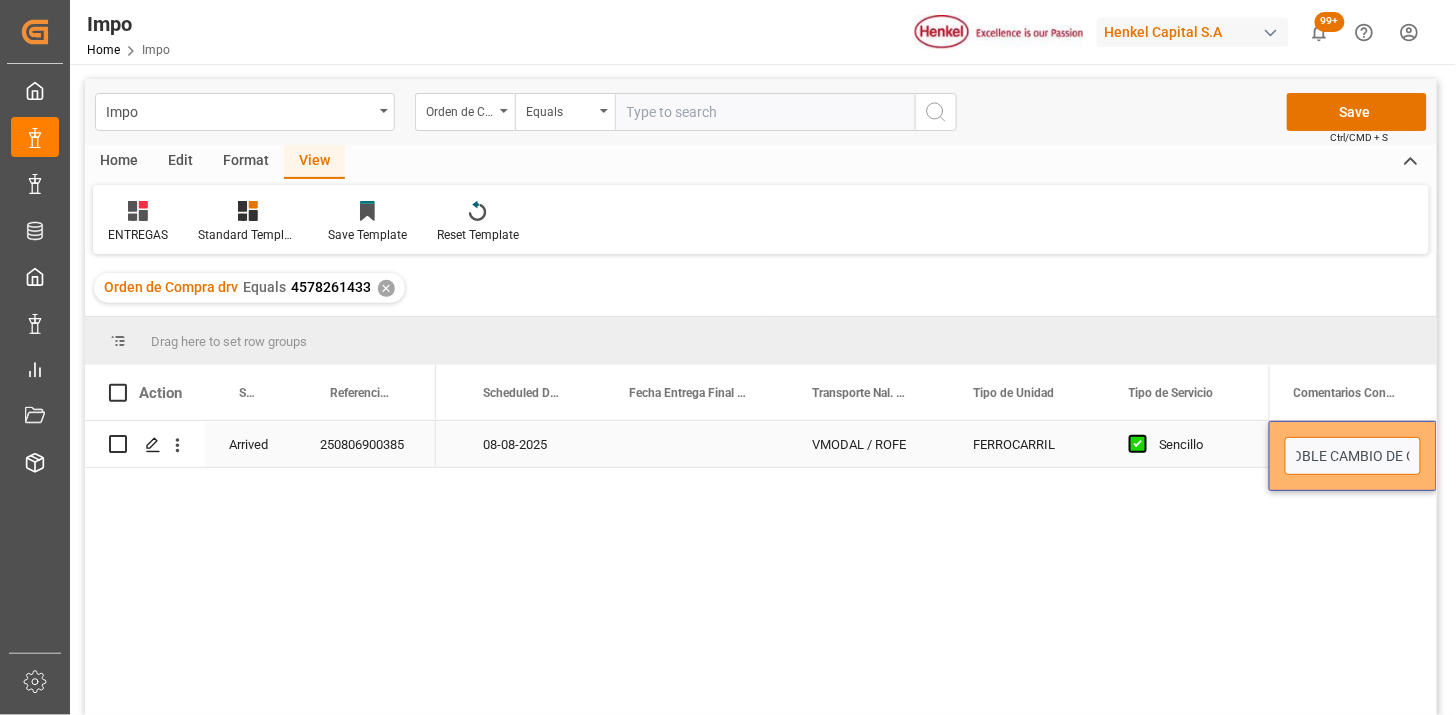 scroll, scrollTop: 0, scrollLeft: 327, axis: horizontal 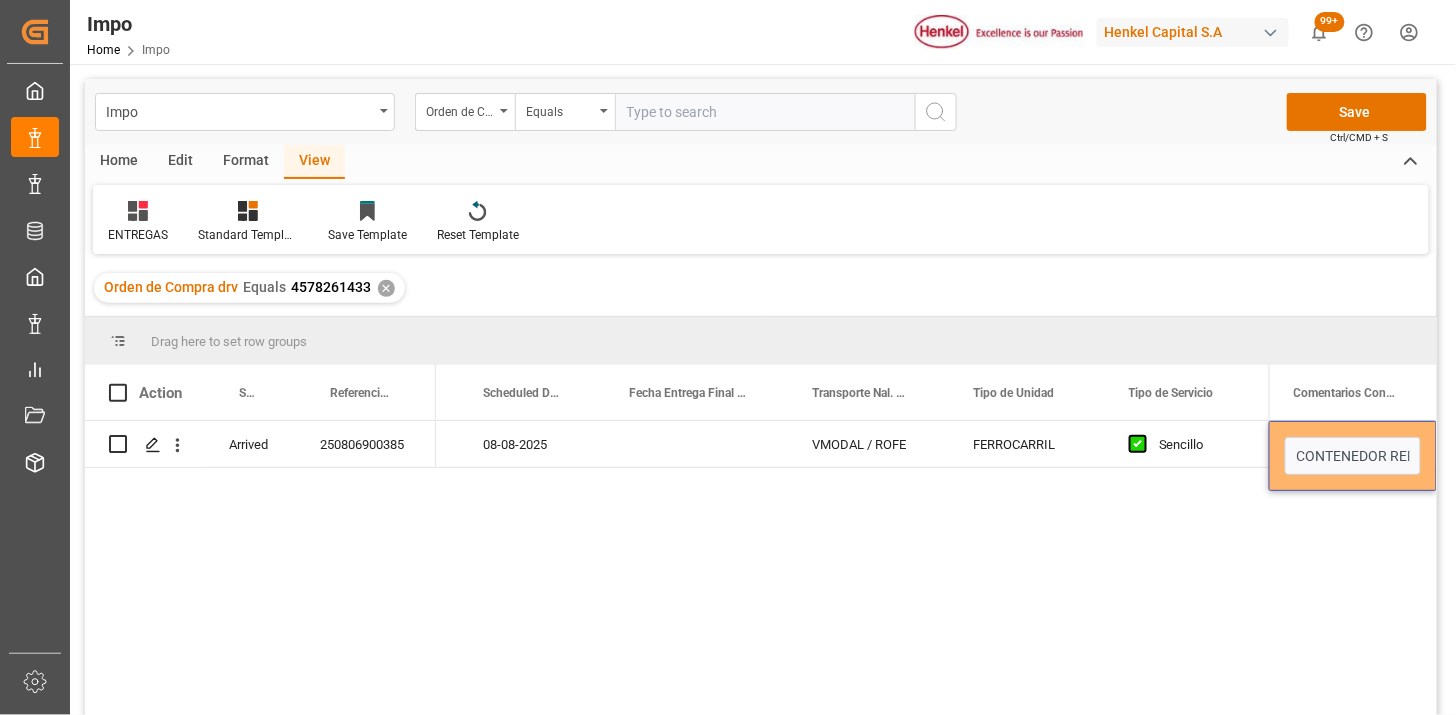 click on "Almer Apodaca 06-08-2025 08-08-2025 VMODAL / ROFE FERROCARRIL Sencillo JOSÉ OTERO 18AV7C" at bounding box center [852, 574] 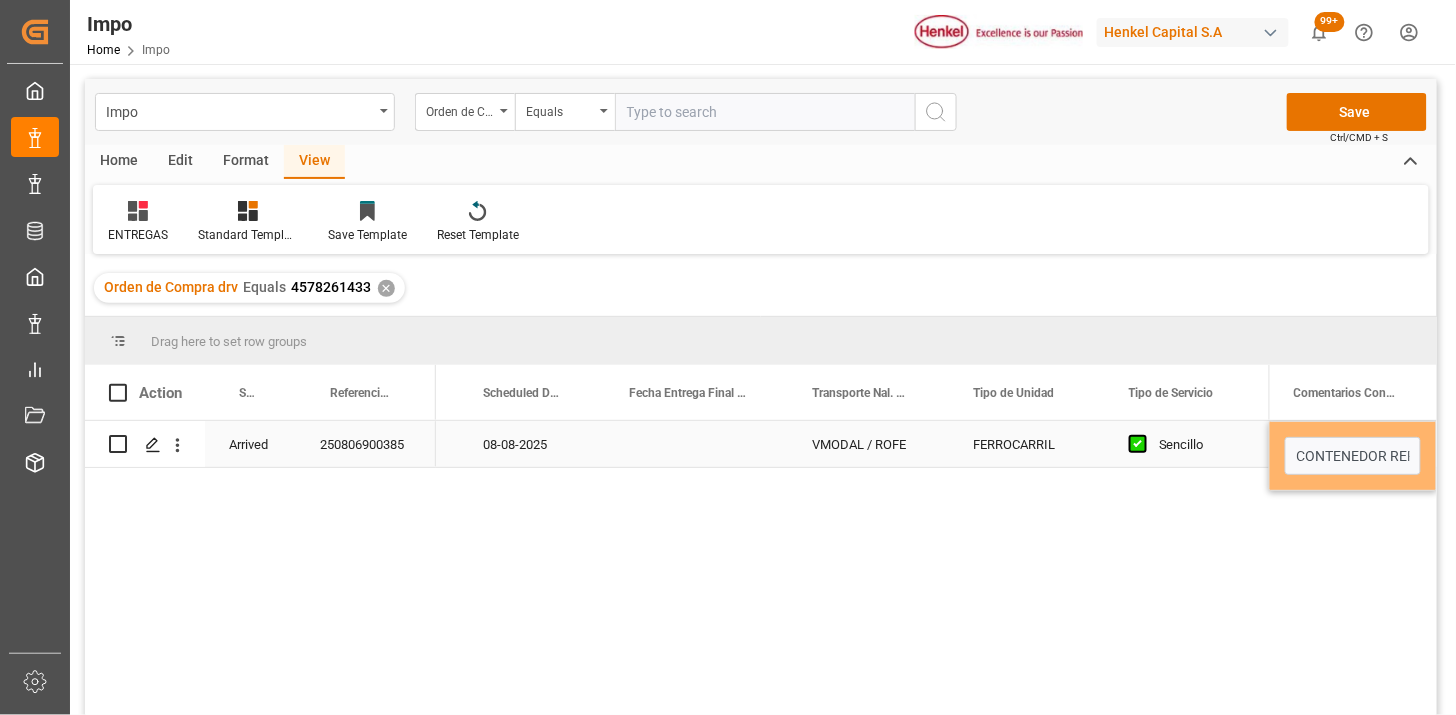 click on "FERROCARRIL" at bounding box center [1027, 444] 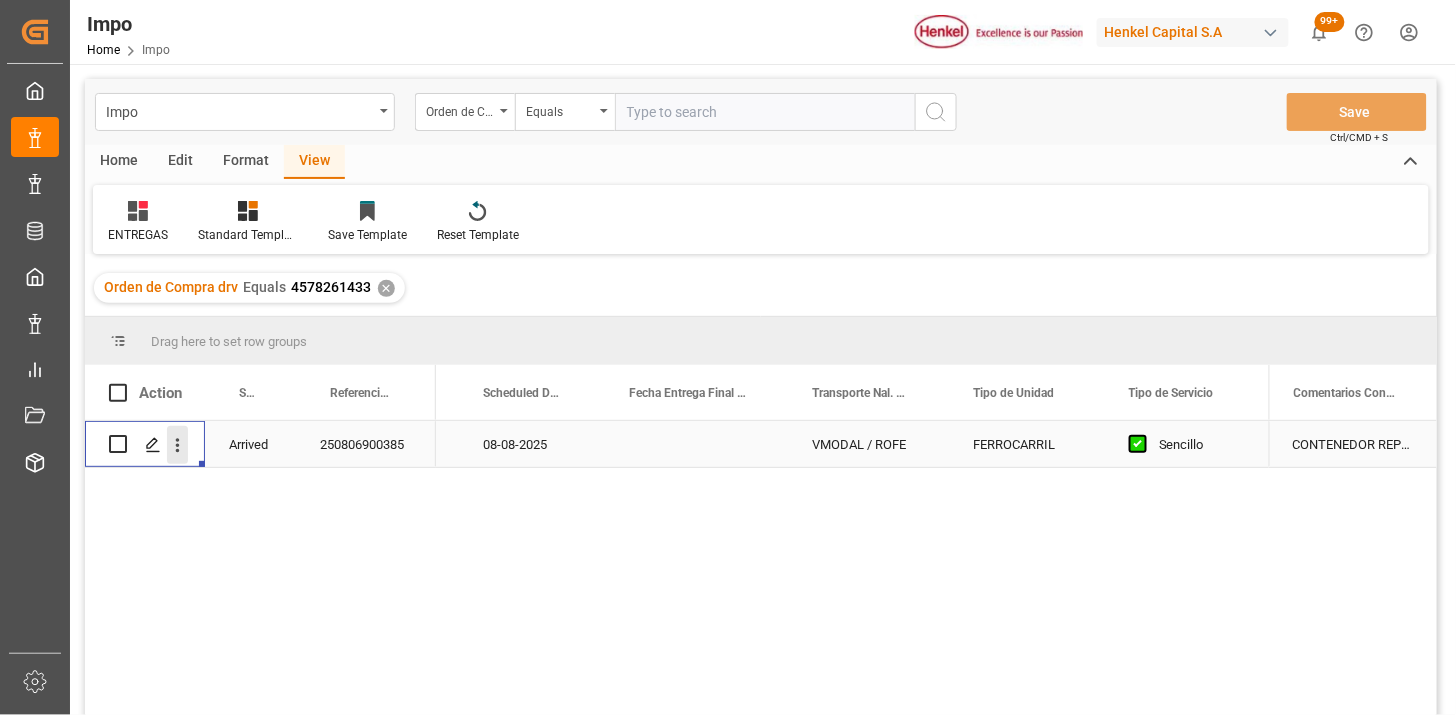 click 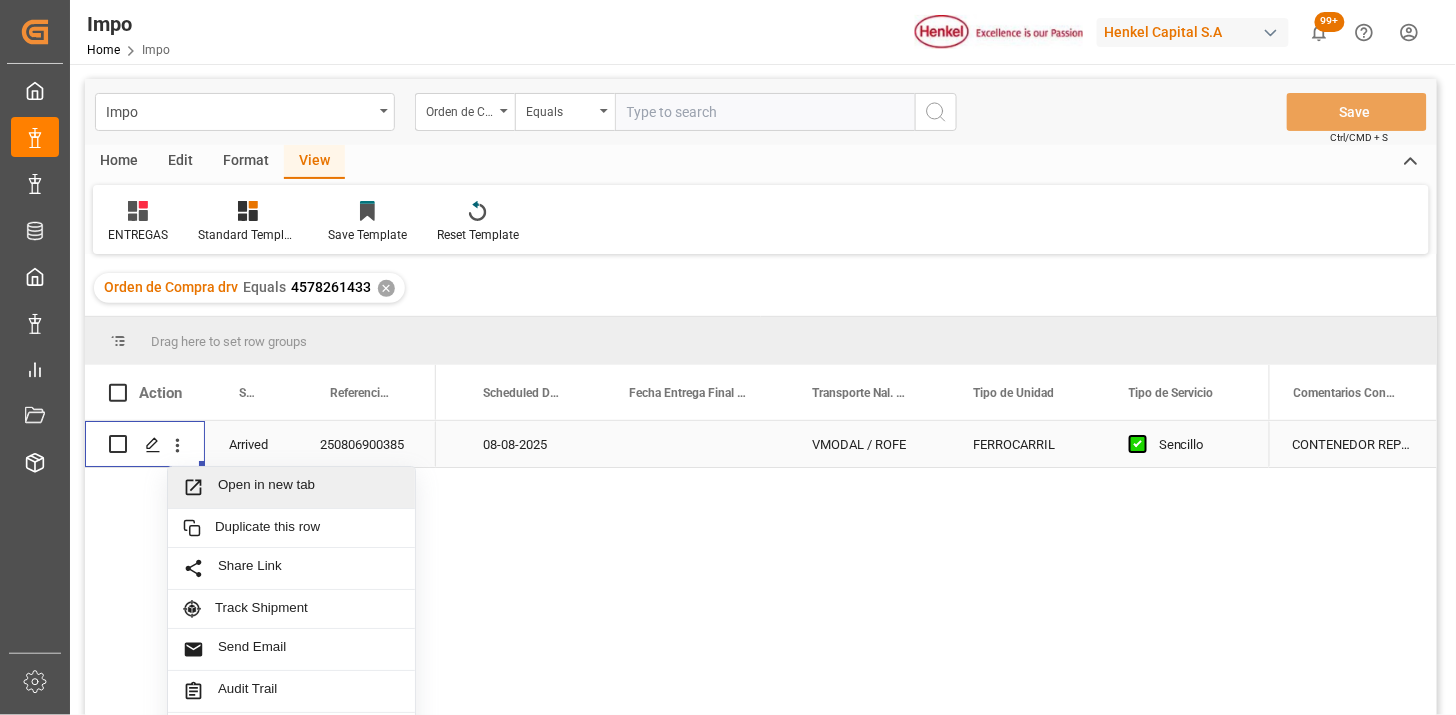 click on "Open in new tab" at bounding box center [309, 487] 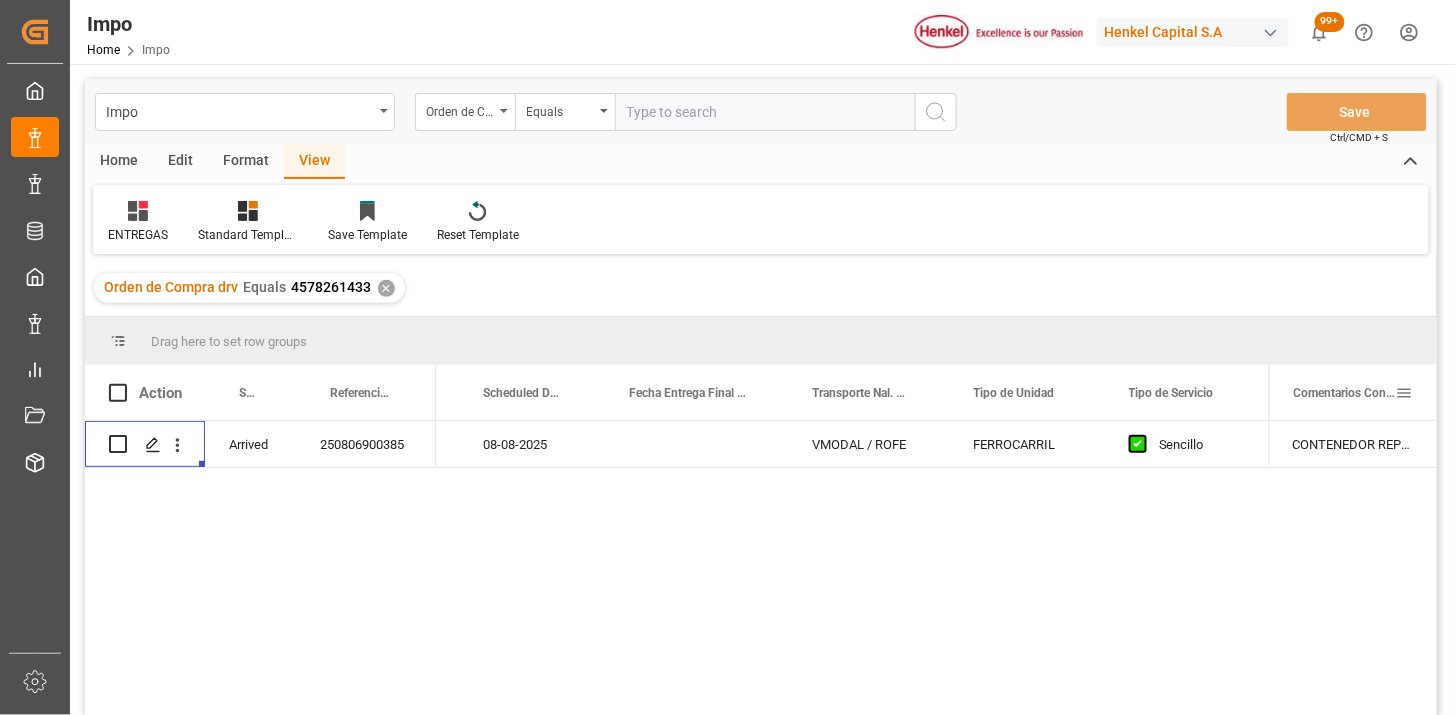 click at bounding box center [1405, 393] 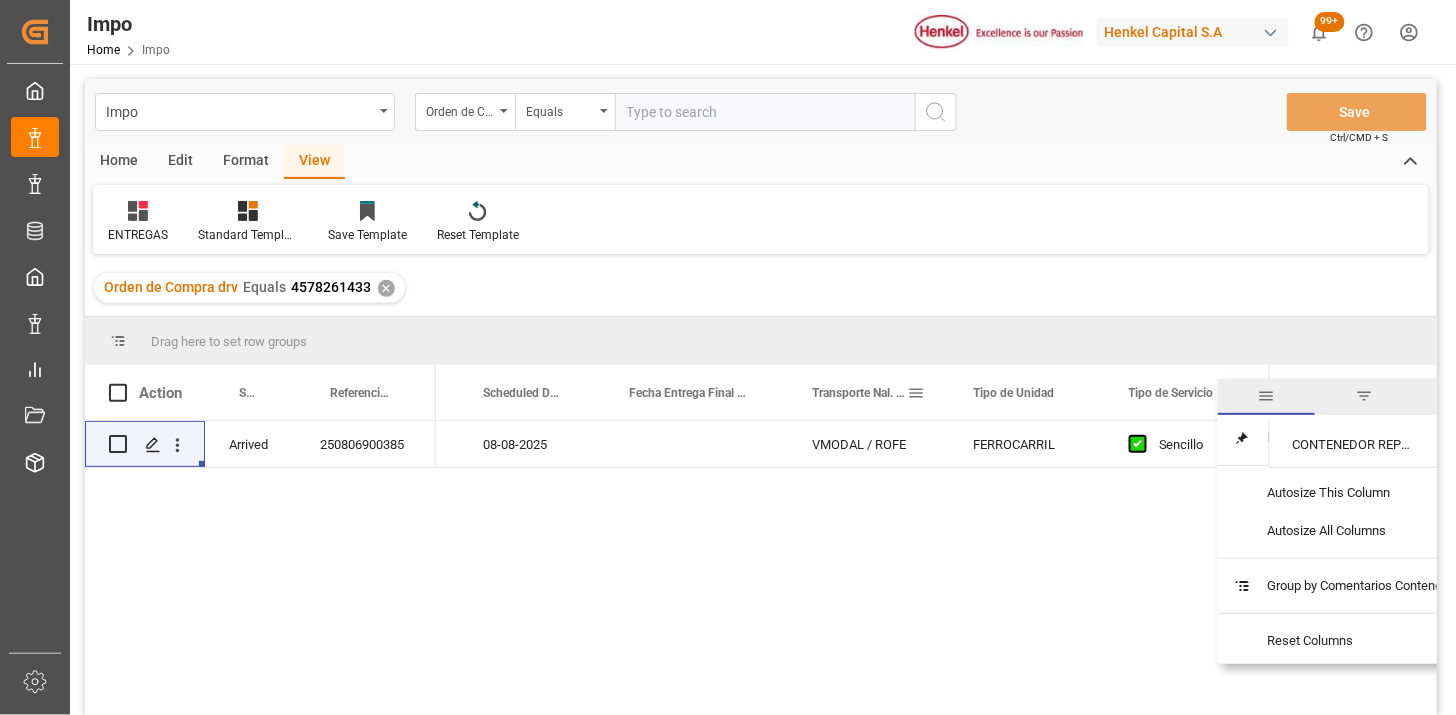 click at bounding box center (916, 393) 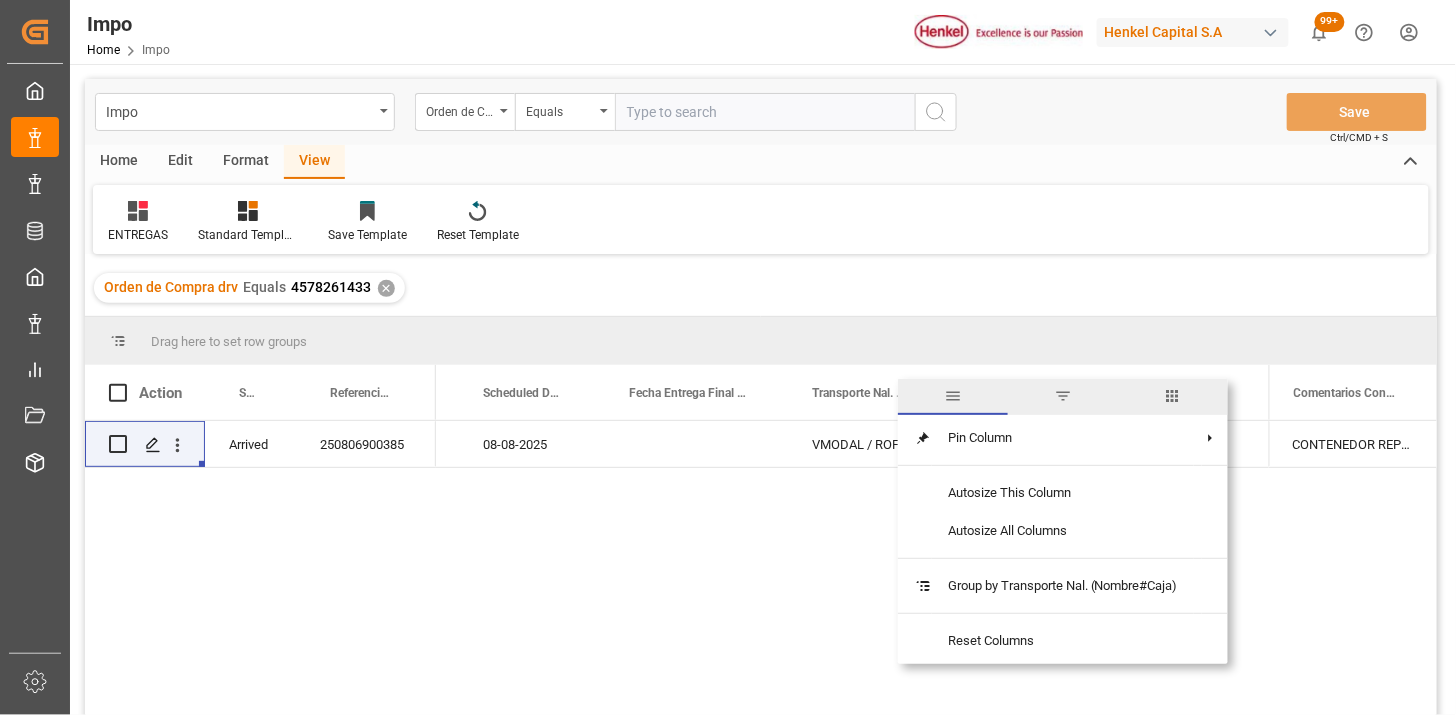 click at bounding box center (1173, 397) 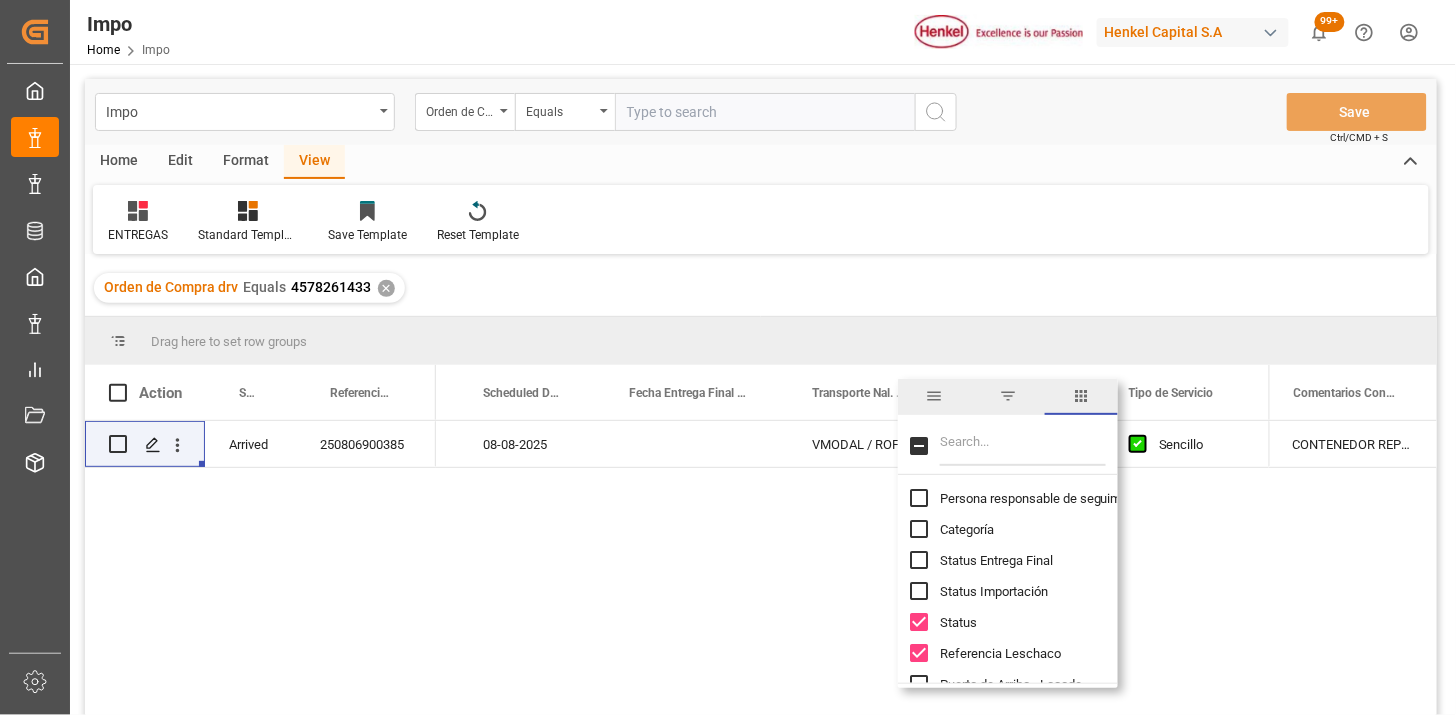 drag, startPoint x: 1025, startPoint y: 446, endPoint x: 1044, endPoint y: 462, distance: 24.839485 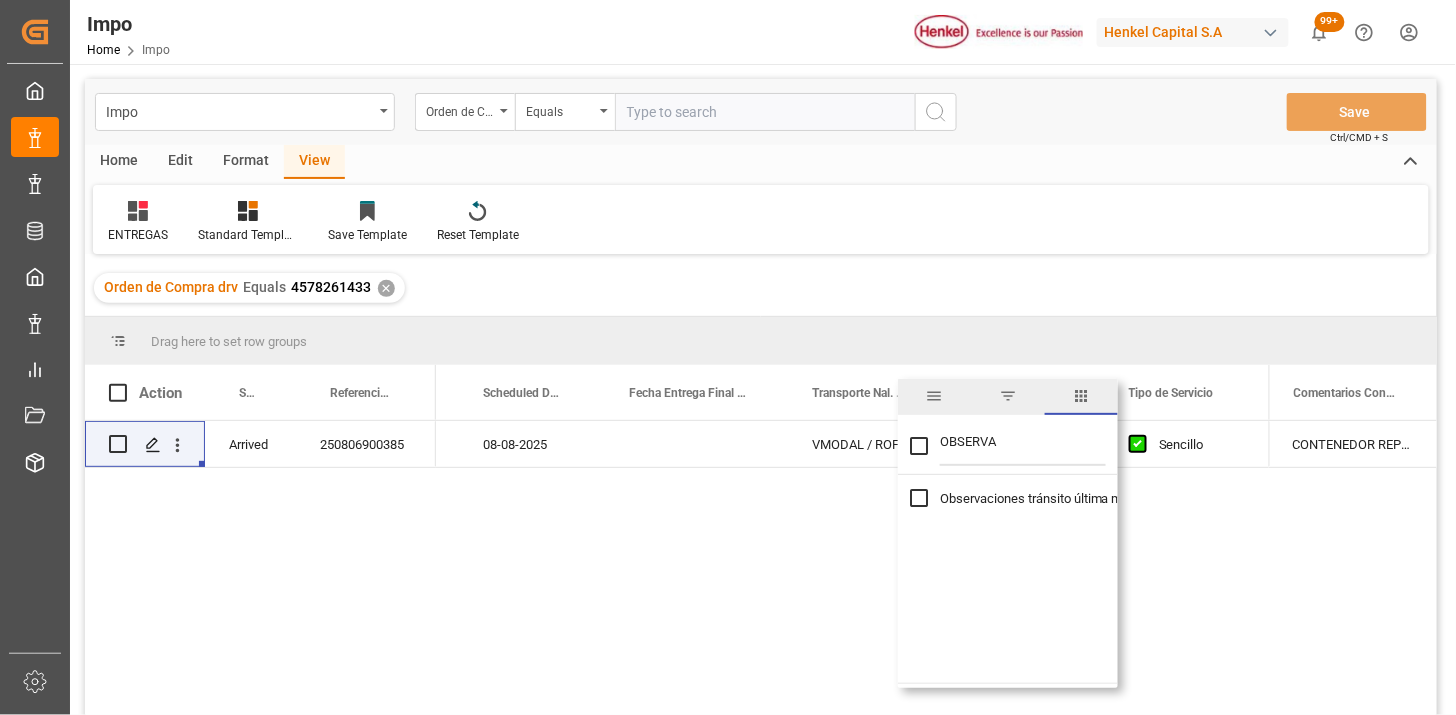 type on "OBSERVA" 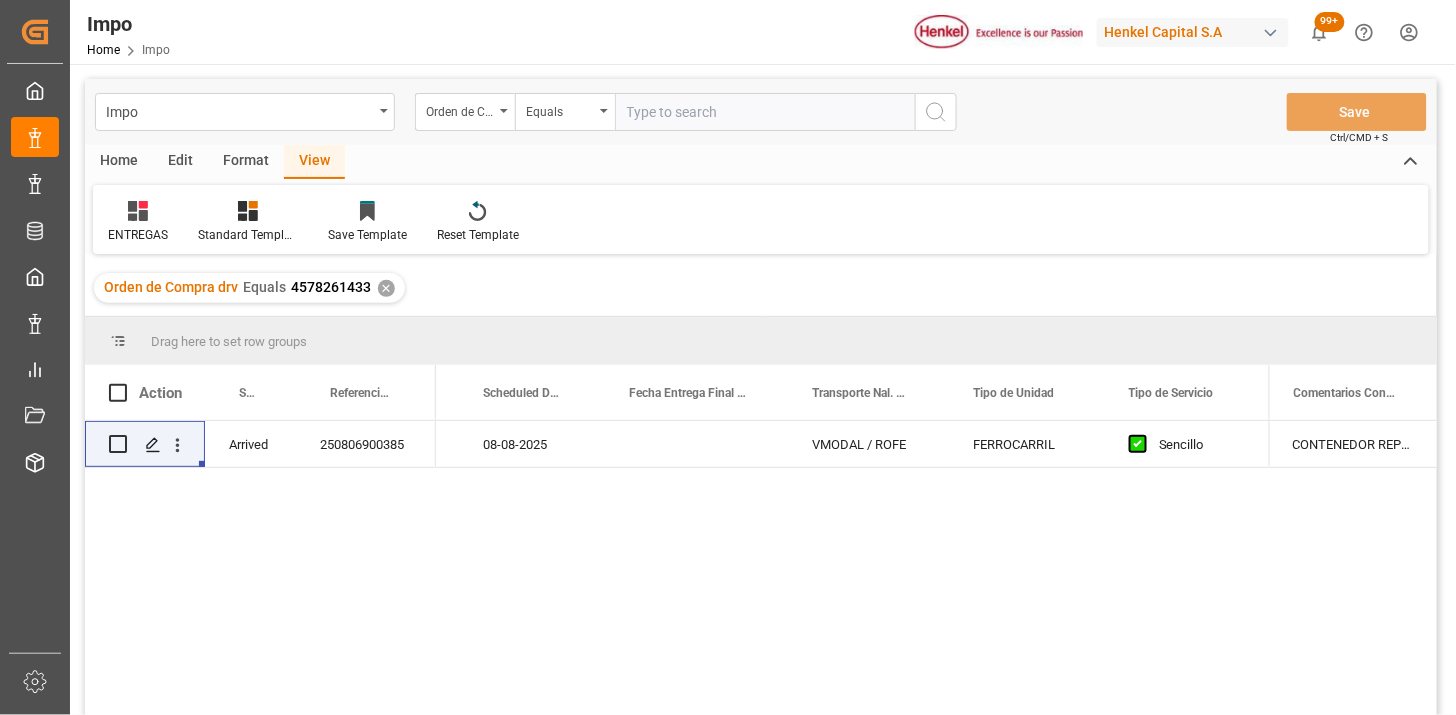 drag, startPoint x: 1167, startPoint y: 557, endPoint x: 1196, endPoint y: 541, distance: 33.12099 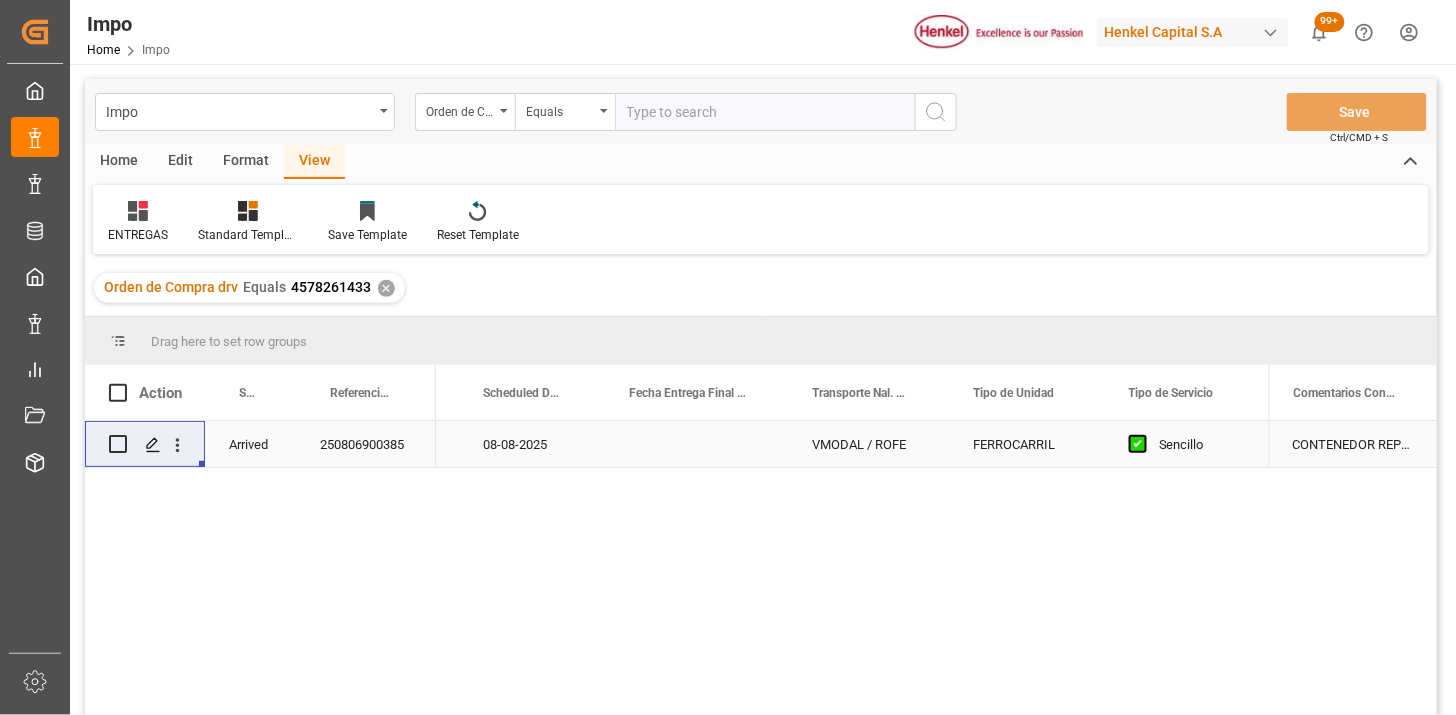 click on "Sencillo" at bounding box center [1199, 445] 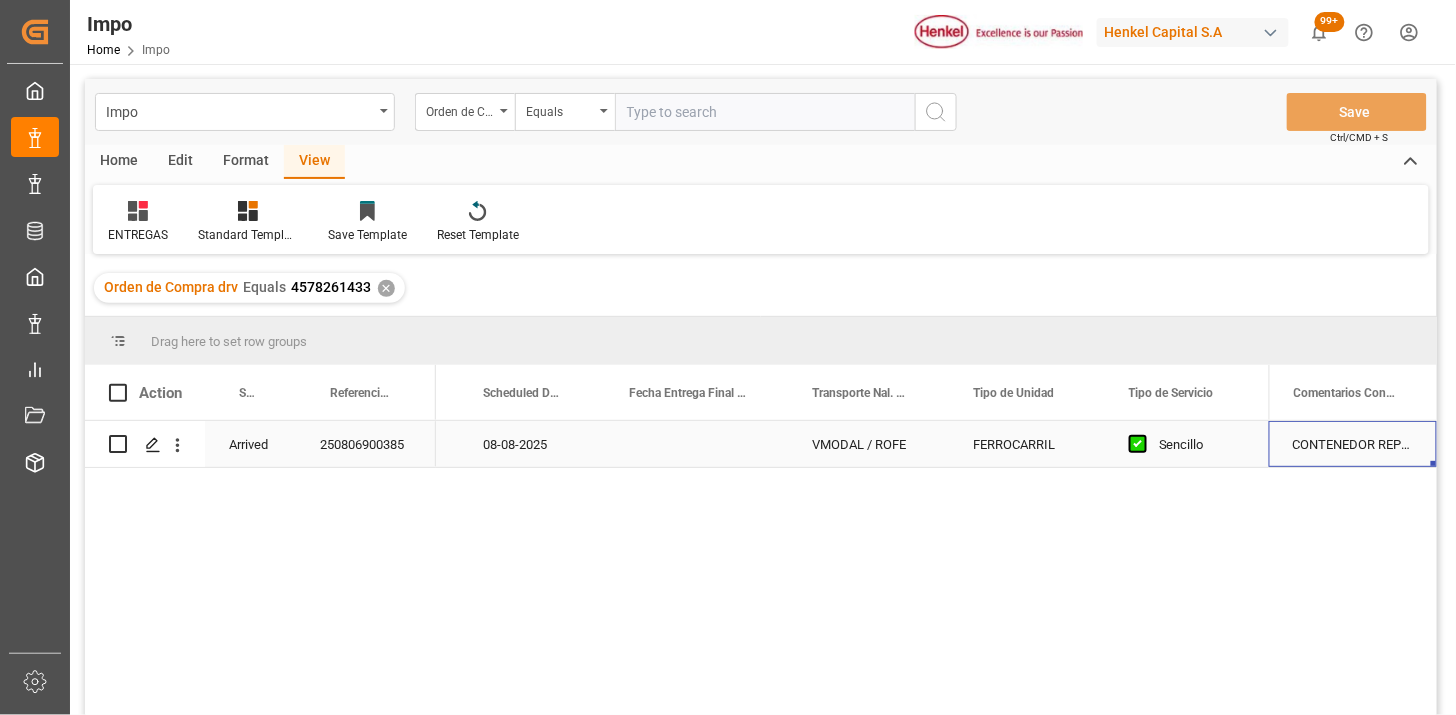 scroll, scrollTop: 0, scrollLeft: 1605, axis: horizontal 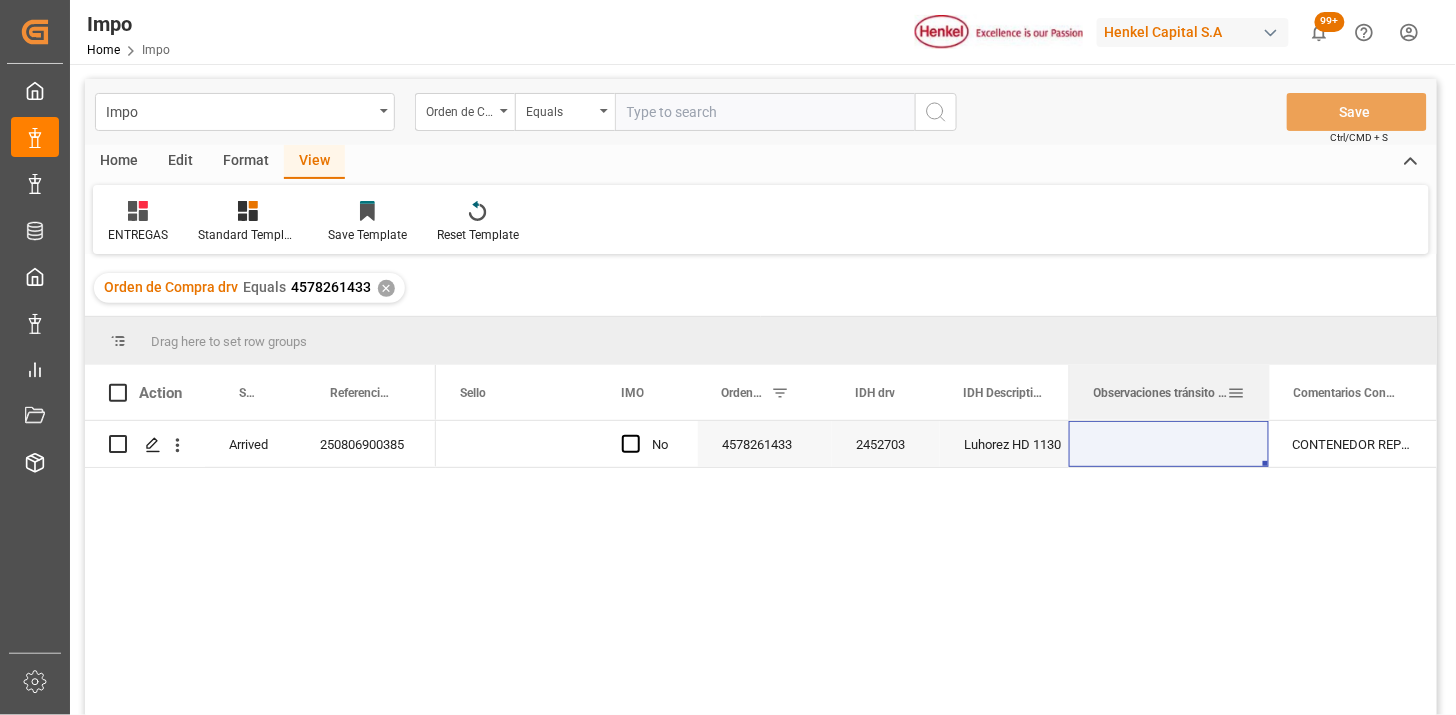 drag, startPoint x: 540, startPoint y: 396, endPoint x: 1175, endPoint y: 400, distance: 635.0126 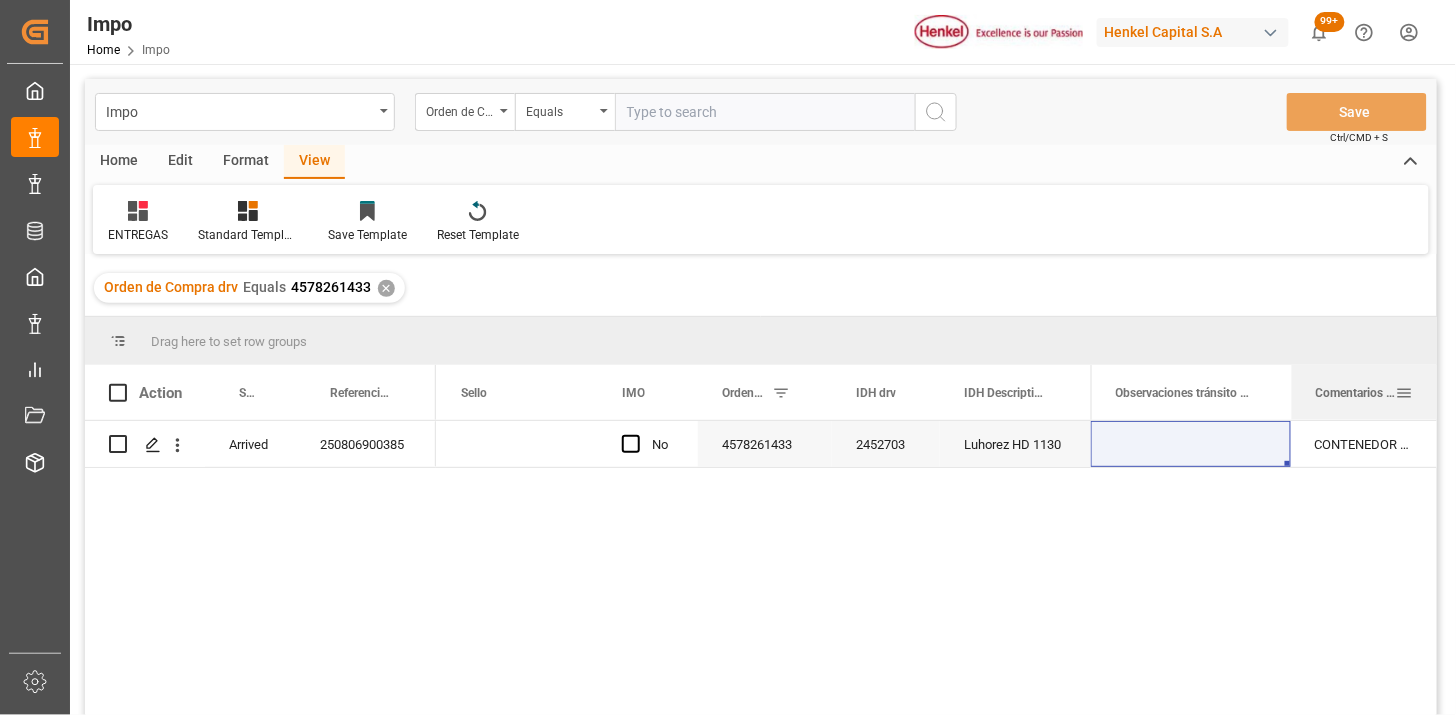 scroll, scrollTop: 0, scrollLeft: 1577, axis: horizontal 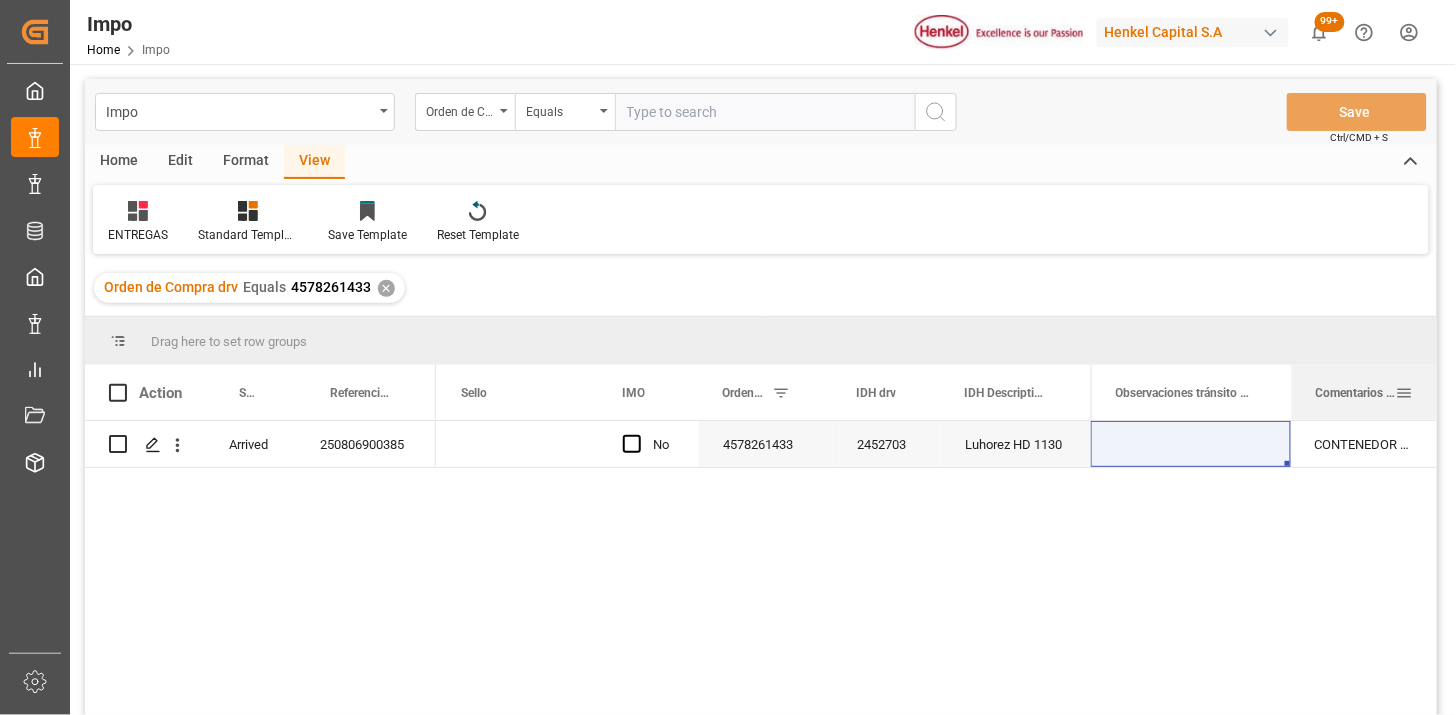 drag, startPoint x: 1272, startPoint y: 401, endPoint x: 1294, endPoint y: 401, distance: 22 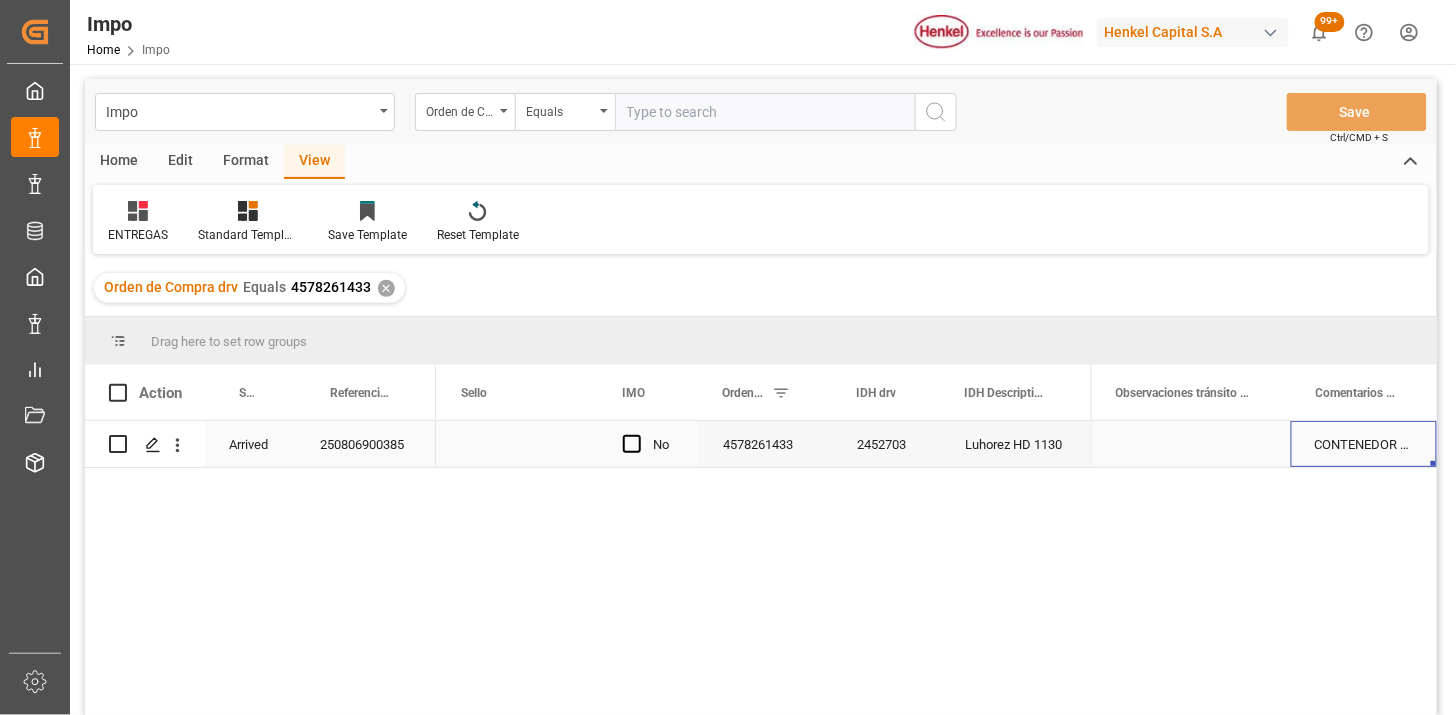 click on "CONTENEDOR REPORTADO DAÑADO |  DOBLE CAMBIO DE OPERADOR" at bounding box center (1364, 444) 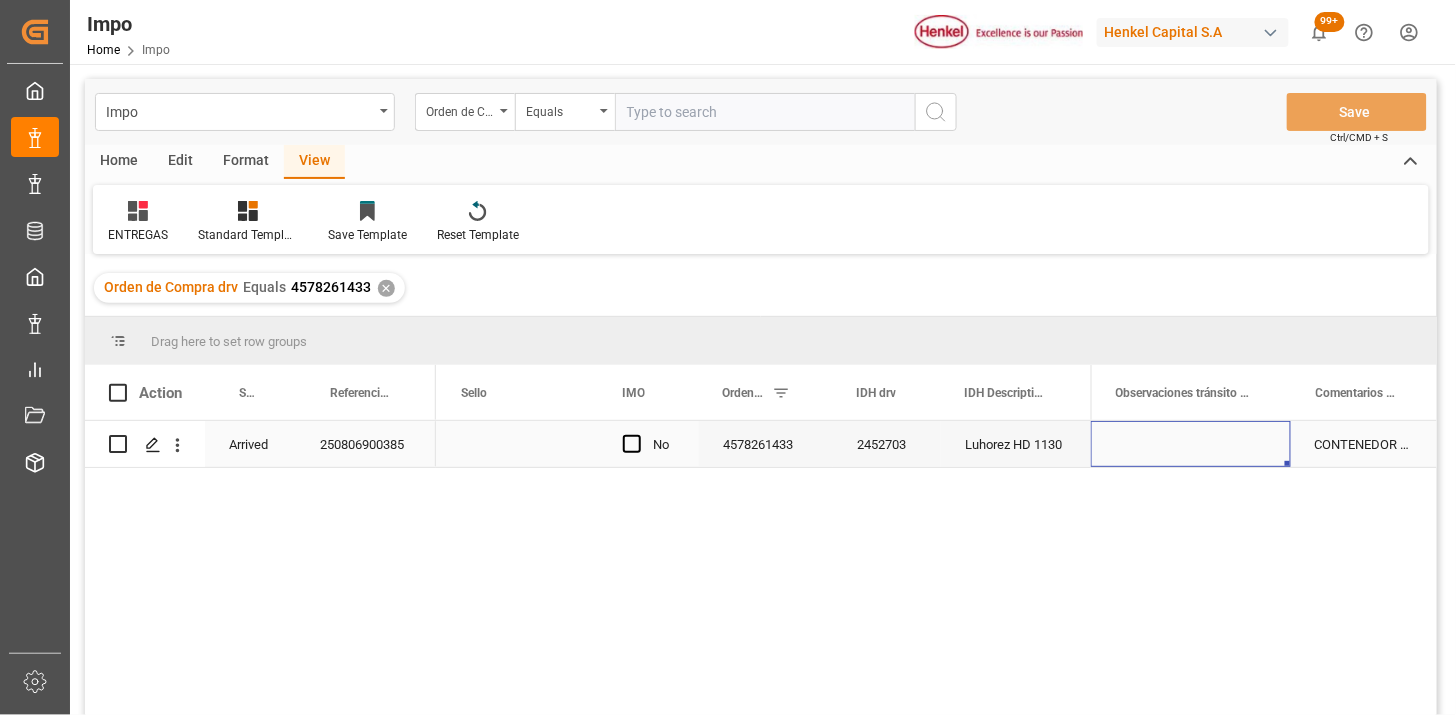 click at bounding box center (1191, 444) 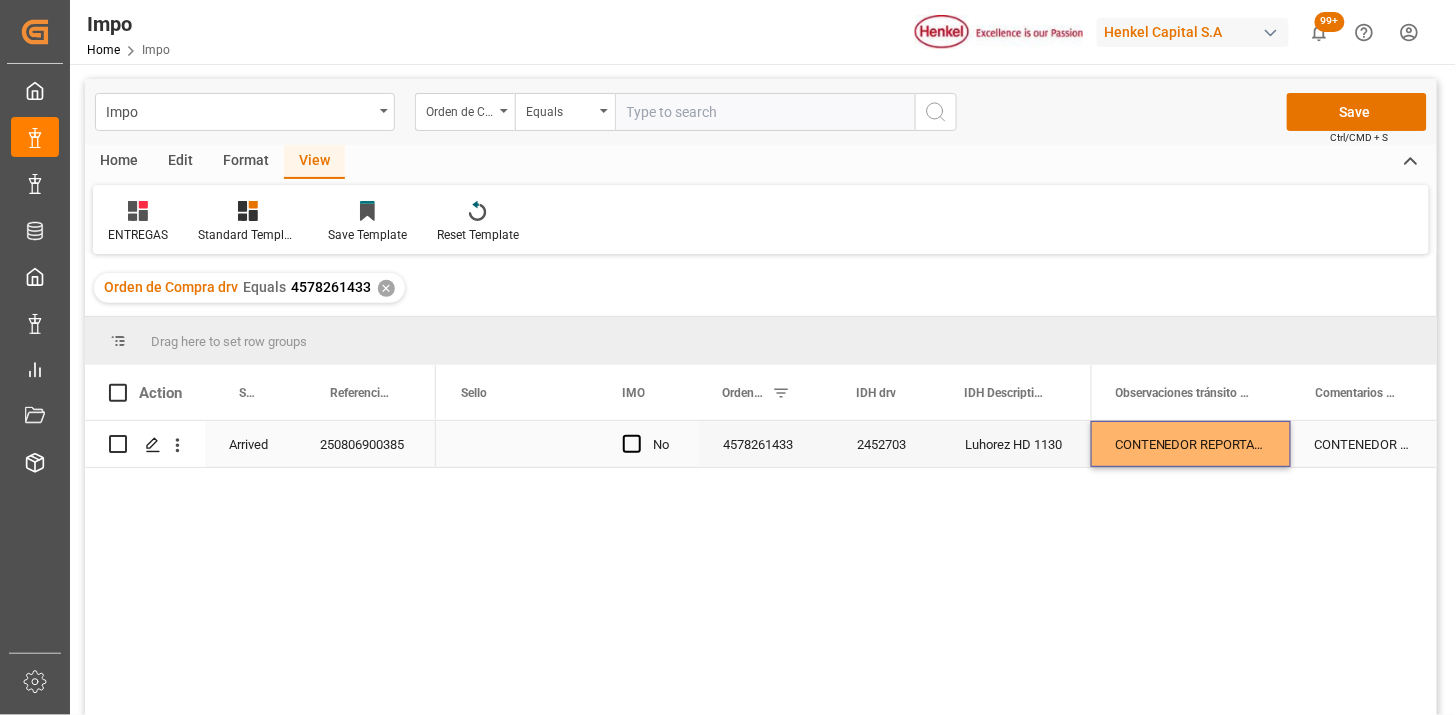 click on "CONTENEDOR REPORTADO DAÑADO |  DOBLE CAMBIO DE OPERADOR" at bounding box center [1364, 444] 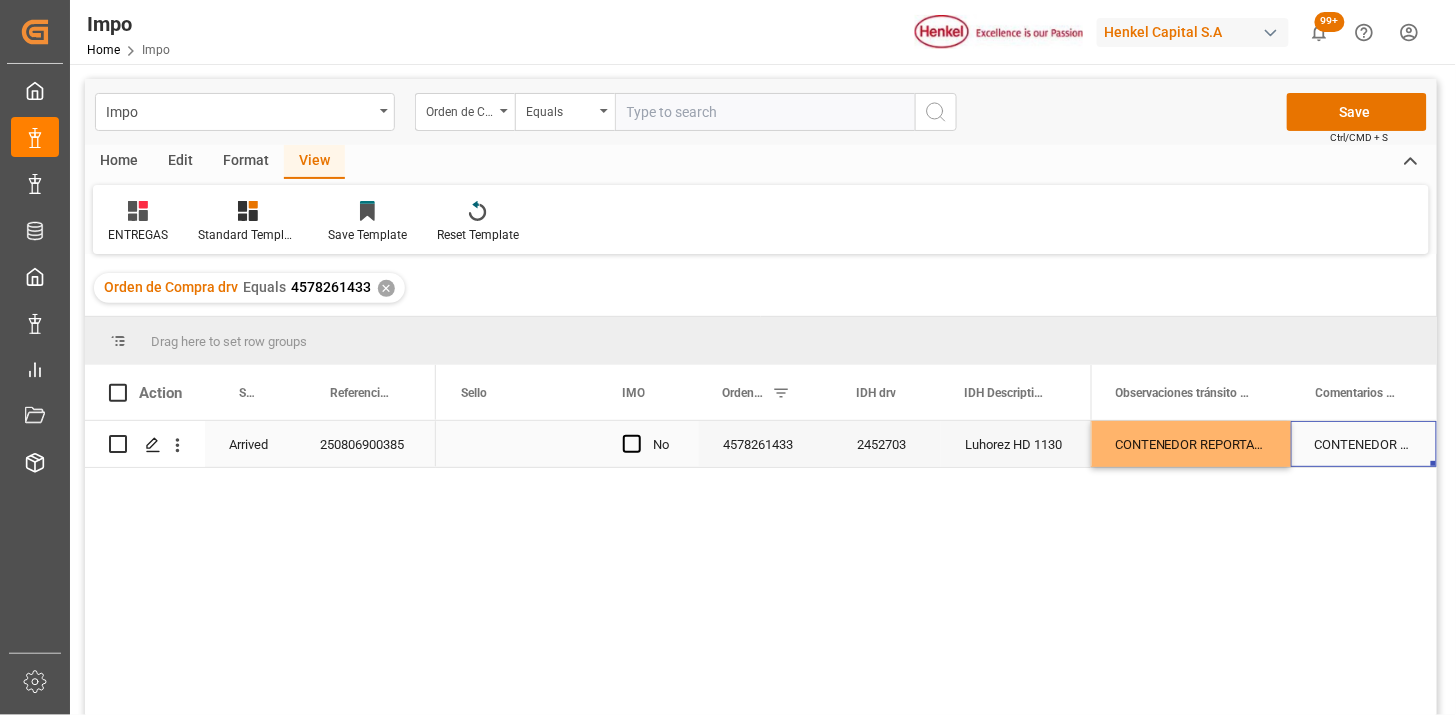 click on "CONTENEDOR REPORTADO DAÑADO |  DOBLE CAMBIO DE OPERADOR" at bounding box center (1364, 444) 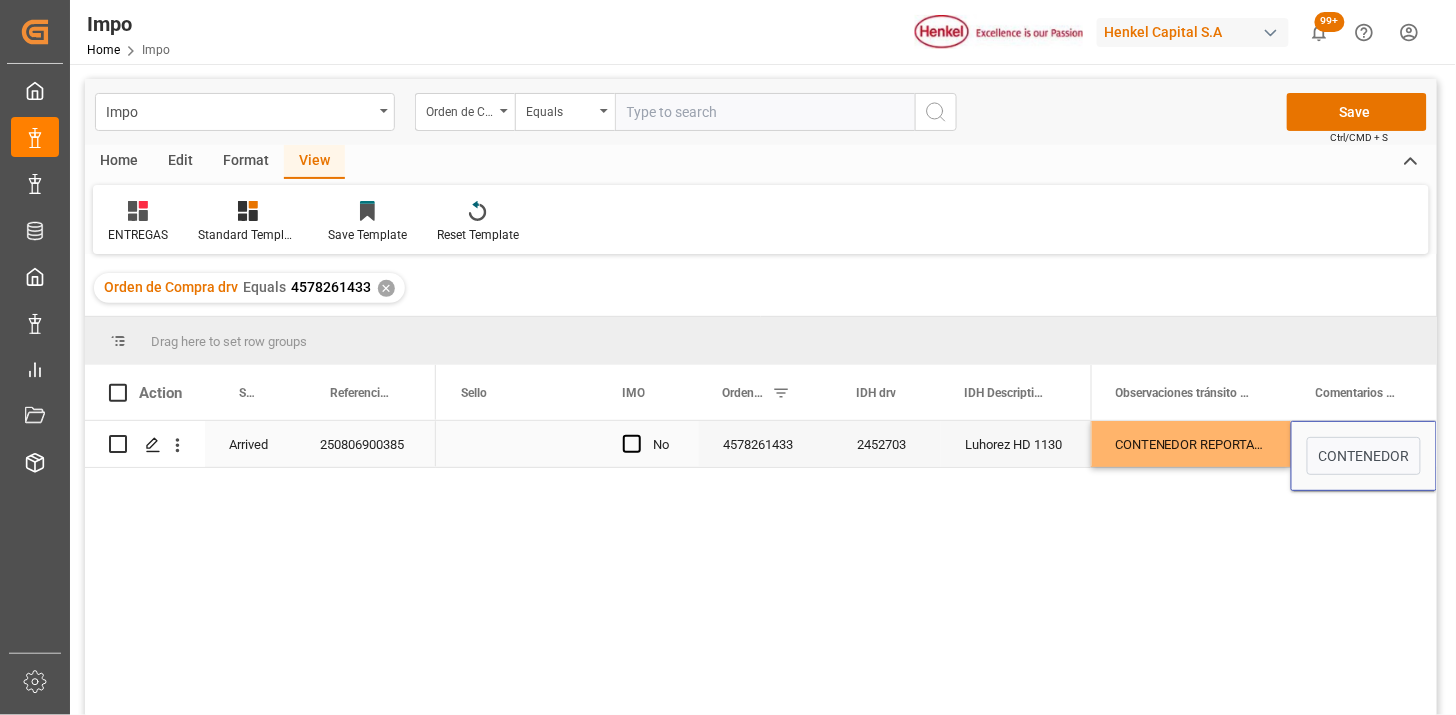 click on "CONTENEDOR REPORTADO DAÑADO |  DOBLE CAMBIO DE OPERADOR" at bounding box center (1364, 456) 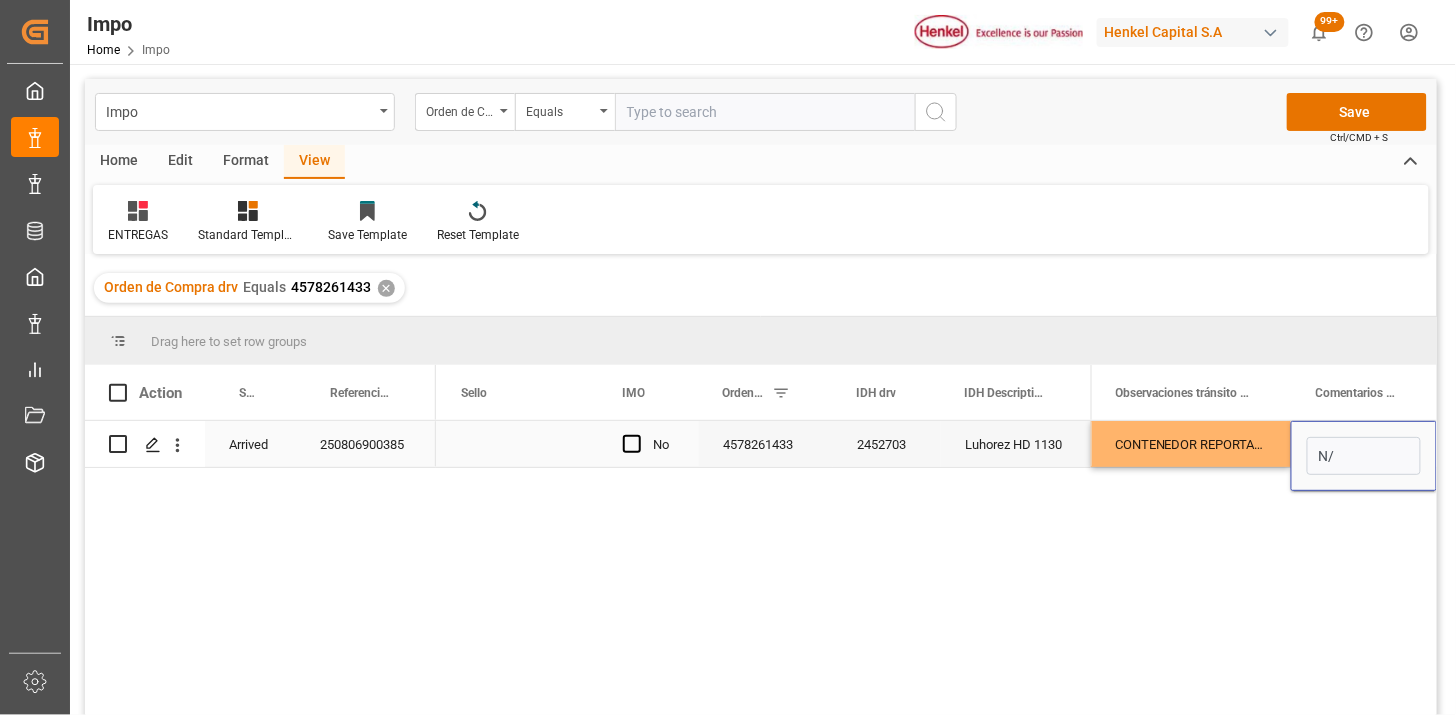 type on "N/A" 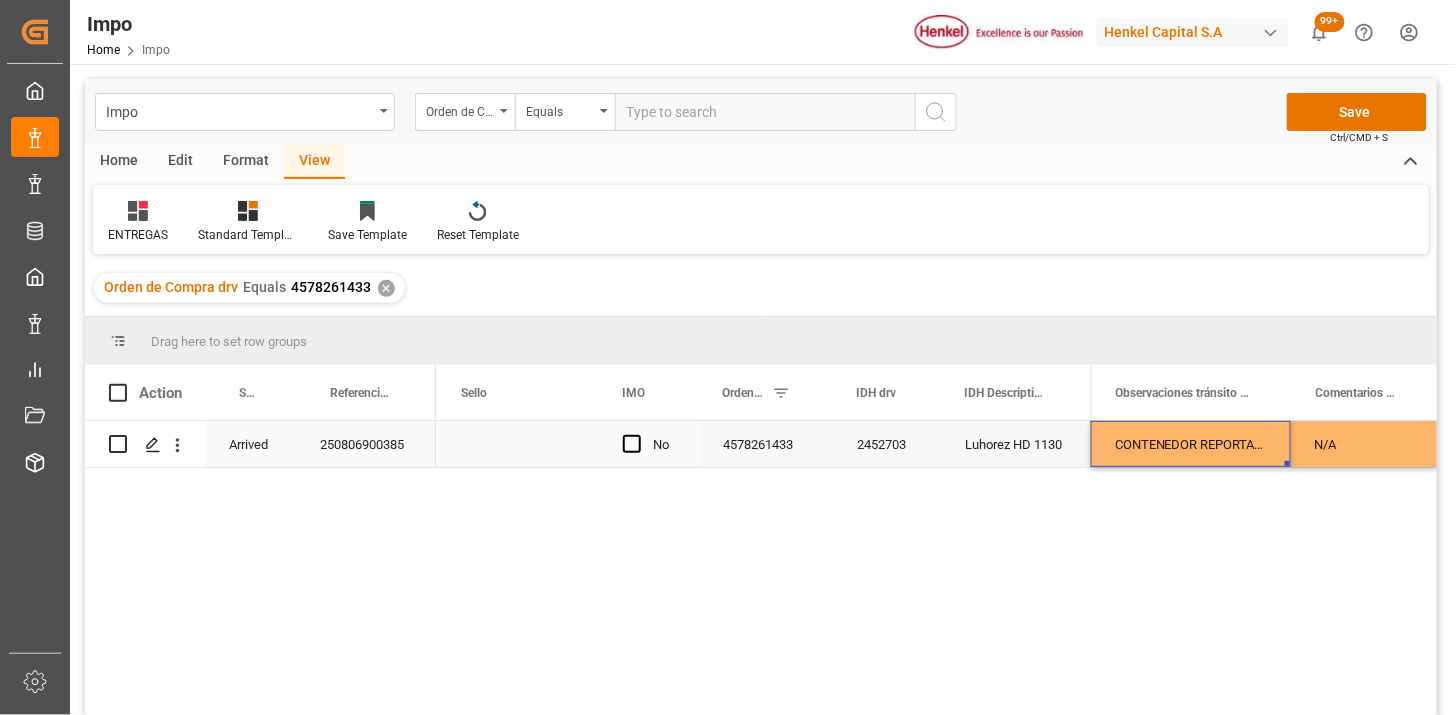 click on "CONTENEDOR REPORTADO DAÑADO |  DOBLE CAMBIO DE OPERADOR" at bounding box center (1191, 444) 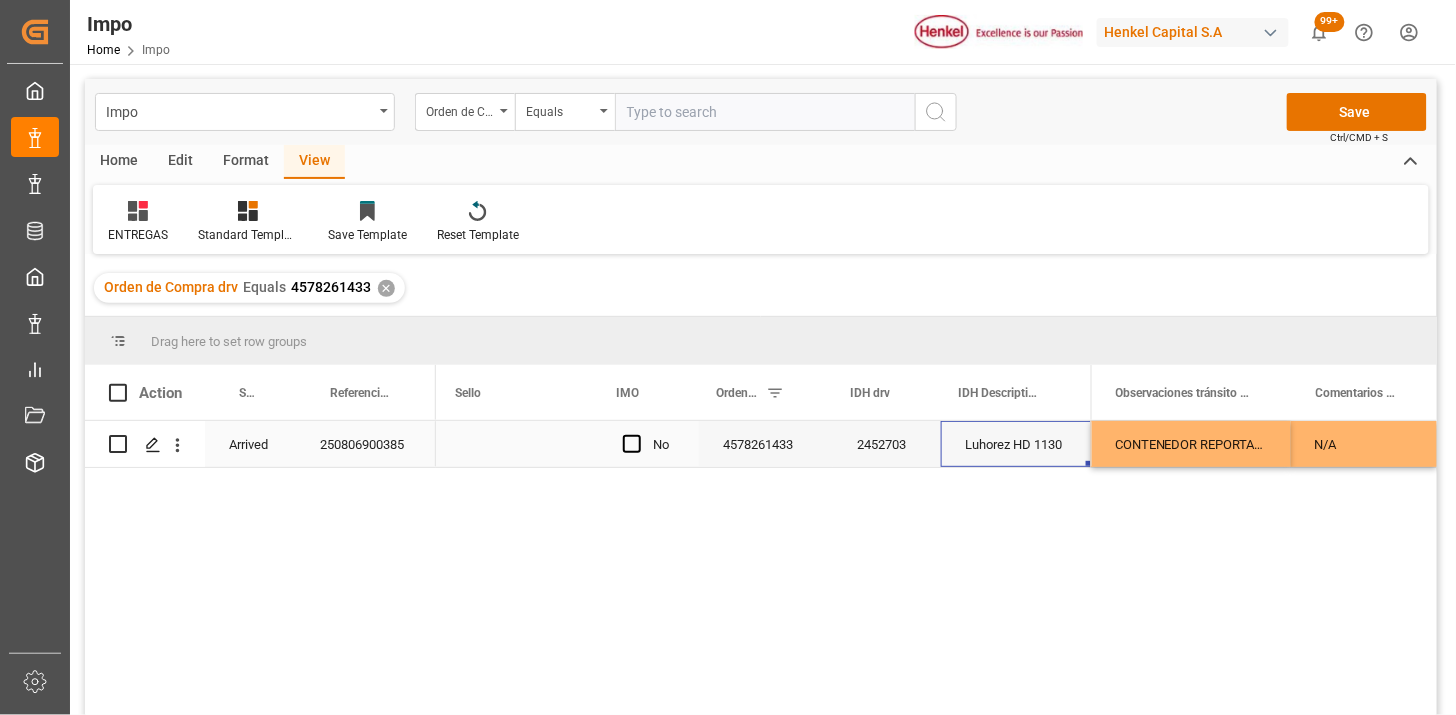 scroll, scrollTop: 0, scrollLeft: 1584, axis: horizontal 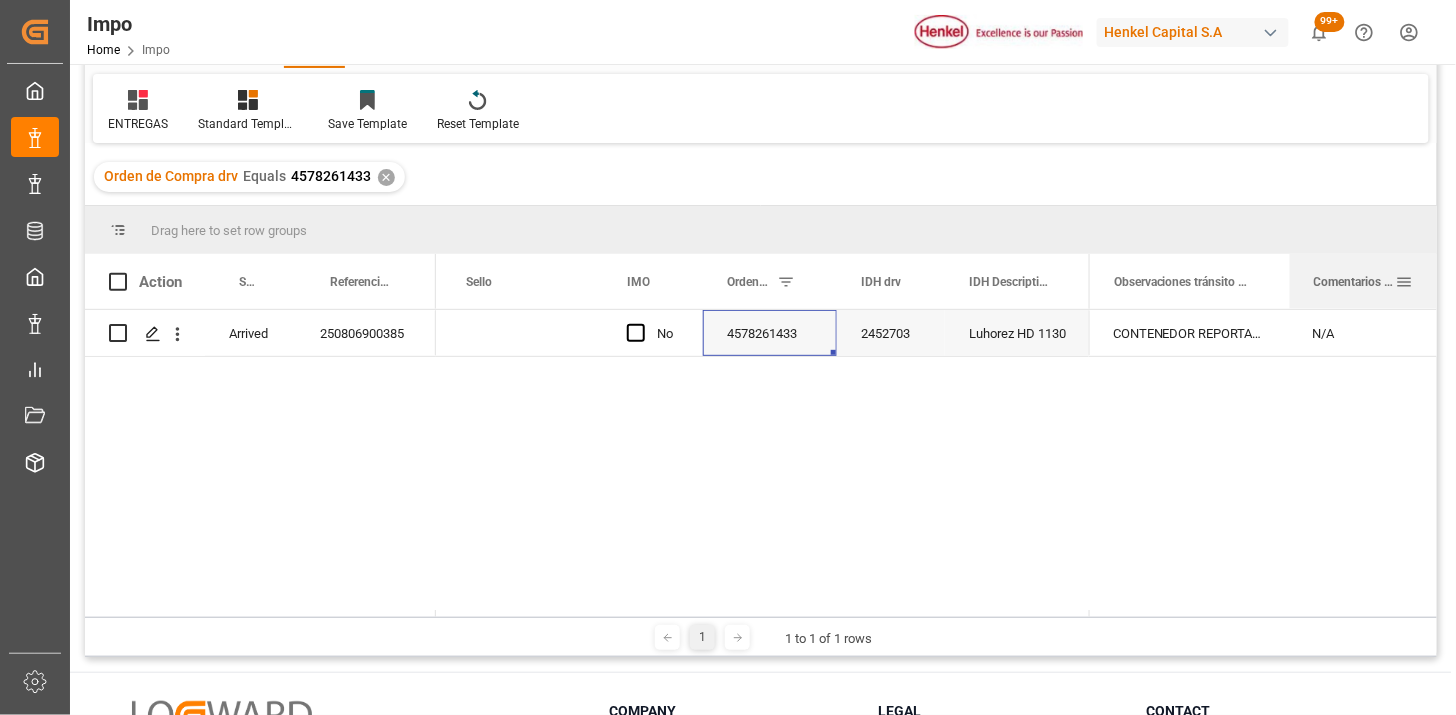 click at bounding box center [1290, 281] 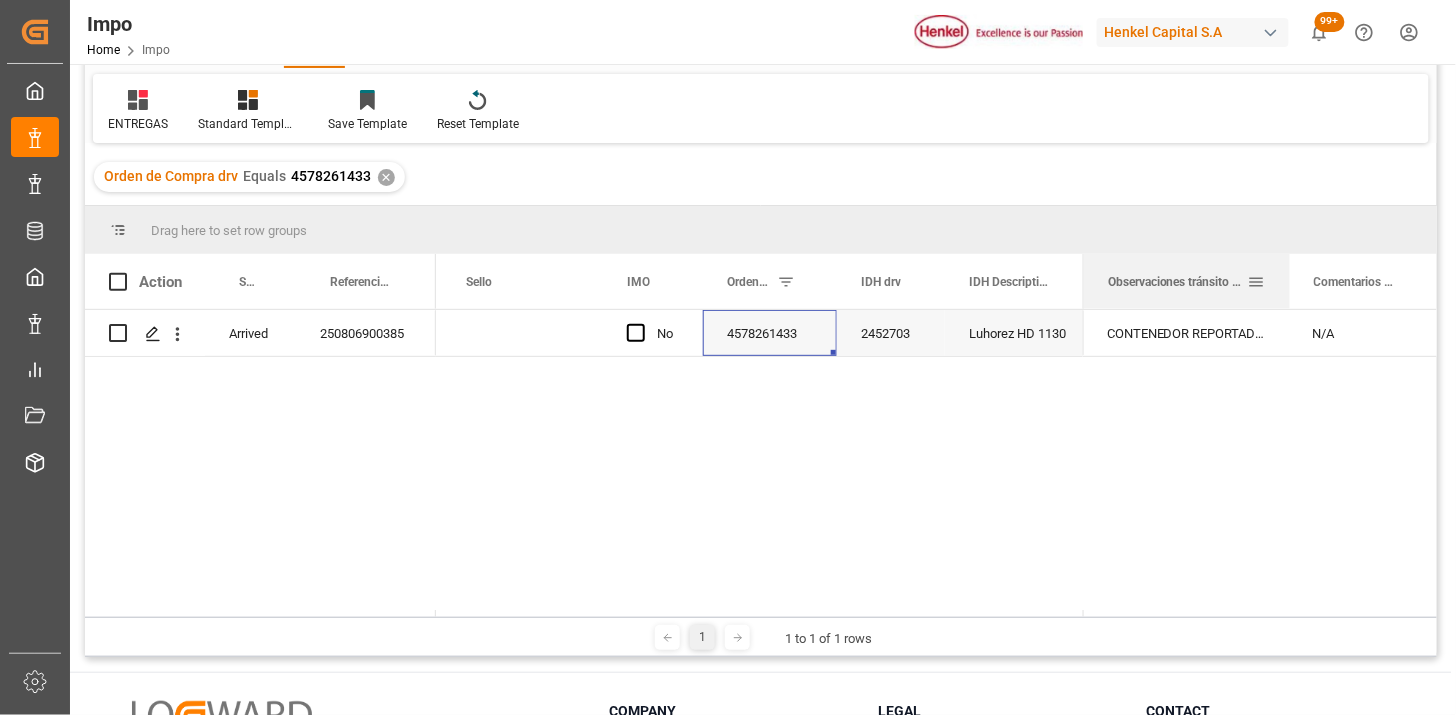 click at bounding box center [1084, 281] 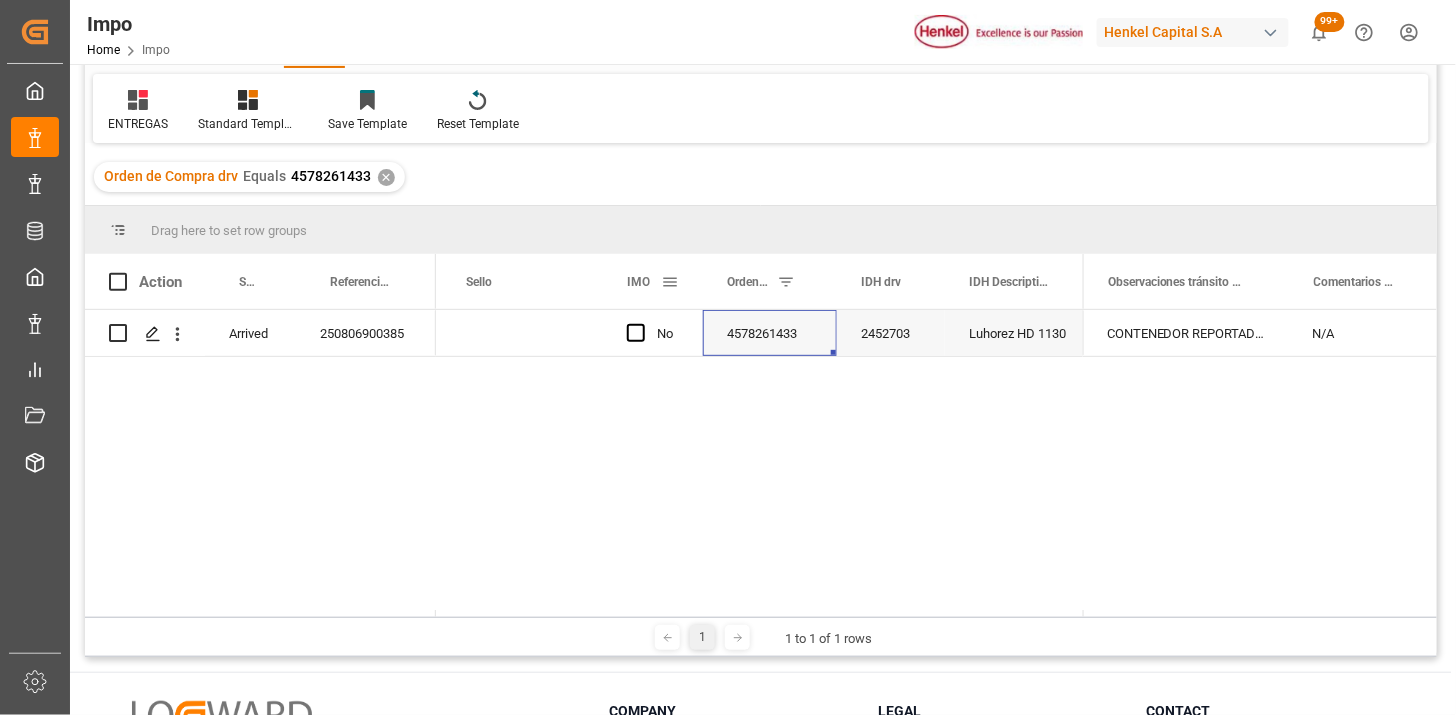 click at bounding box center [670, 282] 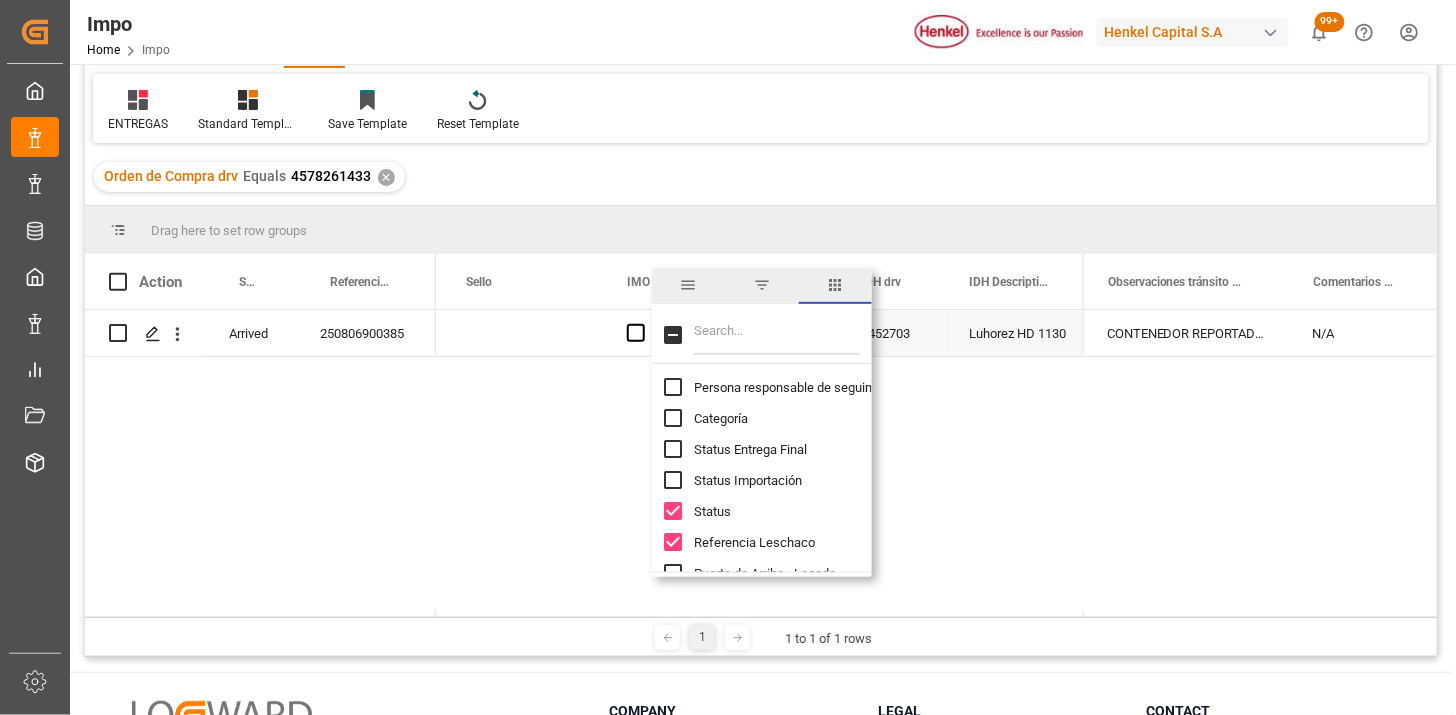 click at bounding box center (777, 335) 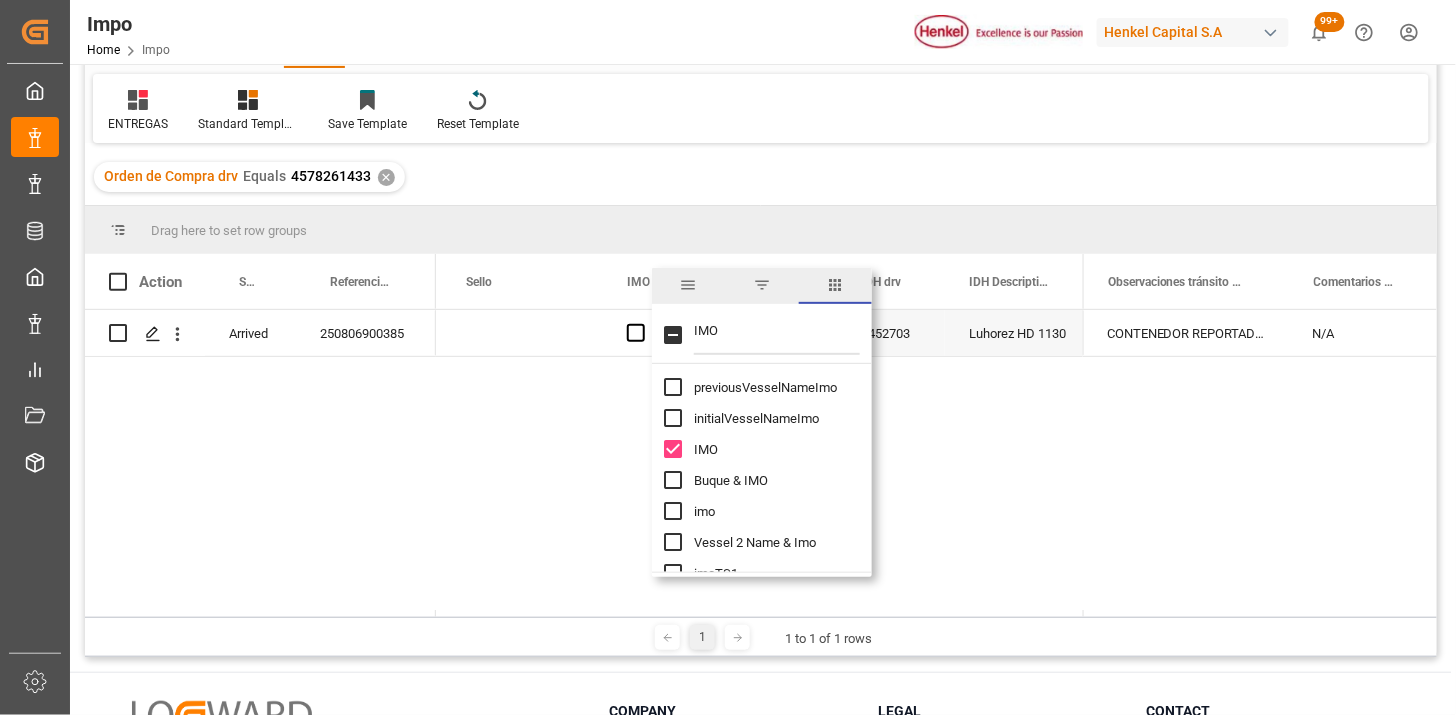 type on "IMO" 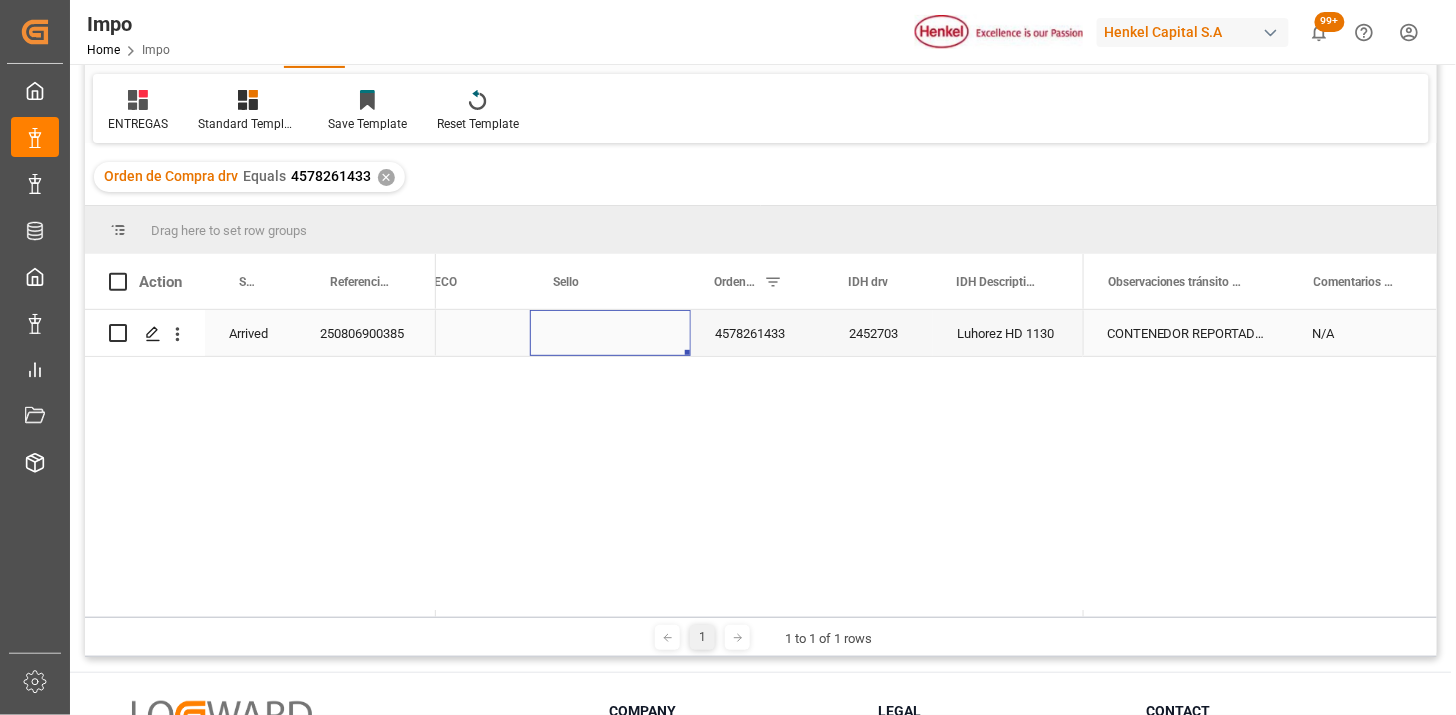 click at bounding box center (610, 333) 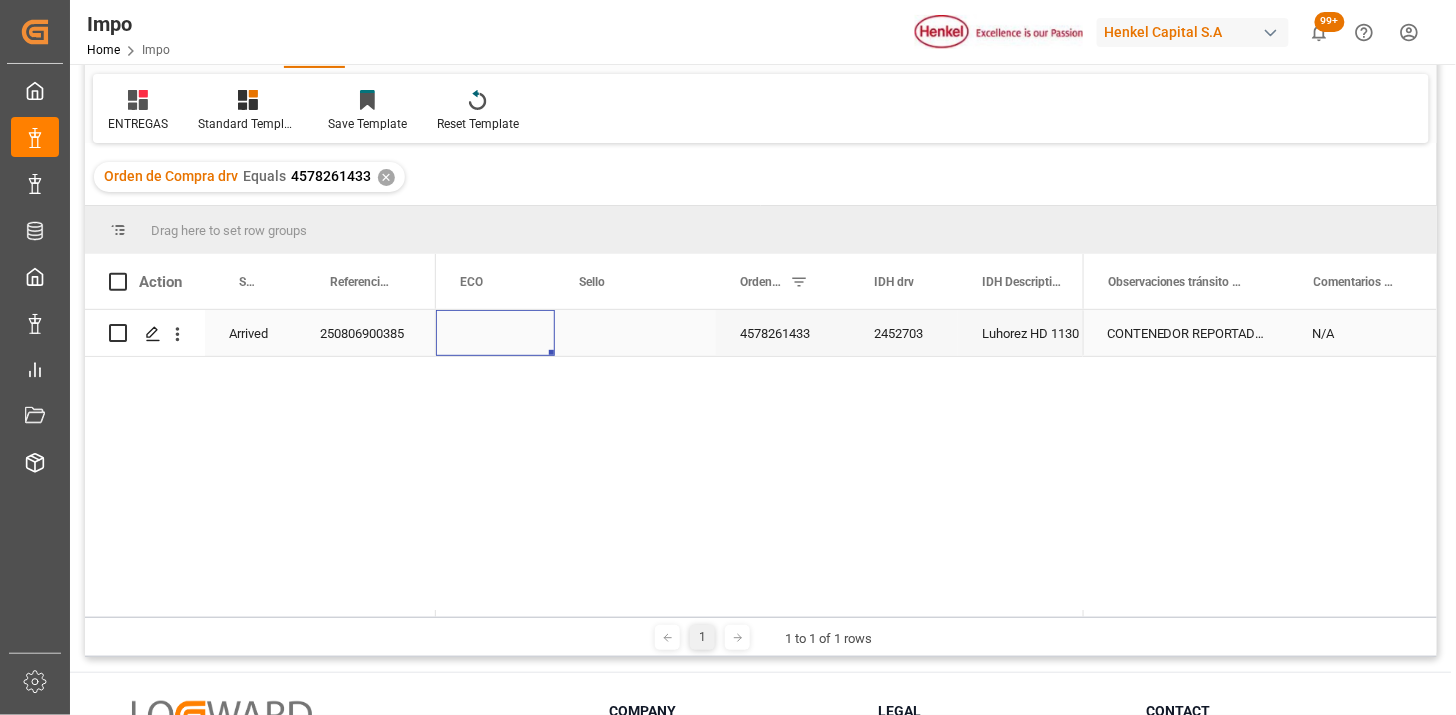 scroll, scrollTop: 0, scrollLeft: 1344, axis: horizontal 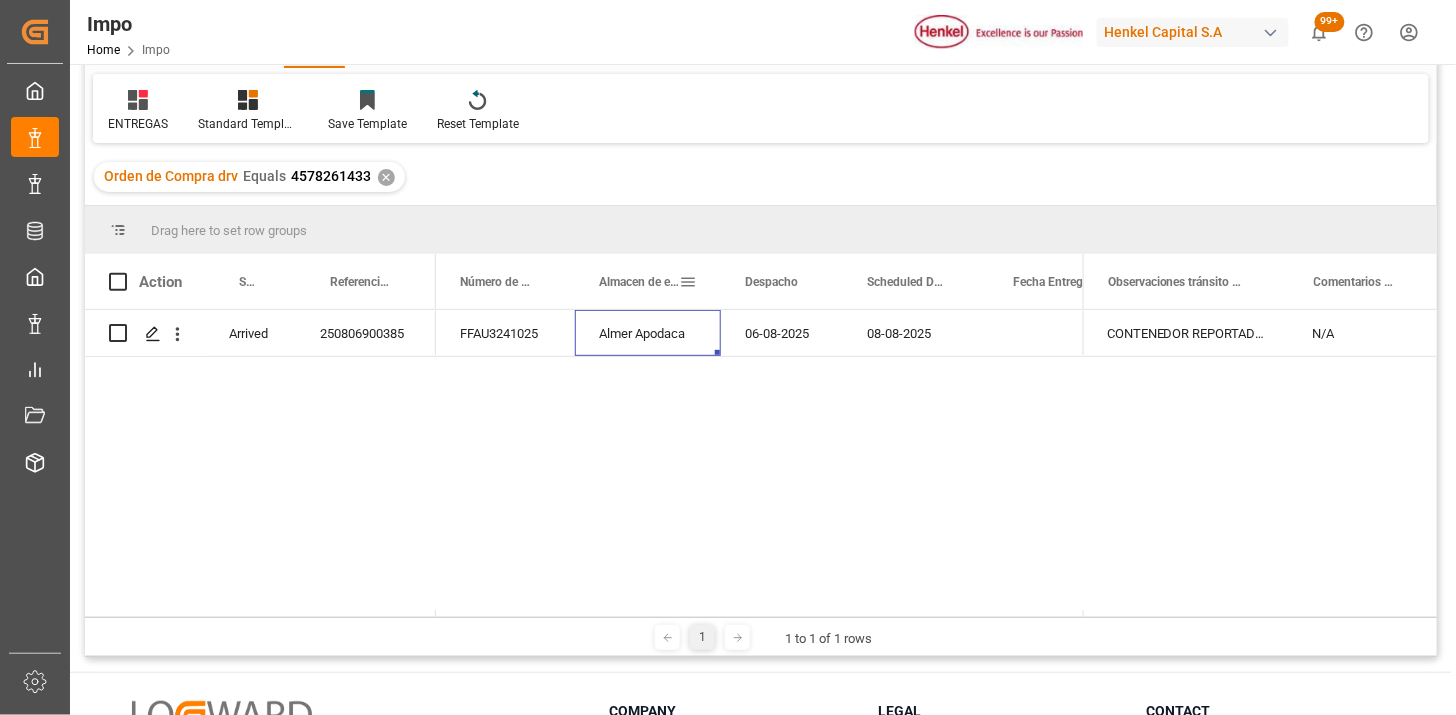 click at bounding box center (688, 282) 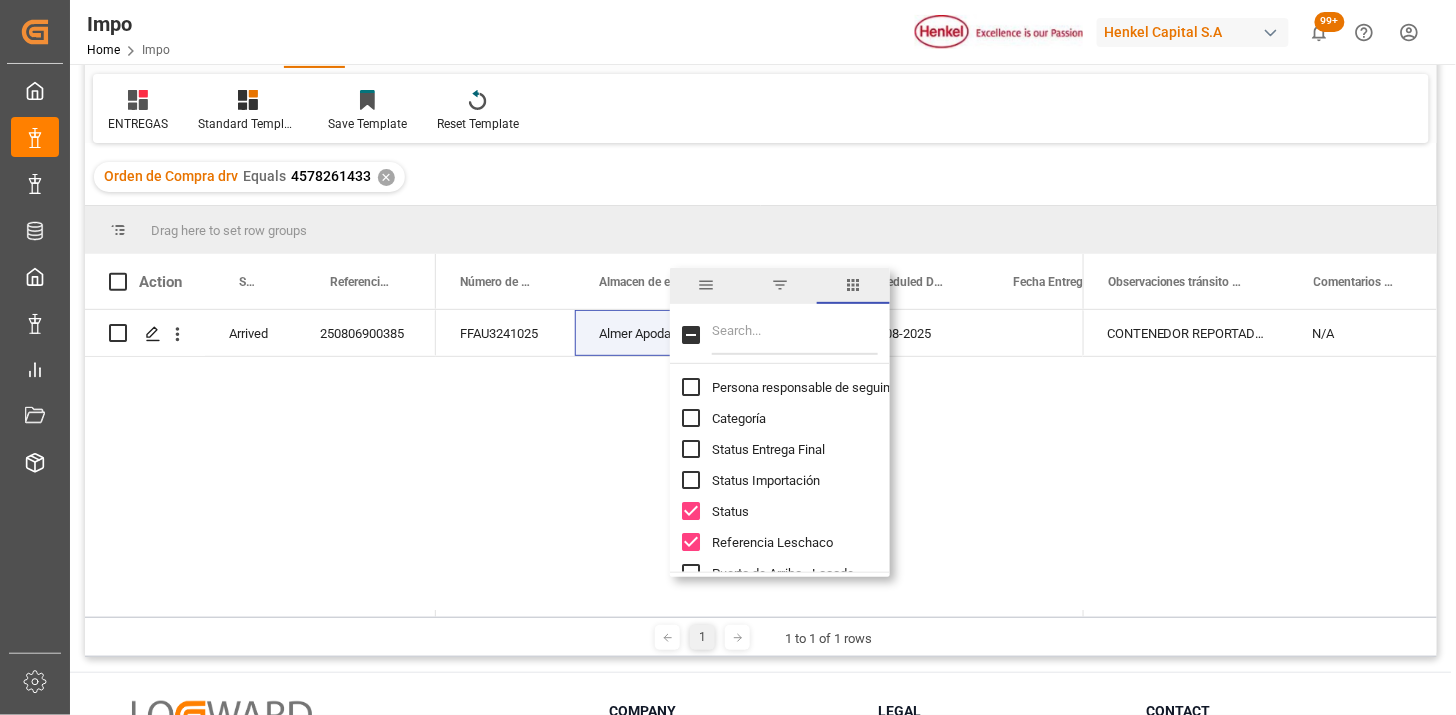 click at bounding box center [795, 335] 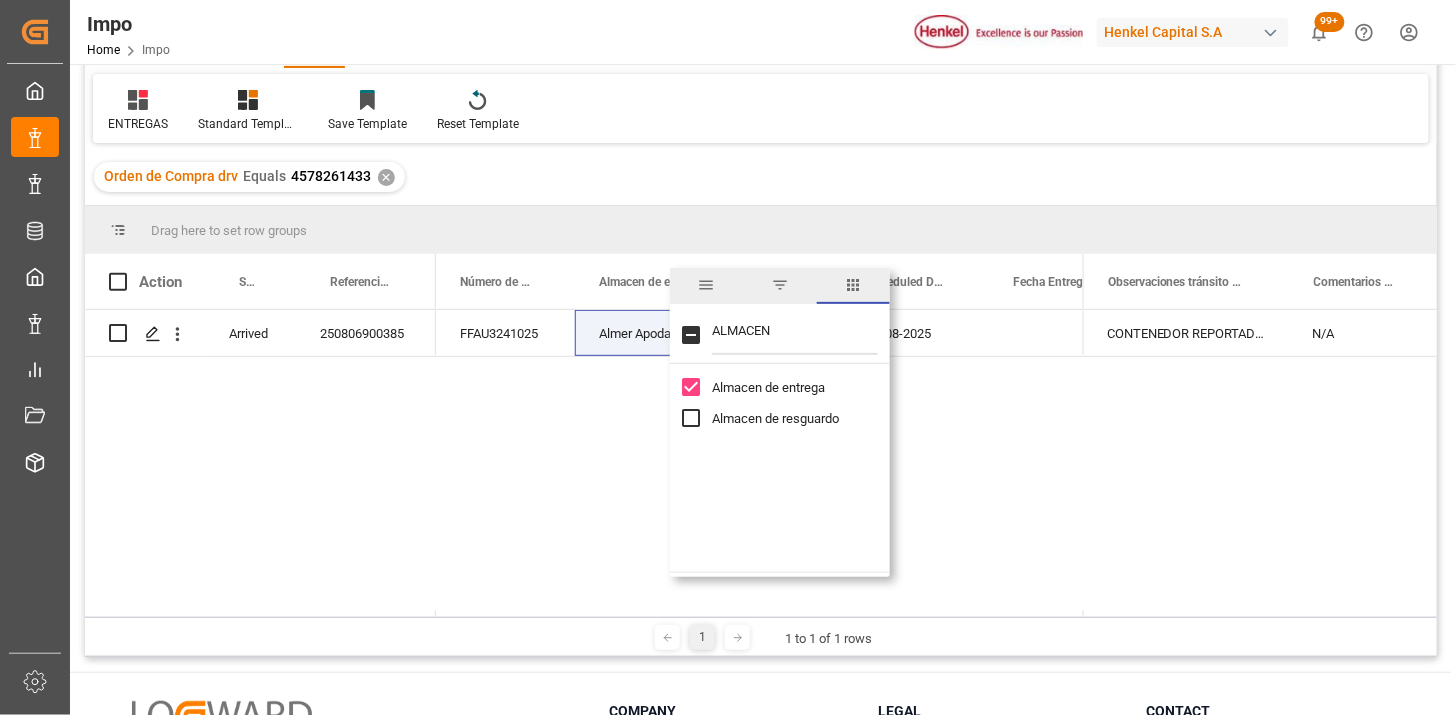 type on "ALMACEN" 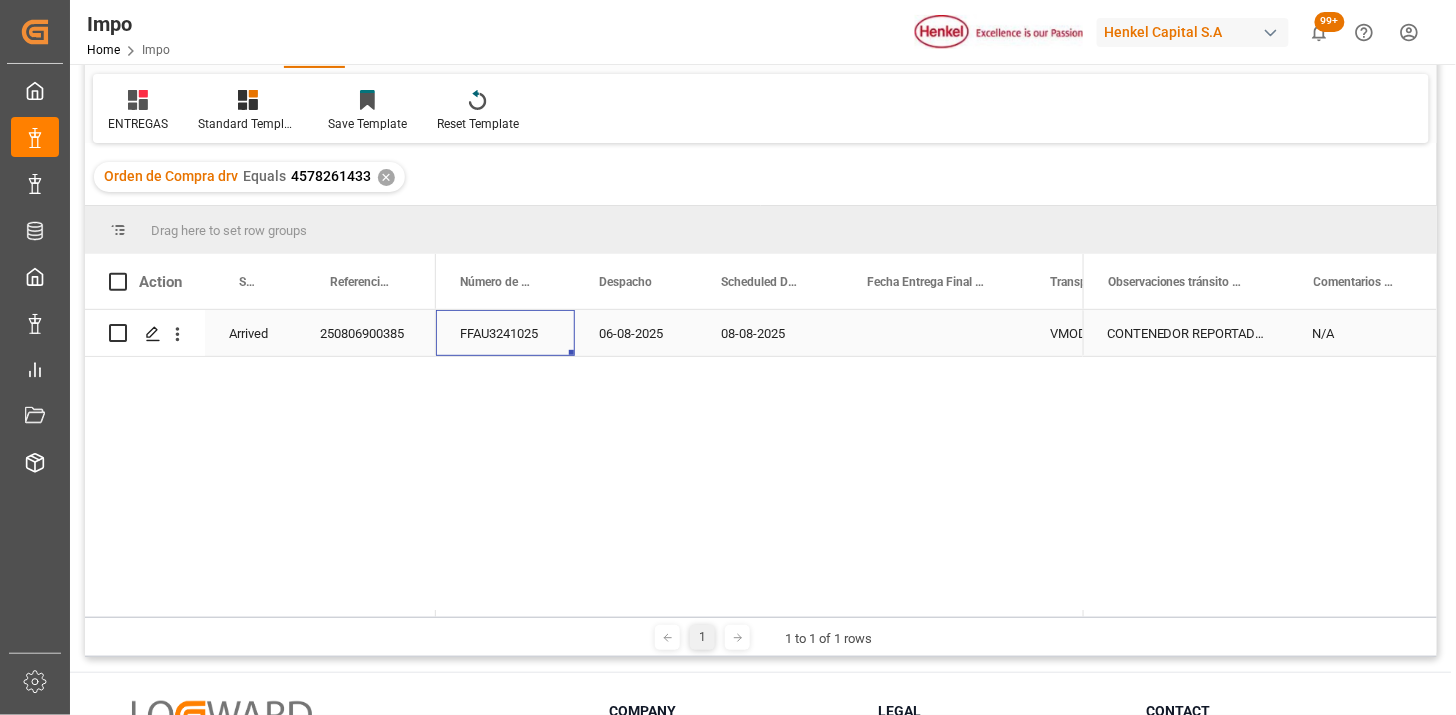 drag, startPoint x: 523, startPoint y: 333, endPoint x: 557, endPoint y: 343, distance: 35.44009 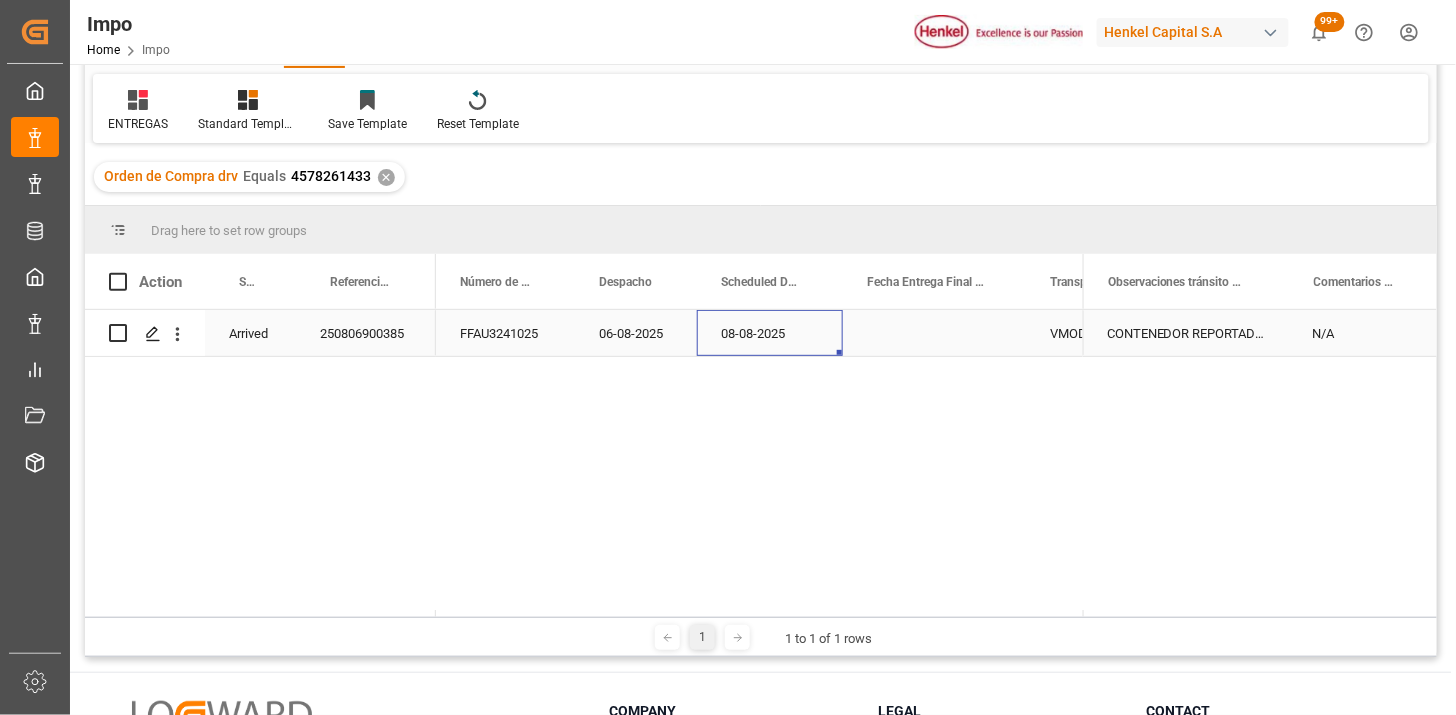 click on "08-08-2025" at bounding box center [770, 333] 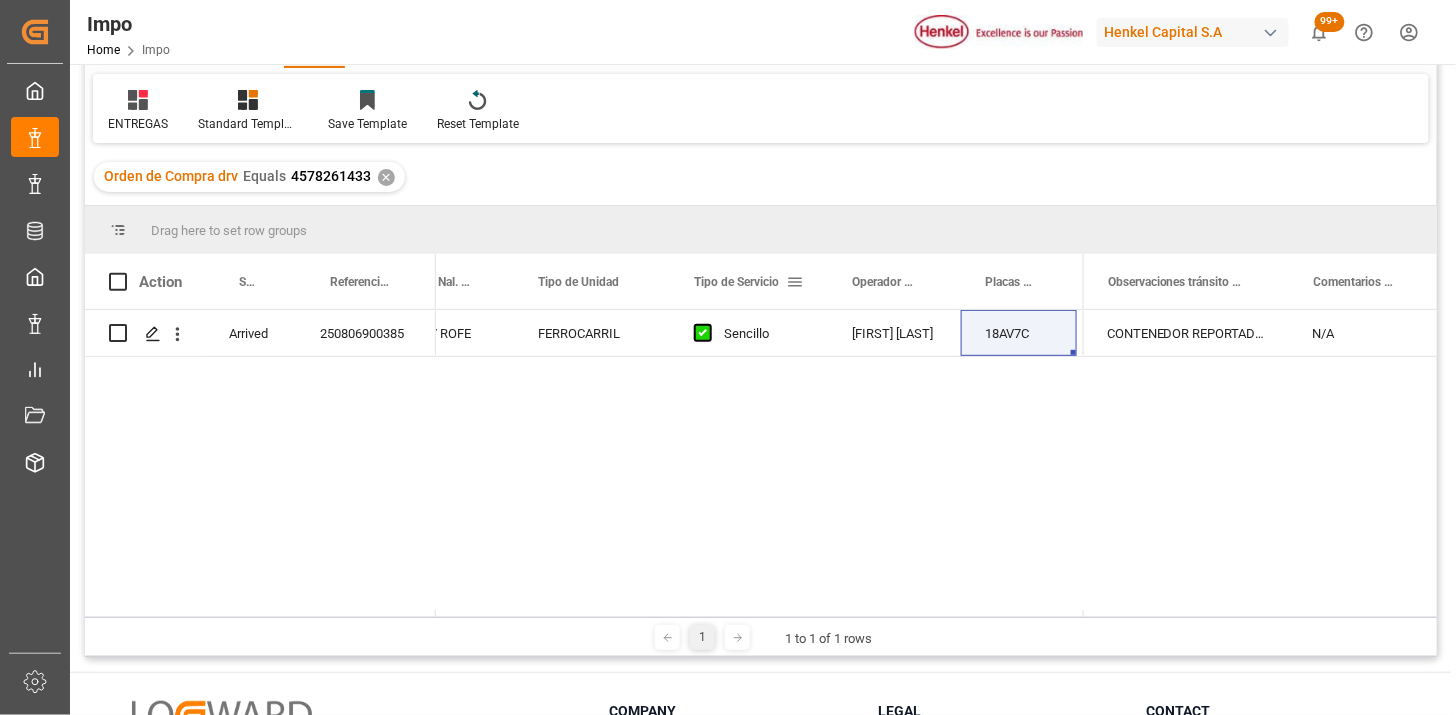click at bounding box center (795, 282) 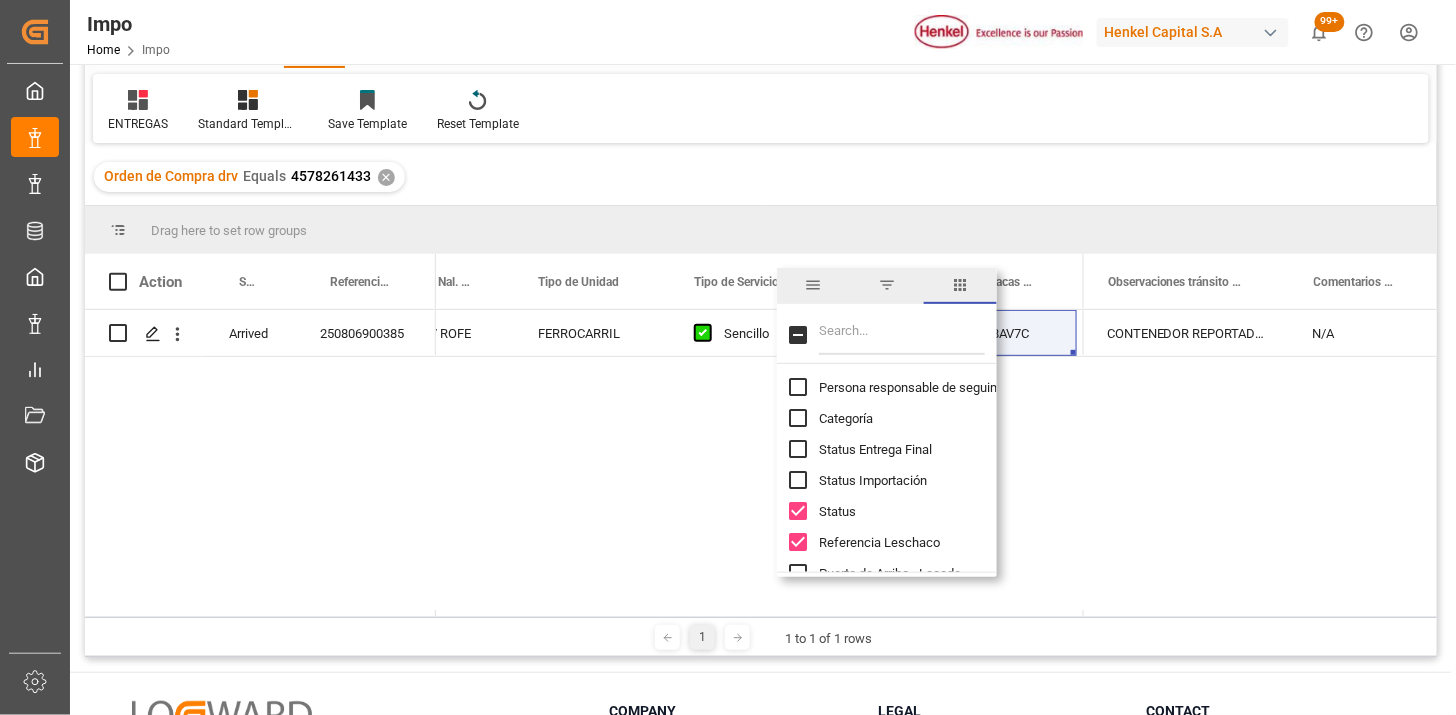 click at bounding box center [902, 335] 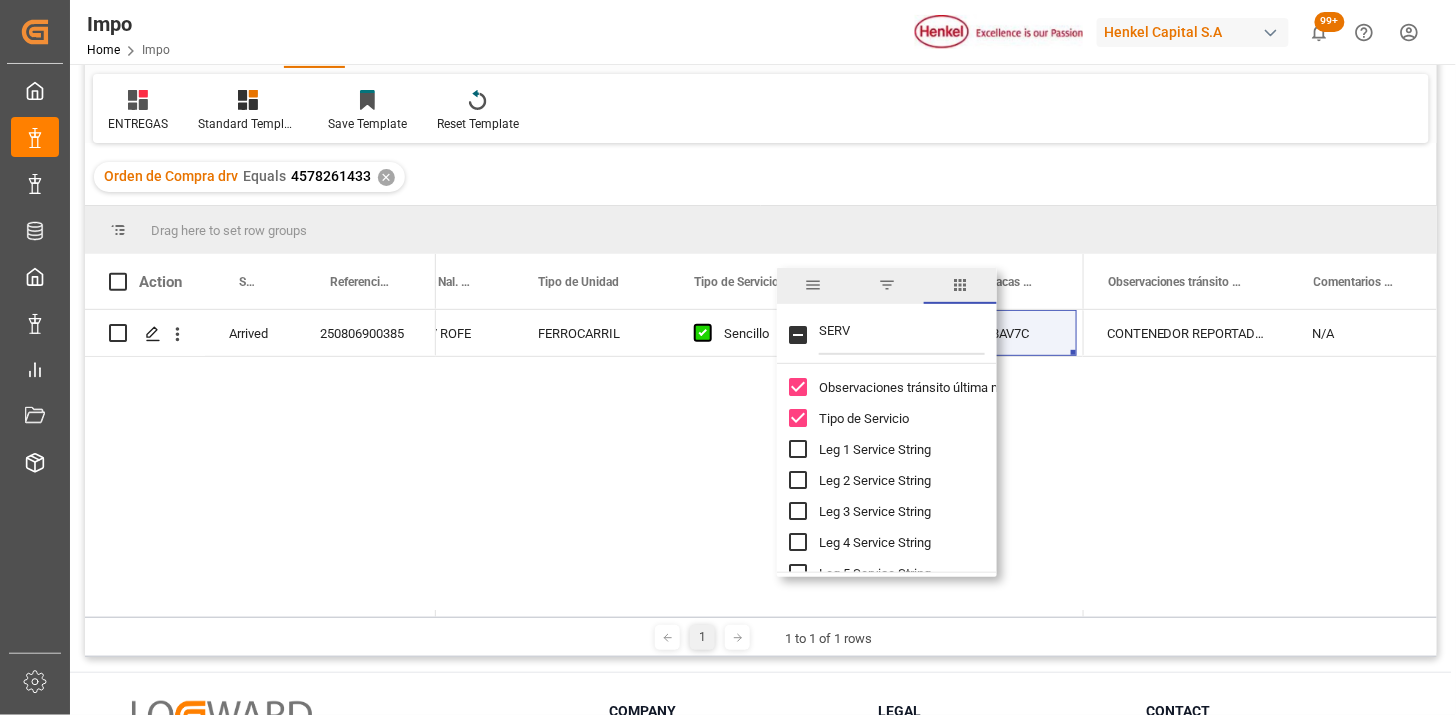 type on "SERV" 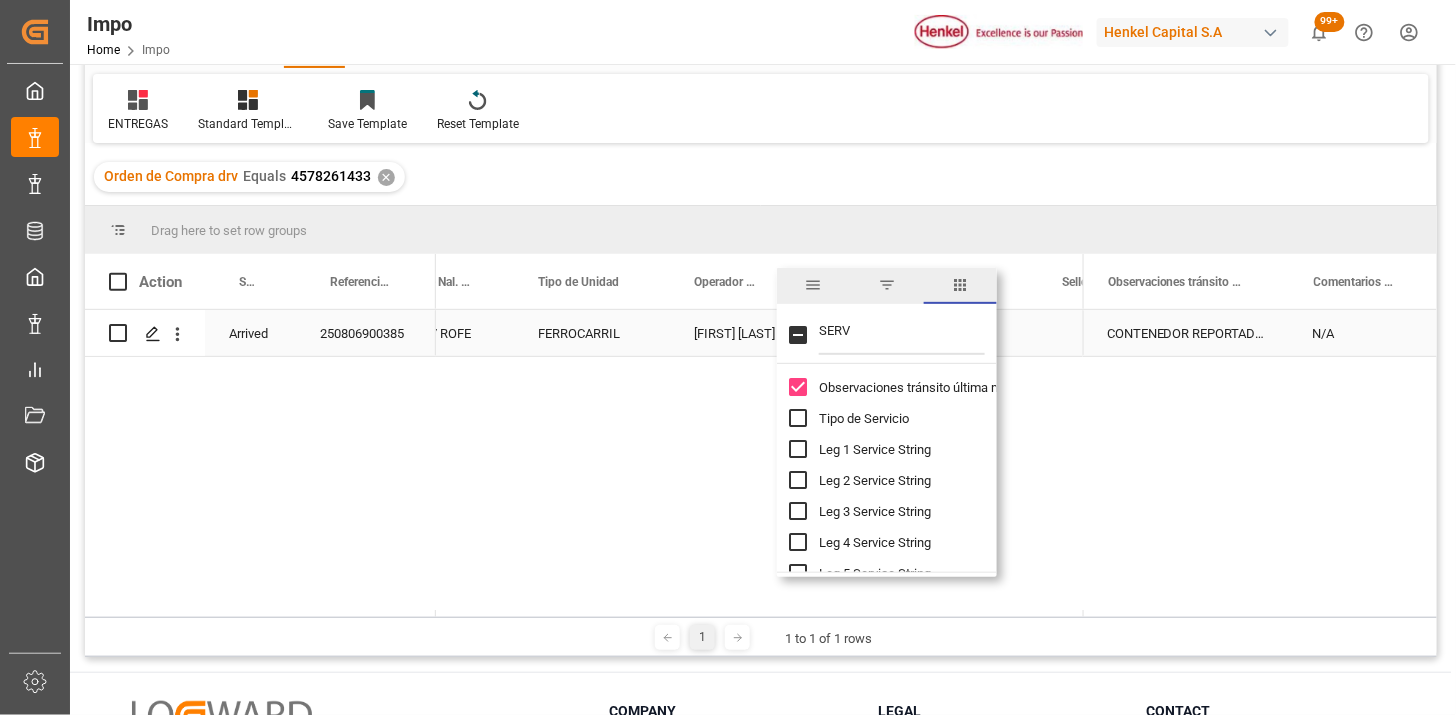 click on "JOSÉ OTERO" at bounding box center [736, 333] 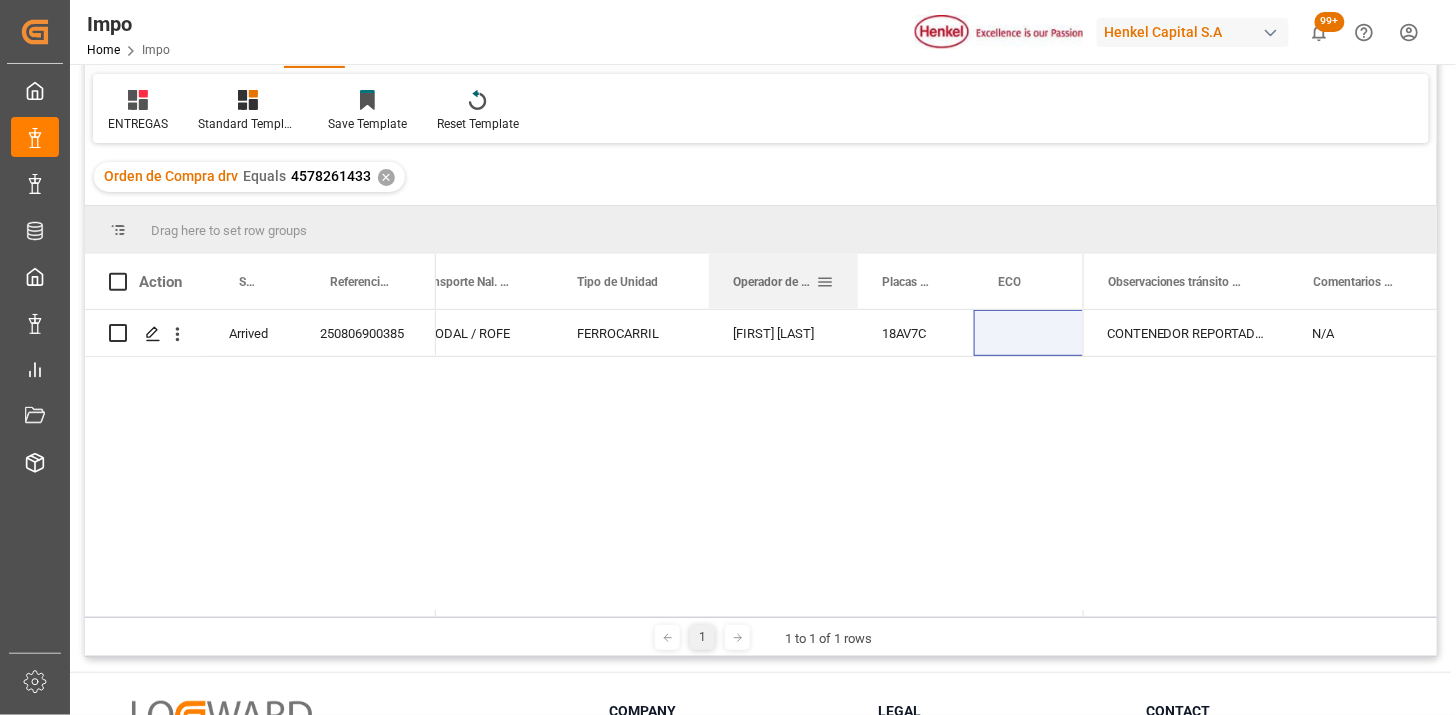 drag, startPoint x: 837, startPoint y: 293, endPoint x: 853, endPoint y: 304, distance: 19.416489 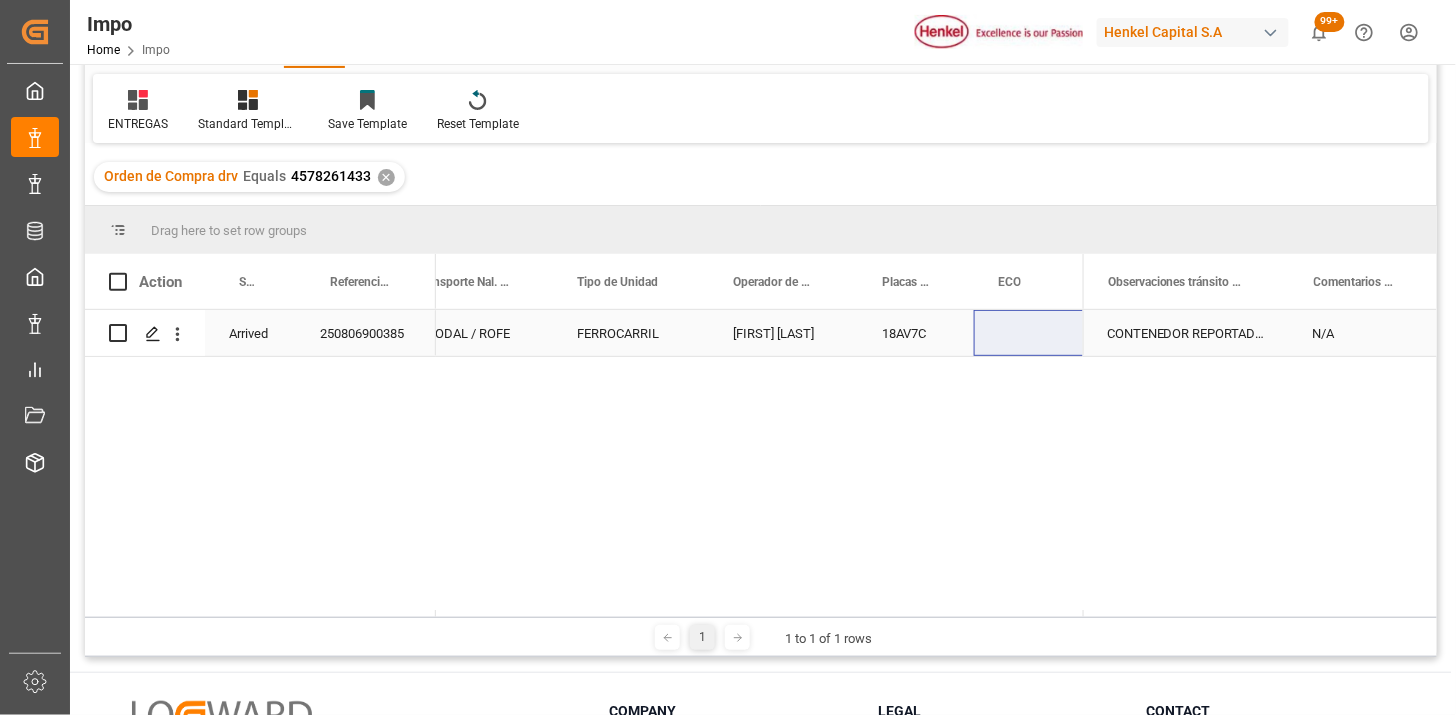 click on "JOSÉ OTERO" at bounding box center [783, 333] 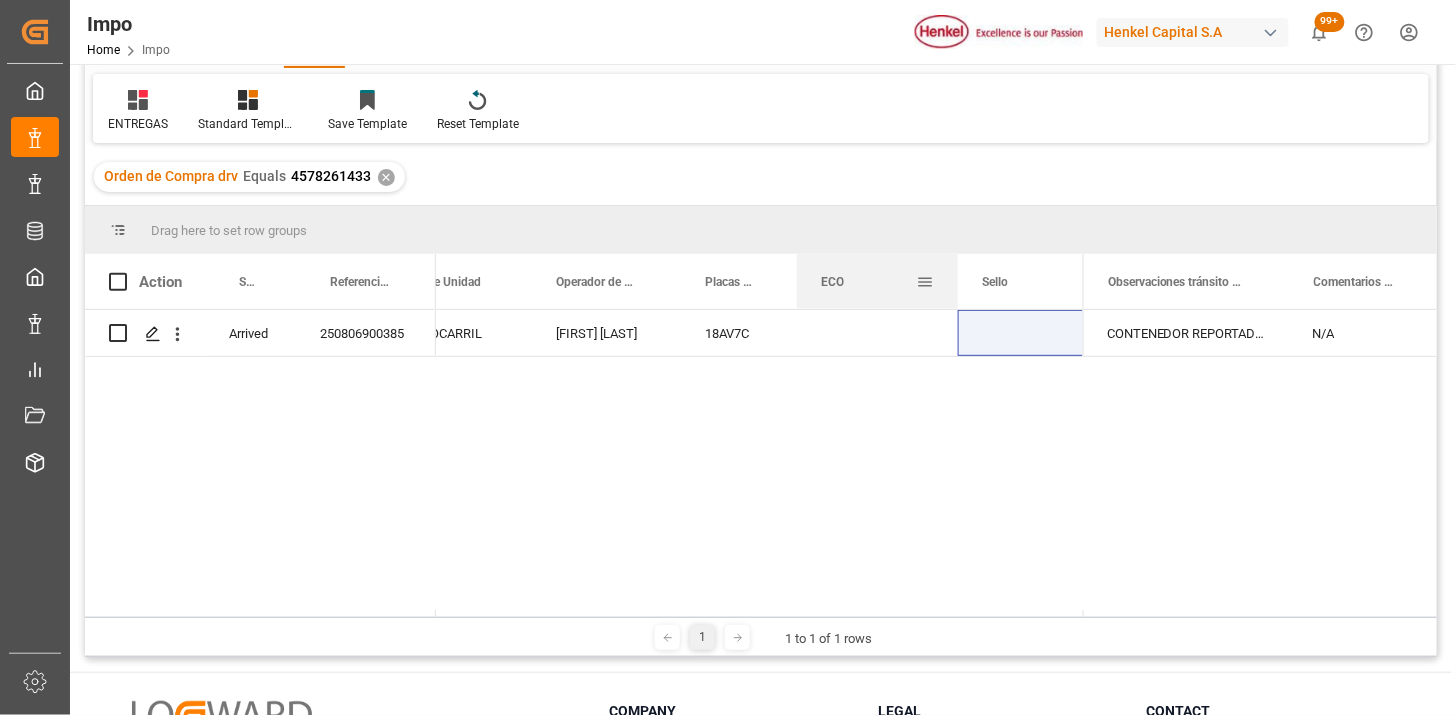 drag, startPoint x: 913, startPoint y: 286, endPoint x: 955, endPoint y: 284, distance: 42.047592 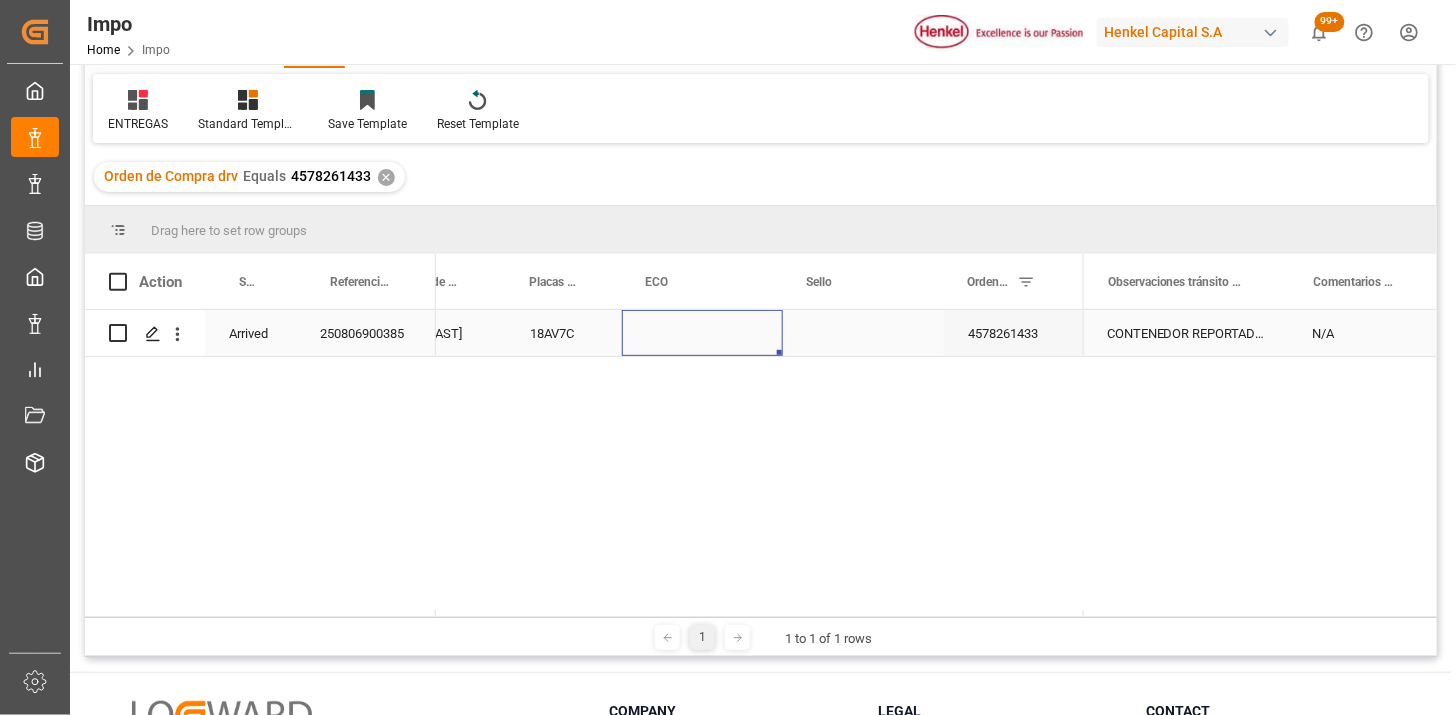 click at bounding box center (702, 333) 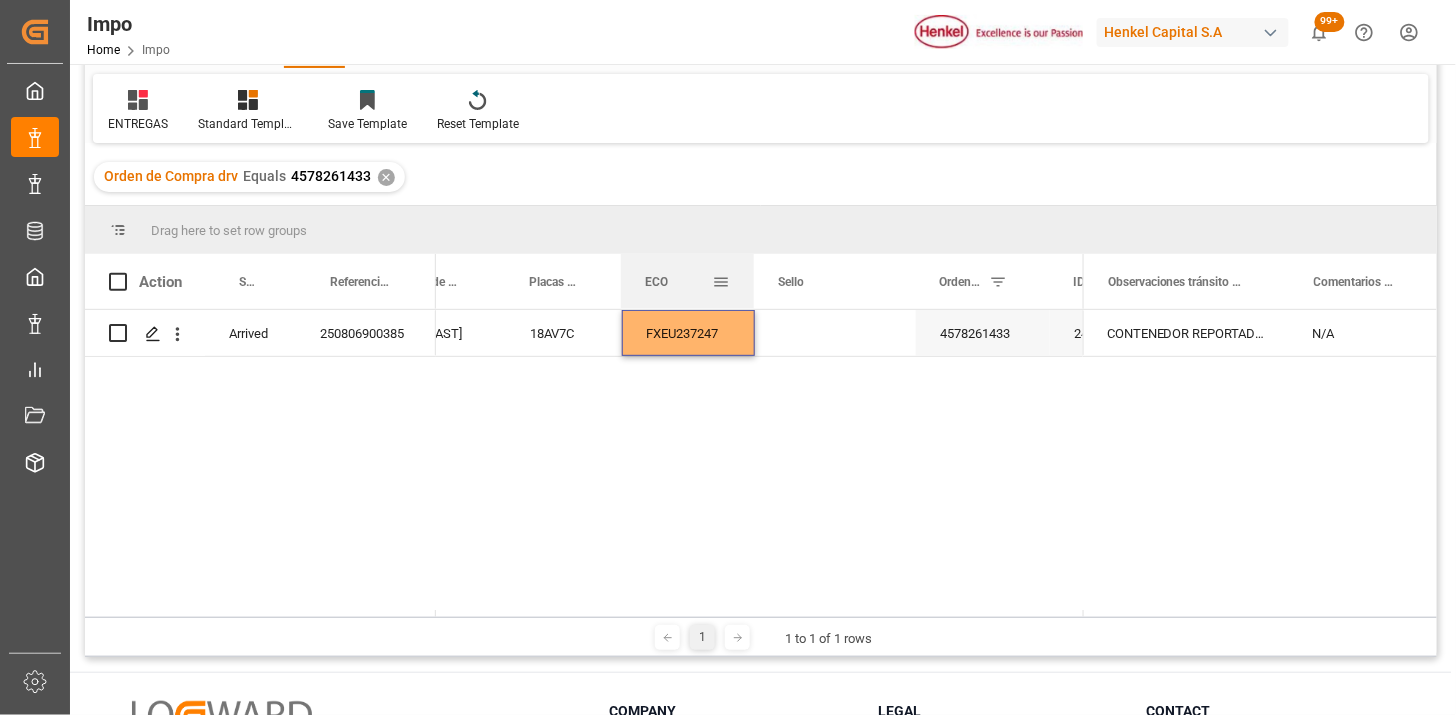 drag, startPoint x: 780, startPoint y: 294, endPoint x: 738, endPoint y: 317, distance: 47.88528 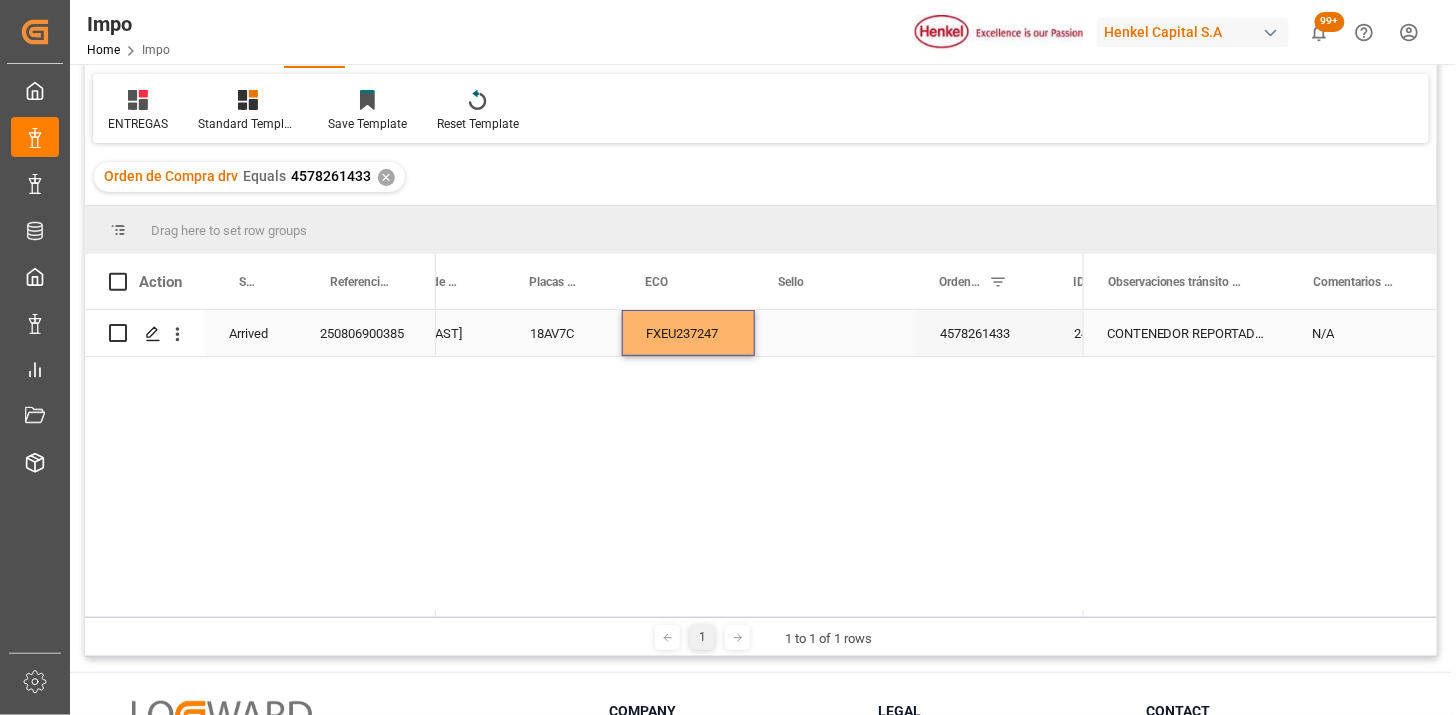 click on "FXEU237247" at bounding box center (688, 333) 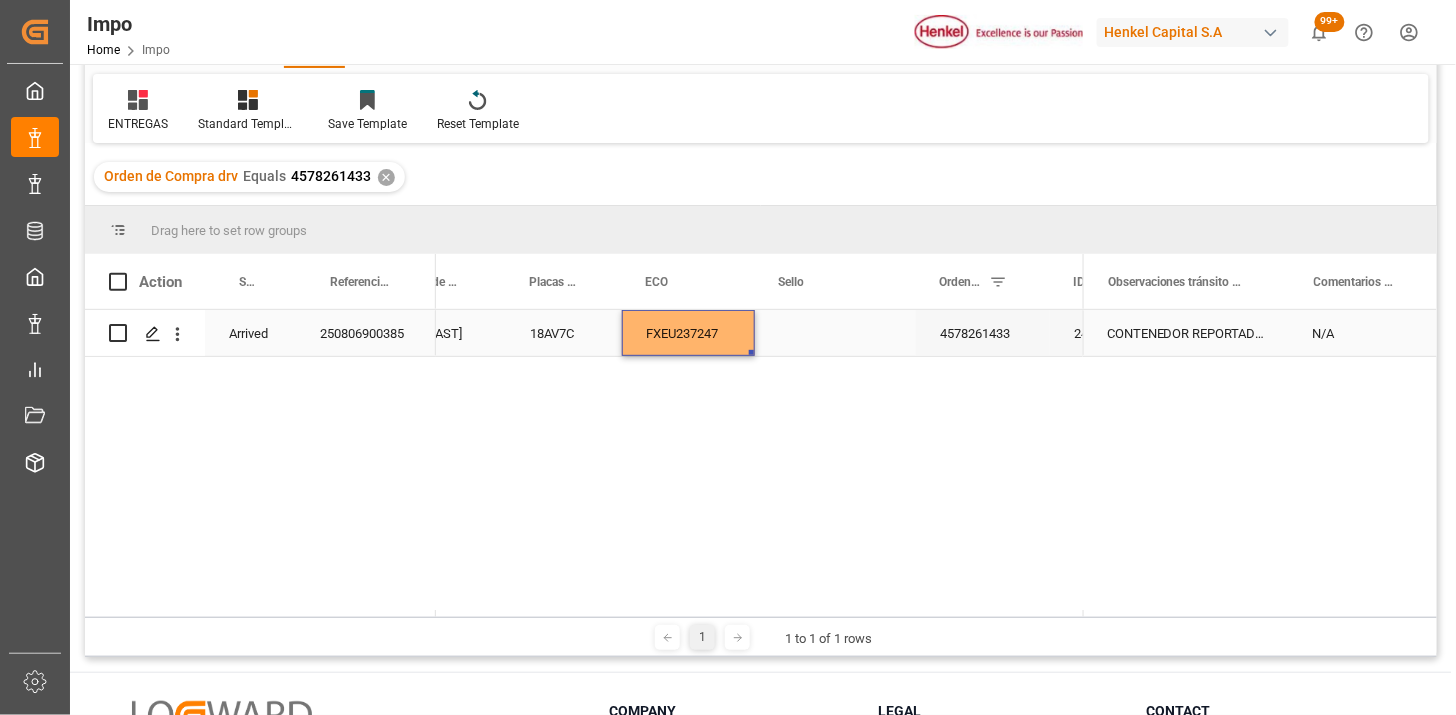 click on "FXEU237247" at bounding box center (688, 333) 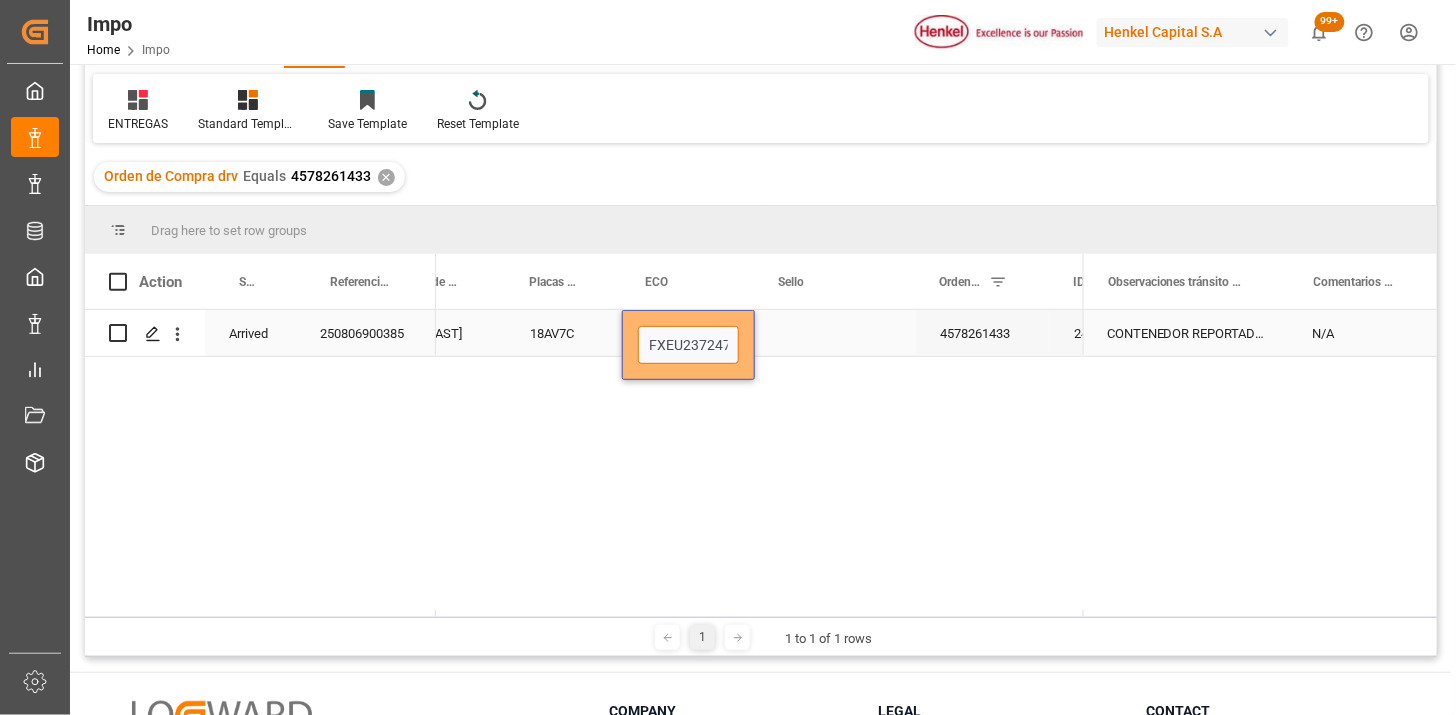 click on "FXEU237247" at bounding box center [688, 345] 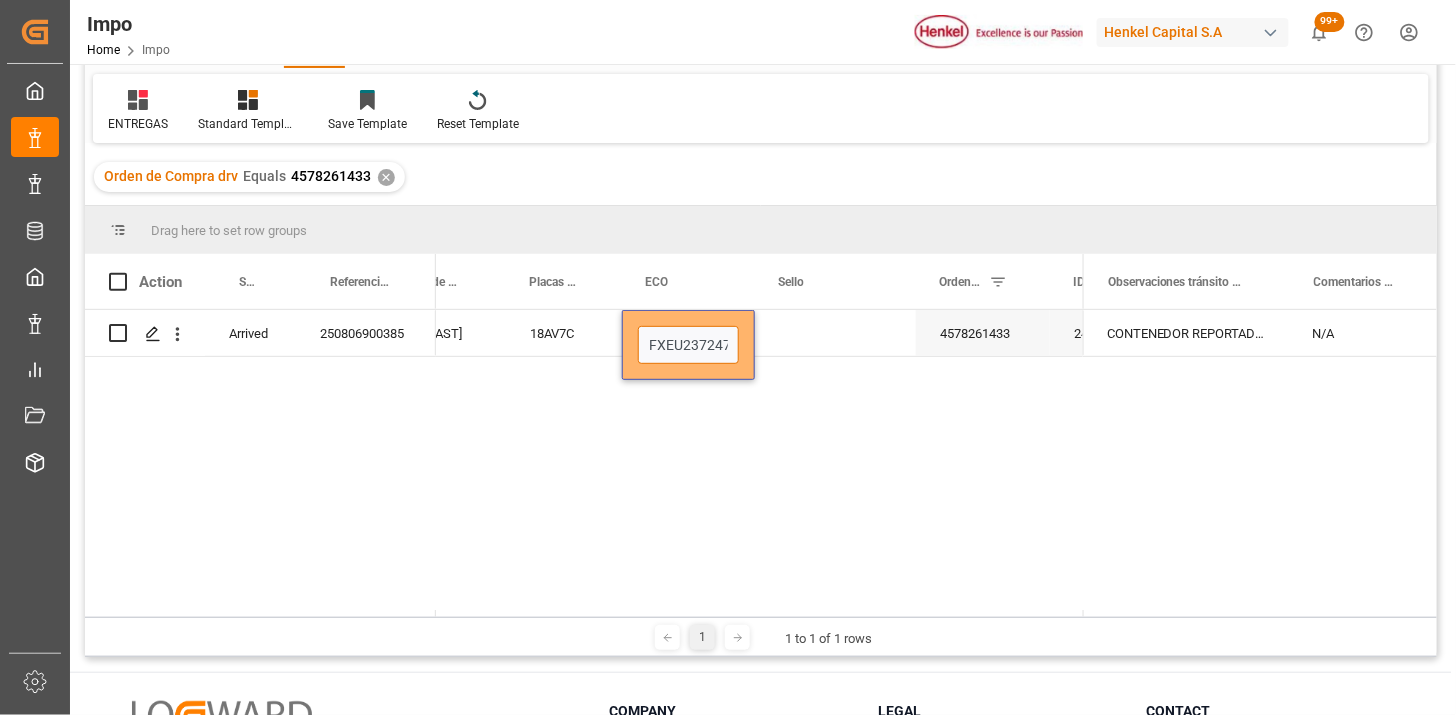type 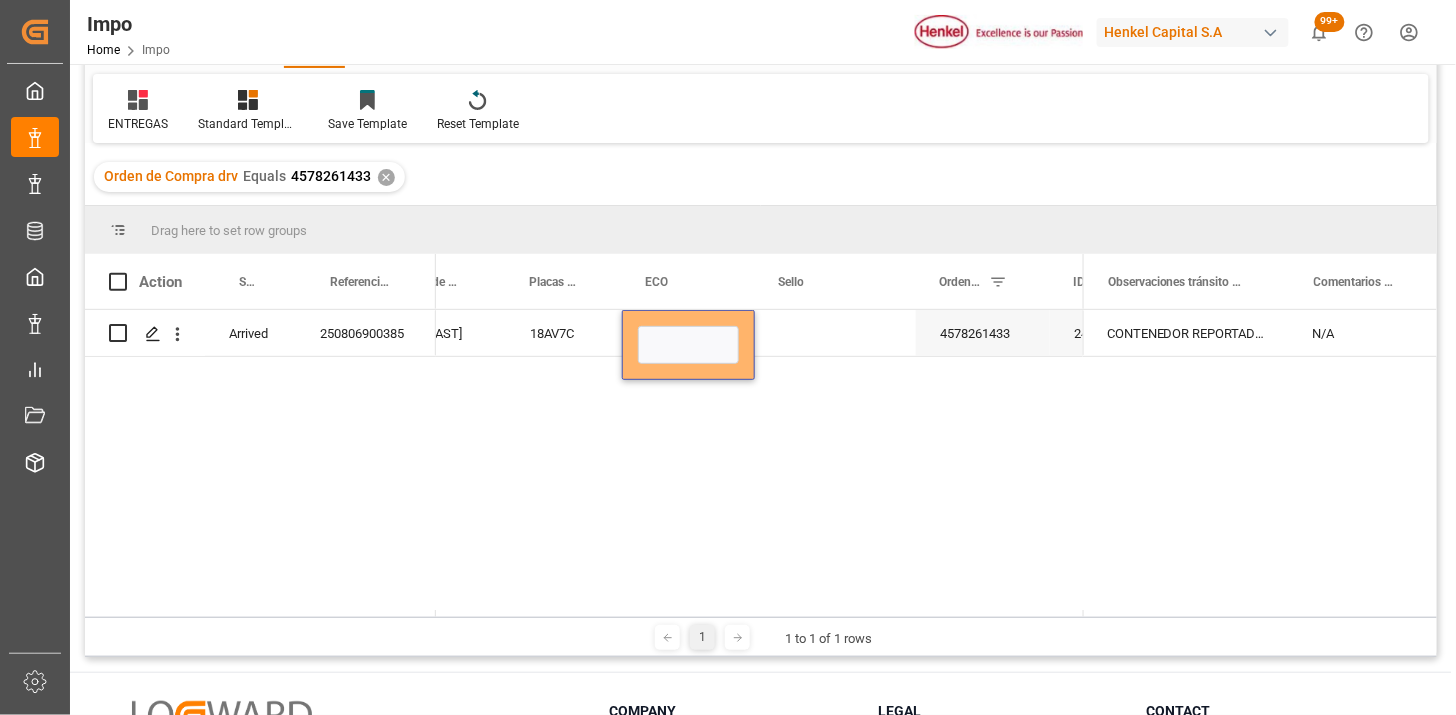 click at bounding box center [835, 333] 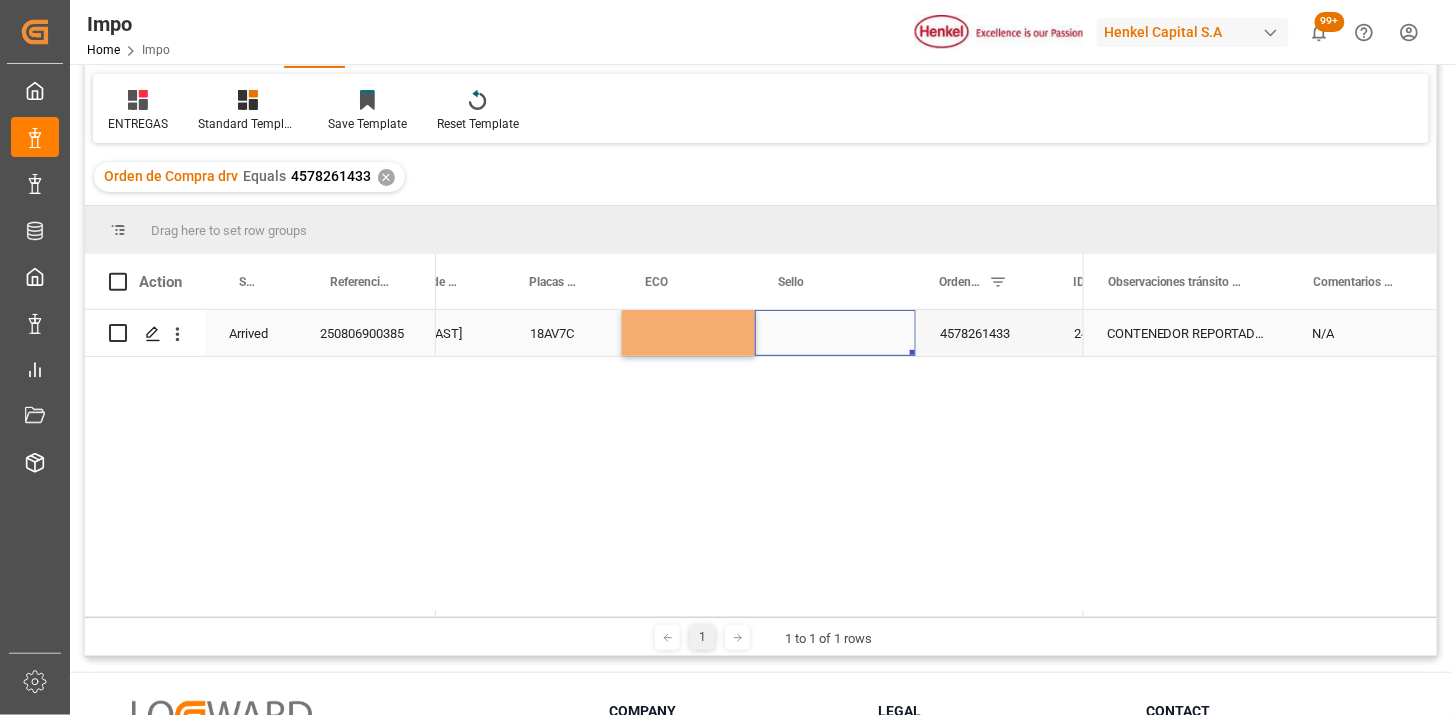 click at bounding box center (835, 333) 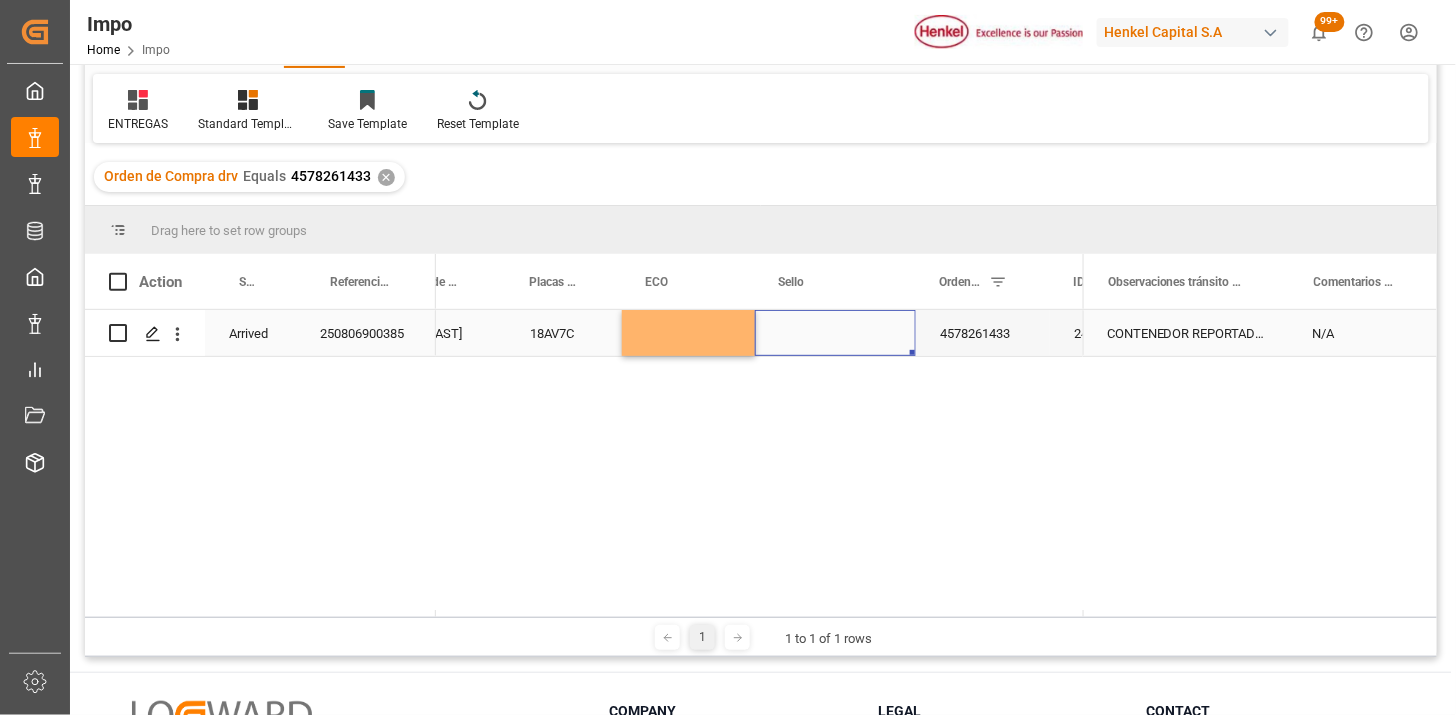 click at bounding box center (835, 333) 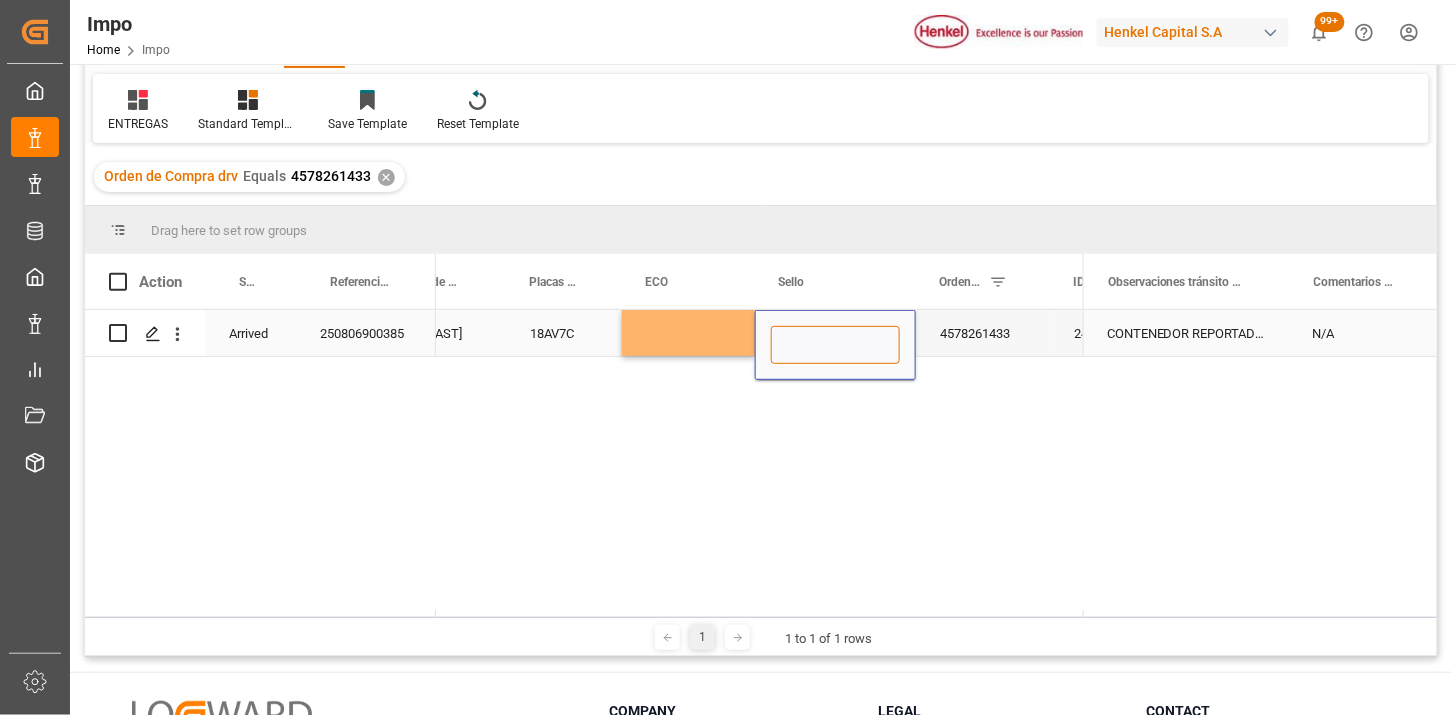 click at bounding box center (835, 345) 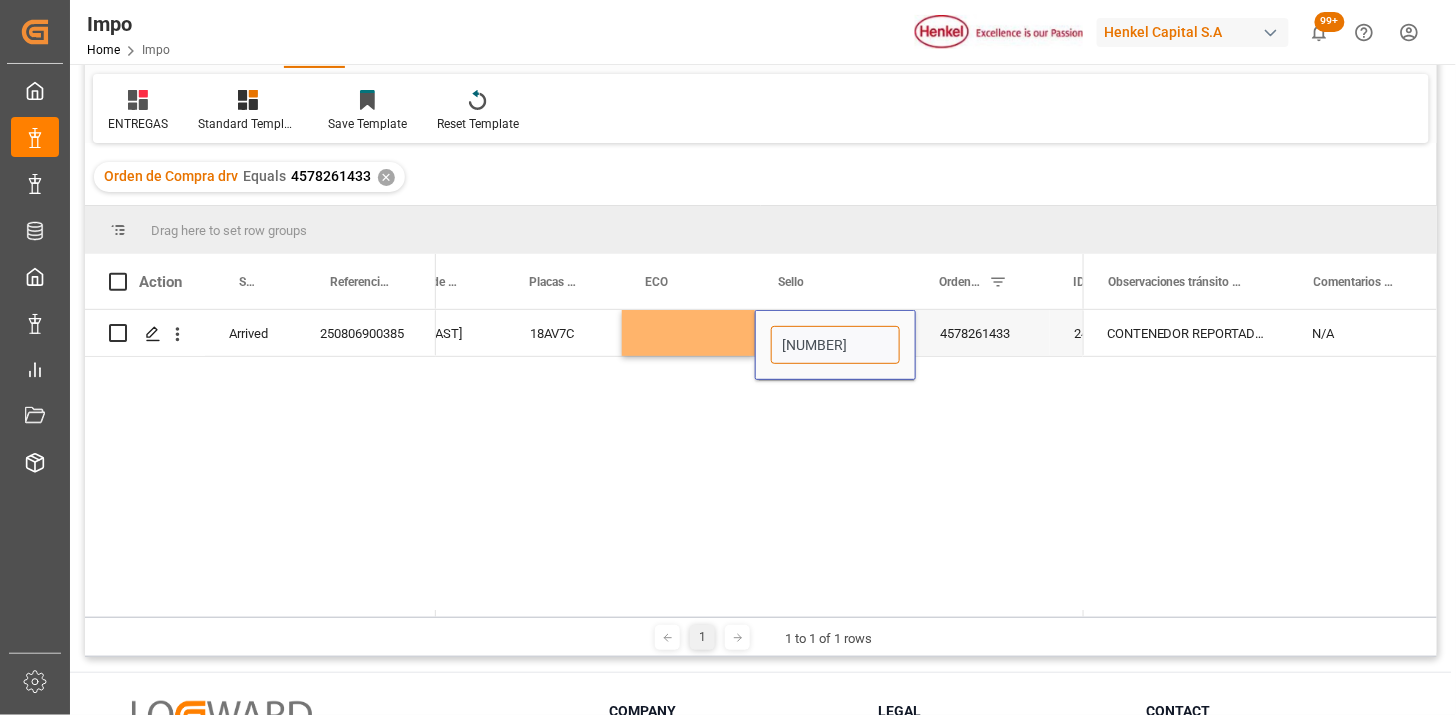 type on "INT098765" 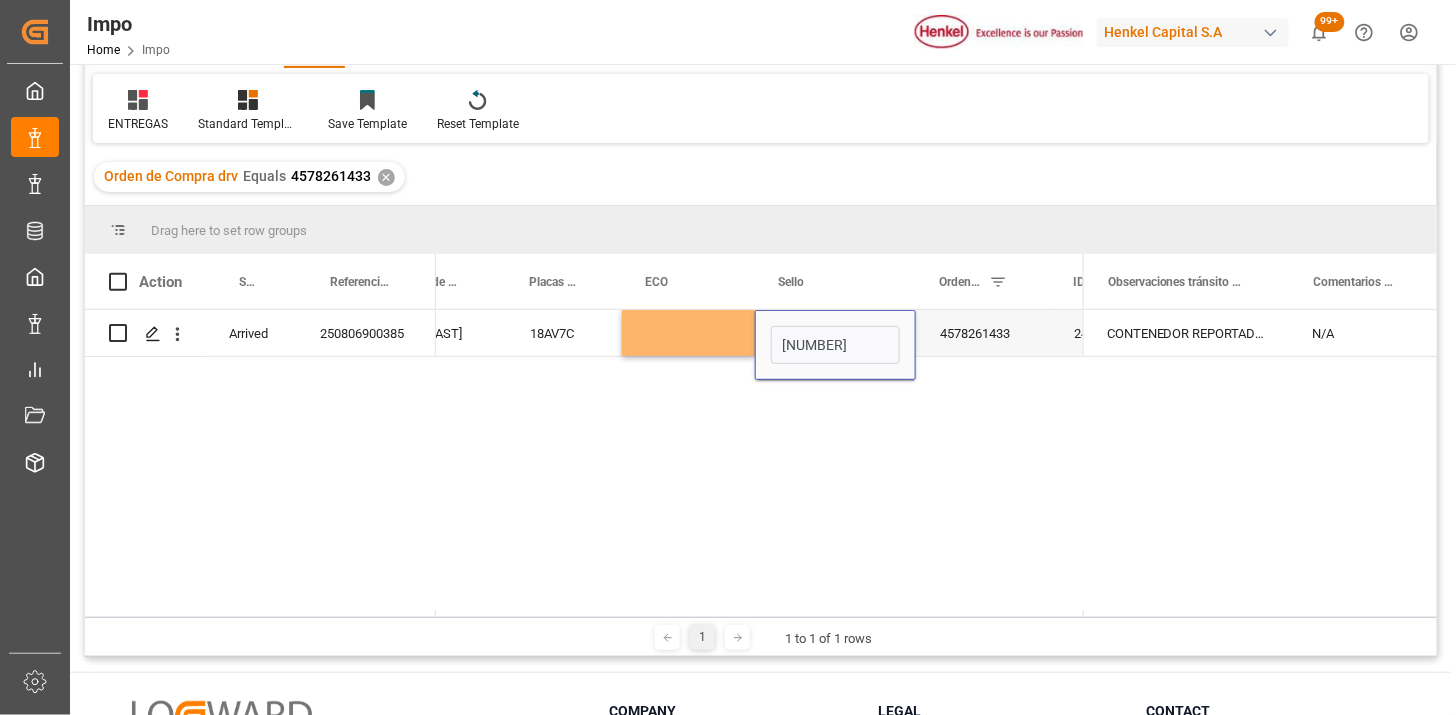 drag, startPoint x: 820, startPoint y: 443, endPoint x: 836, endPoint y: 453, distance: 18.867962 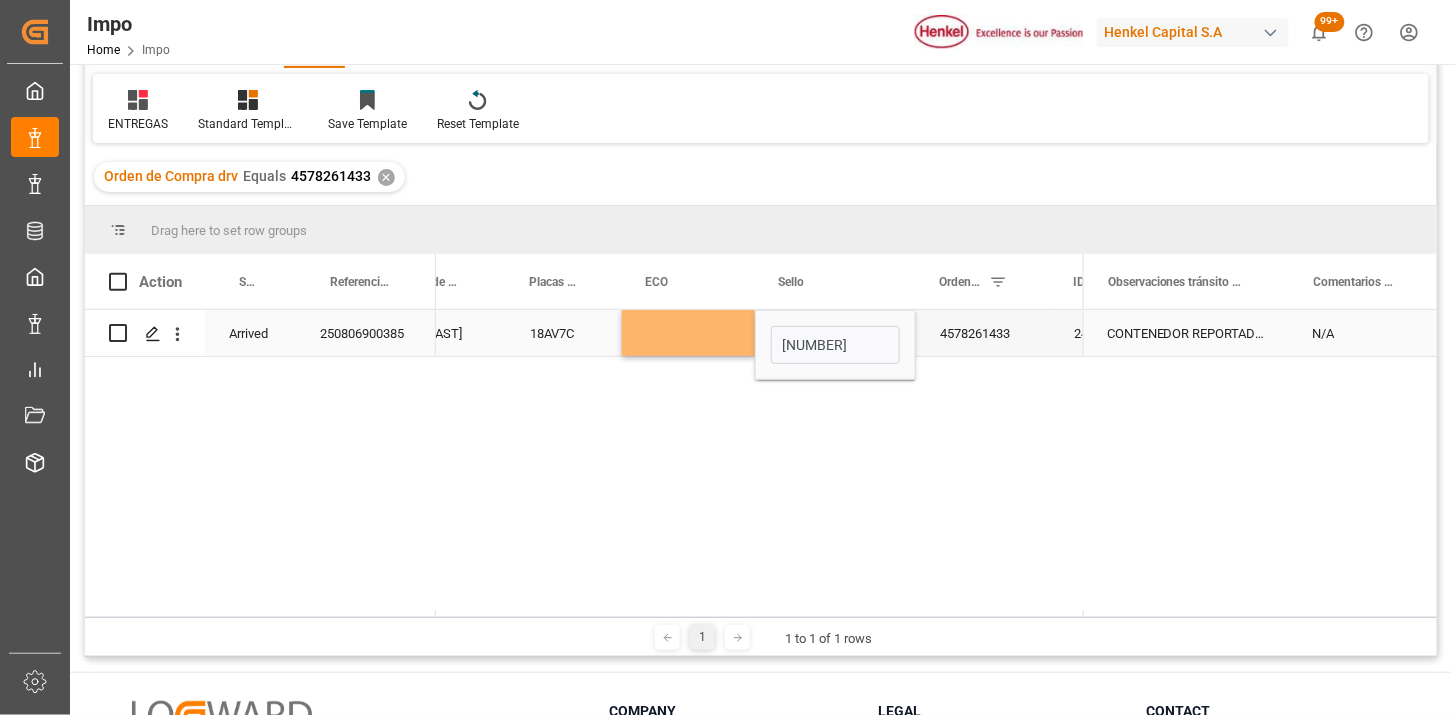 click at bounding box center (688, 333) 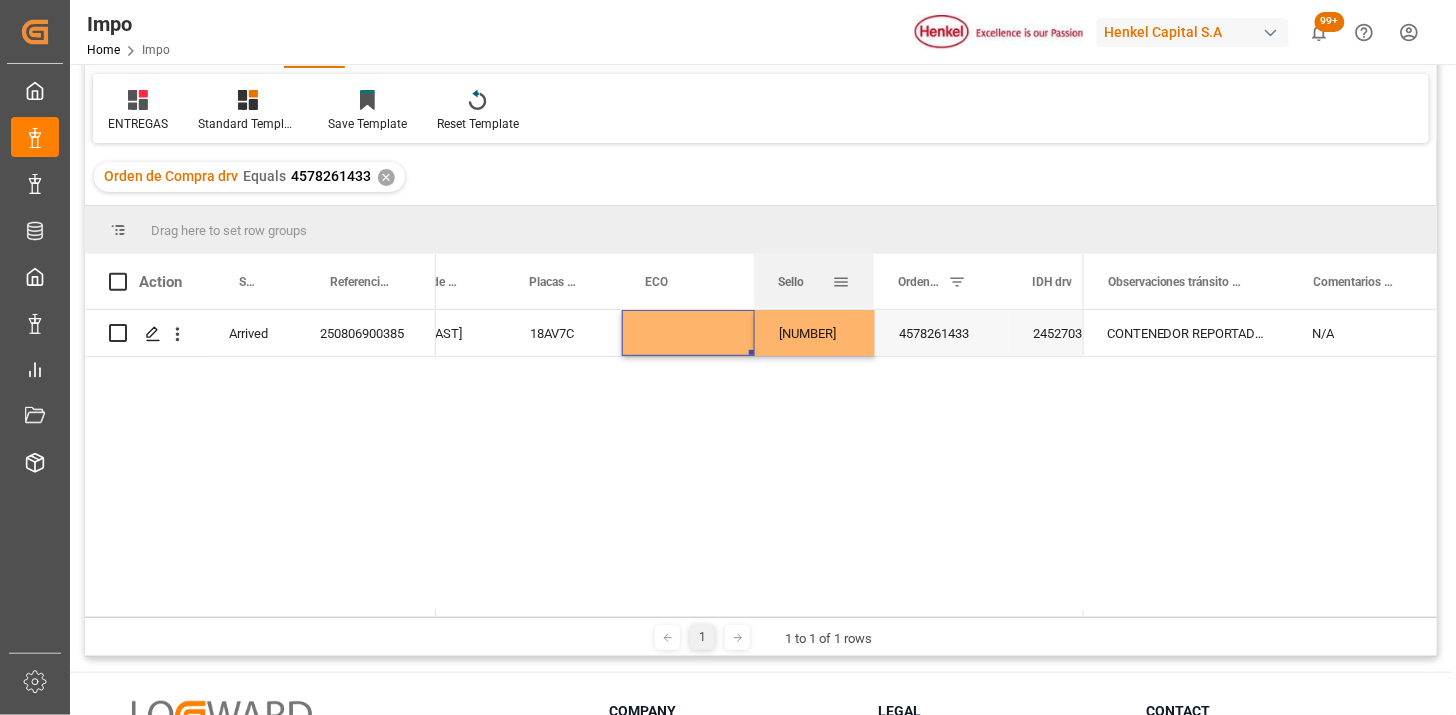 drag, startPoint x: 913, startPoint y: 291, endPoint x: 851, endPoint y: 312, distance: 65.459915 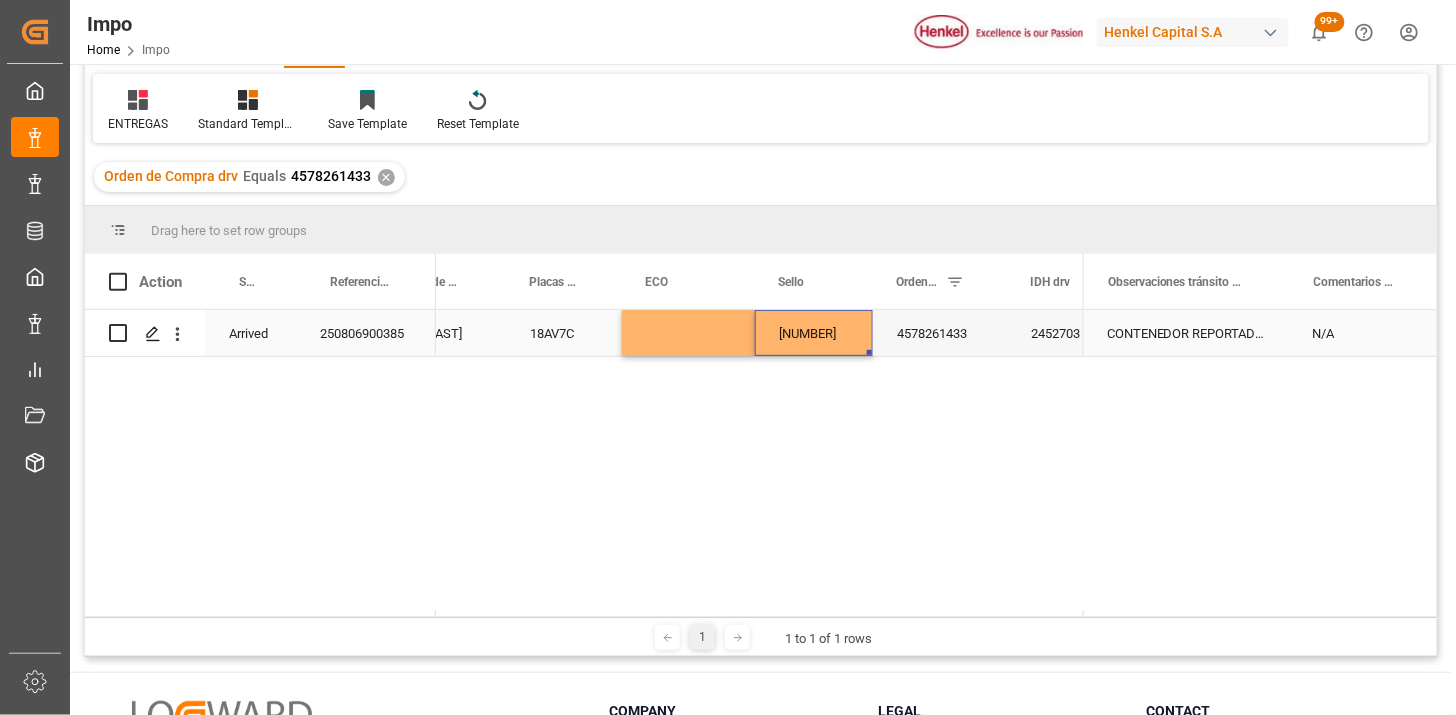 click on "INT098765" at bounding box center (814, 333) 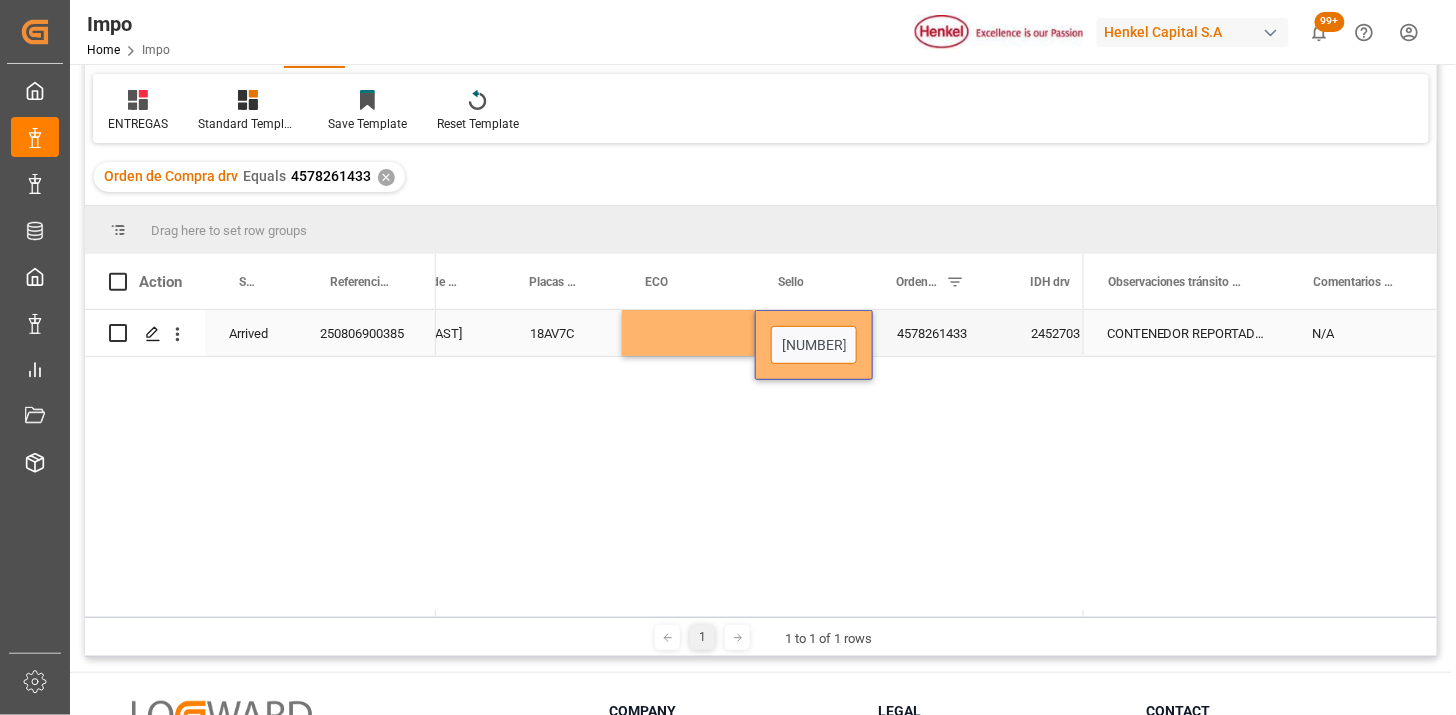 click on "INT098765" at bounding box center (814, 345) 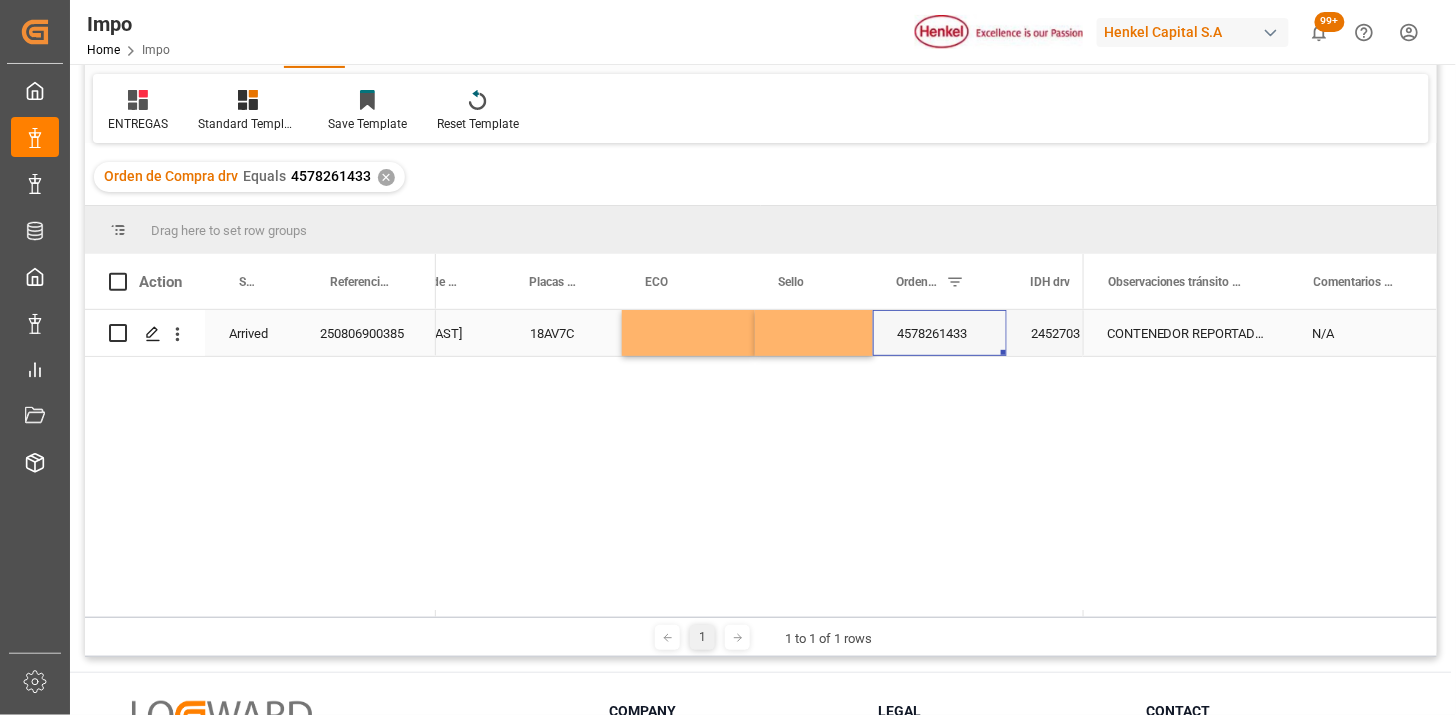 click on "4578261433" at bounding box center [940, 333] 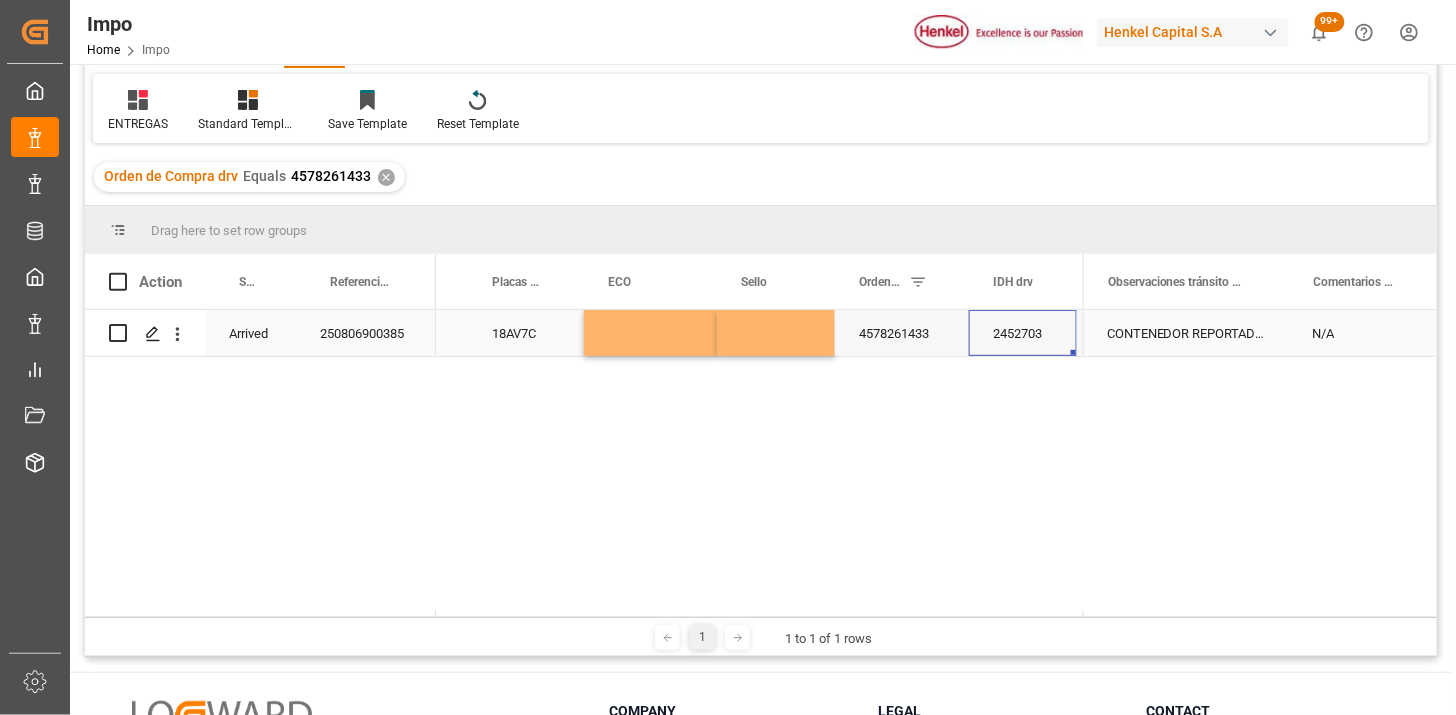 scroll, scrollTop: 0, scrollLeft: 1174, axis: horizontal 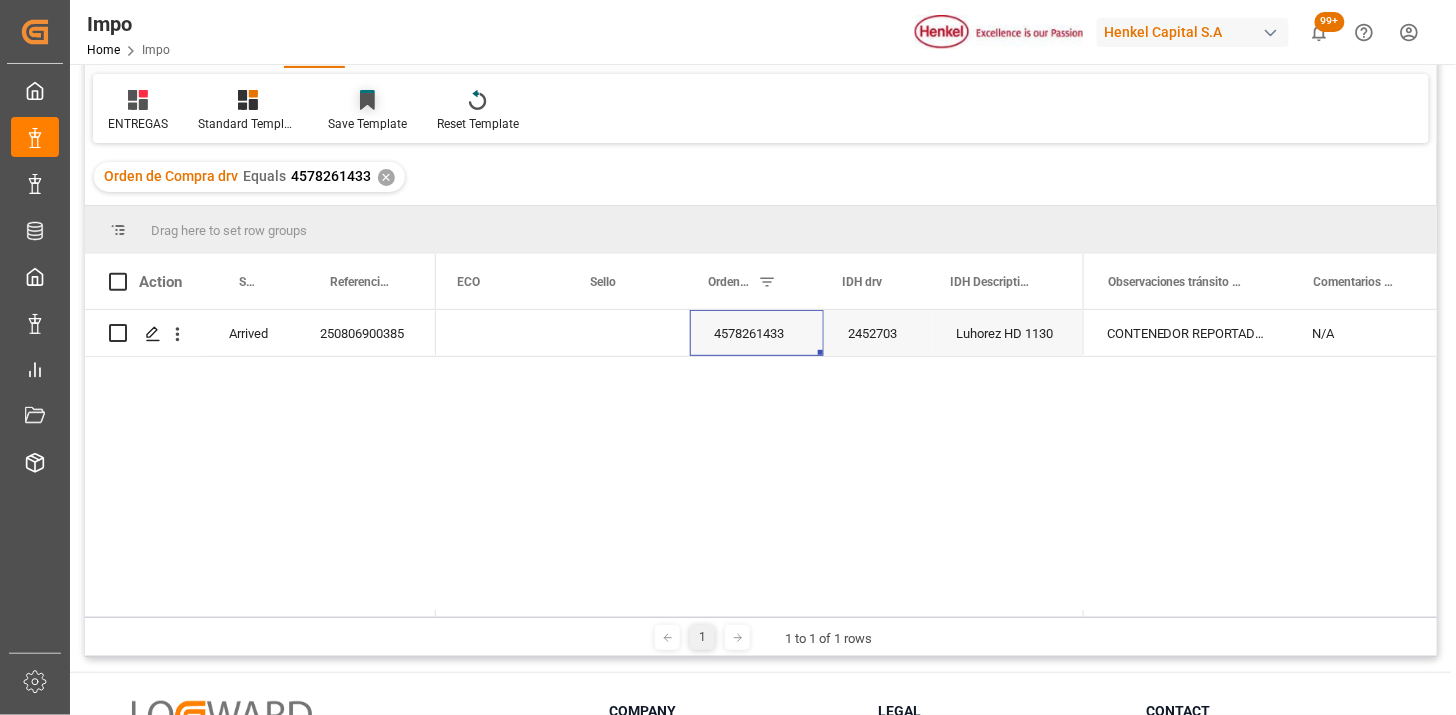 click 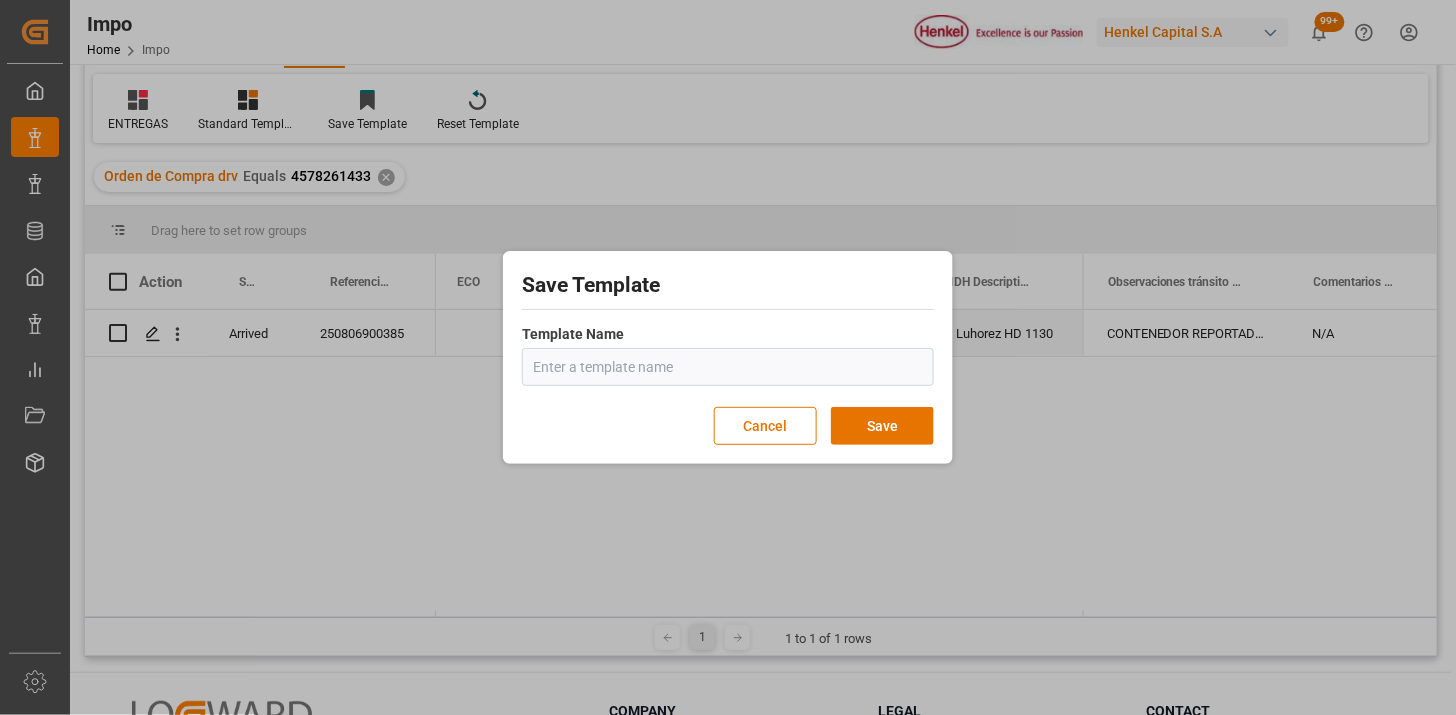 click at bounding box center (728, 367) 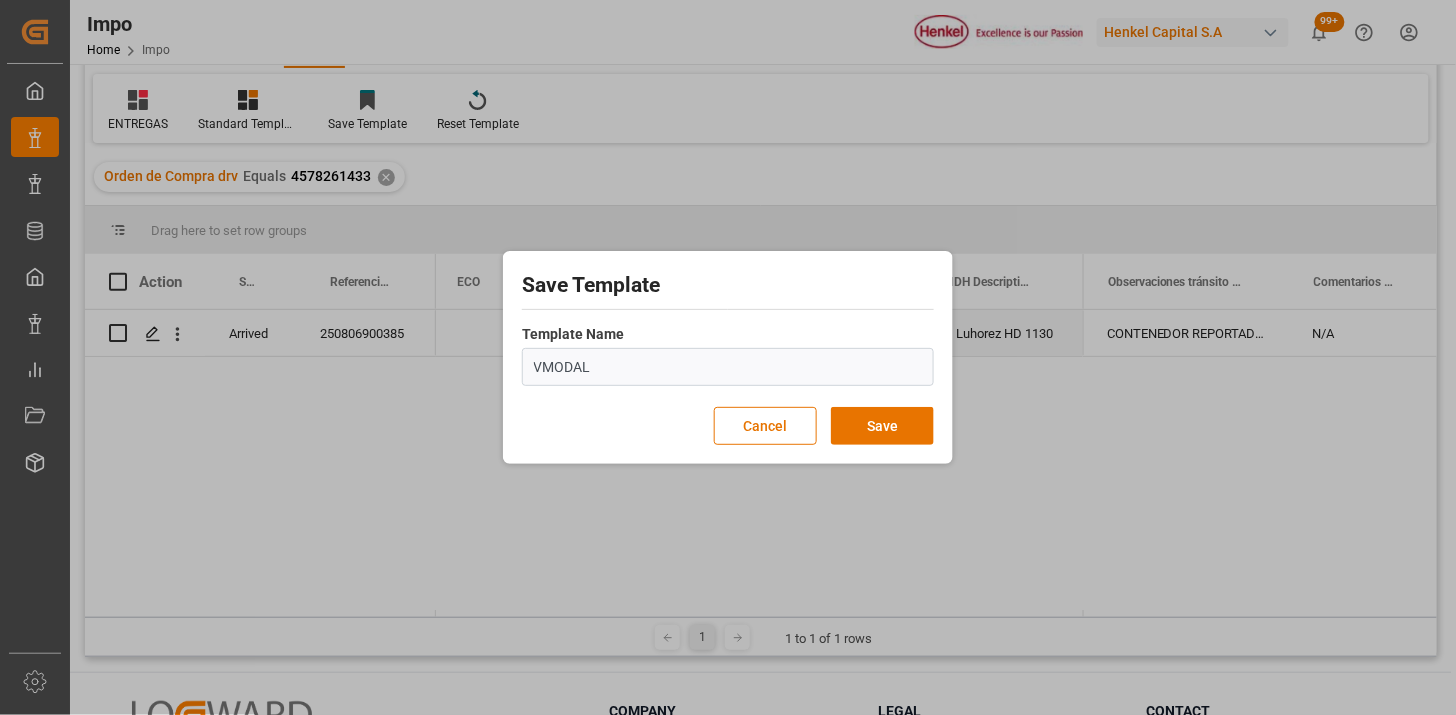 type on "VMODAL" 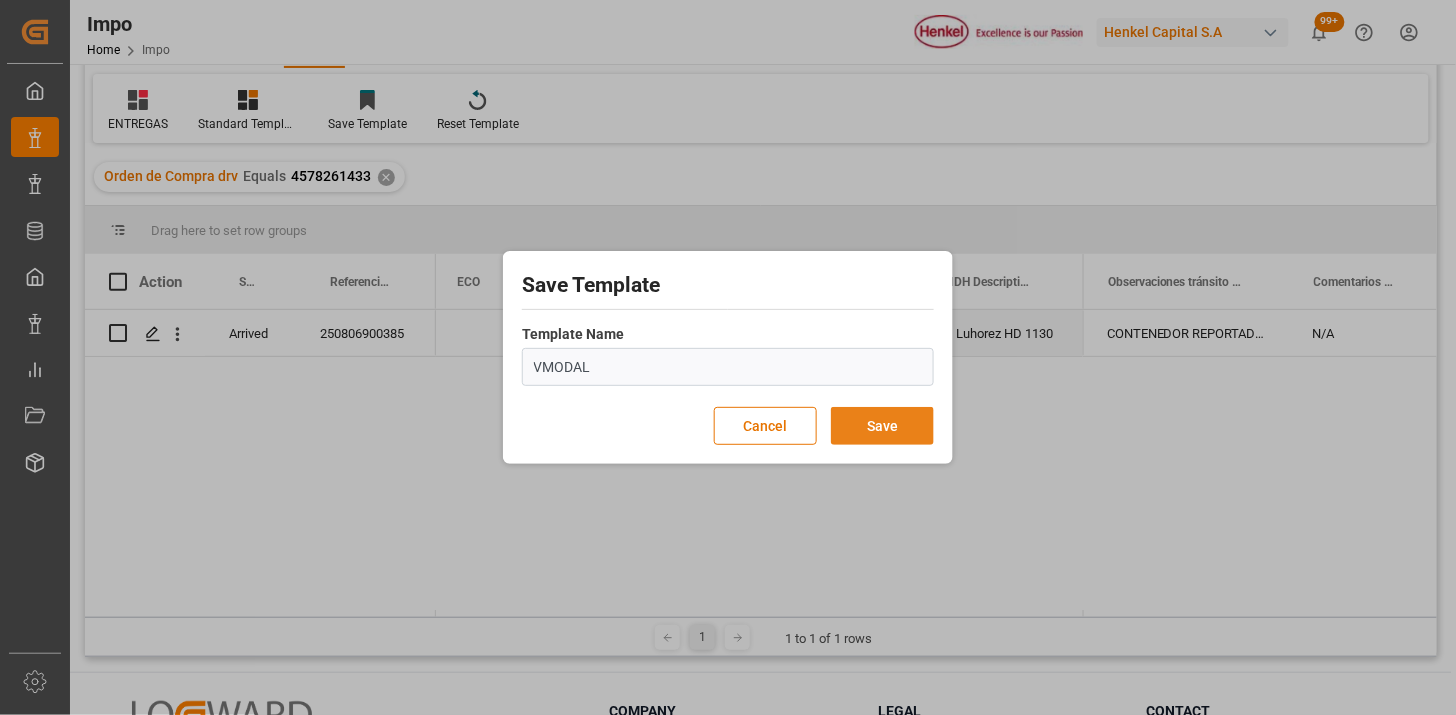 click on "Save" at bounding box center (882, 426) 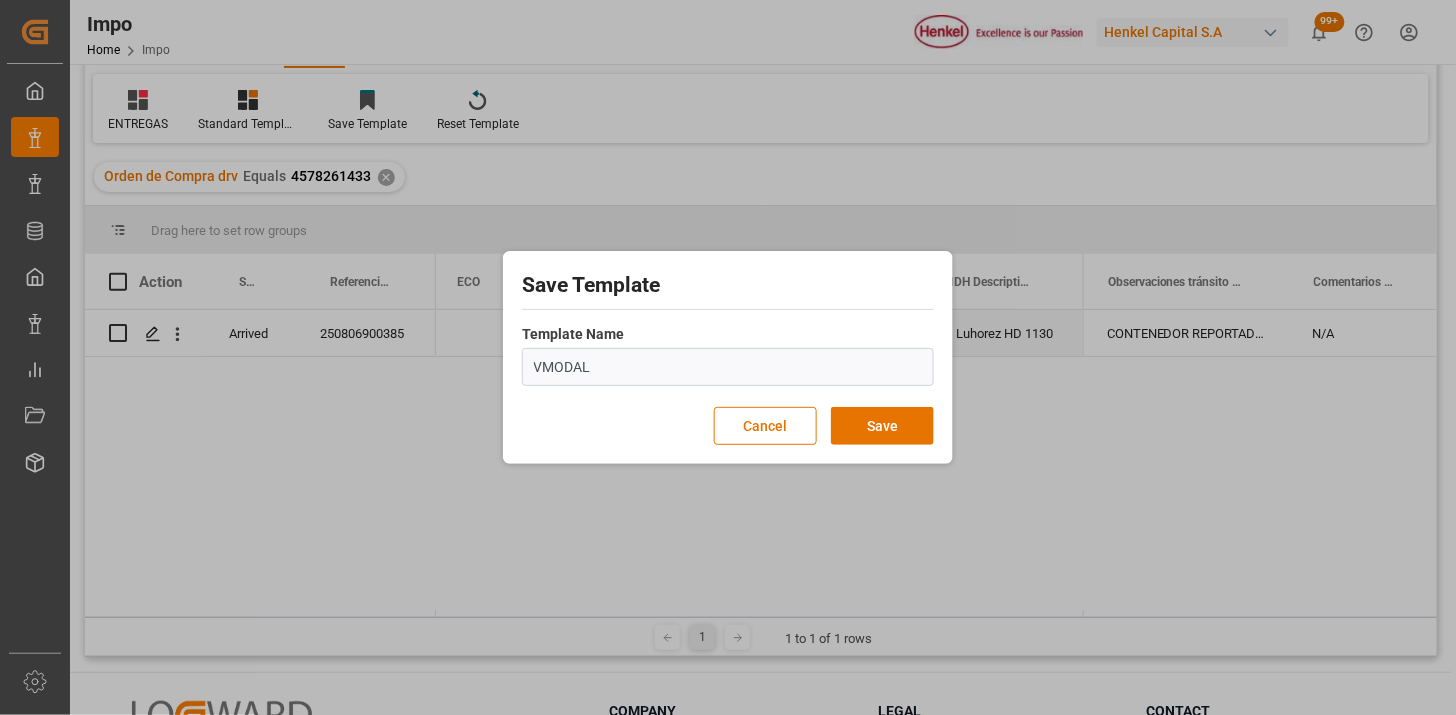 type 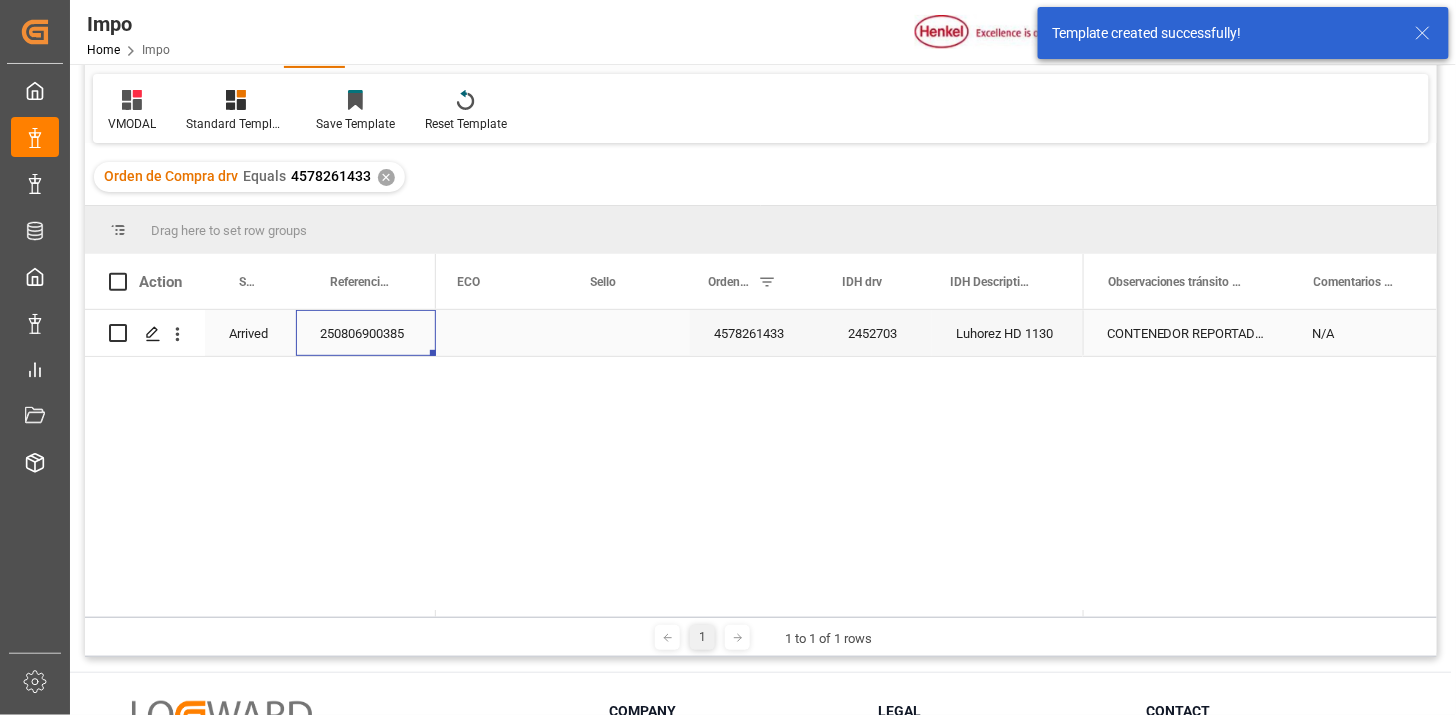 click on "250806900385" at bounding box center [366, 333] 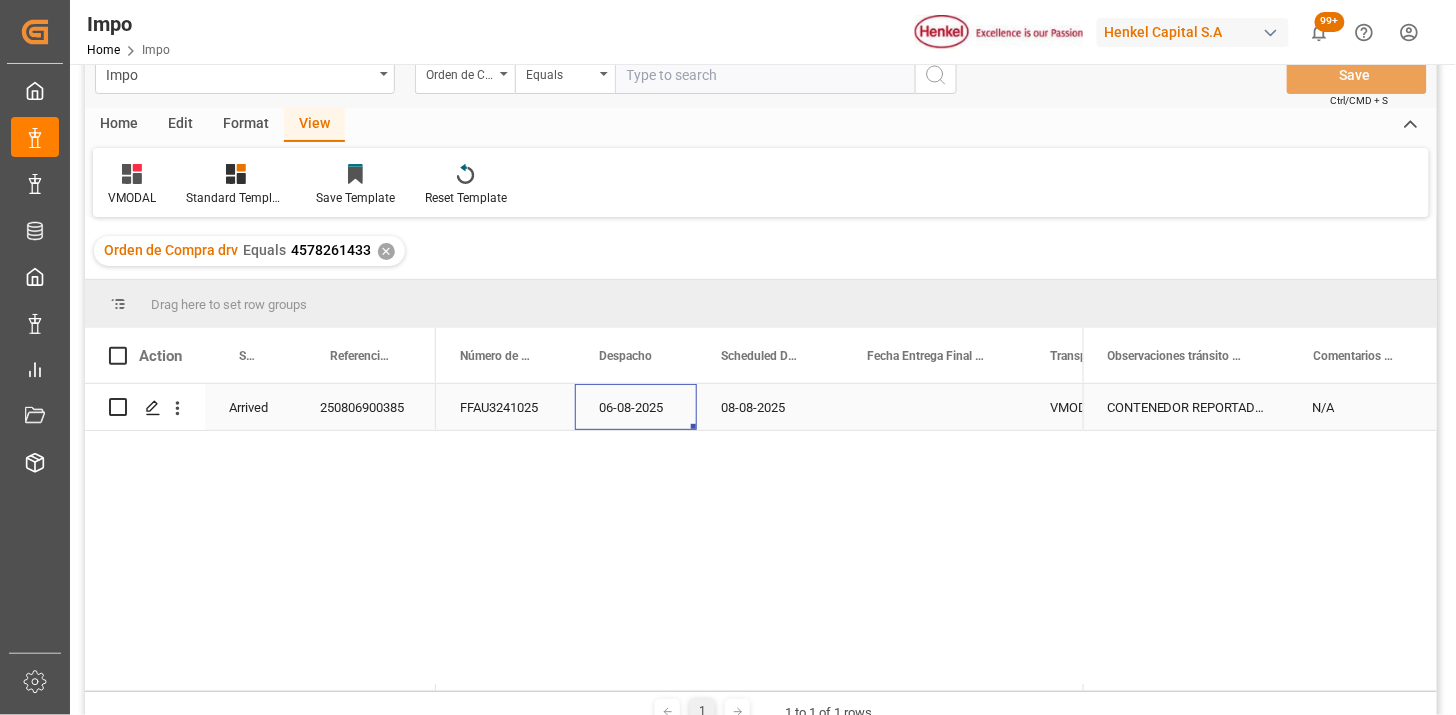 scroll, scrollTop: 0, scrollLeft: 0, axis: both 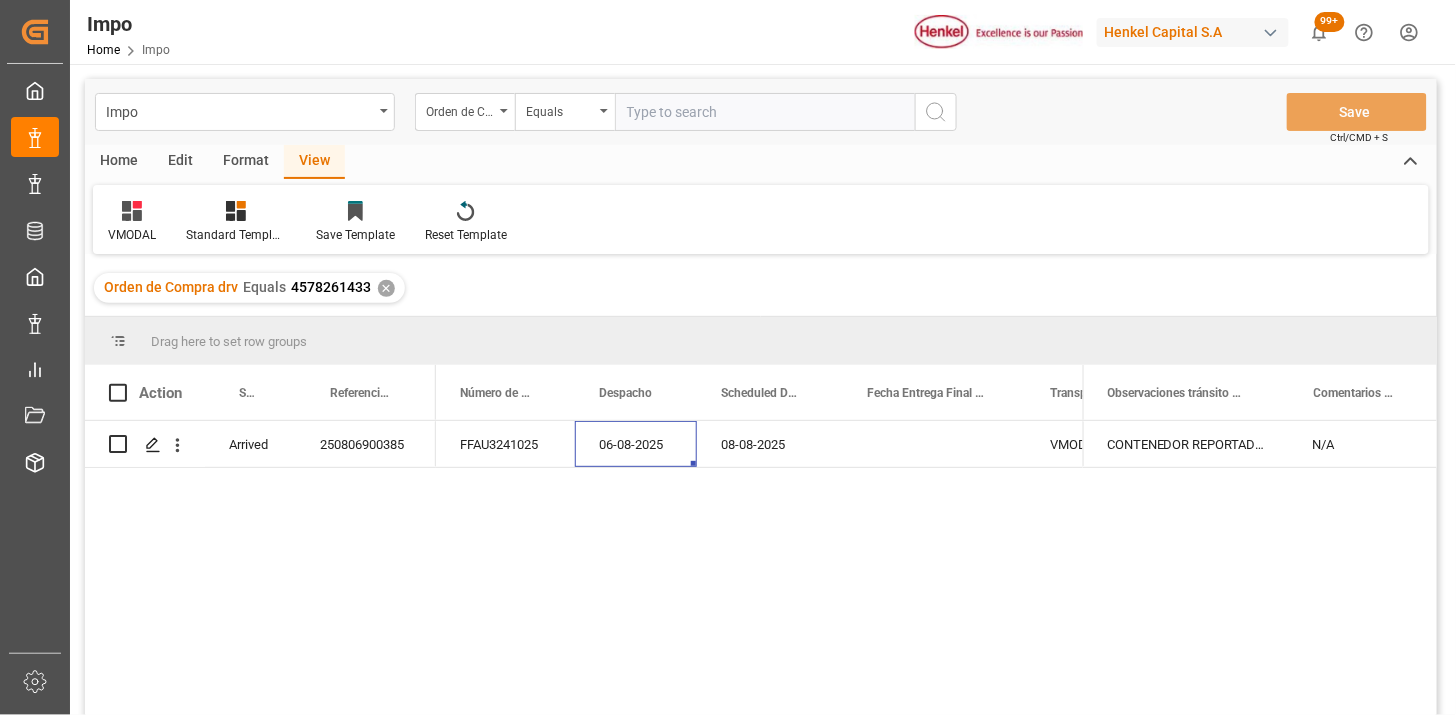 click on "Format" at bounding box center (246, 162) 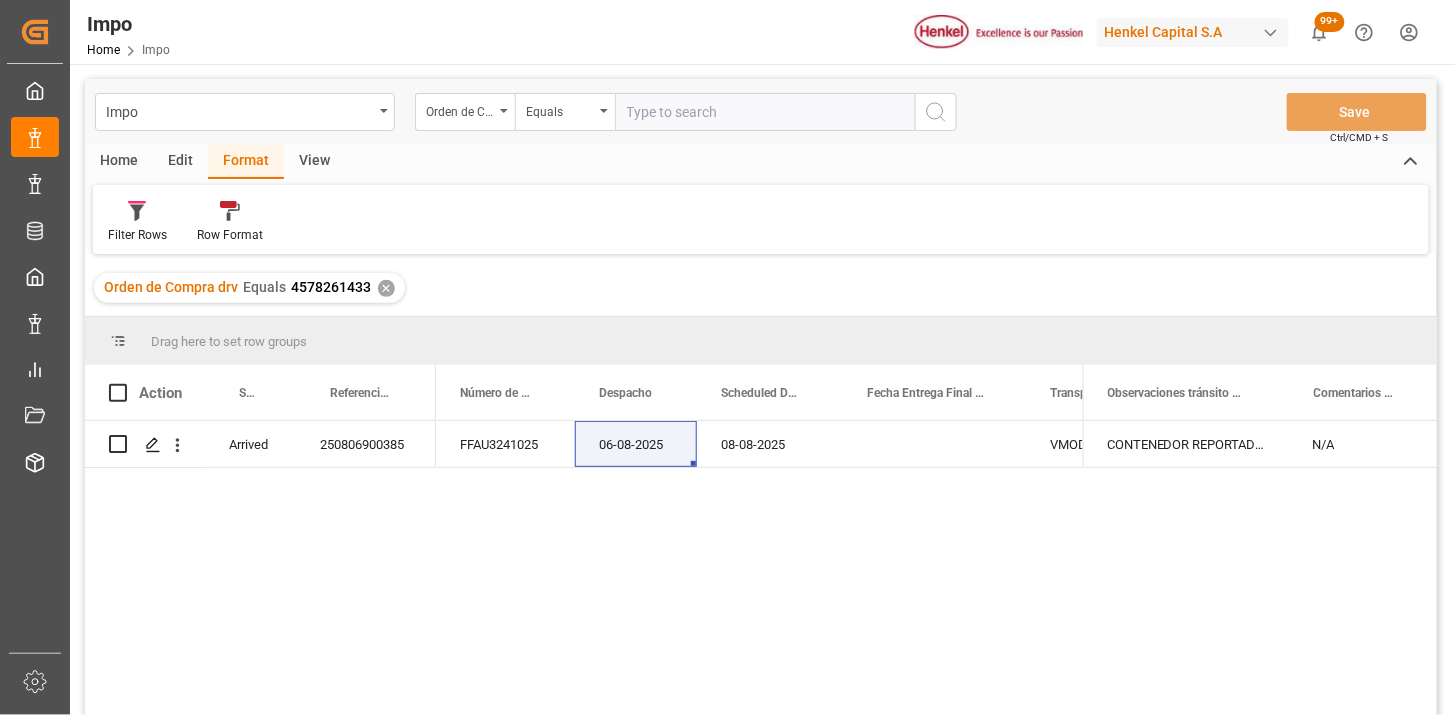 click on "Edit" at bounding box center [180, 162] 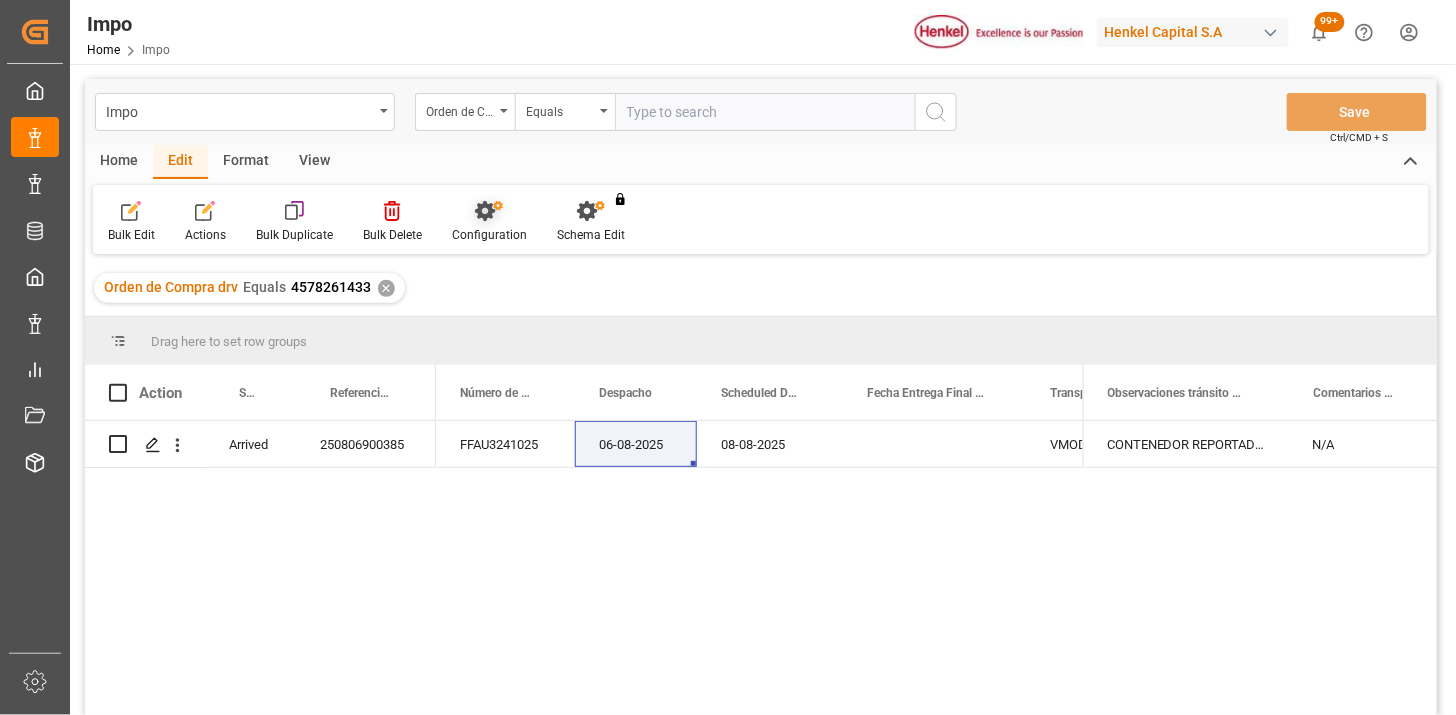 click 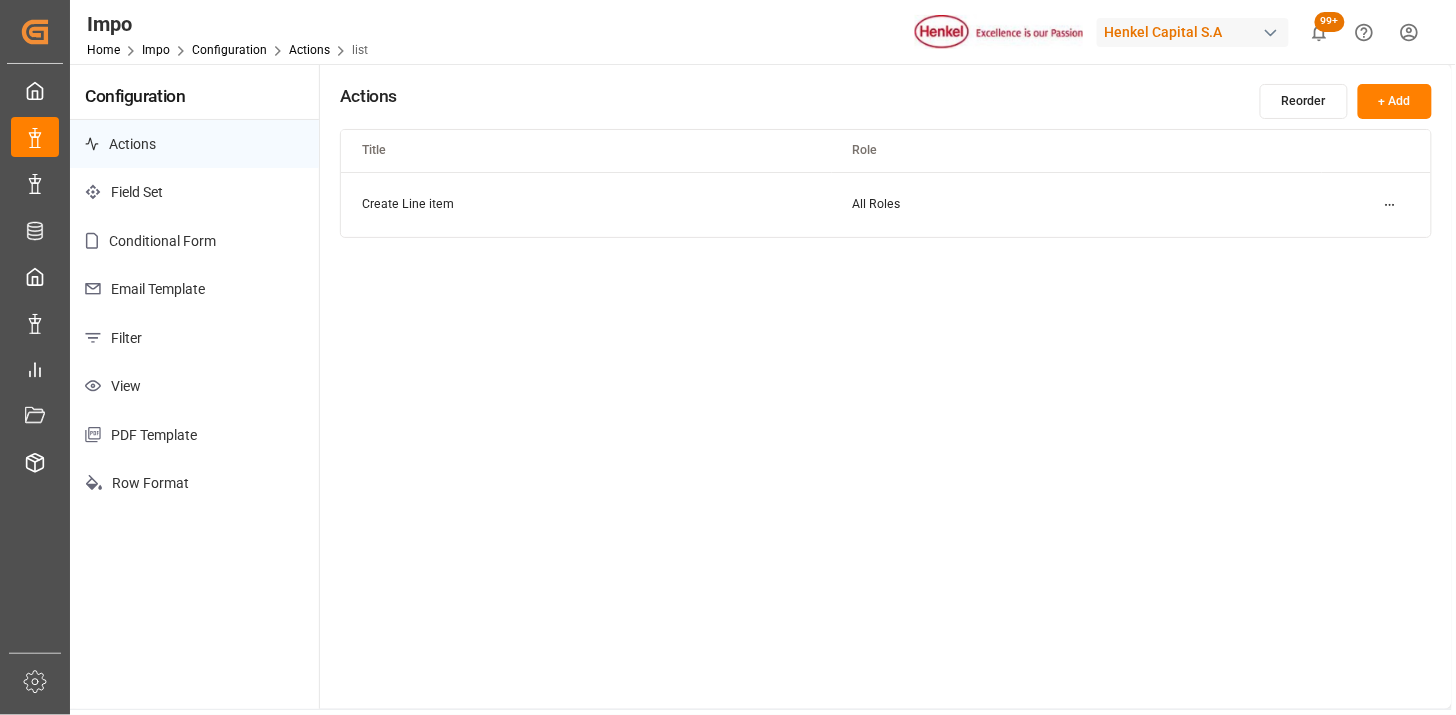 click on "Email Template" at bounding box center [194, 289] 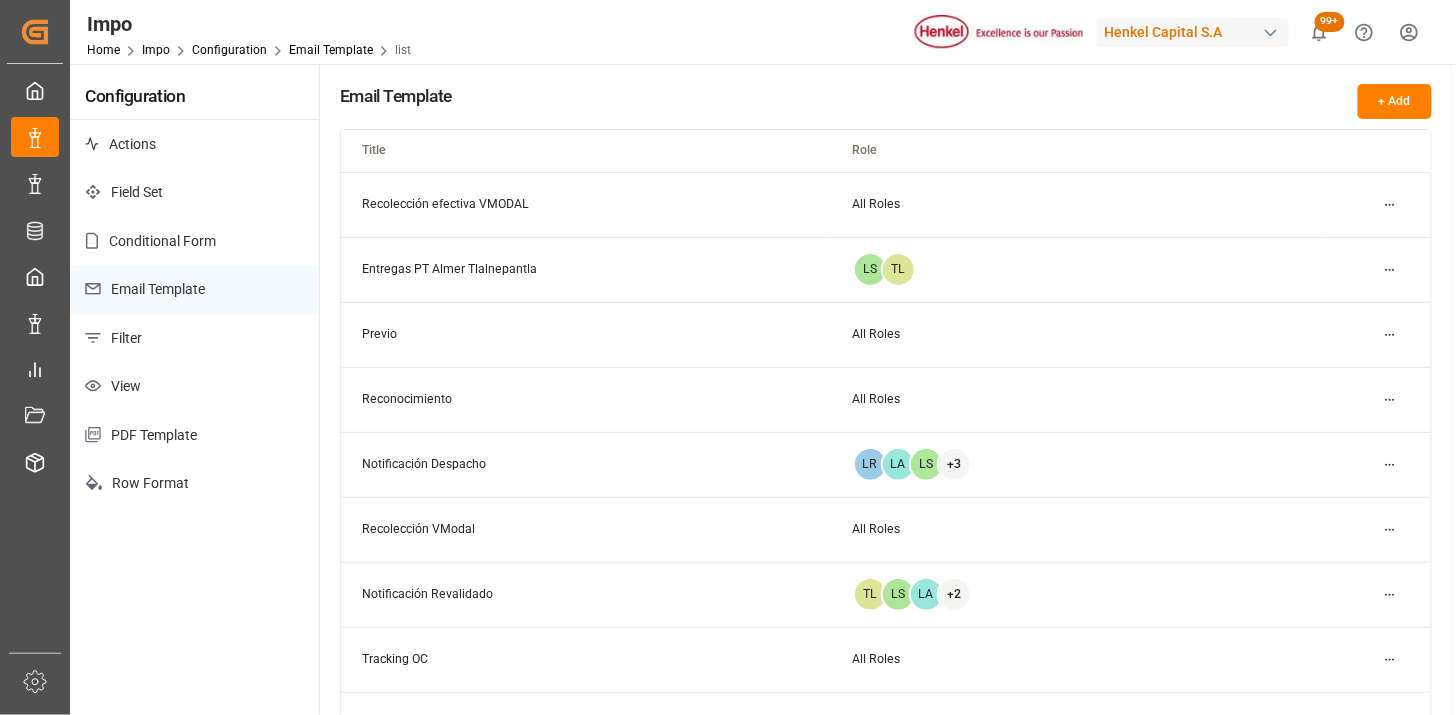 click on "Created by potrace 1.15, written by Peter Selinger 2001-2017 Created by potrace 1.15, written by Peter Selinger 2001-2017 My Cockpit My Cockpit Impo Impo Expo Expo Master Data Master Data WHS WHS Data Management Data Management My Reports My Reports Document Management Document Management Storage Warehouse Storage Warehouse Sidebar Settings Back to main menu Impo Home Impo Configuration Email Template list Henkel Capital S.A 99+ Notifications Only show unread All Mark all categories read Uploads Mark all as read Line Items 2 hours ago 23 number of rows uploaded Impo 3 hours ago 7 number of rows uploaded Line Items 3 days ago 14 number of rows uploaded Impo 3 days ago 7 number of rows uploaded Impo 6 days ago 7 number of rows uploaded Line Items 7 days ago 9 number of rows uploaded Downloads Mark all as read Impo 3 days ago 11 number of rows downloaded Impo 3 days ago 5 number of rows downloaded Impo 4 days ago 8 number of rows downloaded Line Items 6 days ago 8 number of rows downloaded Actions 8 days ago LS" at bounding box center [728, 357] 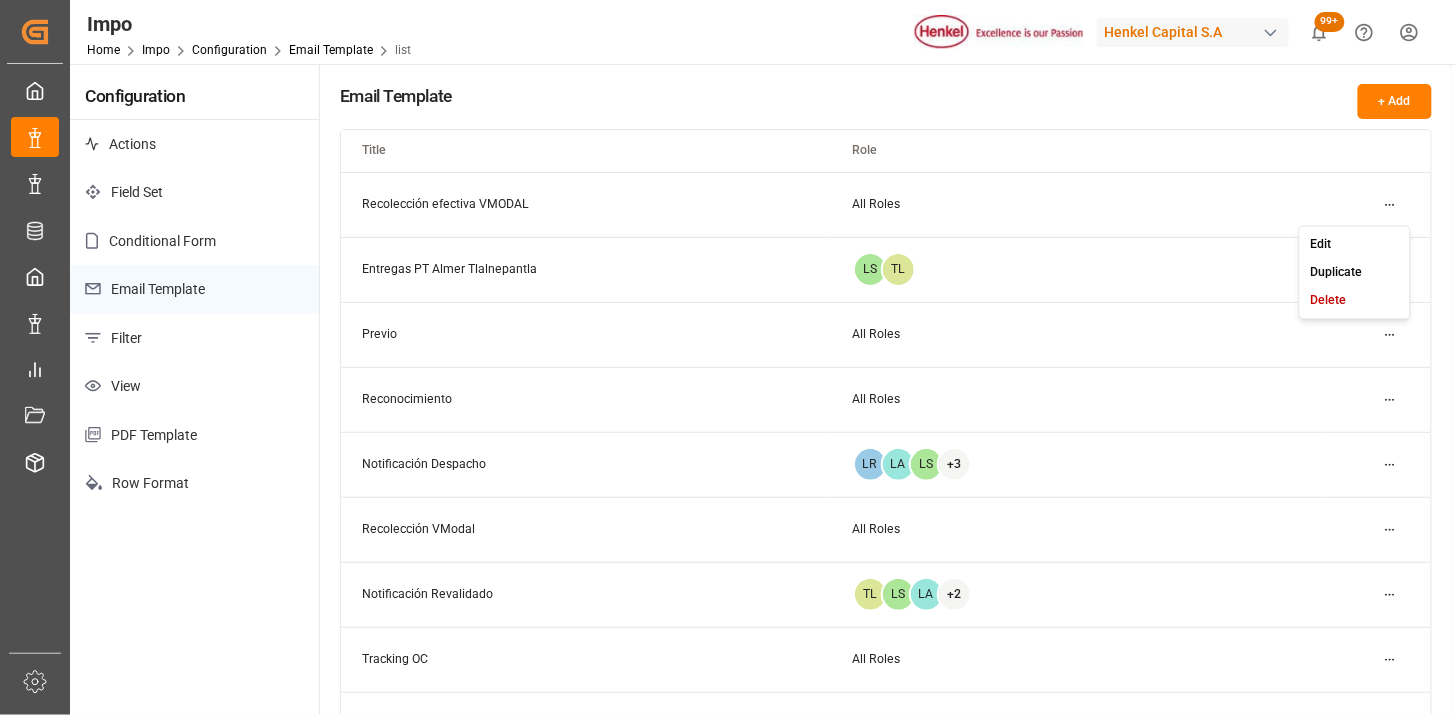 click on "Edit" at bounding box center [1320, 244] 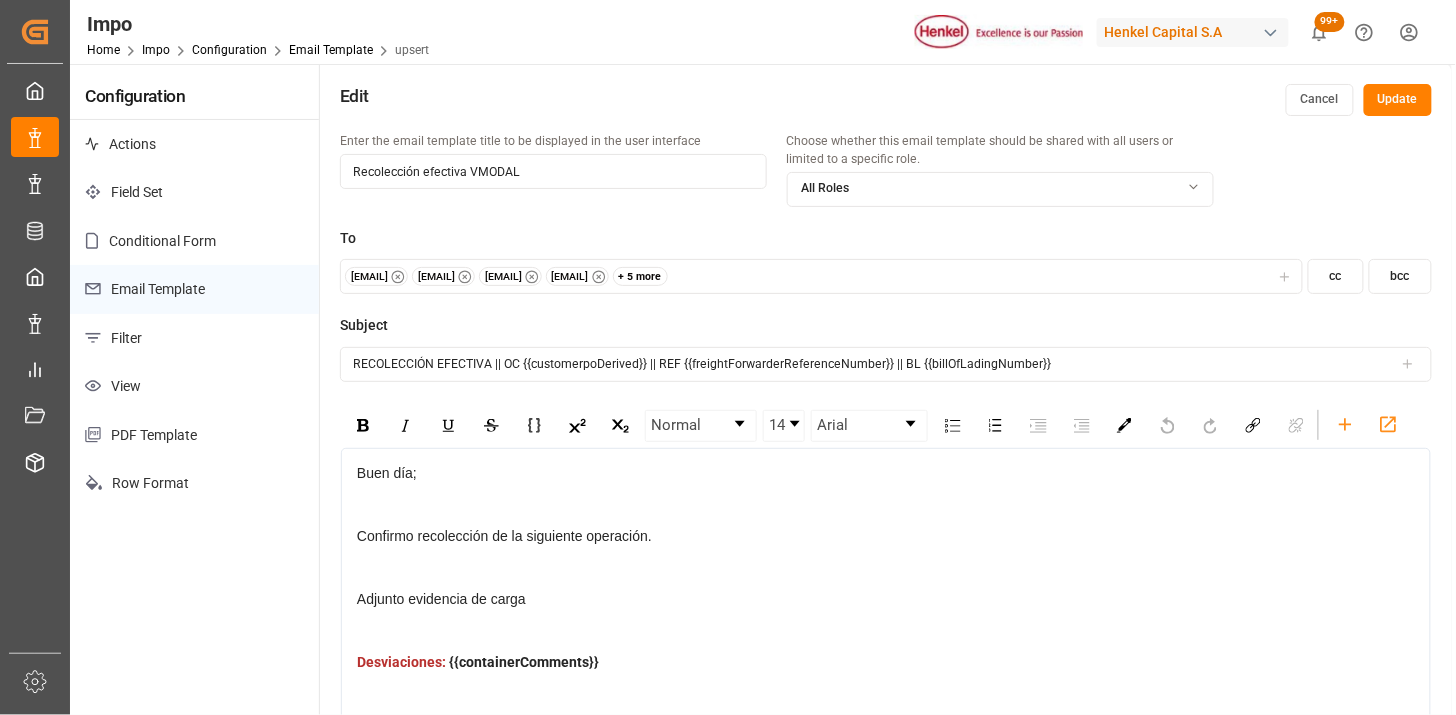 scroll, scrollTop: 65, scrollLeft: 0, axis: vertical 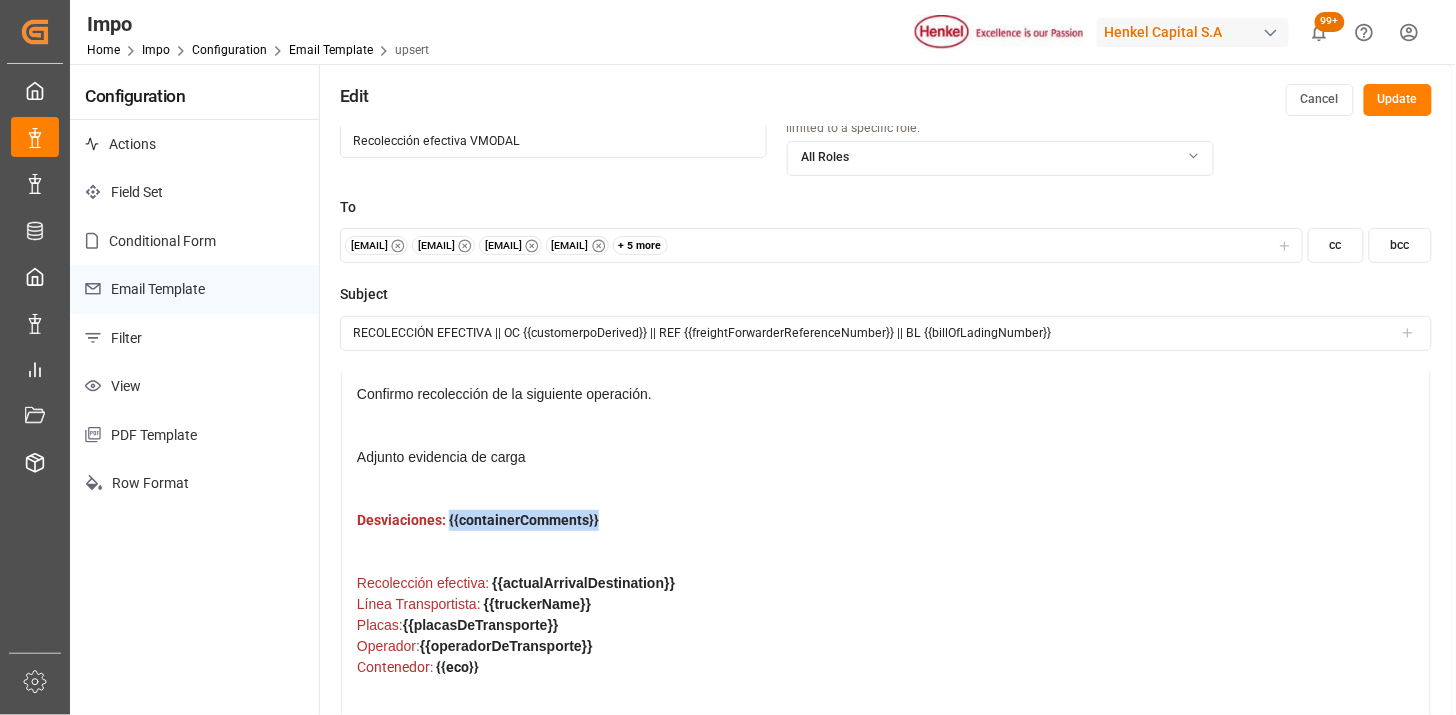 drag, startPoint x: 606, startPoint y: 517, endPoint x: 454, endPoint y: 522, distance: 152.08221 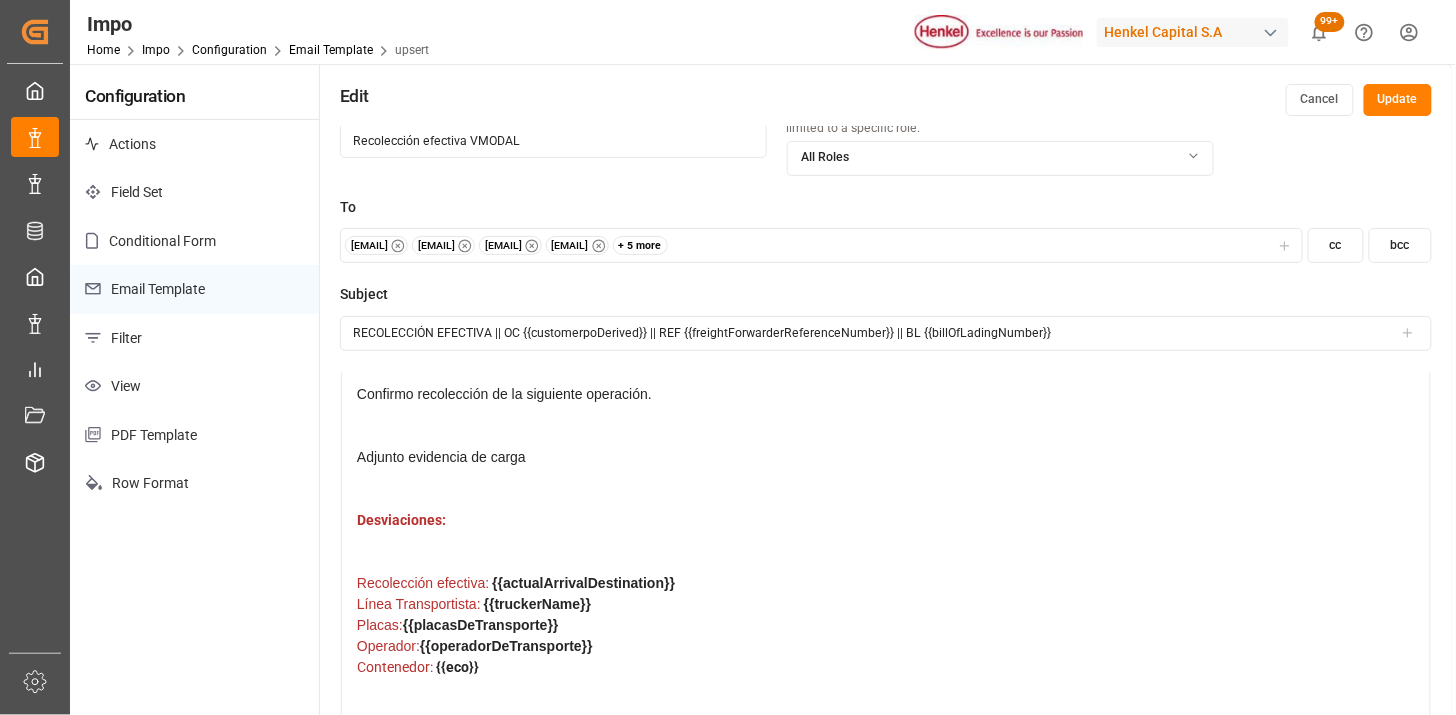 scroll, scrollTop: 0, scrollLeft: 0, axis: both 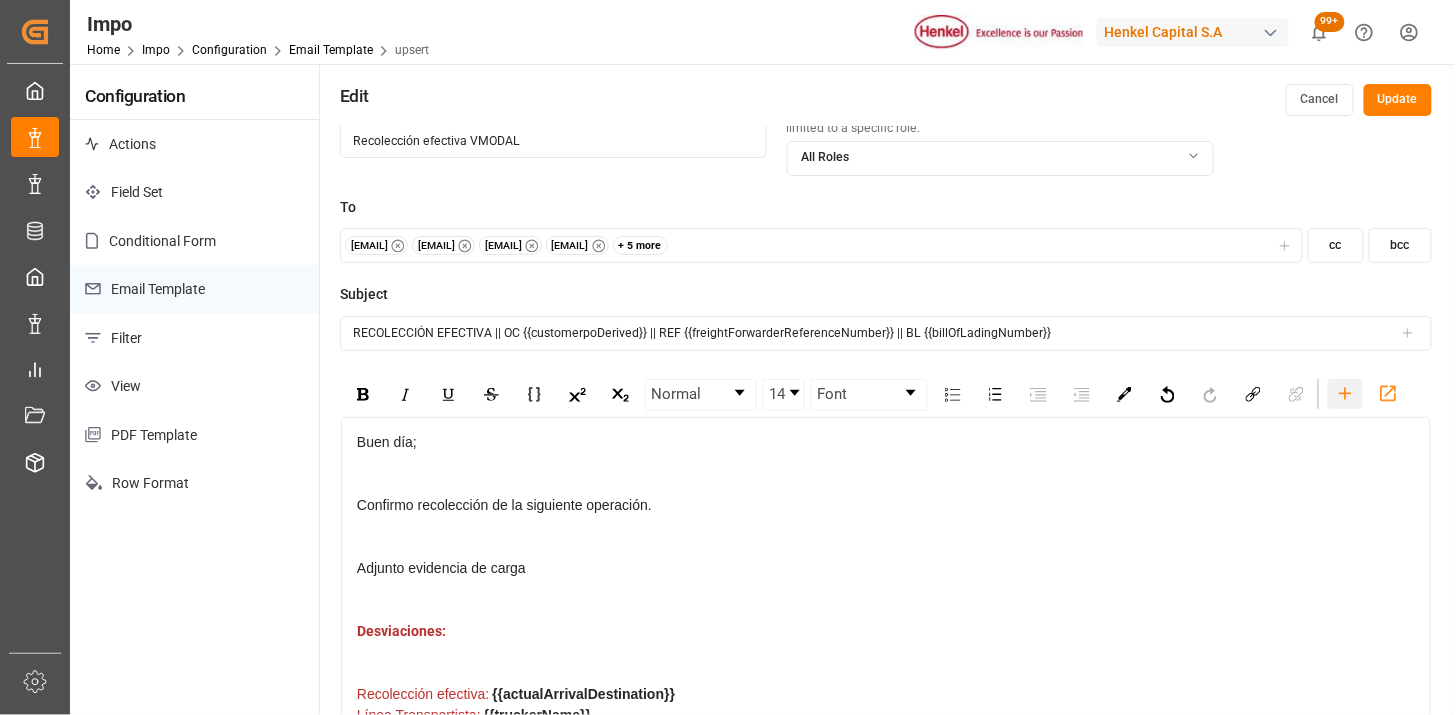 click 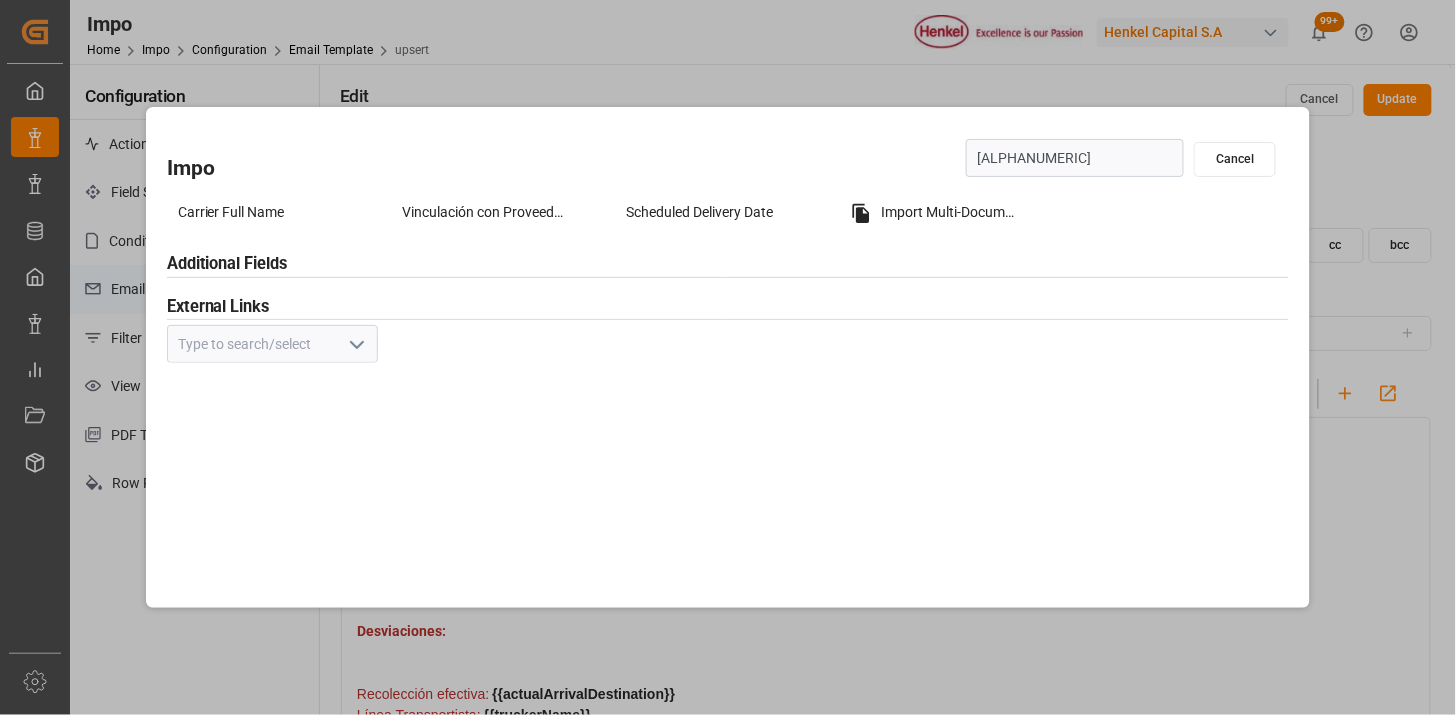 type on "U" 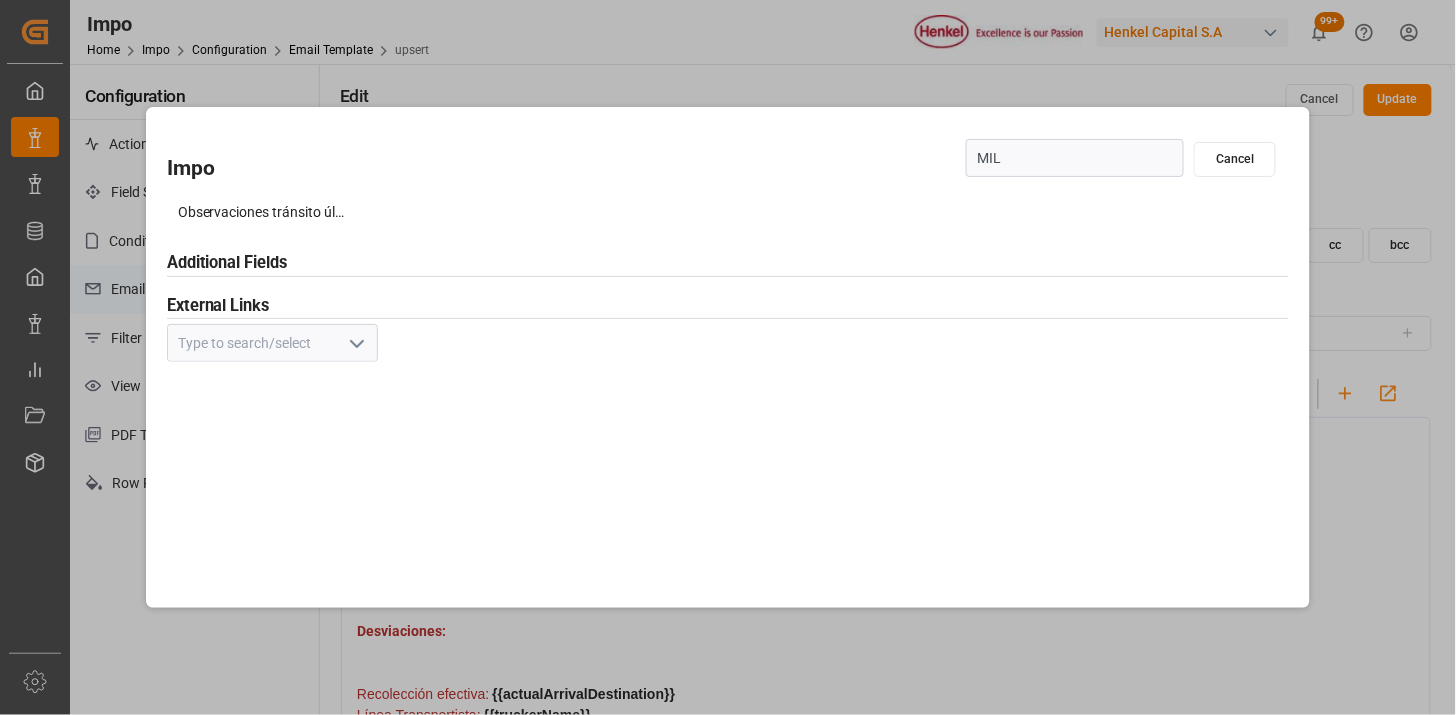 type on "MILL" 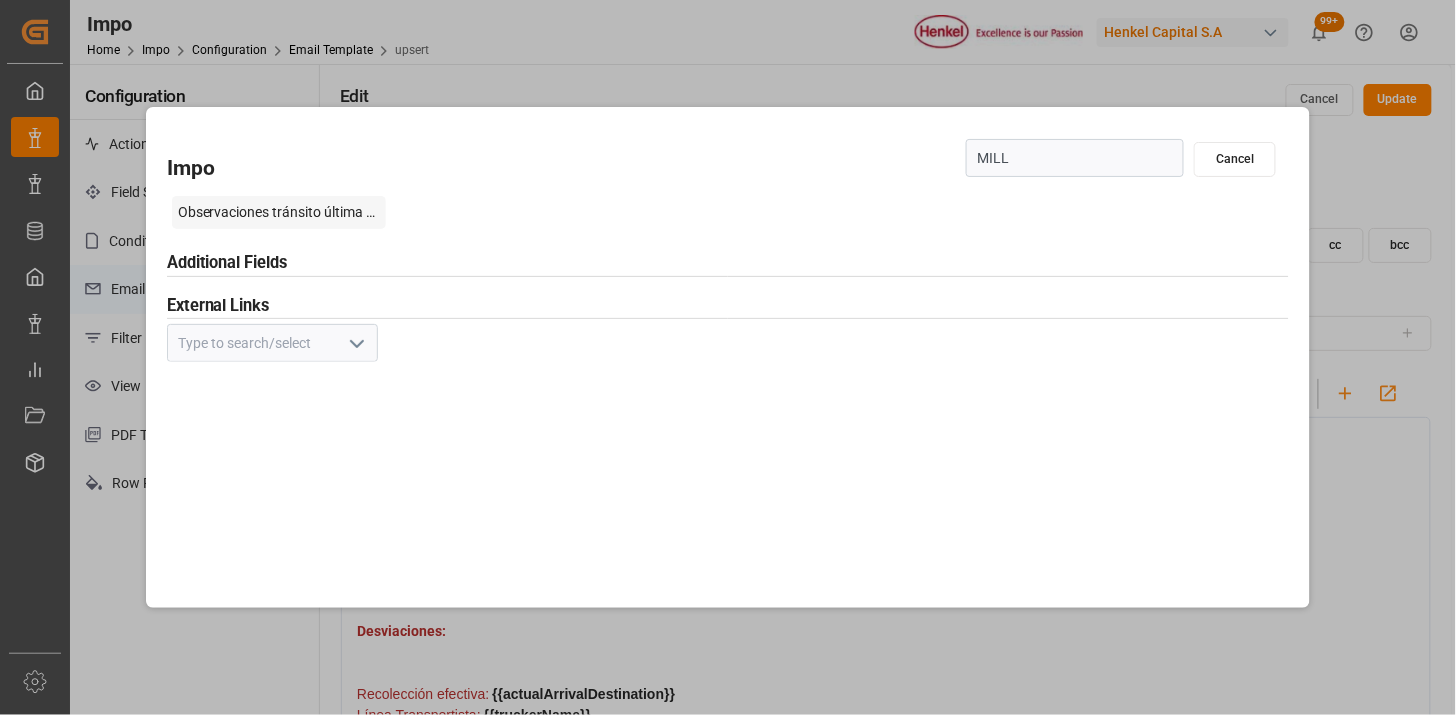 click on "Observaciones tránsito última milla" at bounding box center (279, 212) 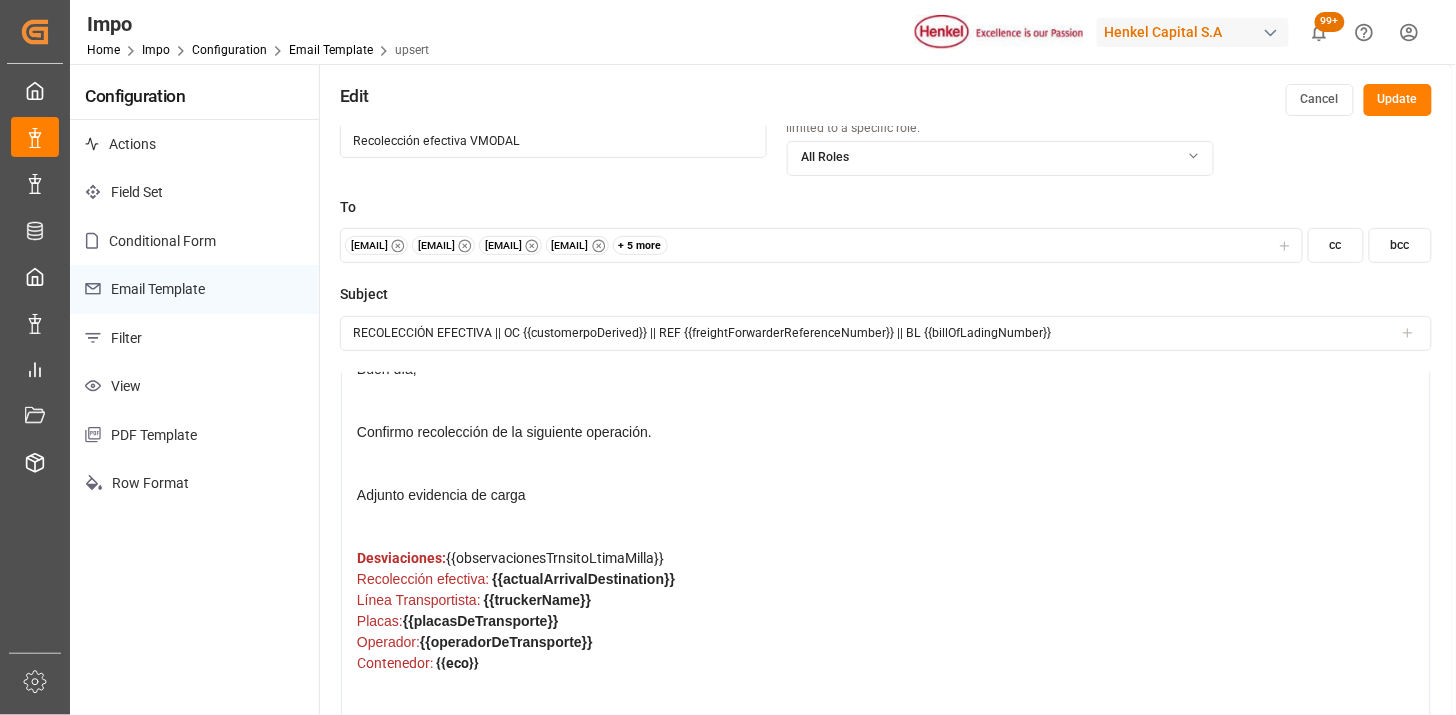 scroll, scrollTop: 111, scrollLeft: 0, axis: vertical 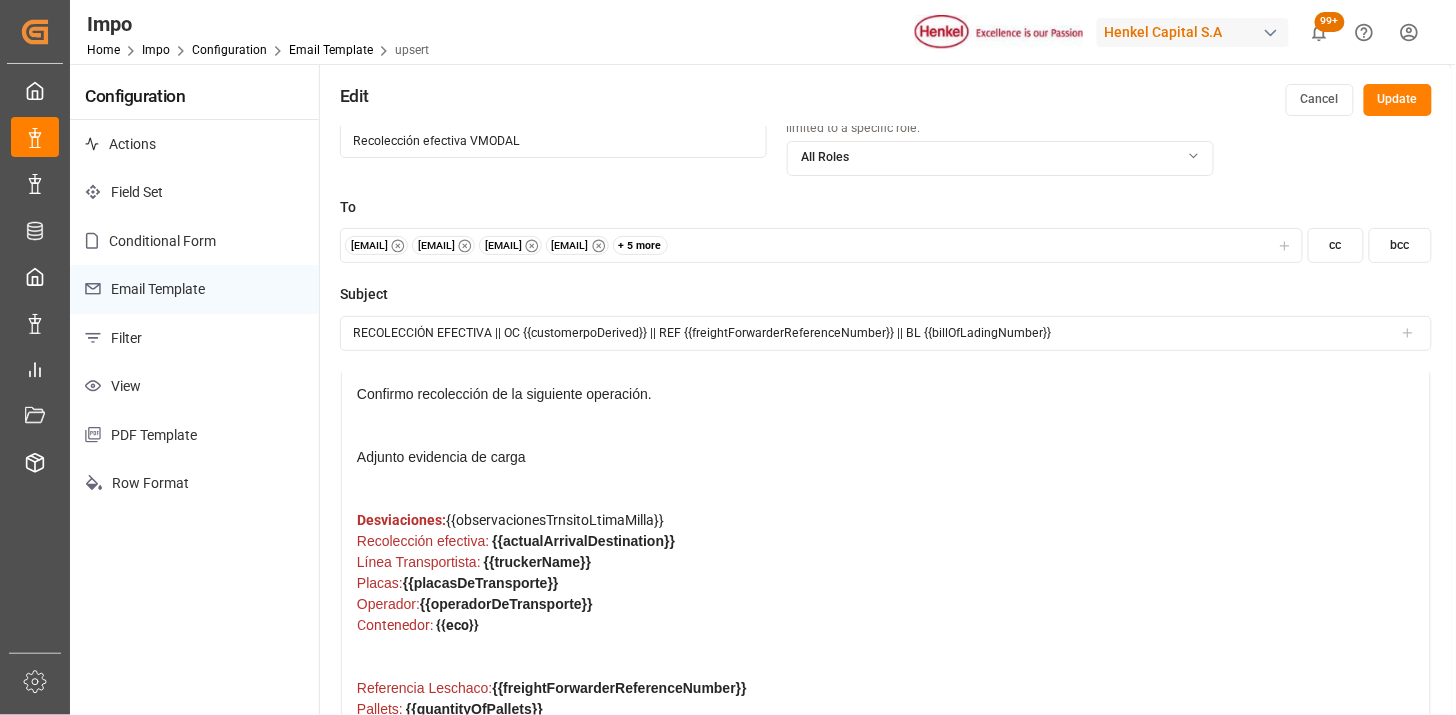 click on "Desviaciones:     {{observacionesTrnsitoLtimaMilla}}" at bounding box center [886, 520] 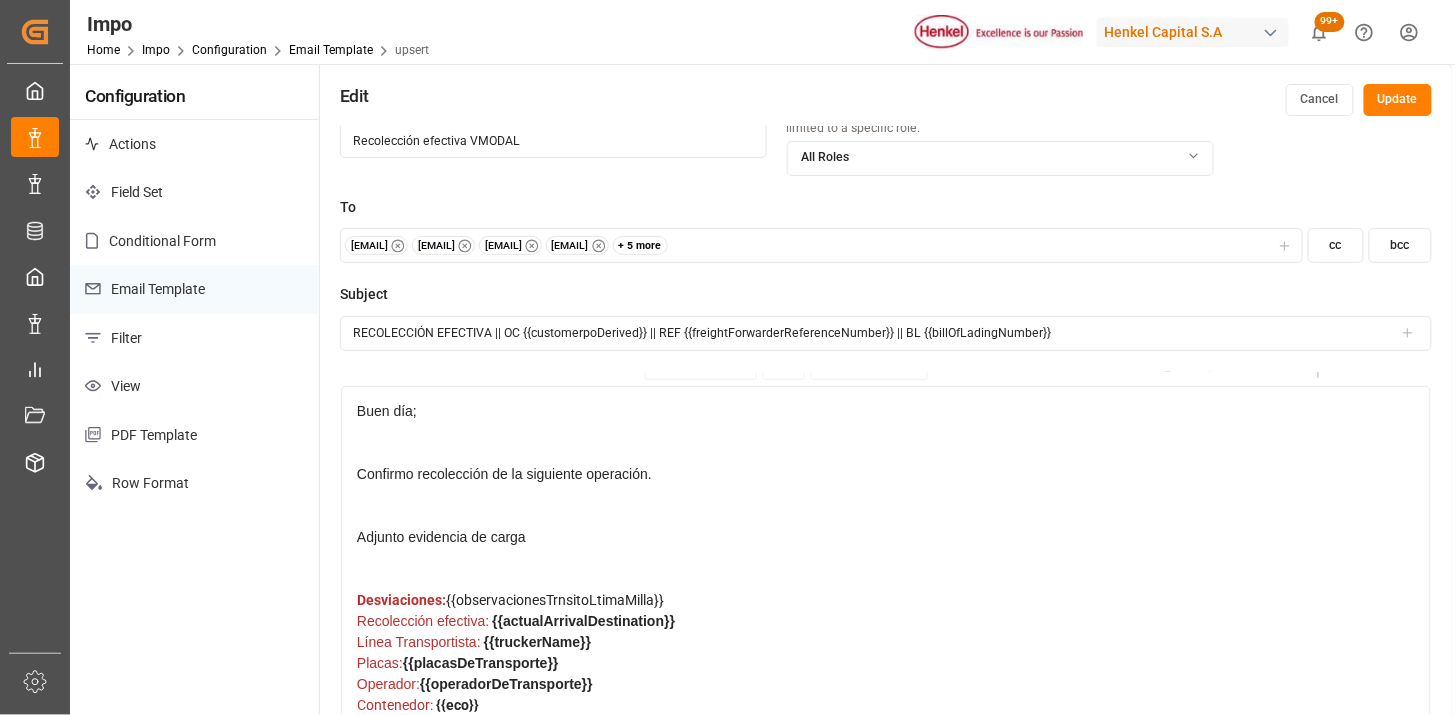 scroll, scrollTop: 0, scrollLeft: 0, axis: both 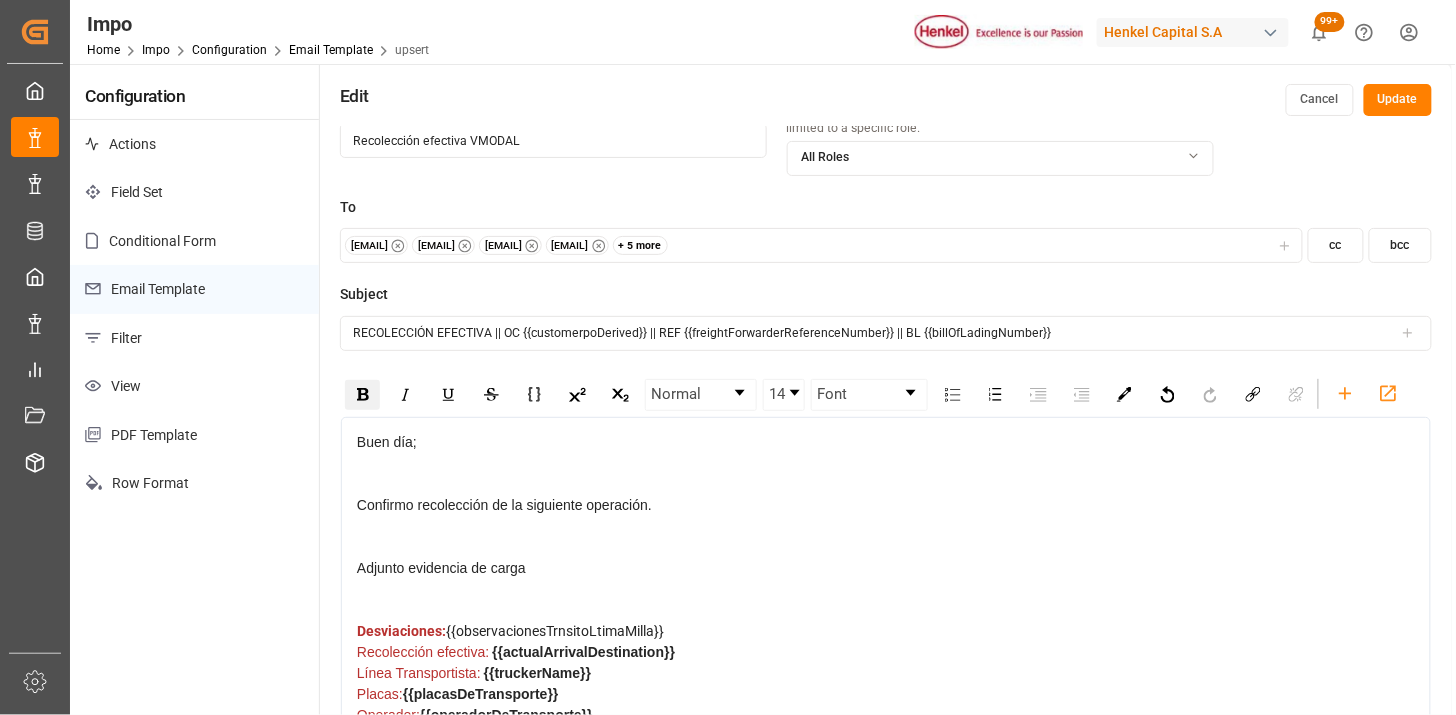 click at bounding box center [363, 394] 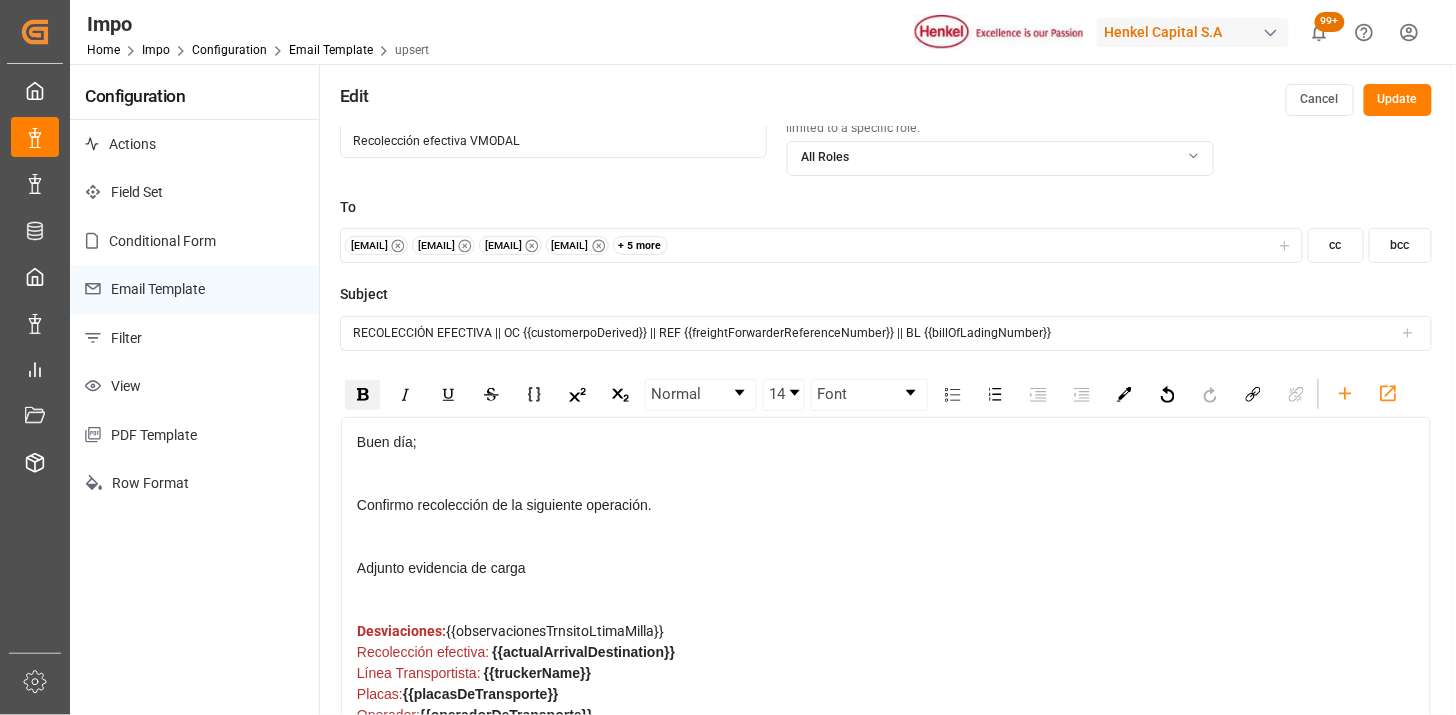 click on "Update" at bounding box center (1398, 100) 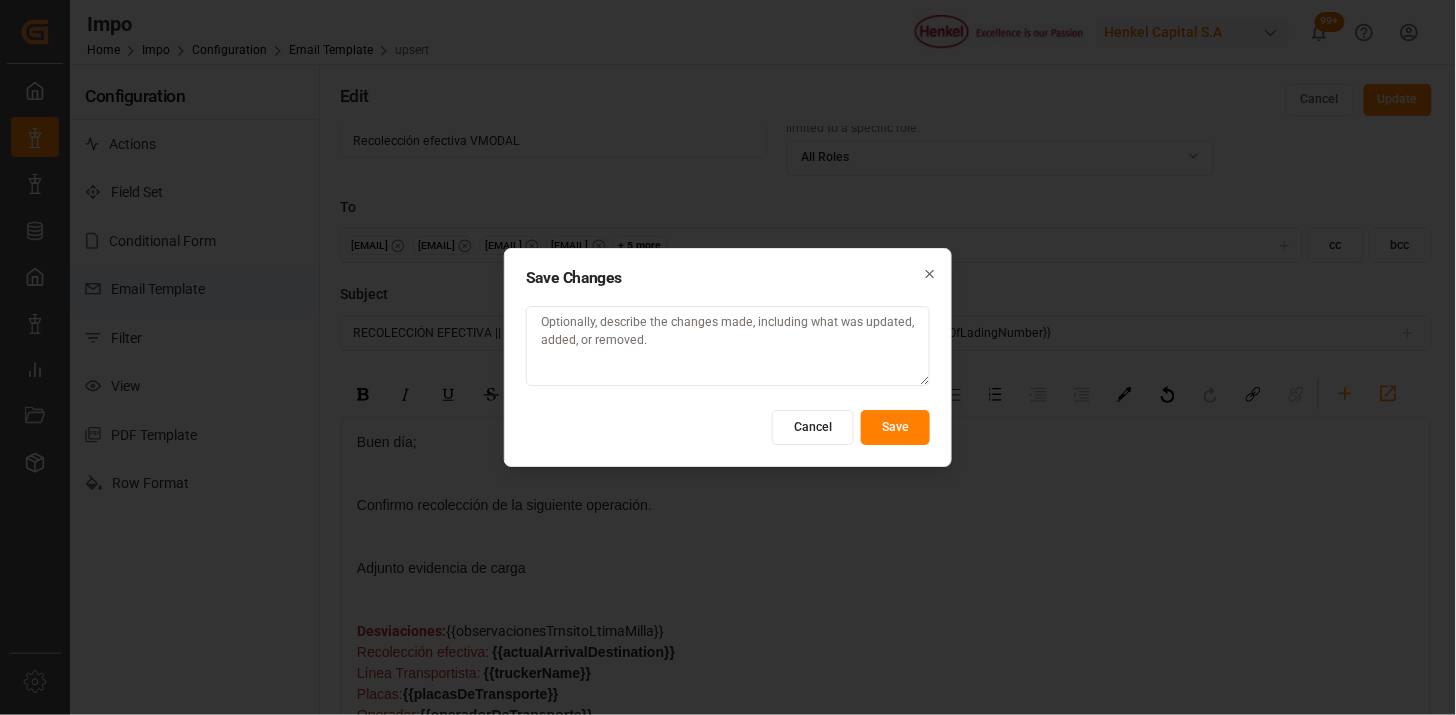 click on "Save" at bounding box center [895, 427] 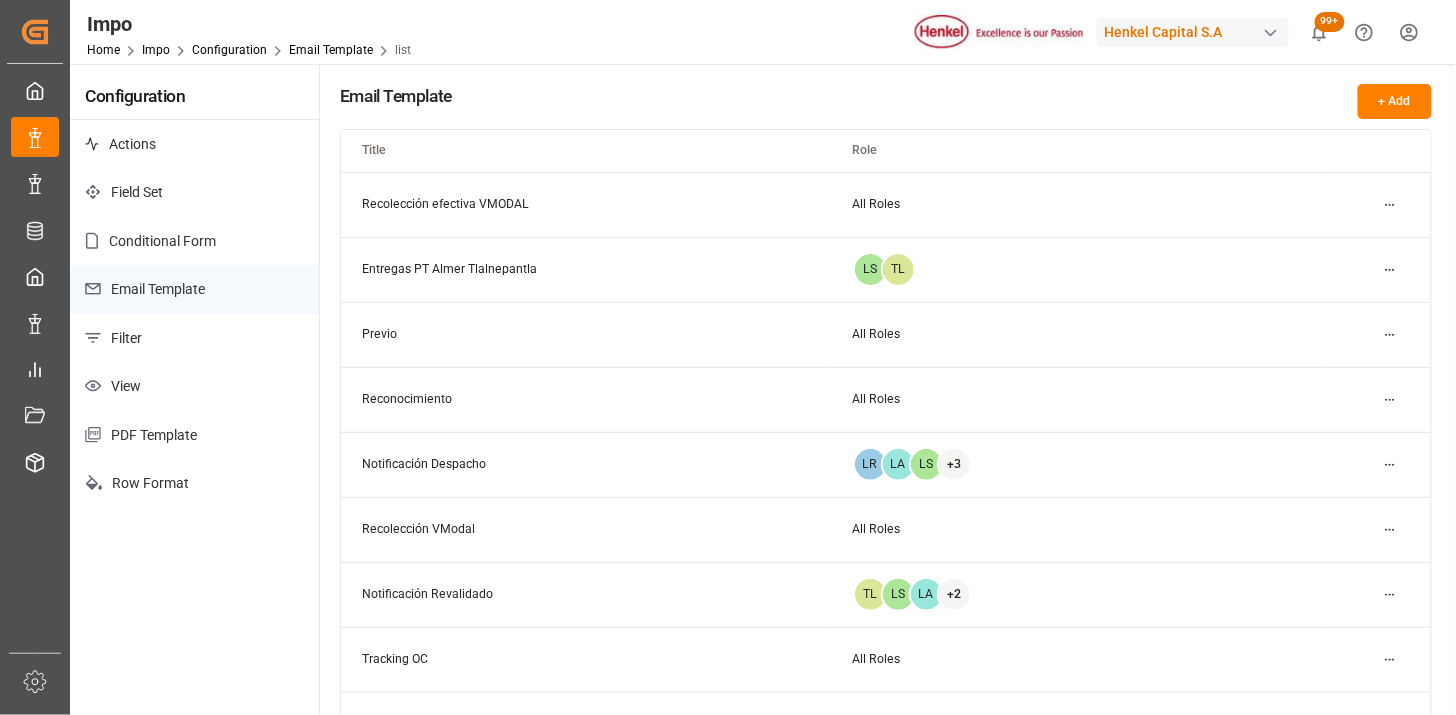 click on "Created by potrace 1.15, written by Peter Selinger 2001-2017 Created by potrace 1.15, written by Peter Selinger 2001-2017 My Cockpit My Cockpit Impo Impo Expo Expo Master Data Master Data WHS WHS Data Management Data Management My Reports My Reports Document Management Document Management Storage Warehouse Storage Warehouse Sidebar Settings Back to main menu Impo Home Impo Configuration Email Template list Henkel Capital S.A 99+ Notifications Only show unread All Mark all categories read Uploads Mark all as read Line Items 2 hours ago 23 number of rows uploaded Impo 3 hours ago 7 number of rows uploaded Line Items 3 days ago 14 number of rows uploaded Impo 3 days ago 7 number of rows uploaded Impo 6 days ago 7 number of rows uploaded Line Items 7 days ago 9 number of rows uploaded Downloads Mark all as read Impo 3 days ago 11 number of rows downloaded Impo 3 days ago 5 number of rows downloaded Impo 4 days ago 8 number of rows downloaded Line Items 6 days ago 8 number of rows downloaded Actions 8 days ago LS" at bounding box center (728, 357) 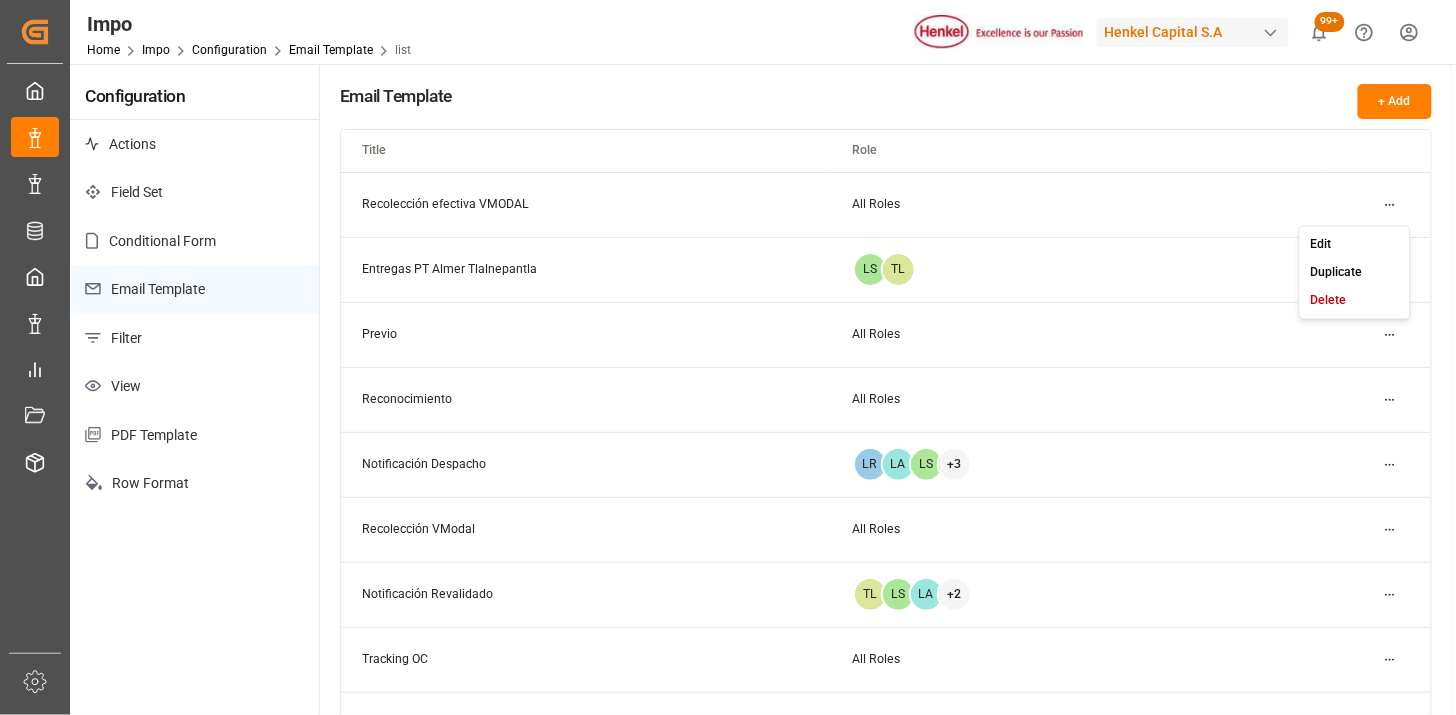 click on "Edit" at bounding box center [1354, 244] 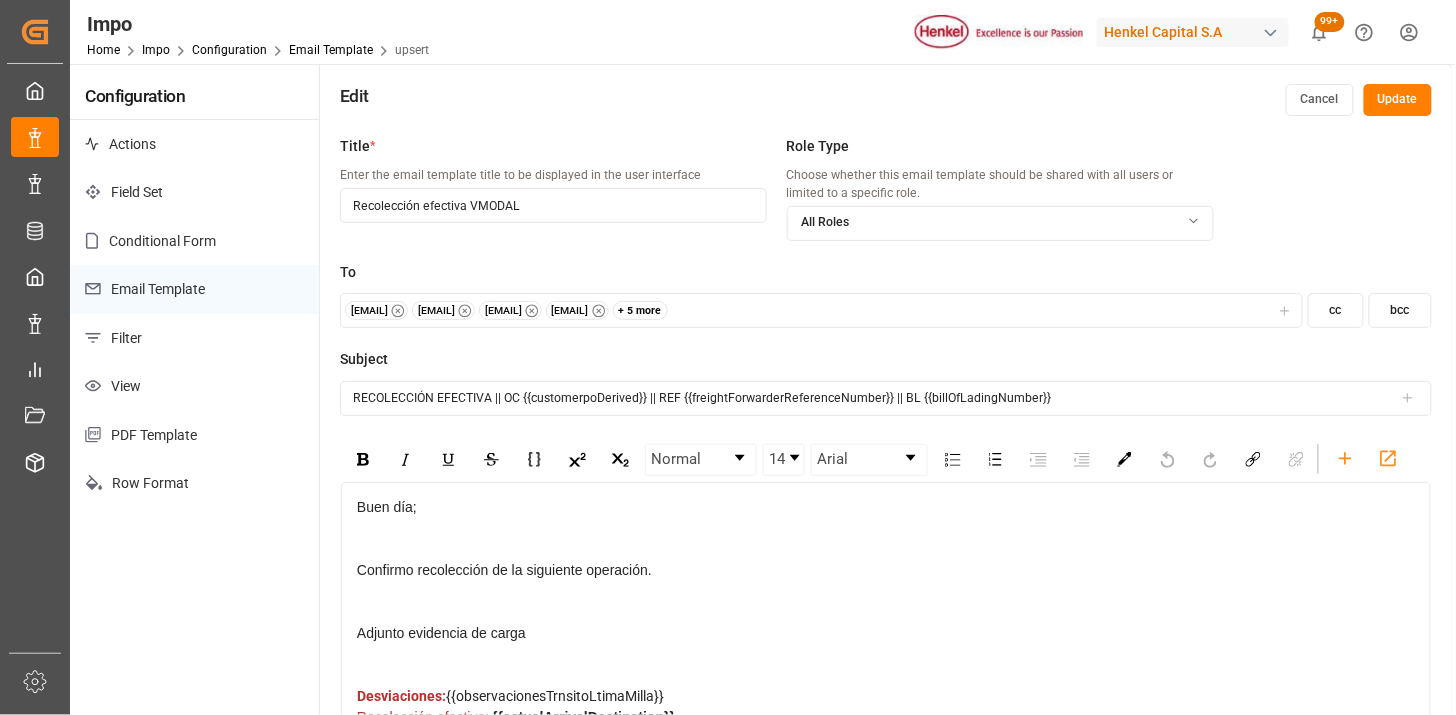 scroll, scrollTop: 111, scrollLeft: 0, axis: vertical 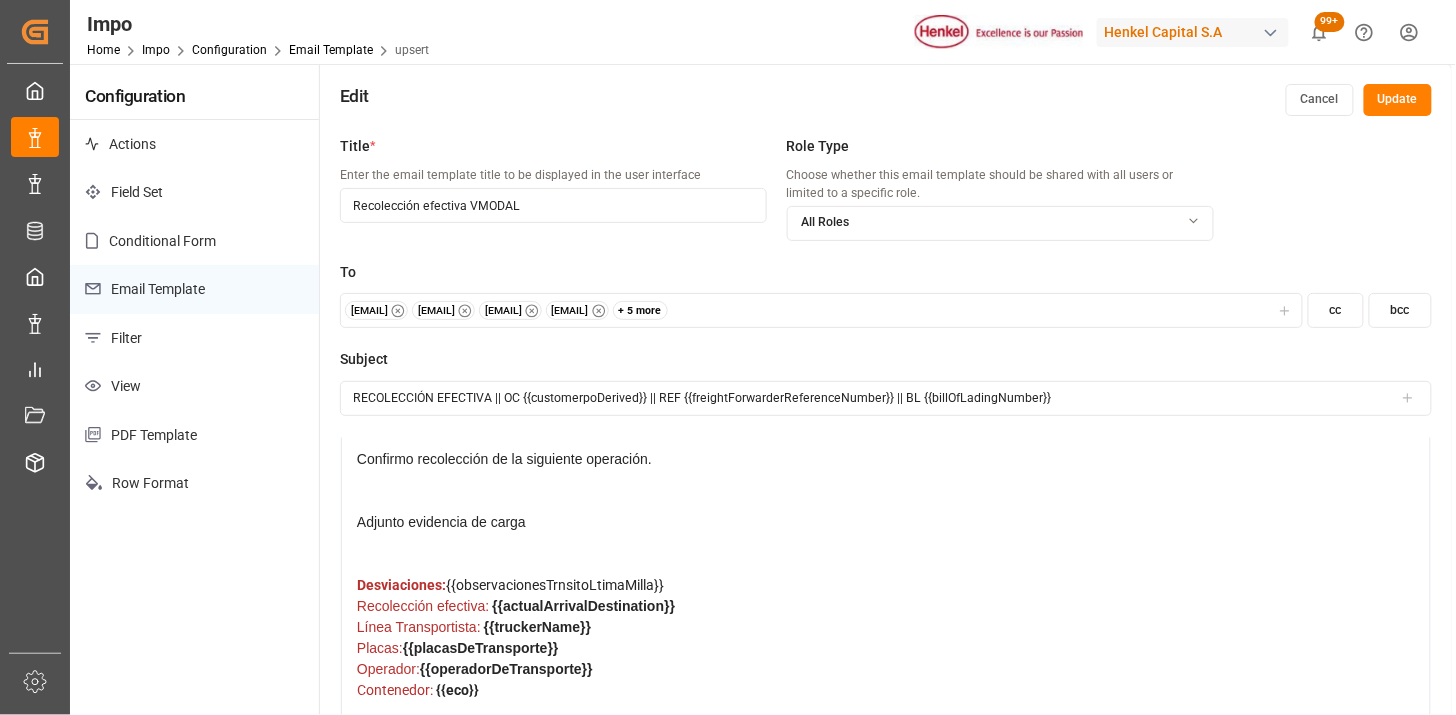 click on "Desviaciones:" at bounding box center (401, 585) 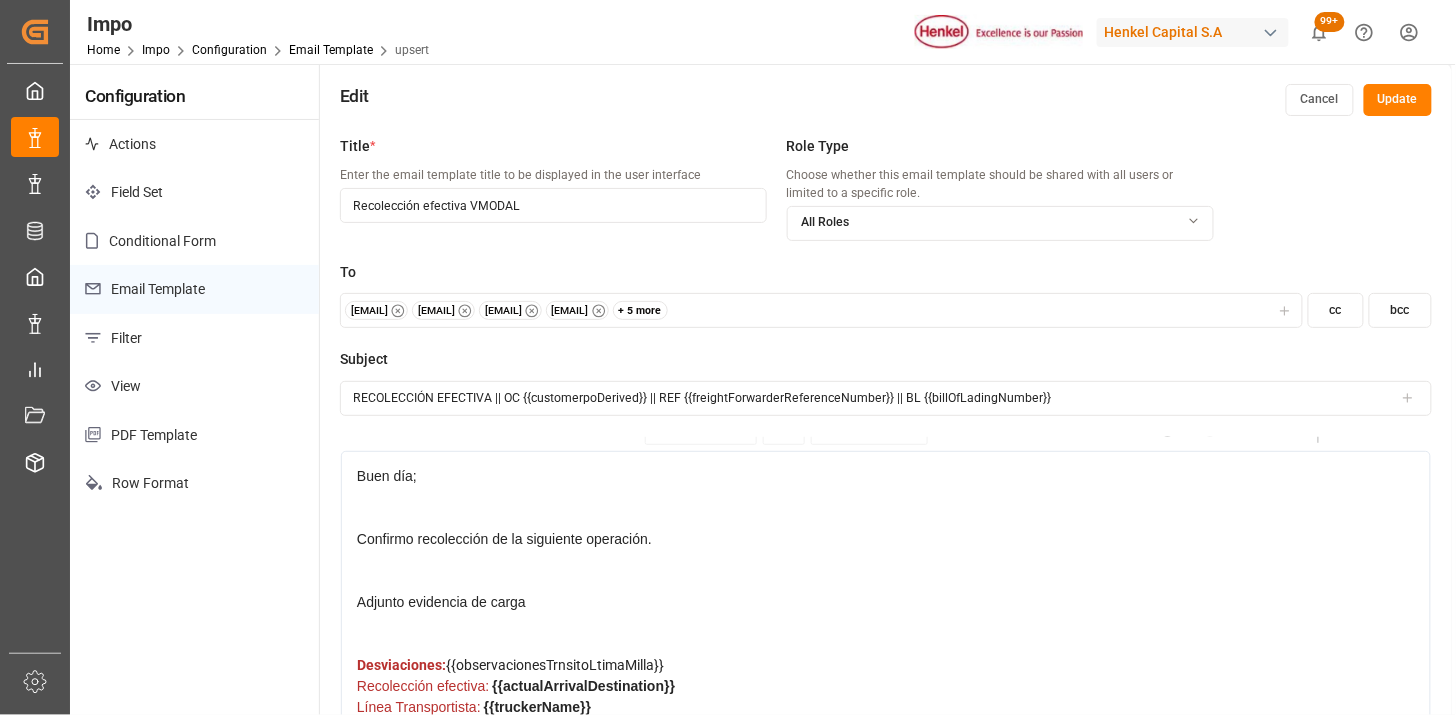 scroll, scrollTop: 0, scrollLeft: 0, axis: both 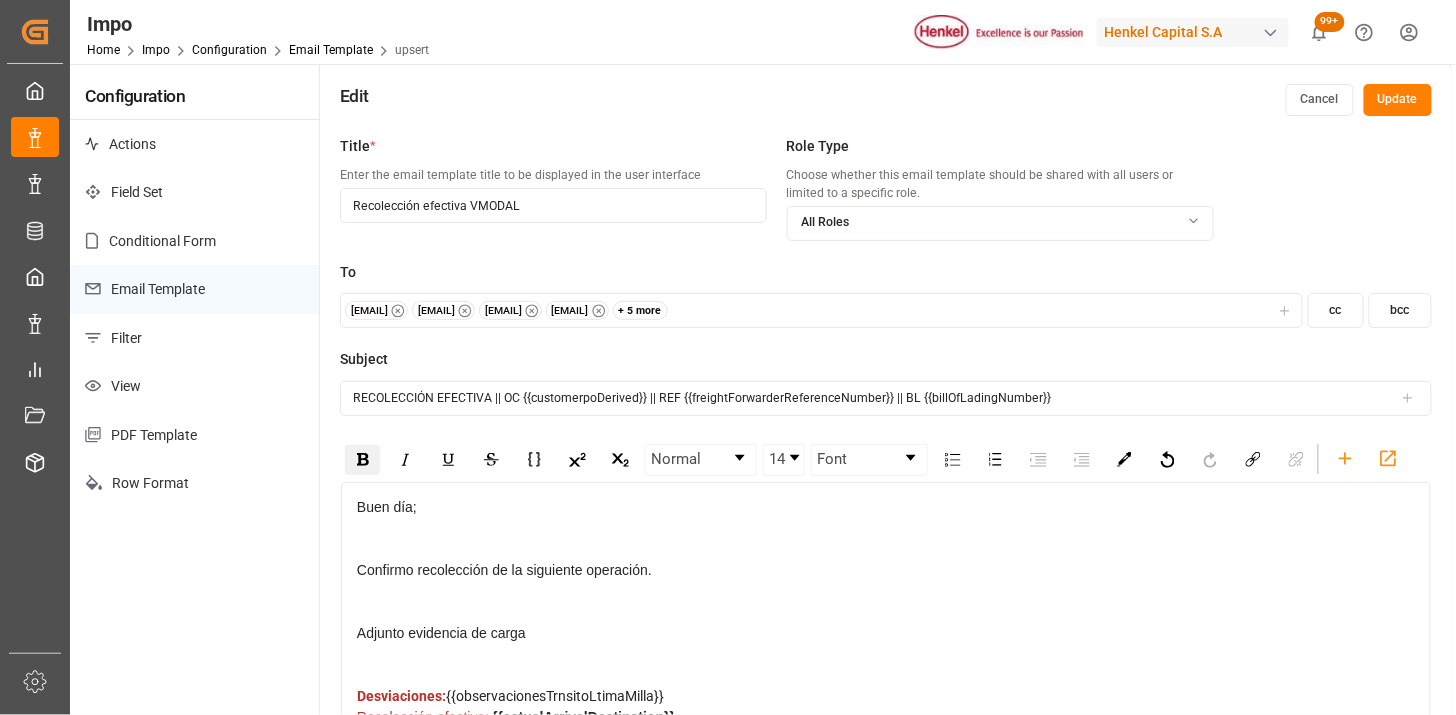 click at bounding box center [363, 459] 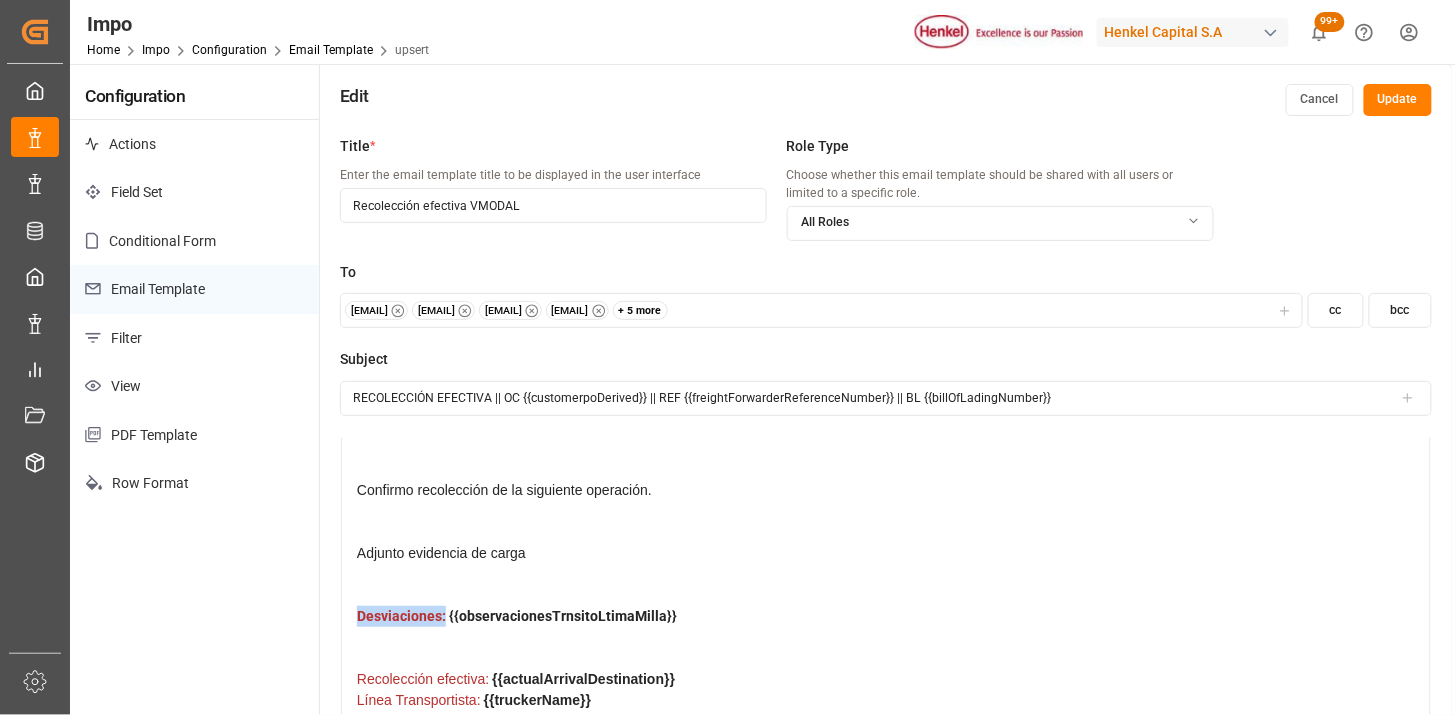 scroll, scrollTop: 111, scrollLeft: 0, axis: vertical 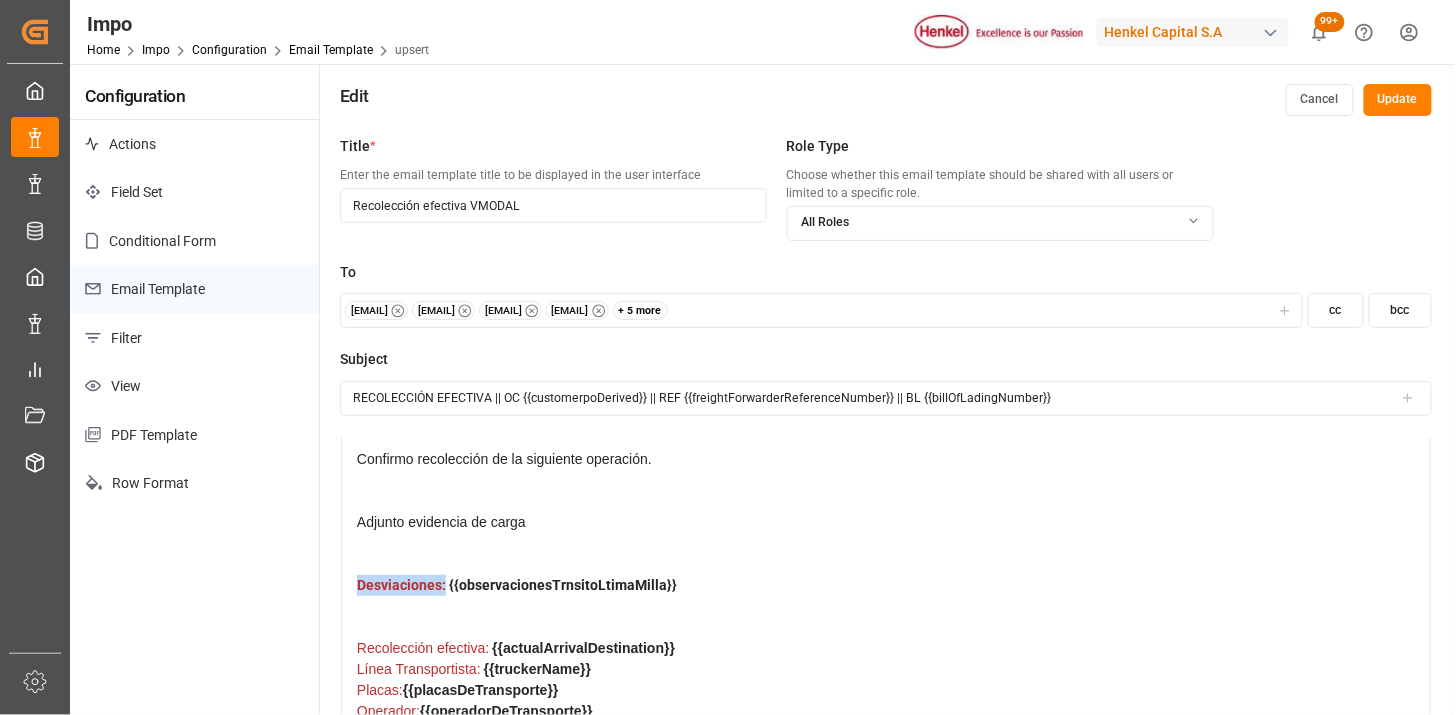 click on "Desviaciones:    {{observacionesTrnsitoLtimaMilla}}" at bounding box center (886, 606) 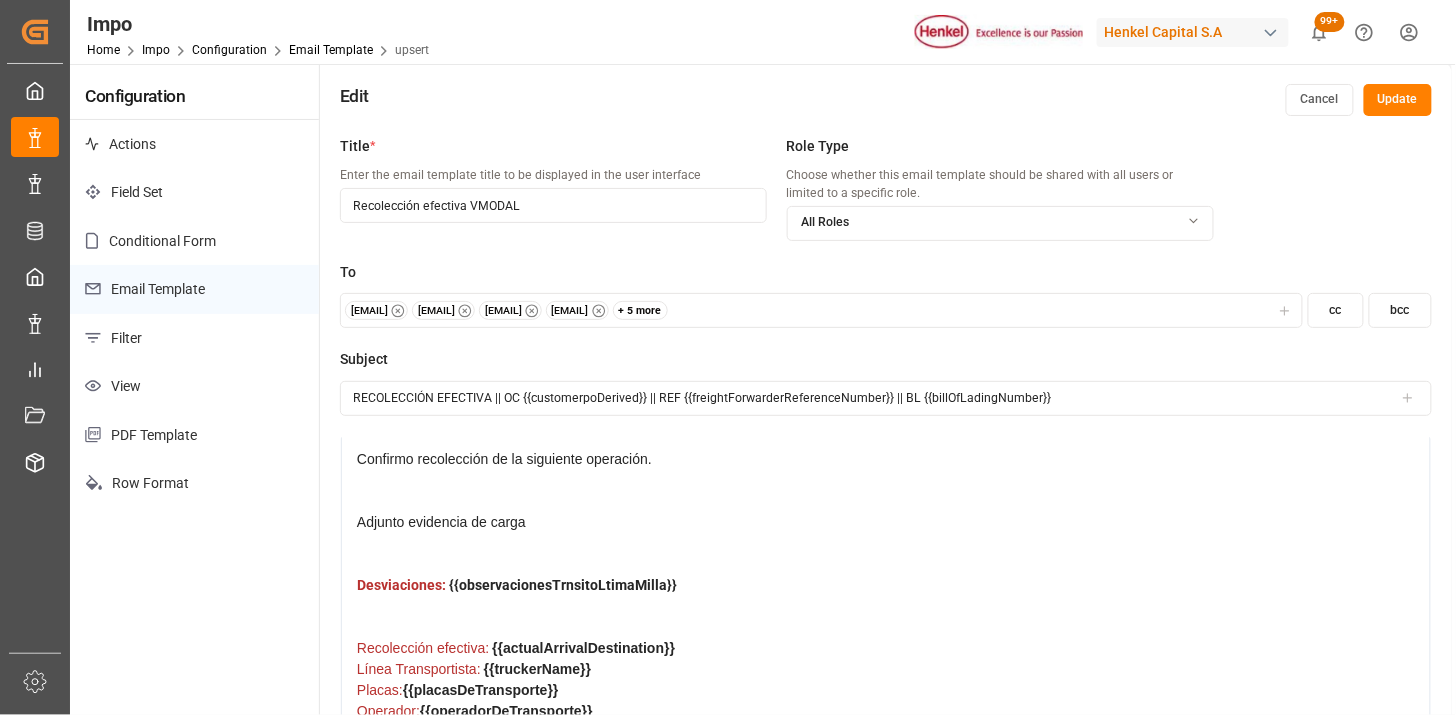 click on "Adjunto evidencia de carga" at bounding box center [886, 543] 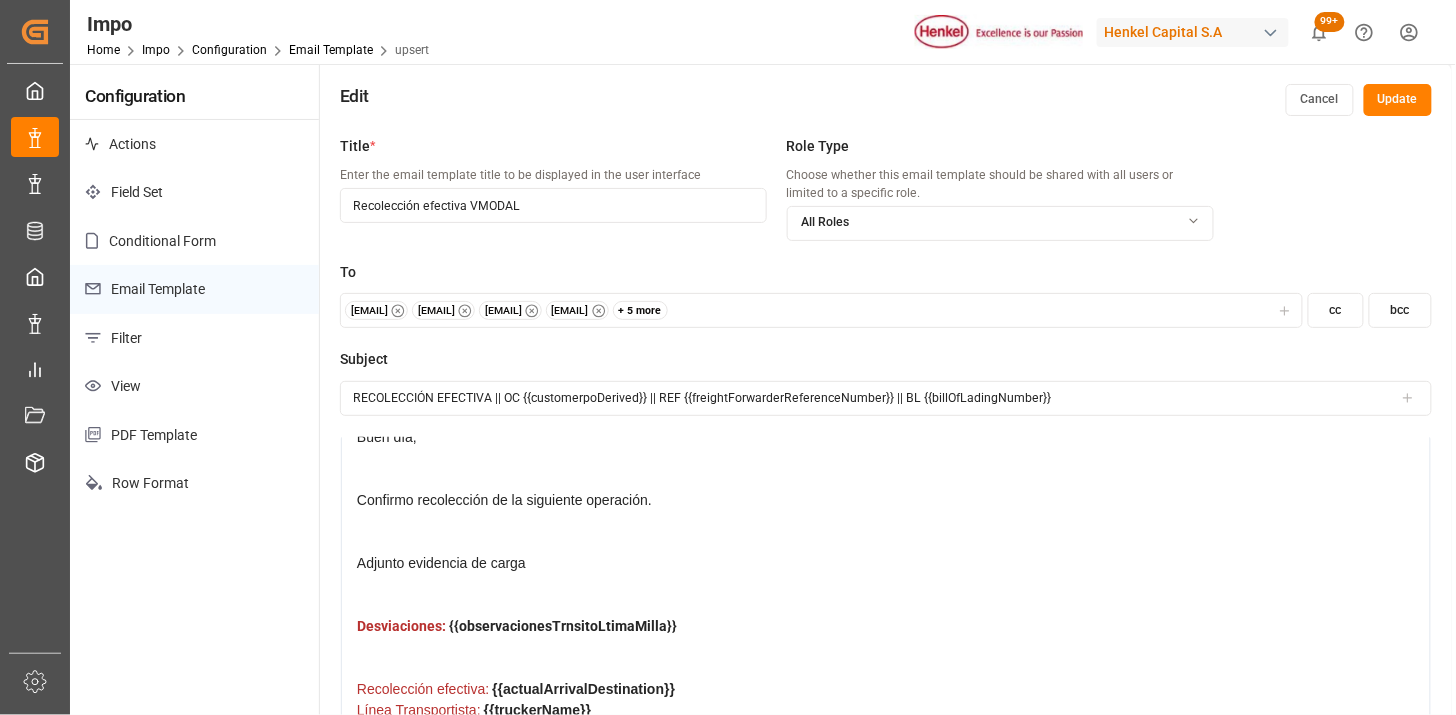 scroll, scrollTop: 0, scrollLeft: 0, axis: both 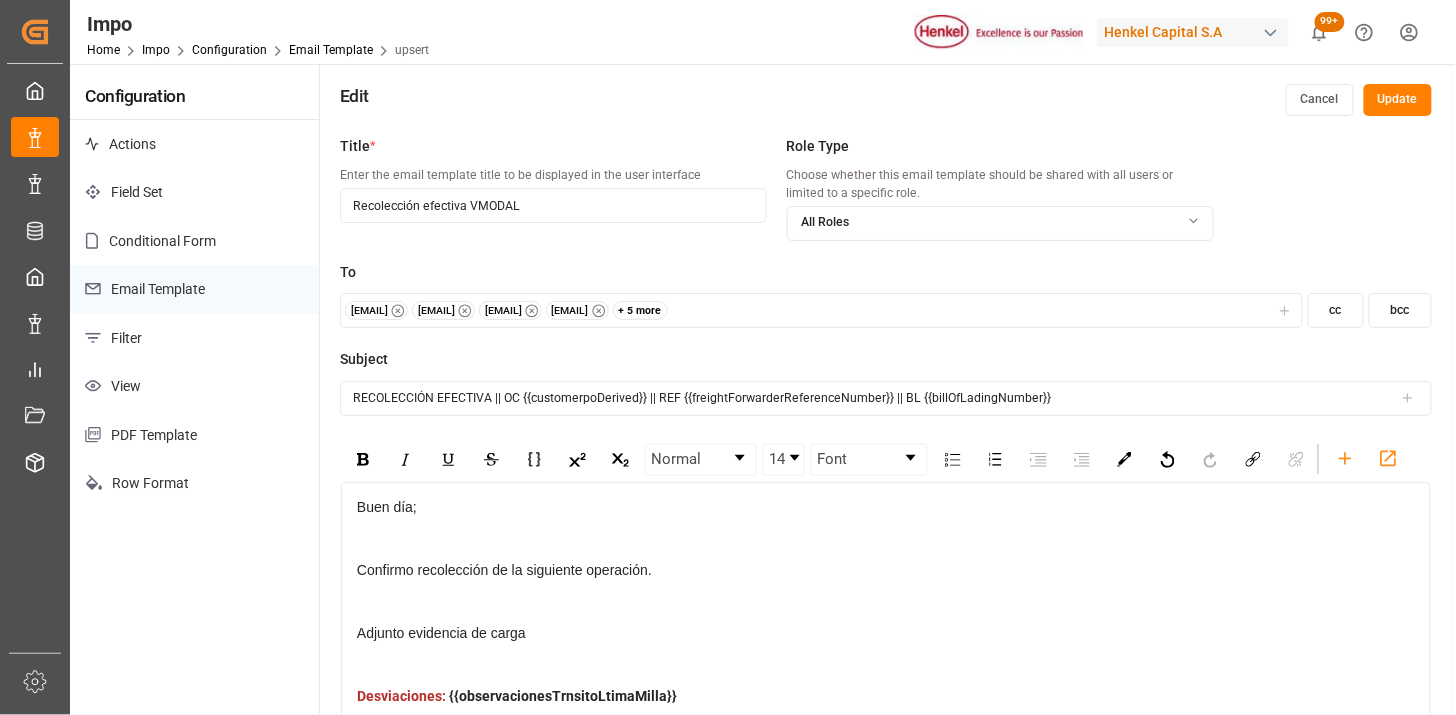 click on "Update" at bounding box center [1398, 100] 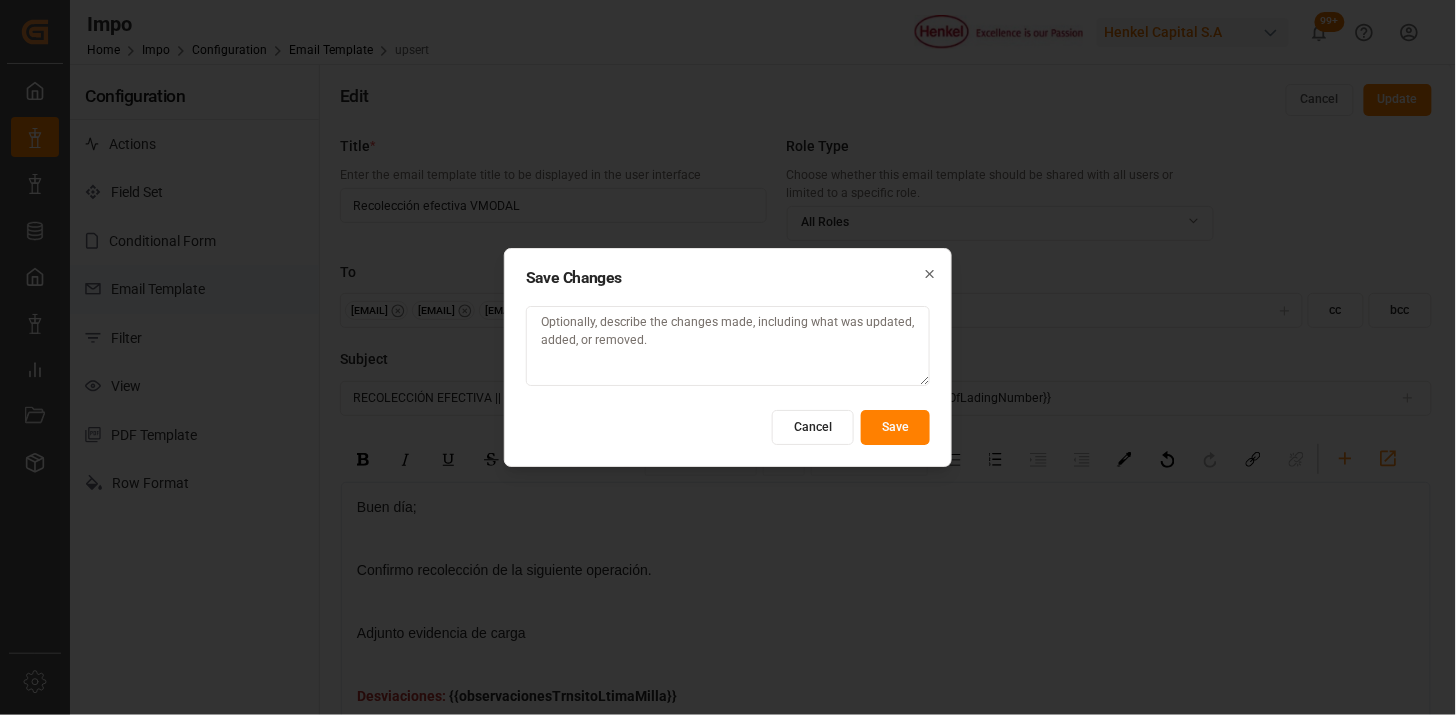 click on "Save" at bounding box center (895, 427) 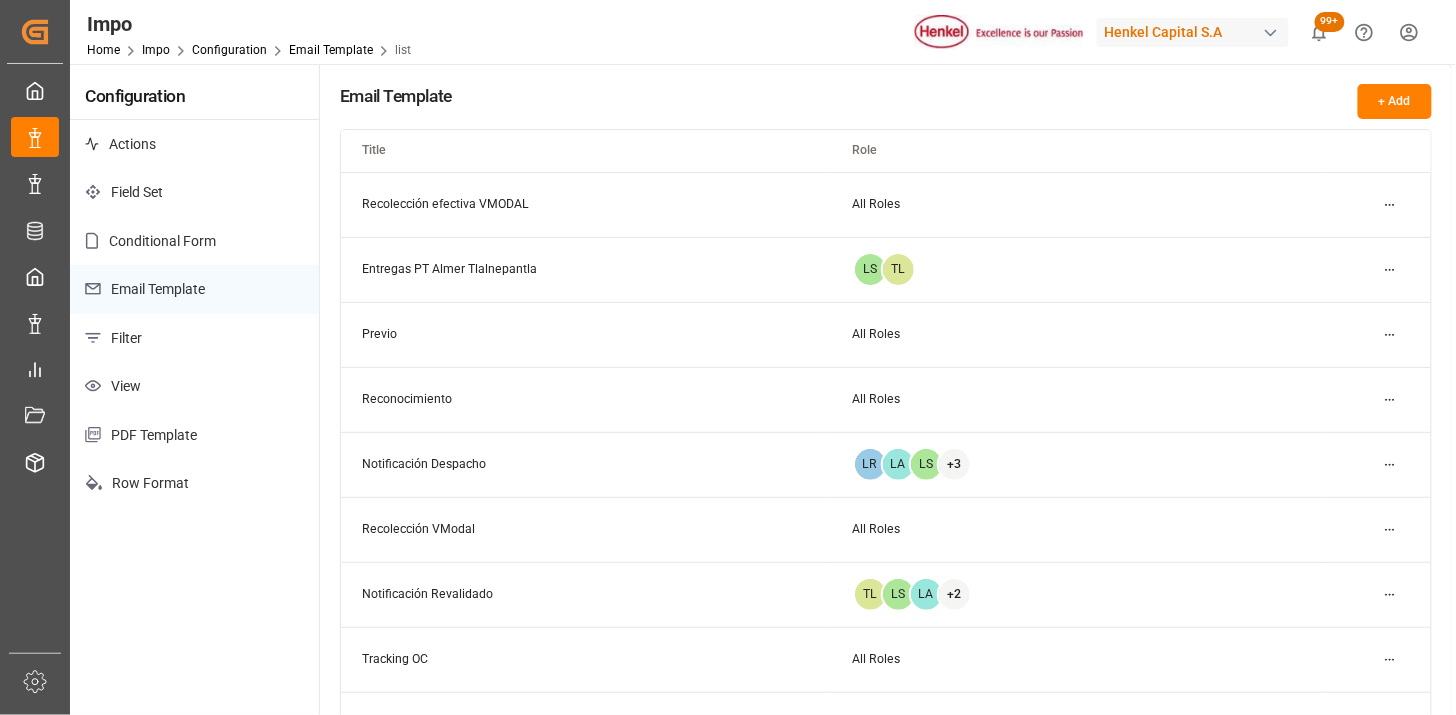 click on "Created by potrace 1.15, written by Peter Selinger 2001-2017 Created by potrace 1.15, written by Peter Selinger 2001-2017 My Cockpit My Cockpit Impo Impo Expo Expo Master Data Master Data WHS WHS Data Management Data Management My Reports My Reports Document Management Document Management Storage Warehouse Storage Warehouse Sidebar Settings Back to main menu Impo Home Impo Configuration Email Template list Henkel Capital S.A 99+ Notifications Only show unread All Mark all categories read Uploads Mark all as read Line Items 2 hours ago 23 number of rows uploaded Impo 3 hours ago 7 number of rows uploaded Line Items 3 days ago 14 number of rows uploaded Impo 3 days ago 7 number of rows uploaded Impo 6 days ago 7 number of rows uploaded Line Items 7 days ago 9 number of rows uploaded Downloads Mark all as read Impo 3 days ago 11 number of rows downloaded Impo 3 days ago 5 number of rows downloaded Impo 4 days ago 8 number of rows downloaded Line Items 6 days ago 8 number of rows downloaded Actions 8 days ago LS" at bounding box center [728, 357] 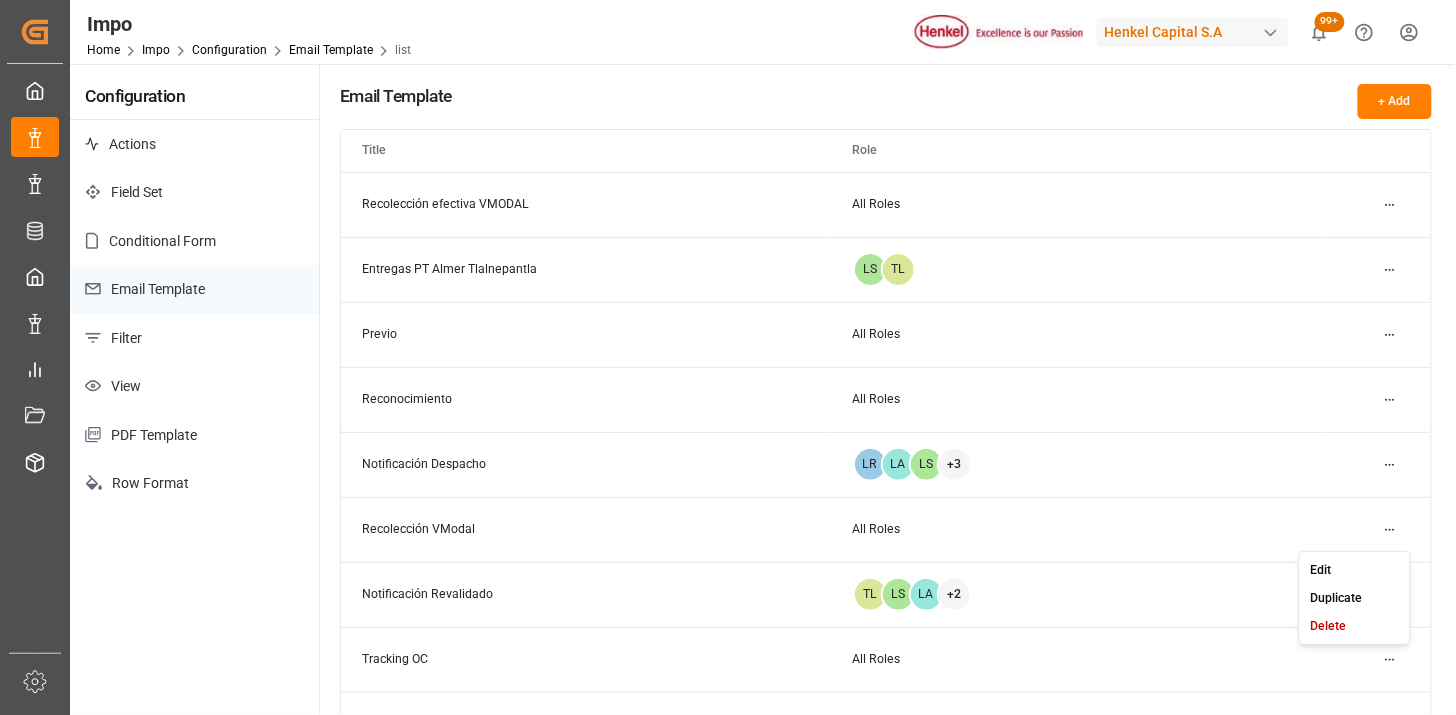 click on "Edit" at bounding box center [1320, 570] 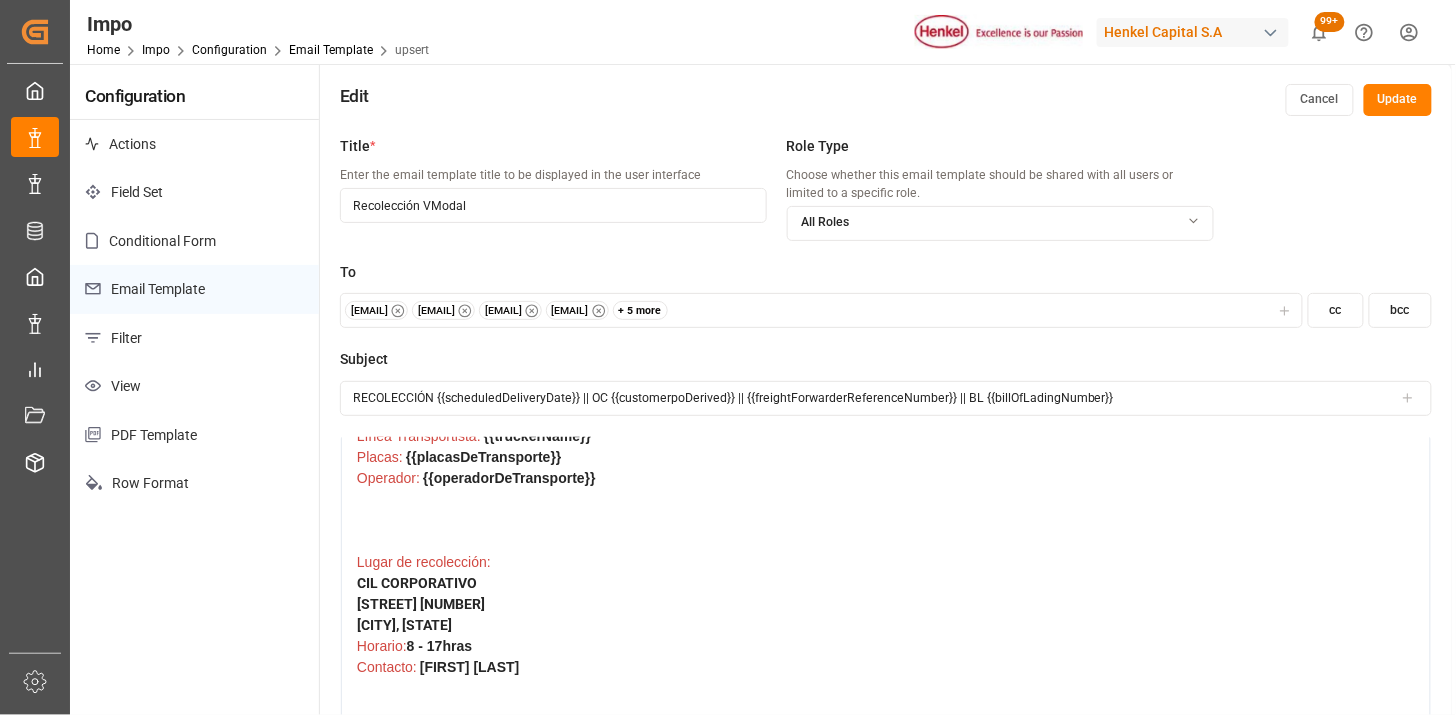 scroll, scrollTop: 222, scrollLeft: 0, axis: vertical 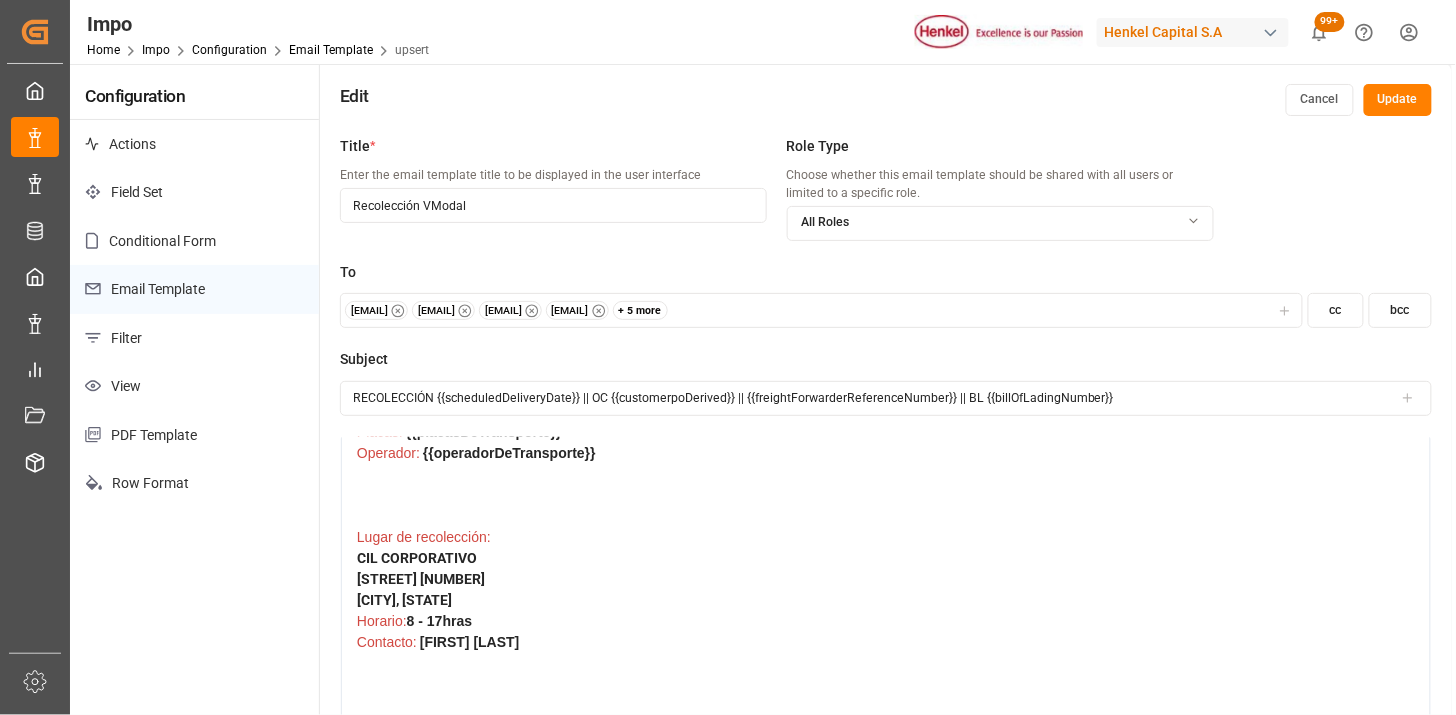 click on "Cancel" at bounding box center (1320, 100) 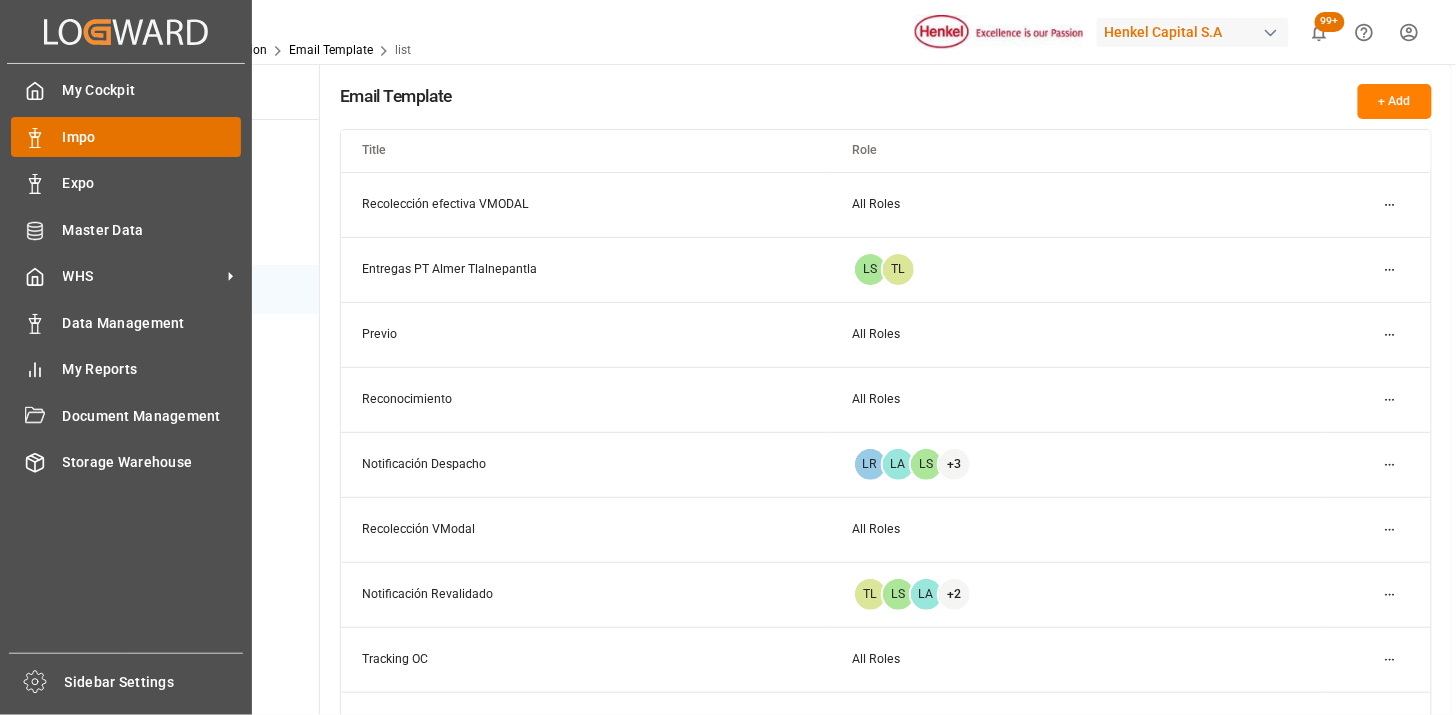 click on "Impo Impo" at bounding box center (126, 136) 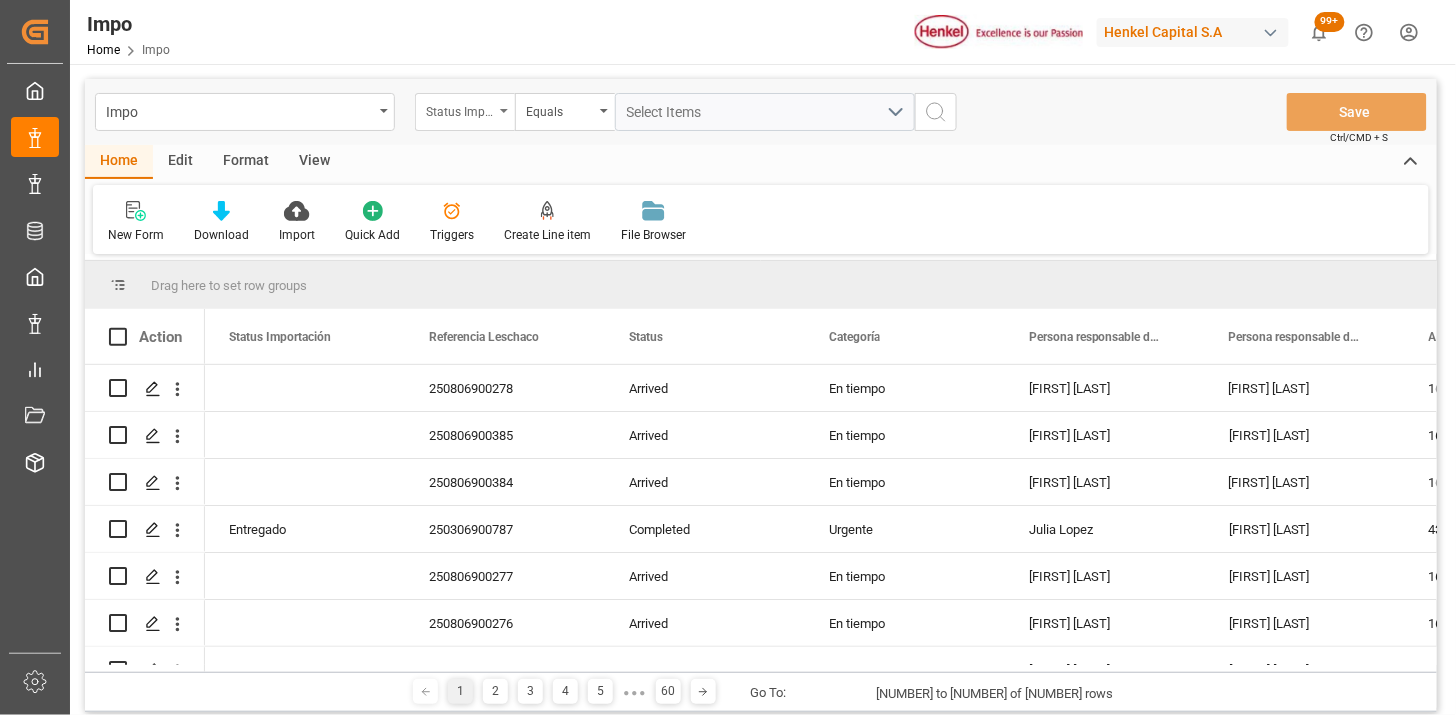 click on "Status Importación" at bounding box center (460, 109) 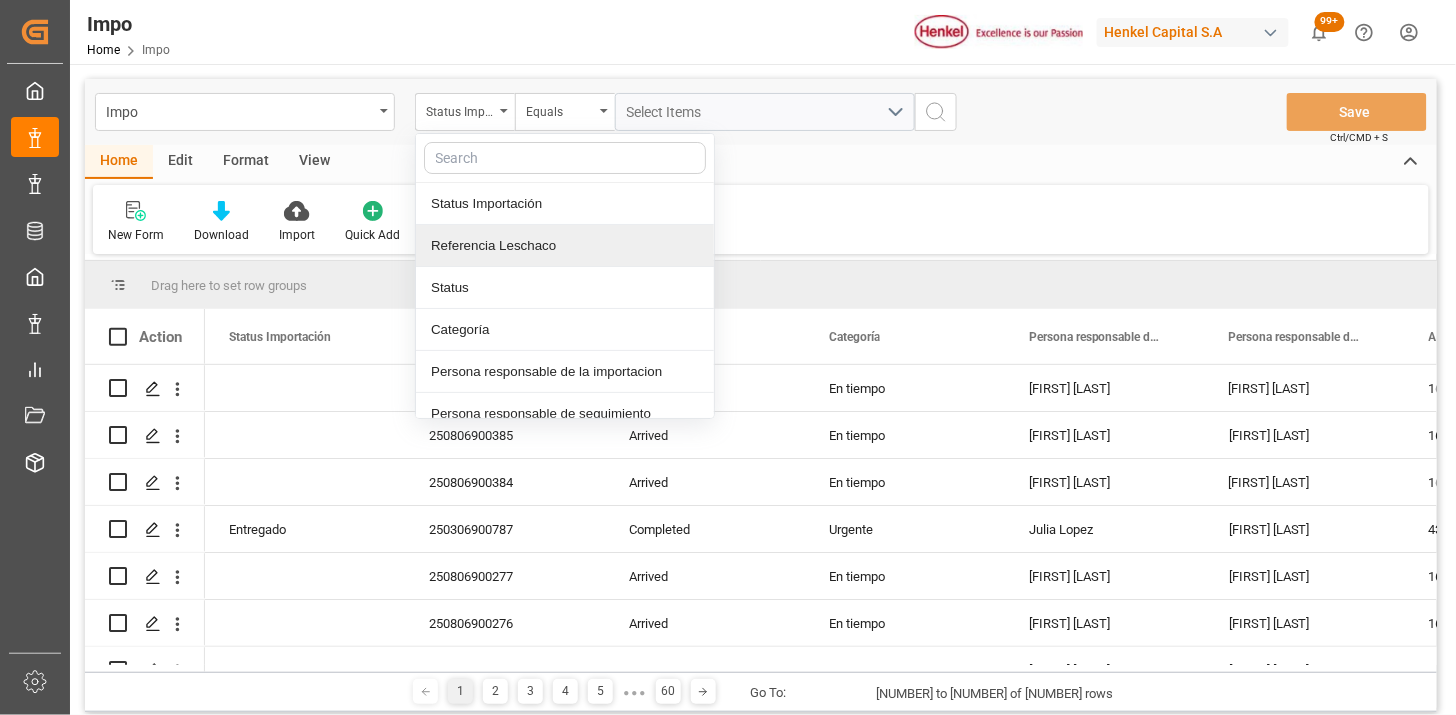 drag, startPoint x: 531, startPoint y: 243, endPoint x: 542, endPoint y: 237, distance: 12.529964 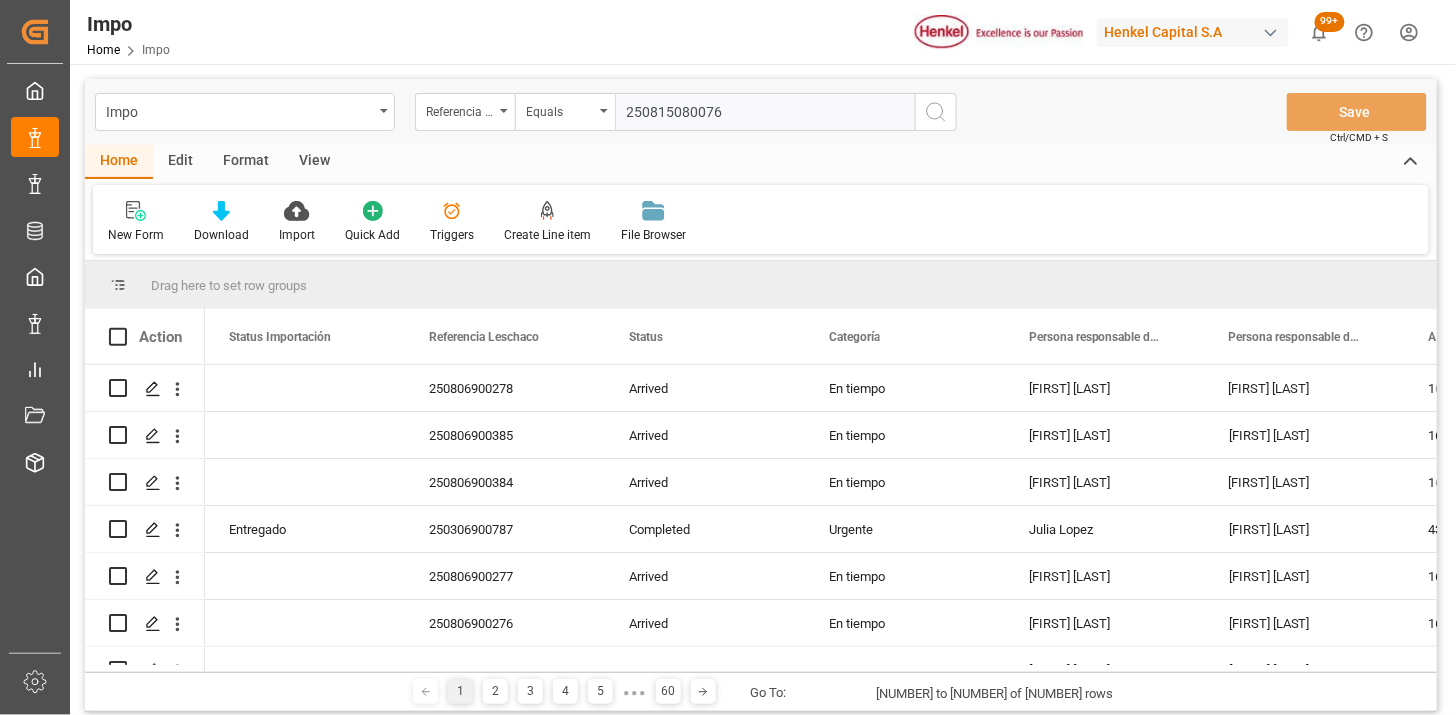 type on "250815080076" 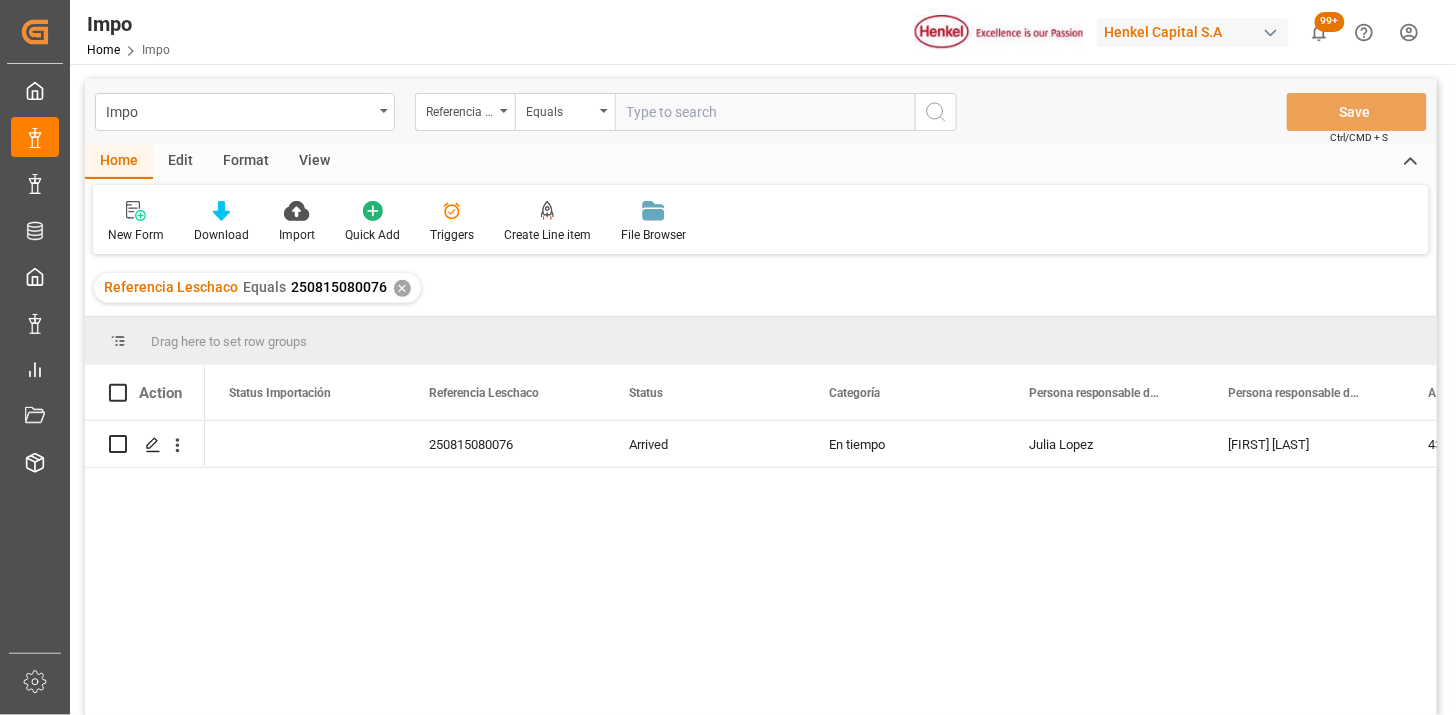 click on "View" at bounding box center (314, 162) 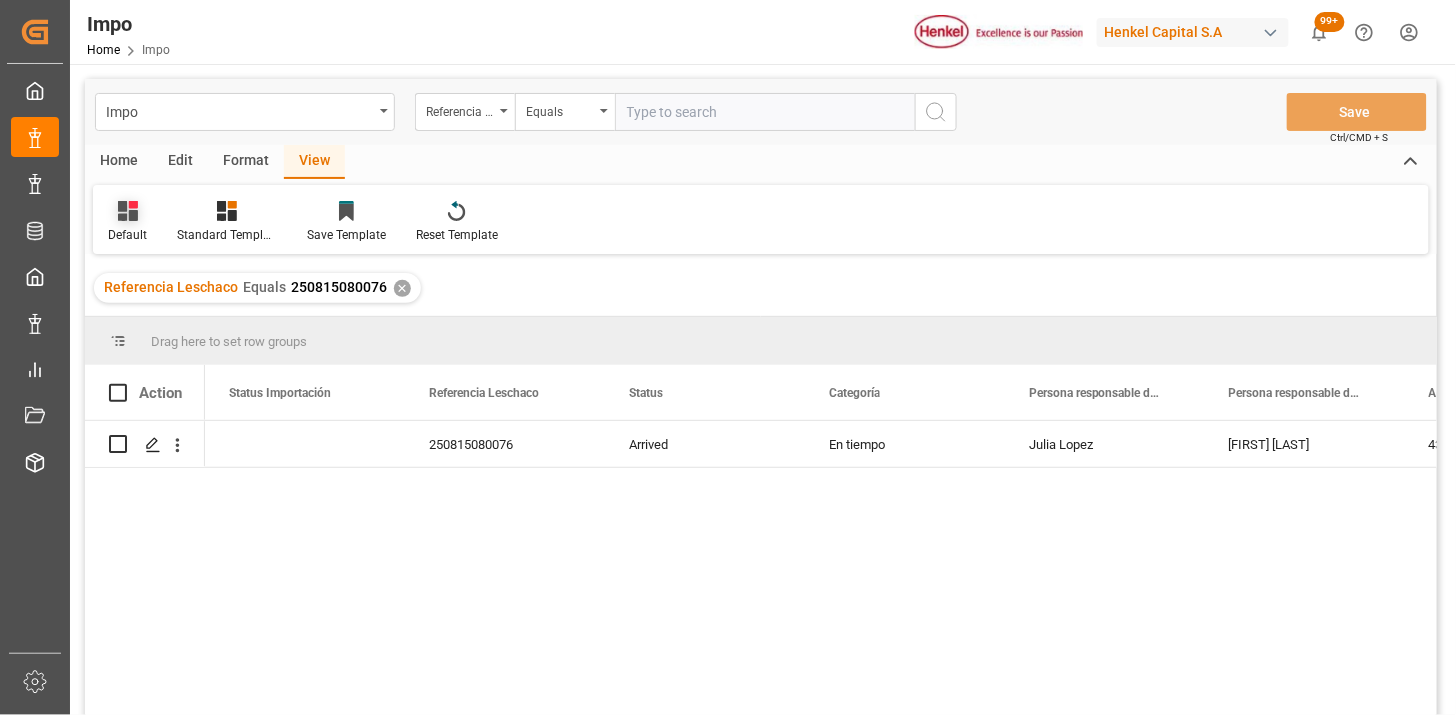 click on "Default" at bounding box center [127, 235] 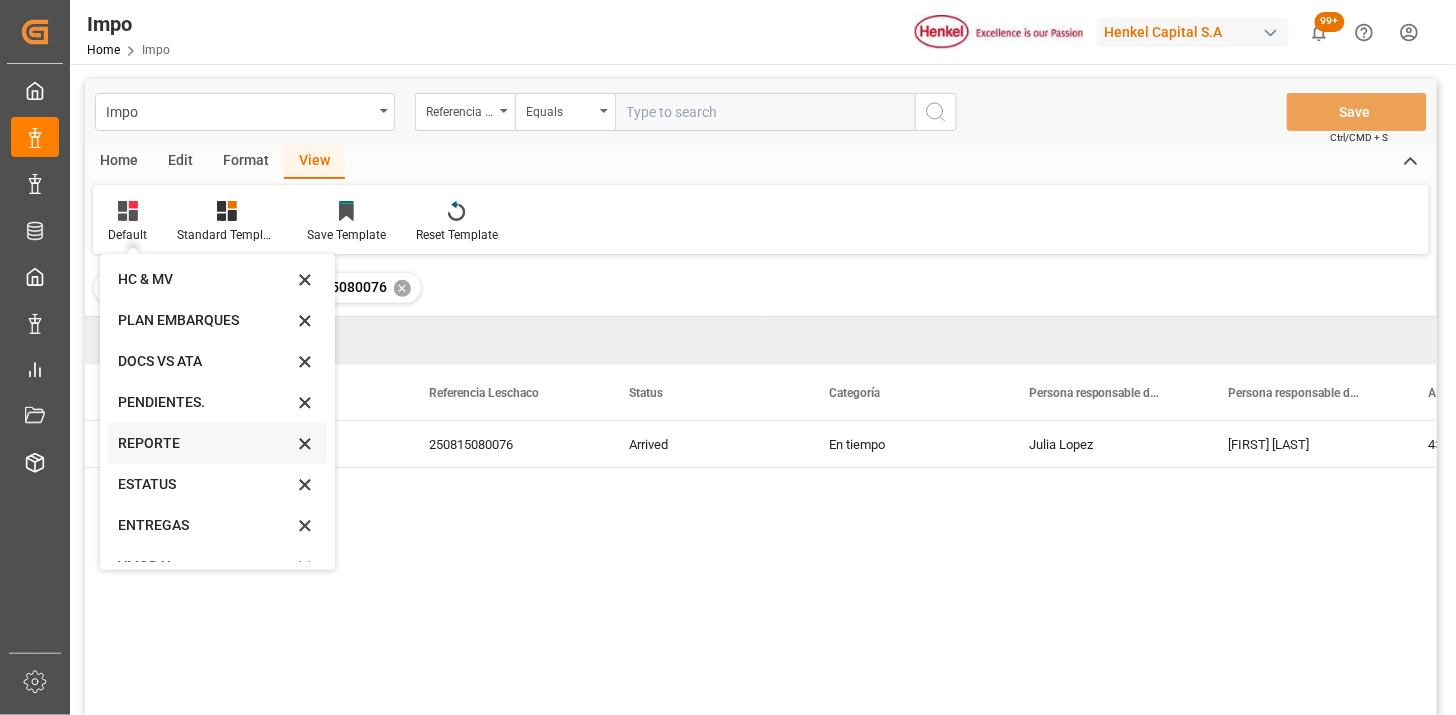 scroll, scrollTop: 68, scrollLeft: 0, axis: vertical 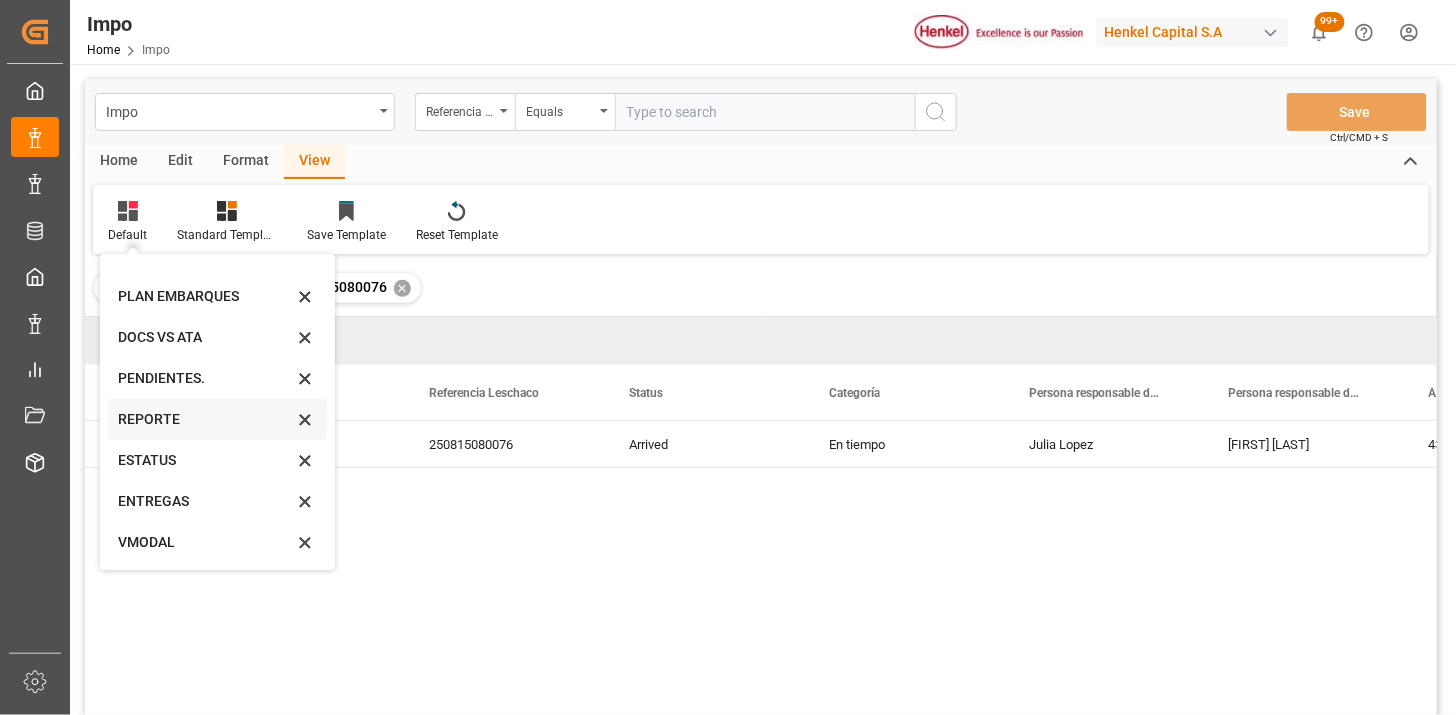 click on "REPORTE" at bounding box center [205, 419] 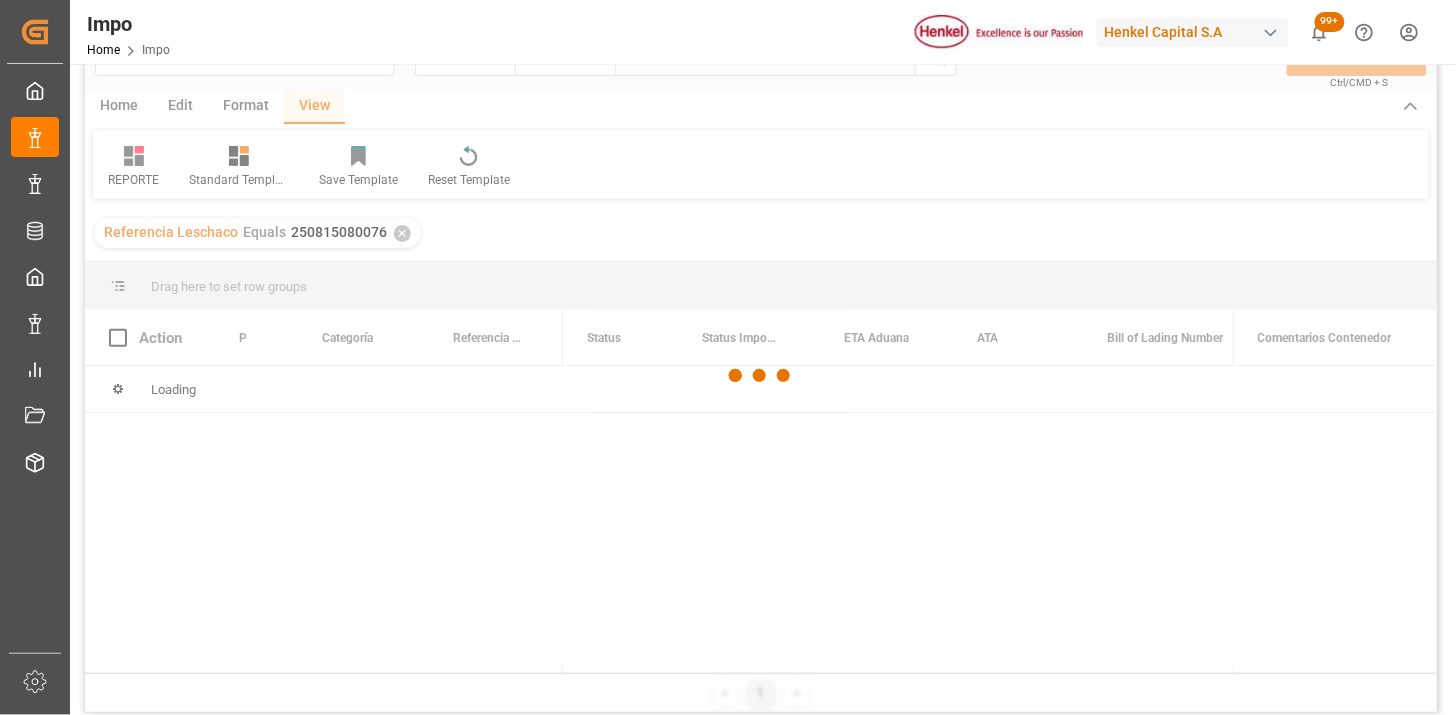 scroll, scrollTop: 111, scrollLeft: 0, axis: vertical 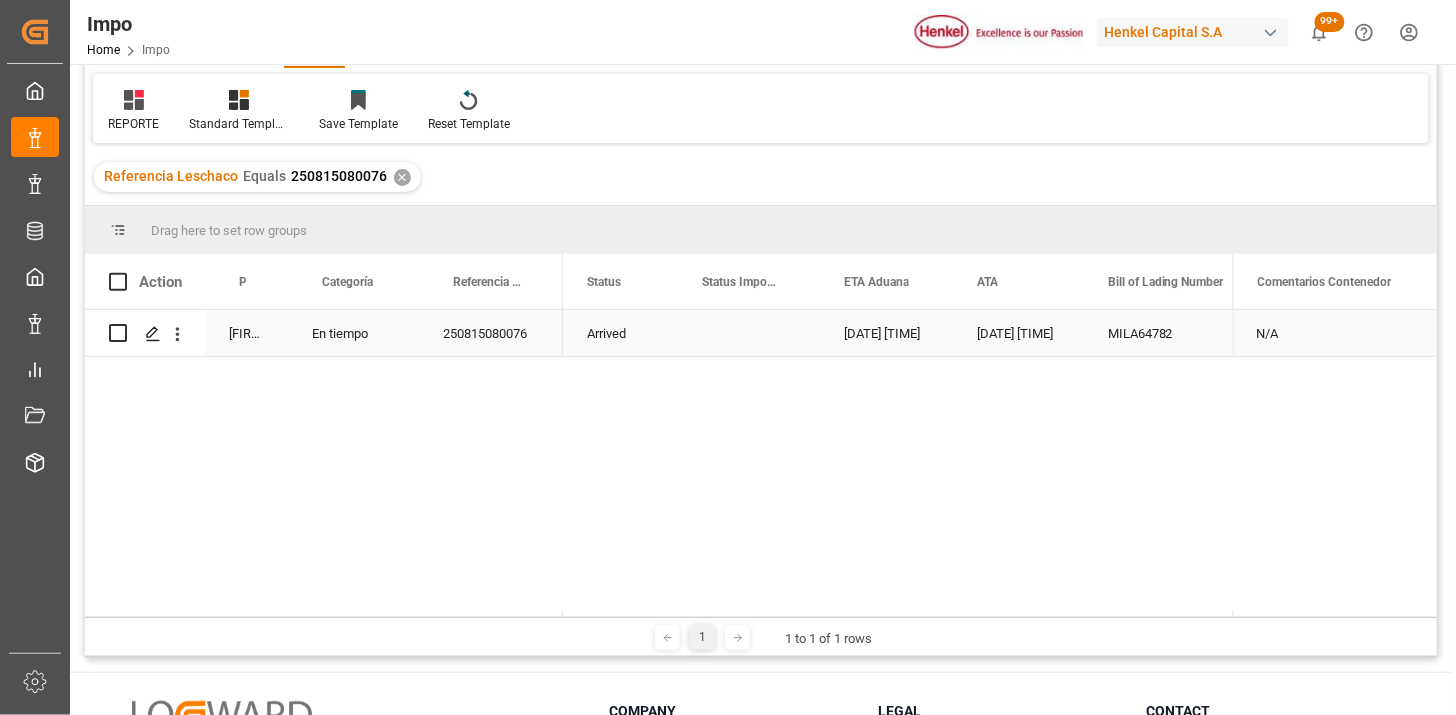 click at bounding box center (749, 333) 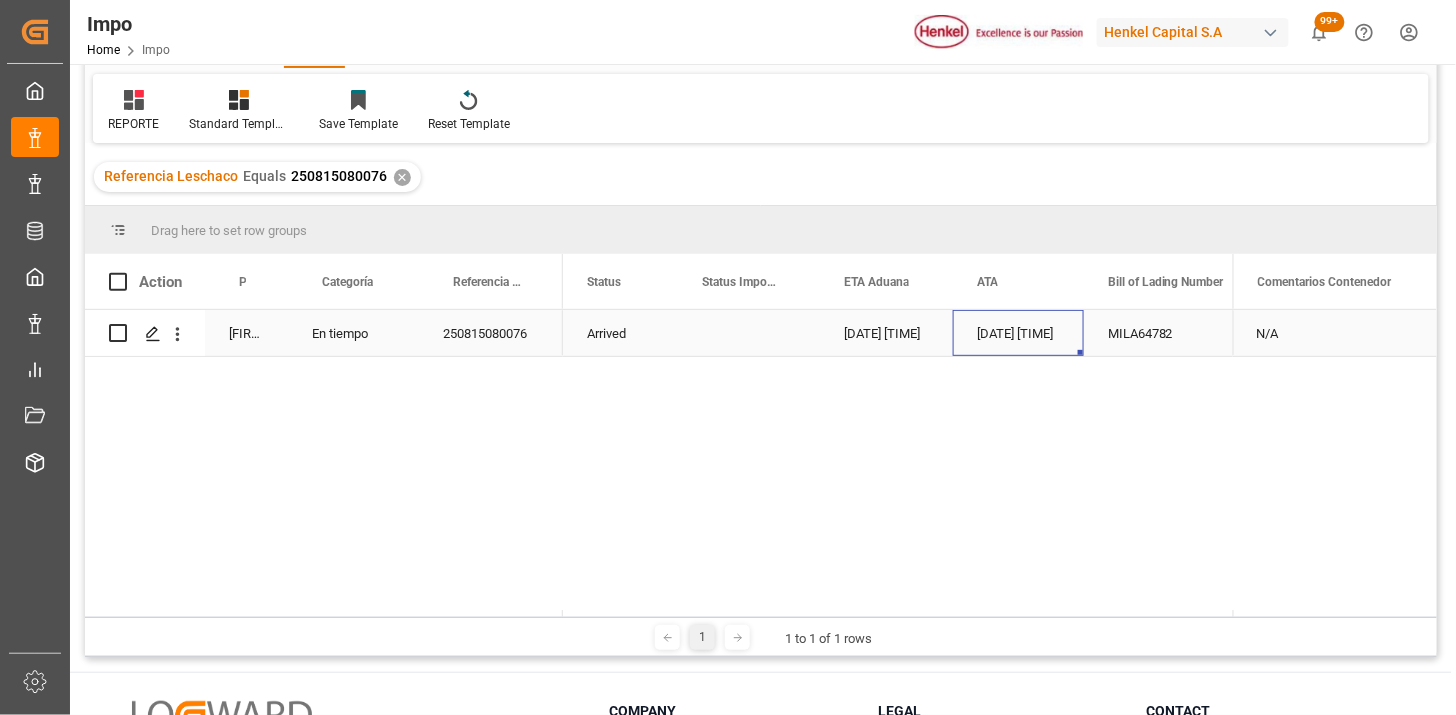scroll, scrollTop: 0, scrollLeft: 56, axis: horizontal 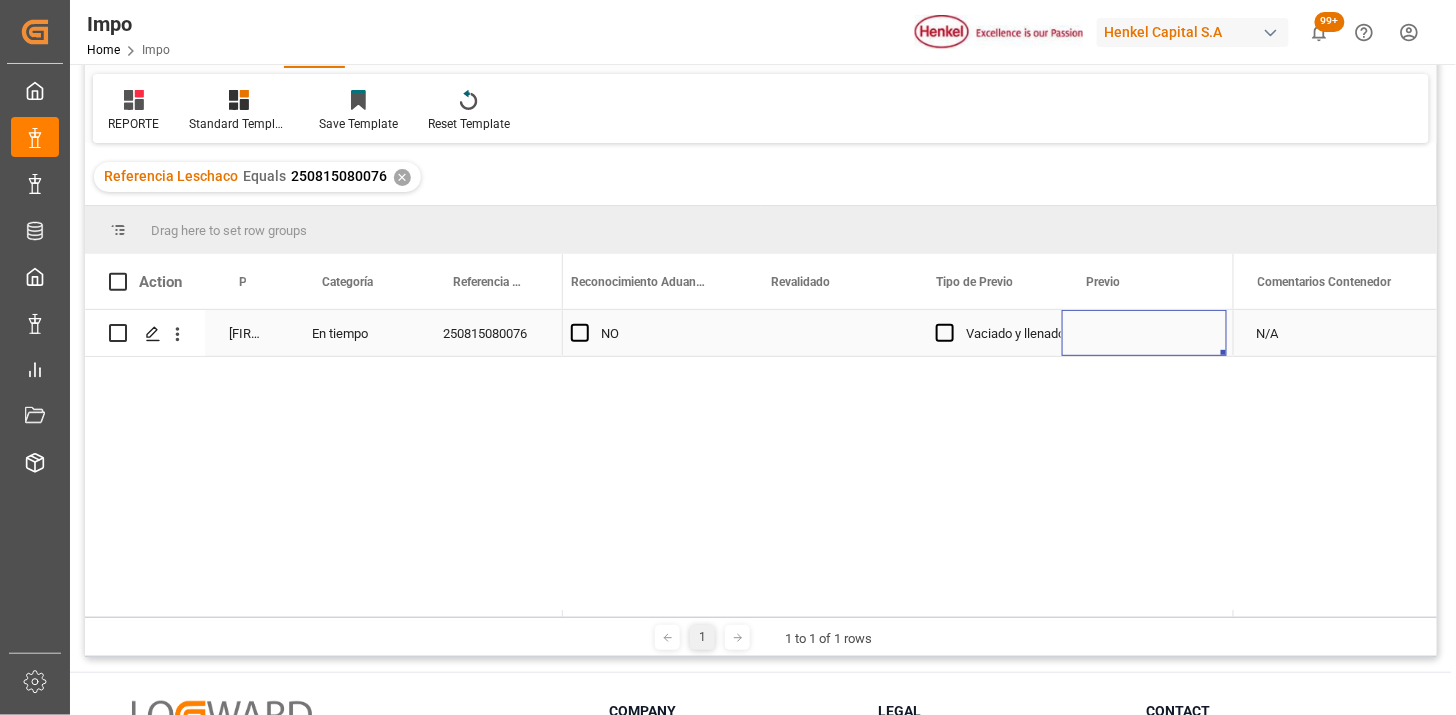 click at bounding box center (829, 333) 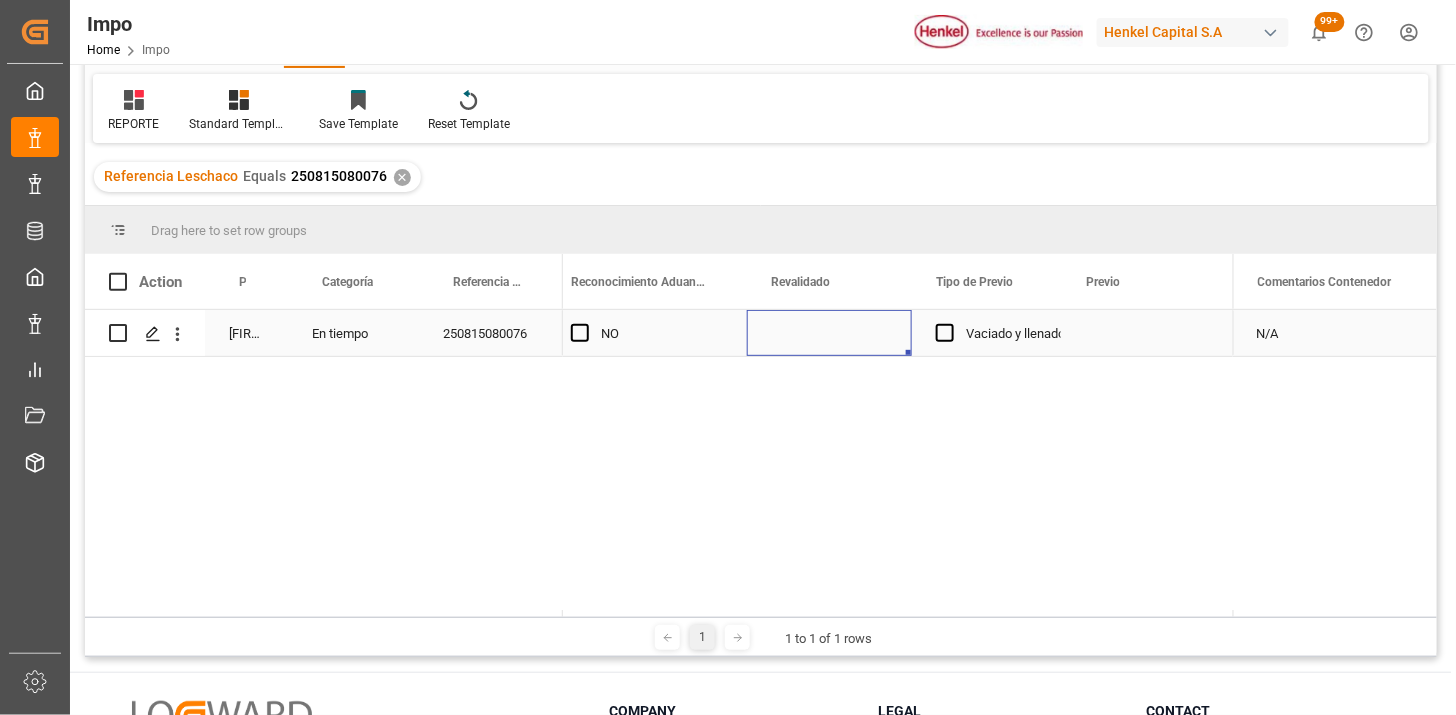 click at bounding box center (829, 333) 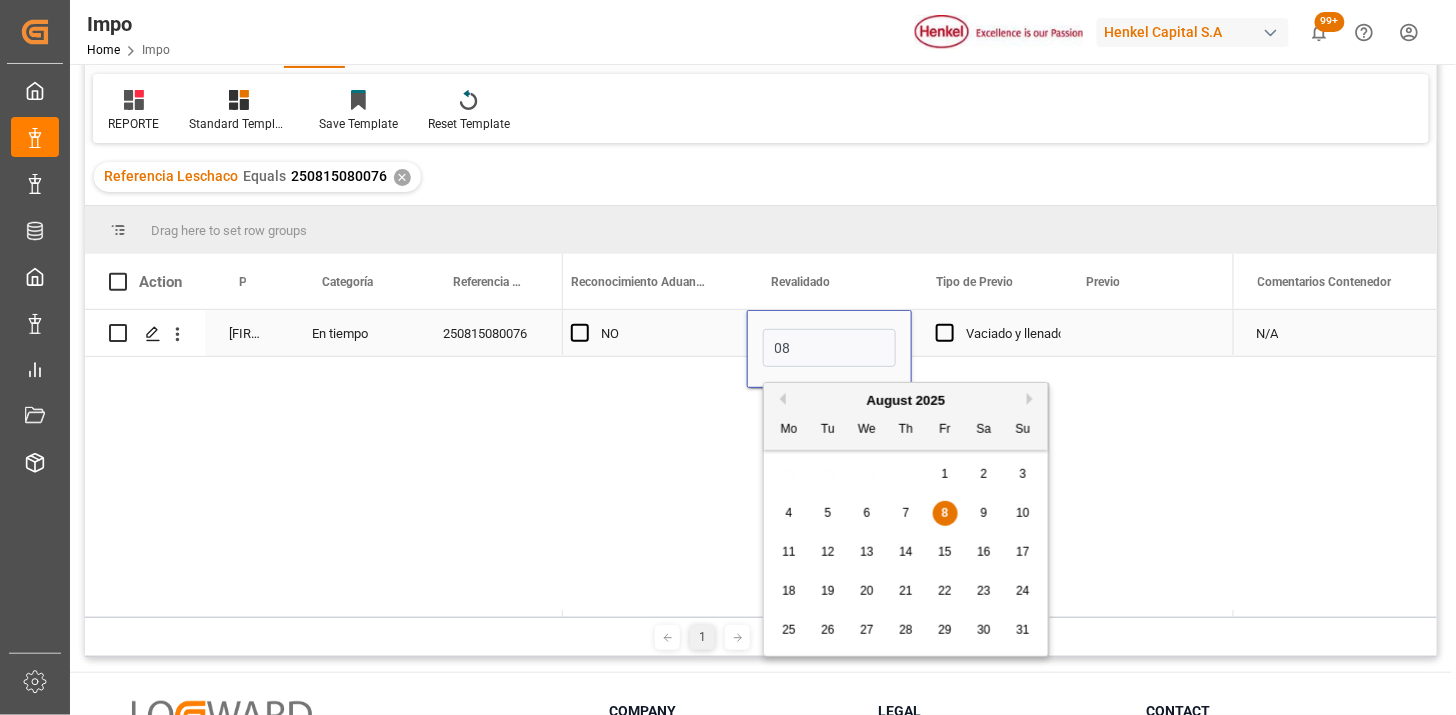type on "08-08-2025" 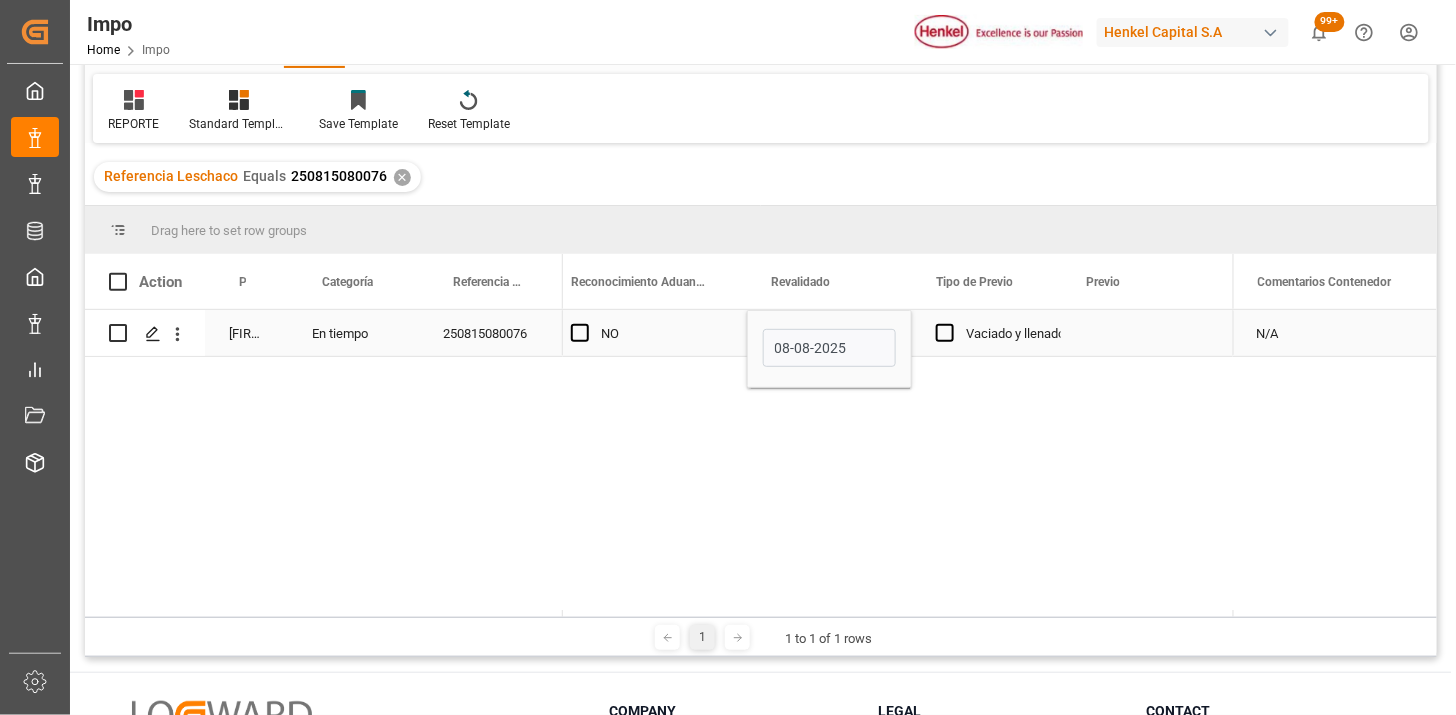 click at bounding box center (1144, 333) 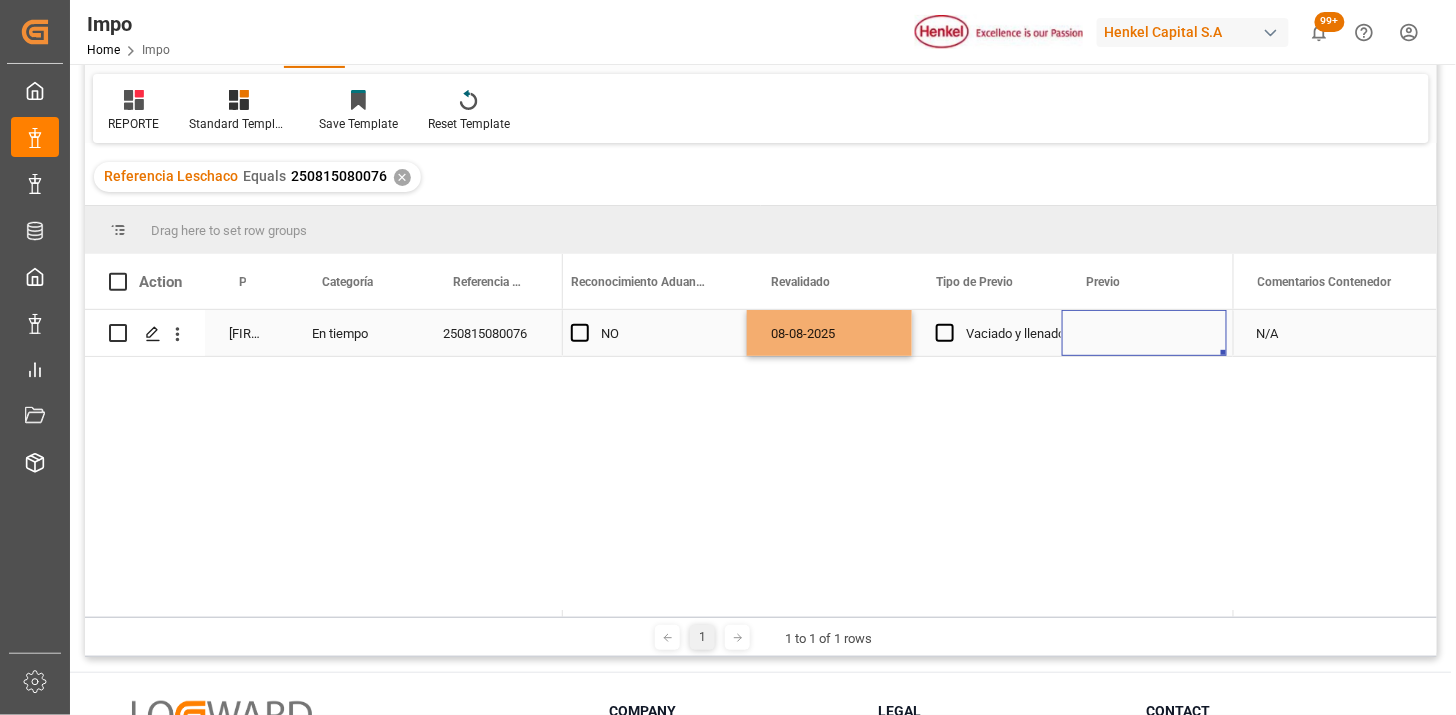 click at bounding box center (1144, 333) 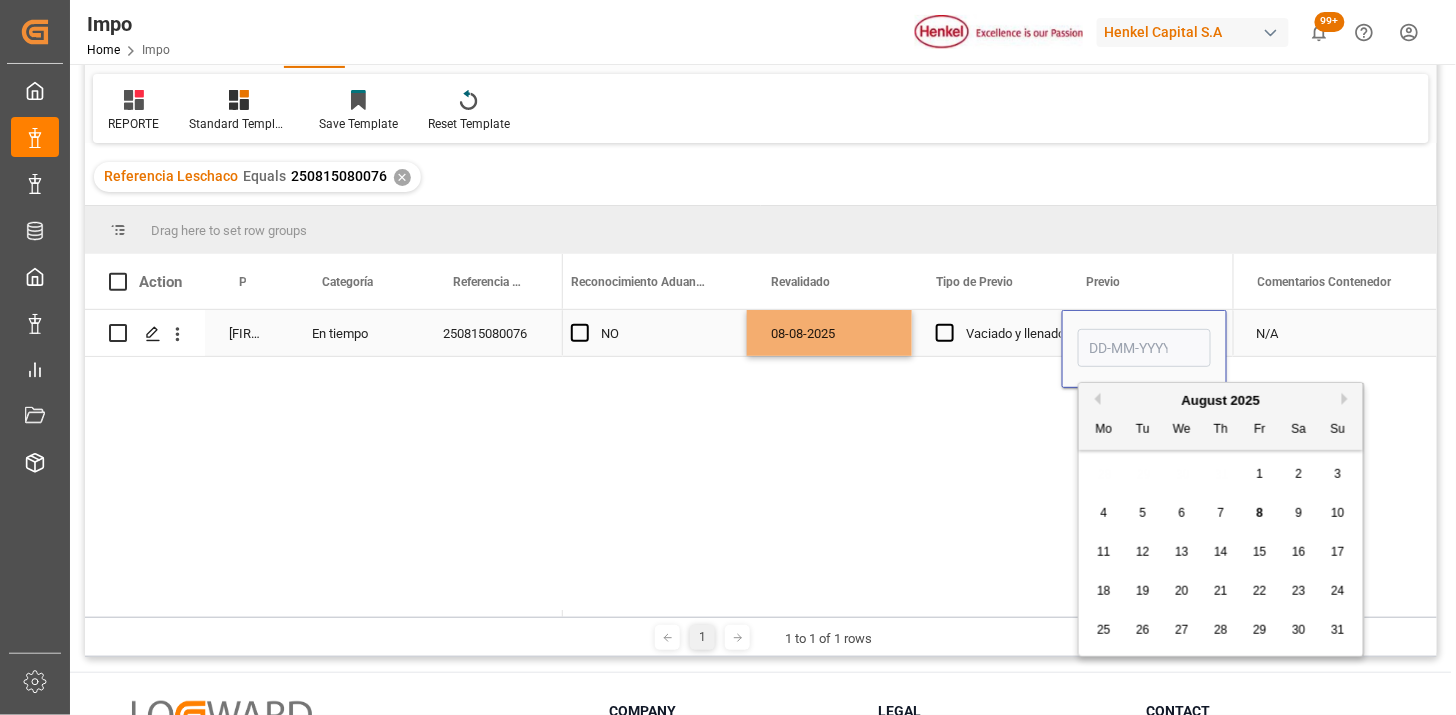 click at bounding box center [1144, 348] 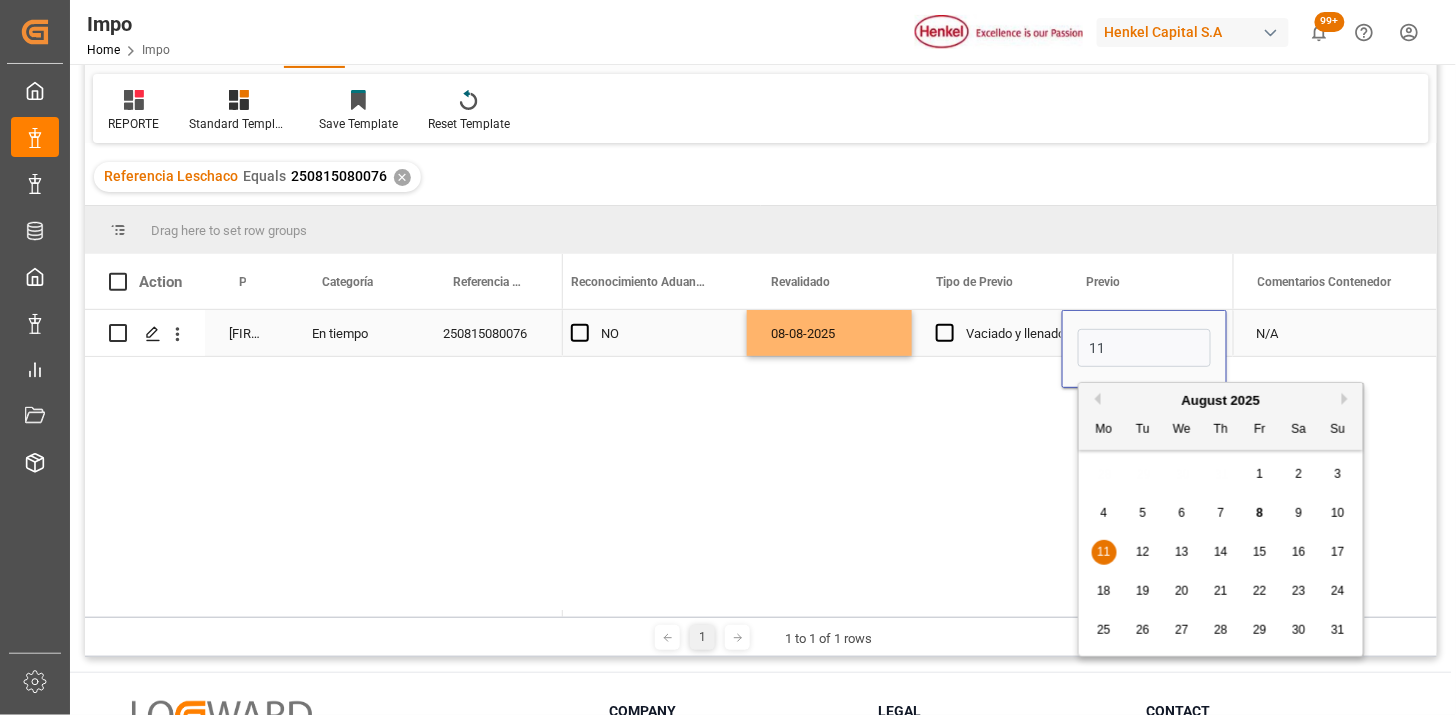 type on "11-08-2025" 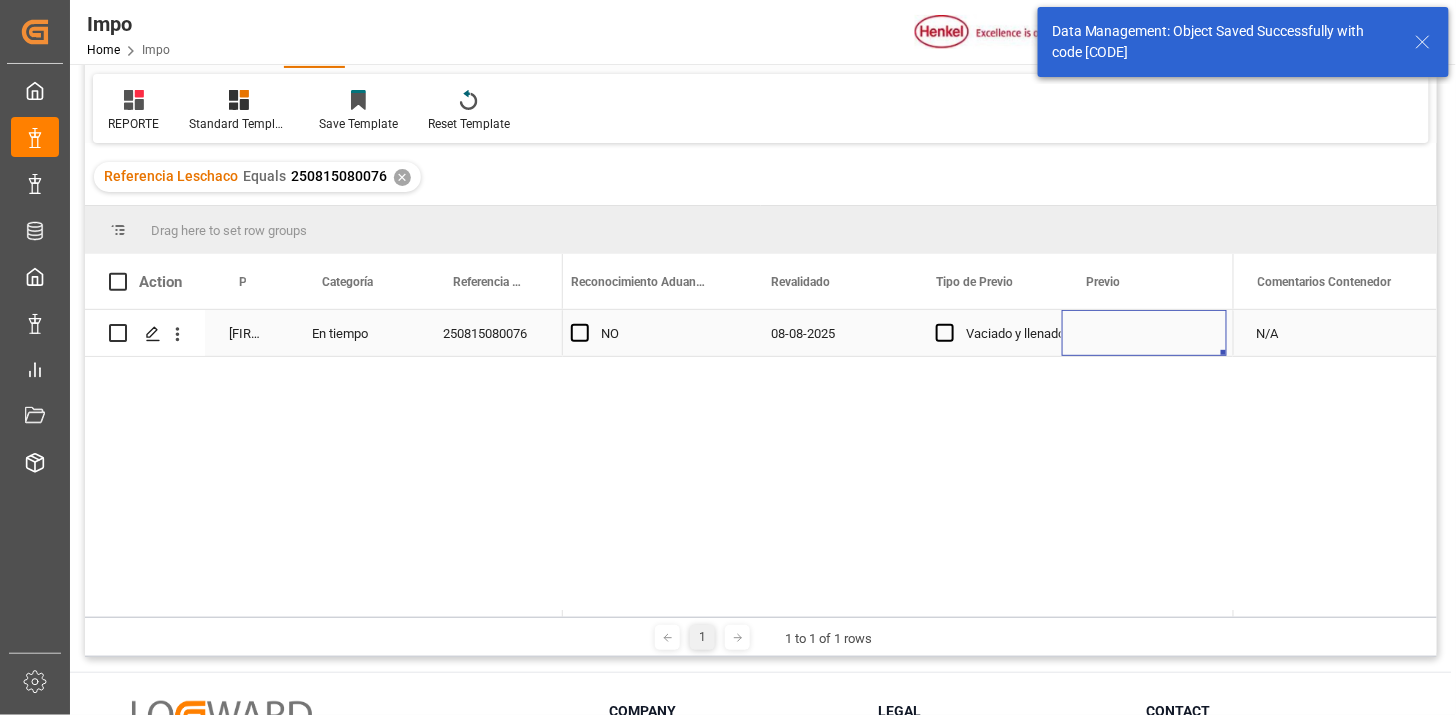 click at bounding box center [1144, 333] 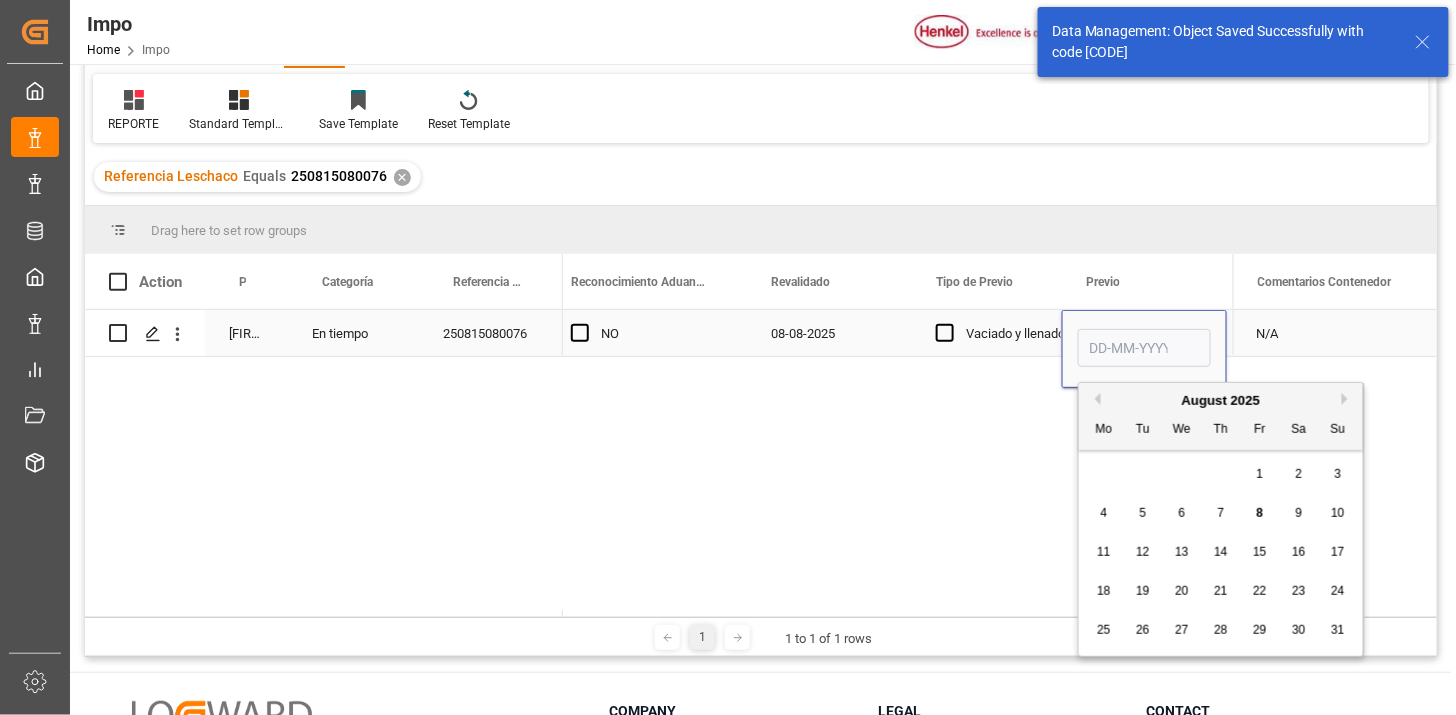 click at bounding box center [1144, 348] 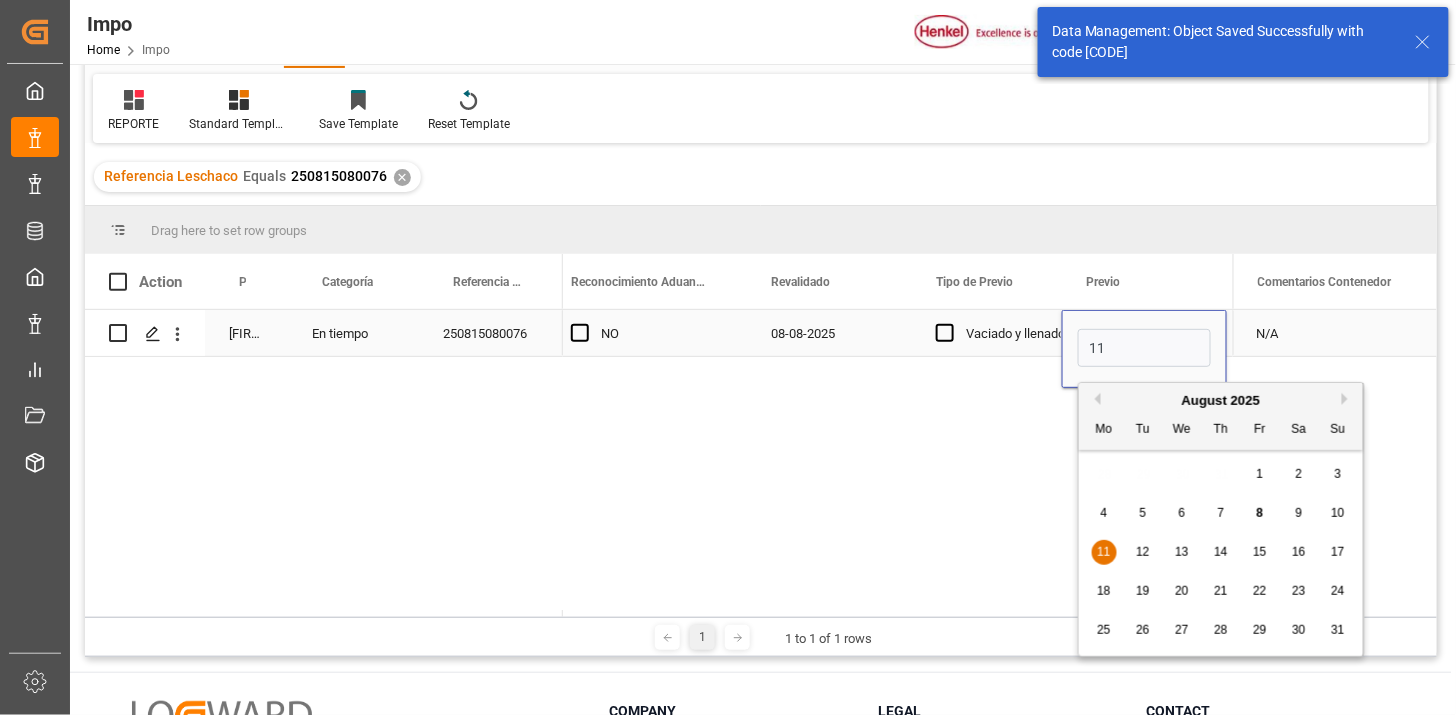 type on "11-08-2025" 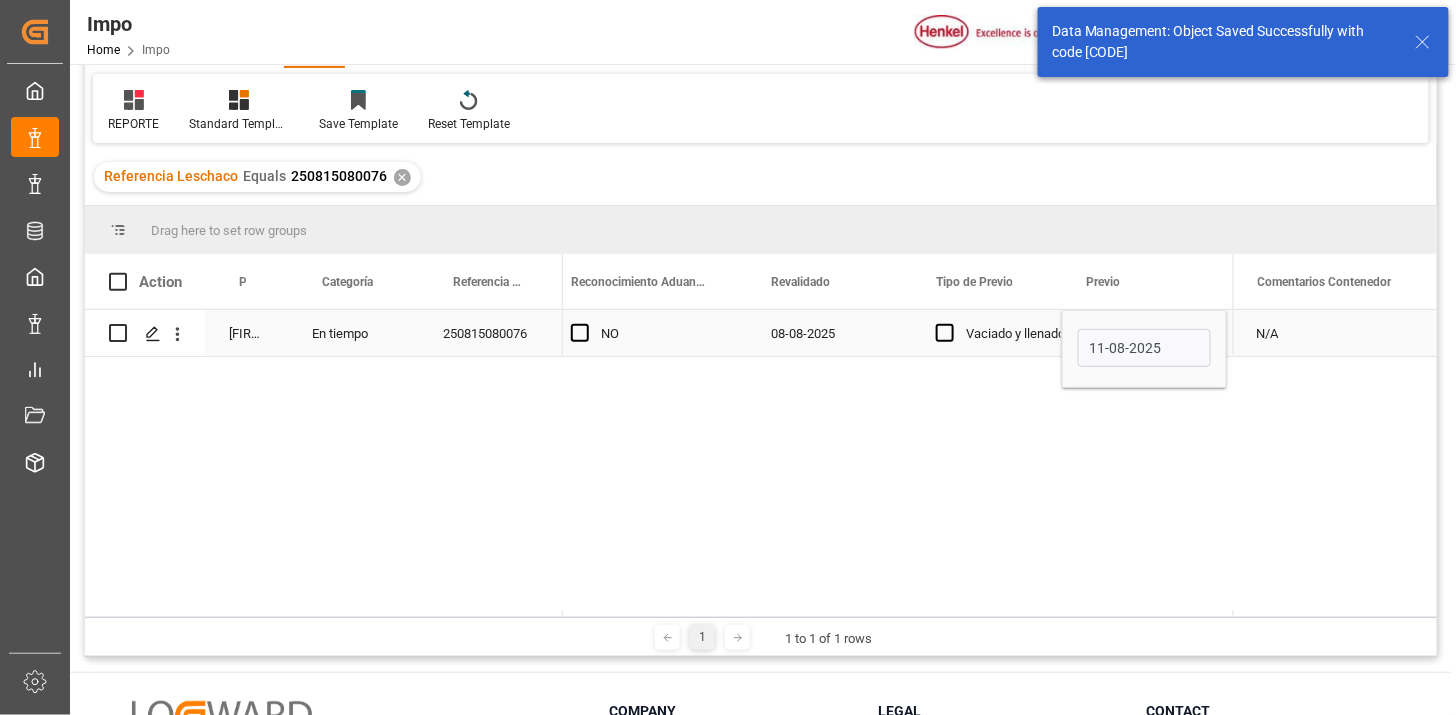 click on "Vaciado y llenado" at bounding box center [1015, 334] 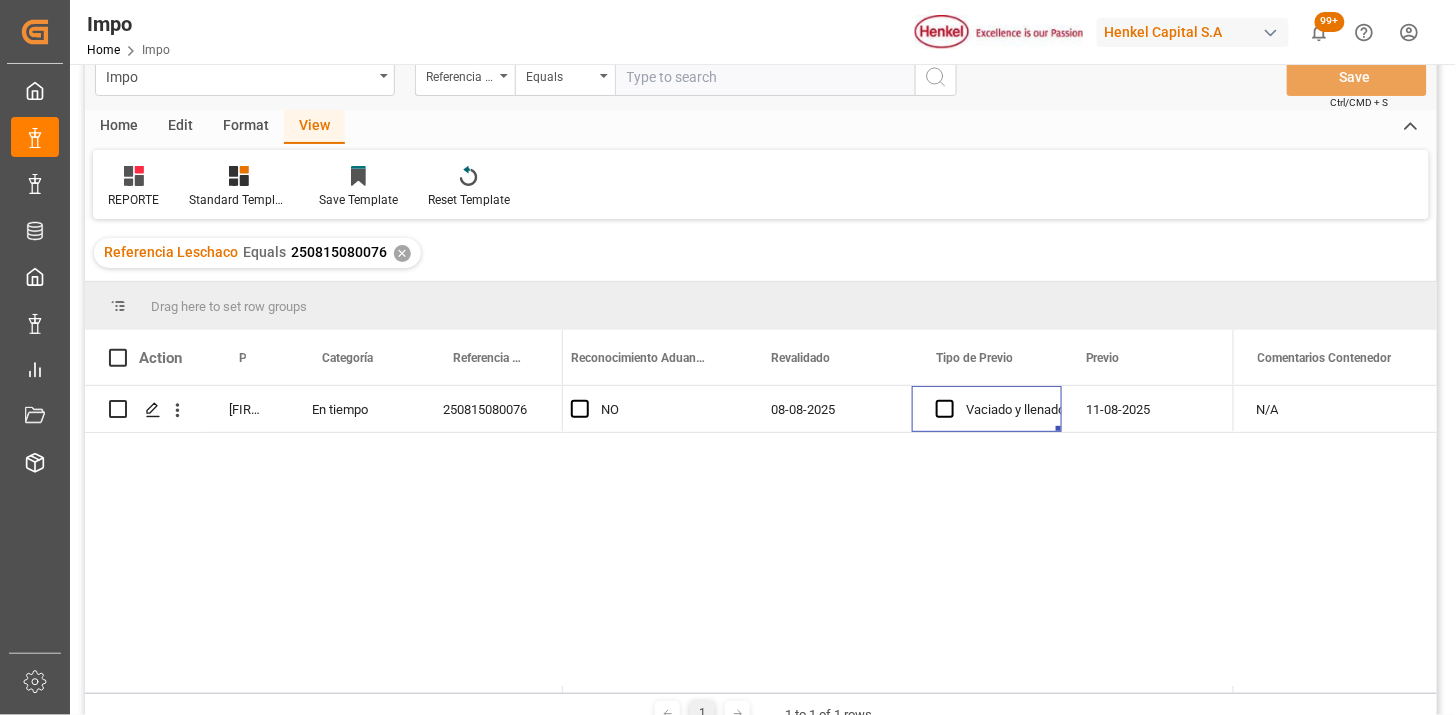 scroll, scrollTop: 0, scrollLeft: 0, axis: both 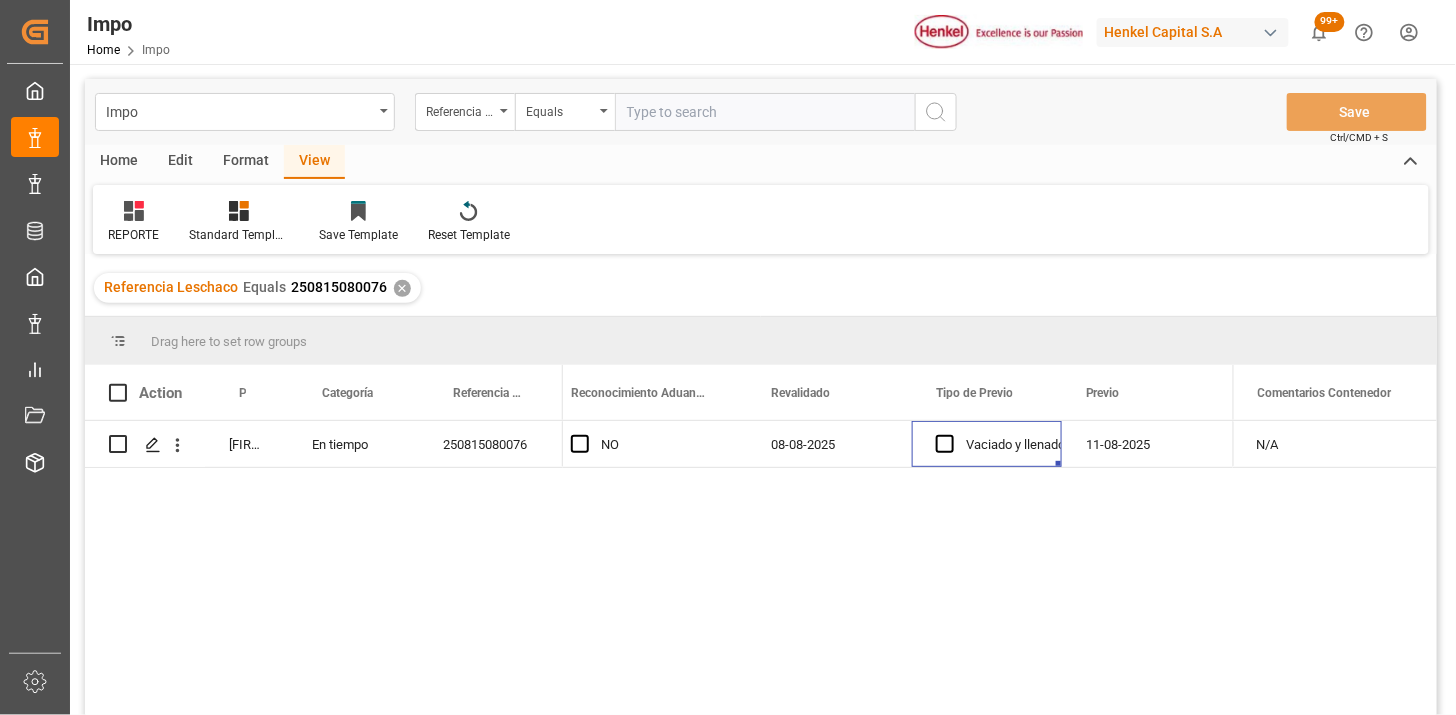drag, startPoint x: 688, startPoint y: 103, endPoint x: 917, endPoint y: 171, distance: 238.88281 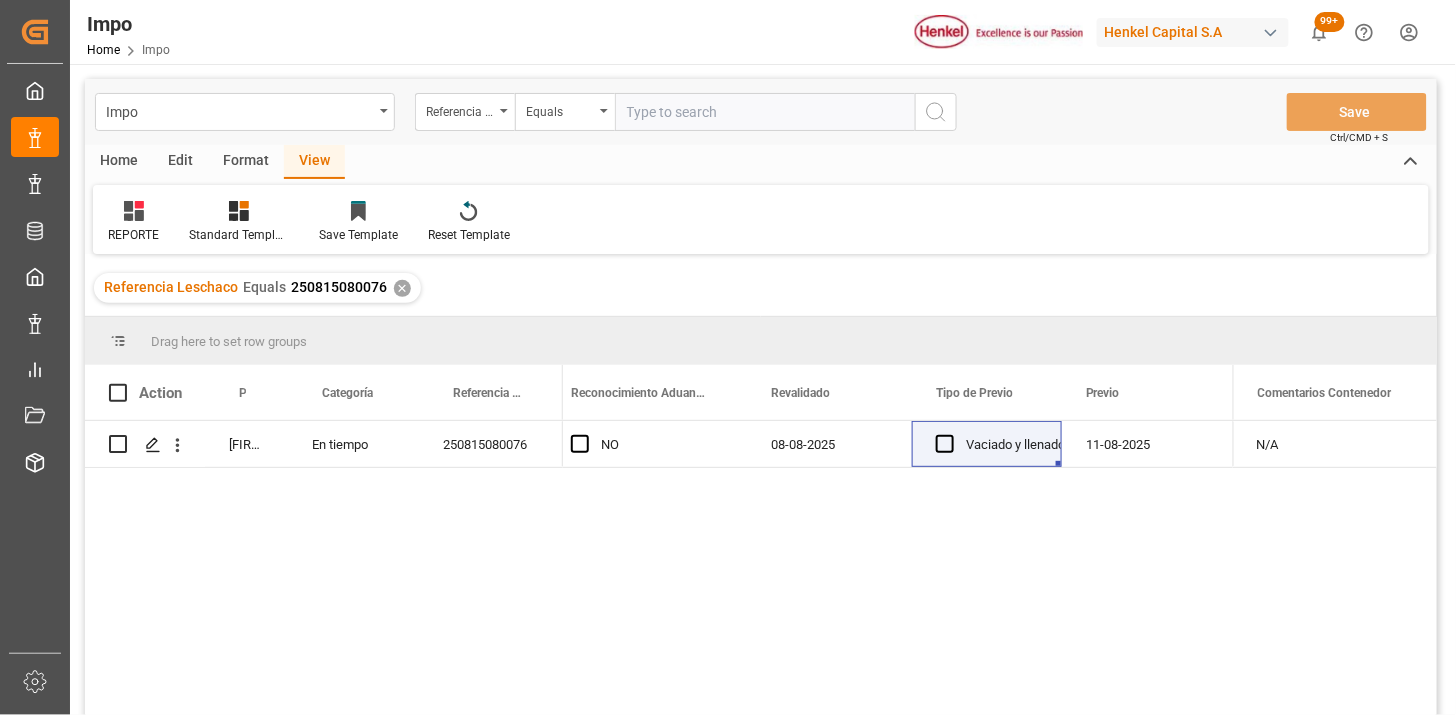 paste on "250806900587" 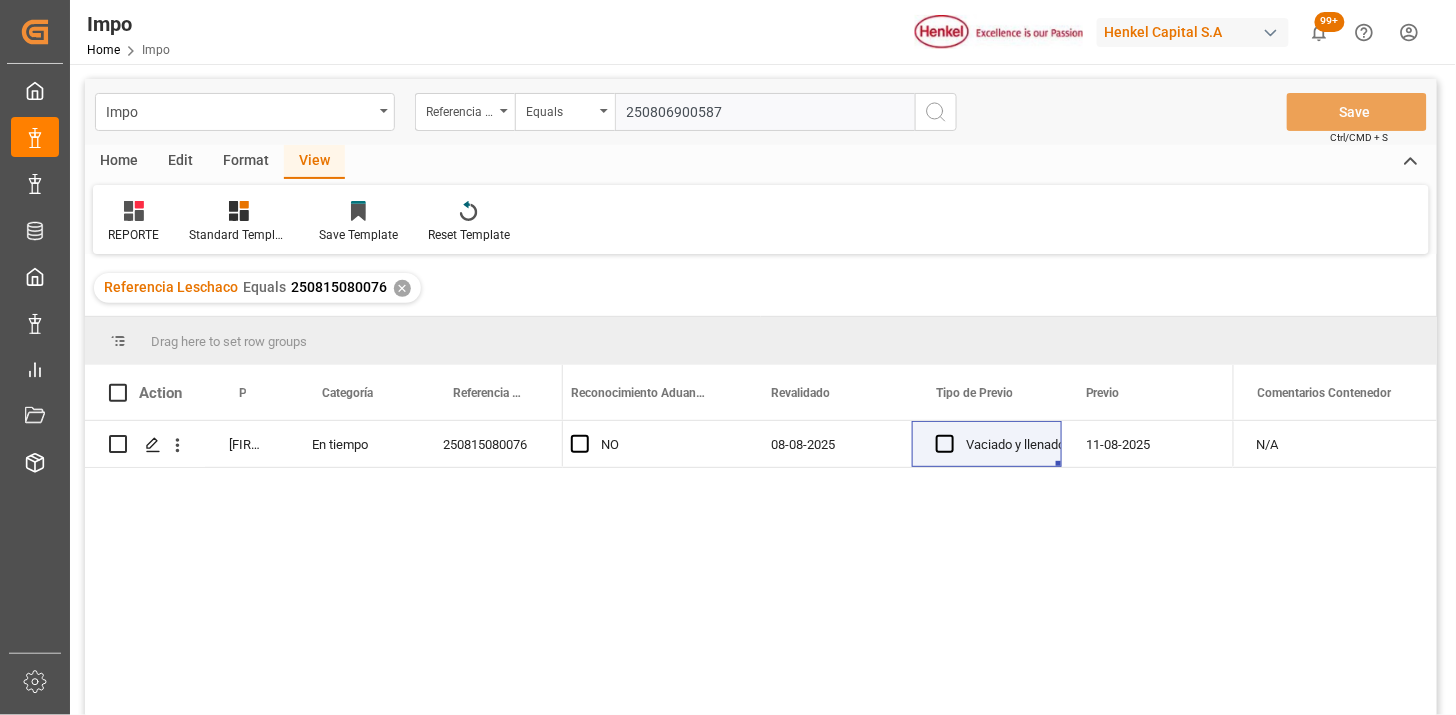 type on "250806900587" 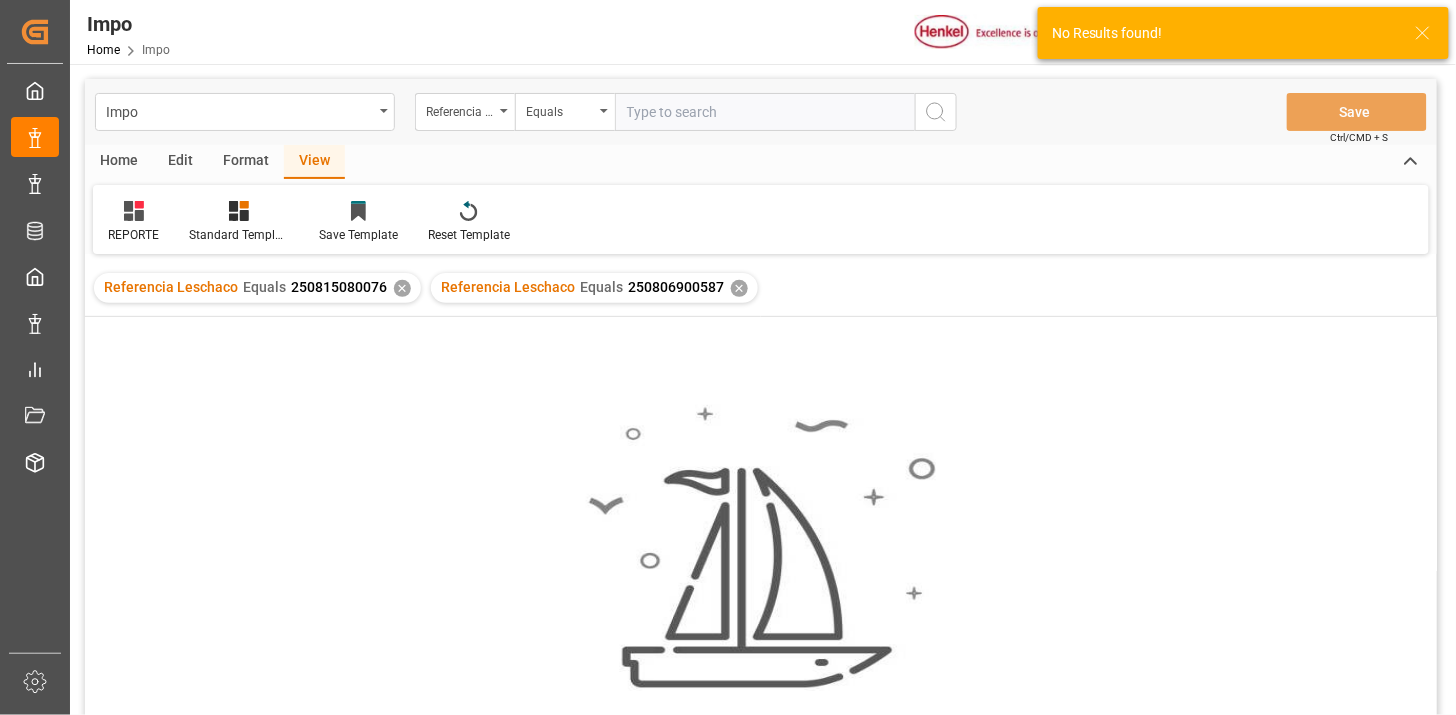 click on "✕" at bounding box center [402, 288] 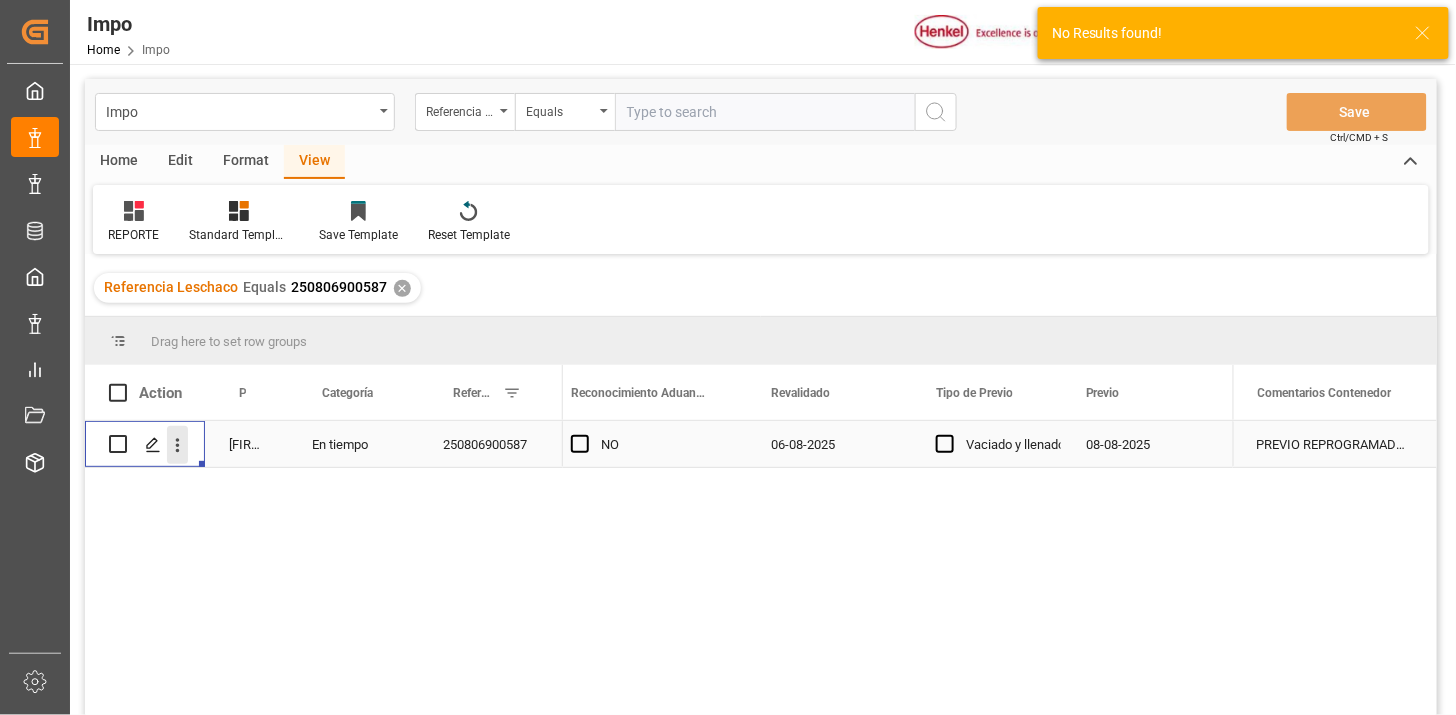 click at bounding box center [177, 445] 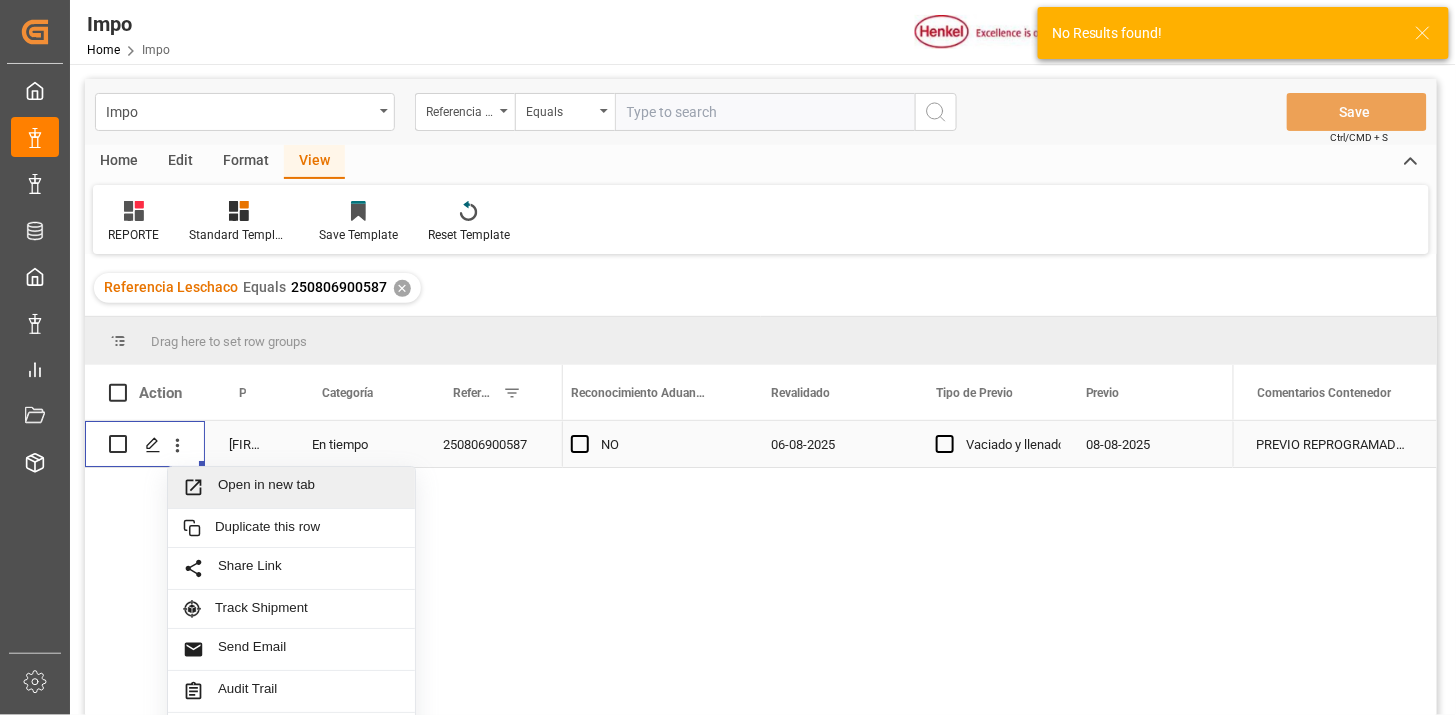 click on "Open in new tab" at bounding box center [309, 487] 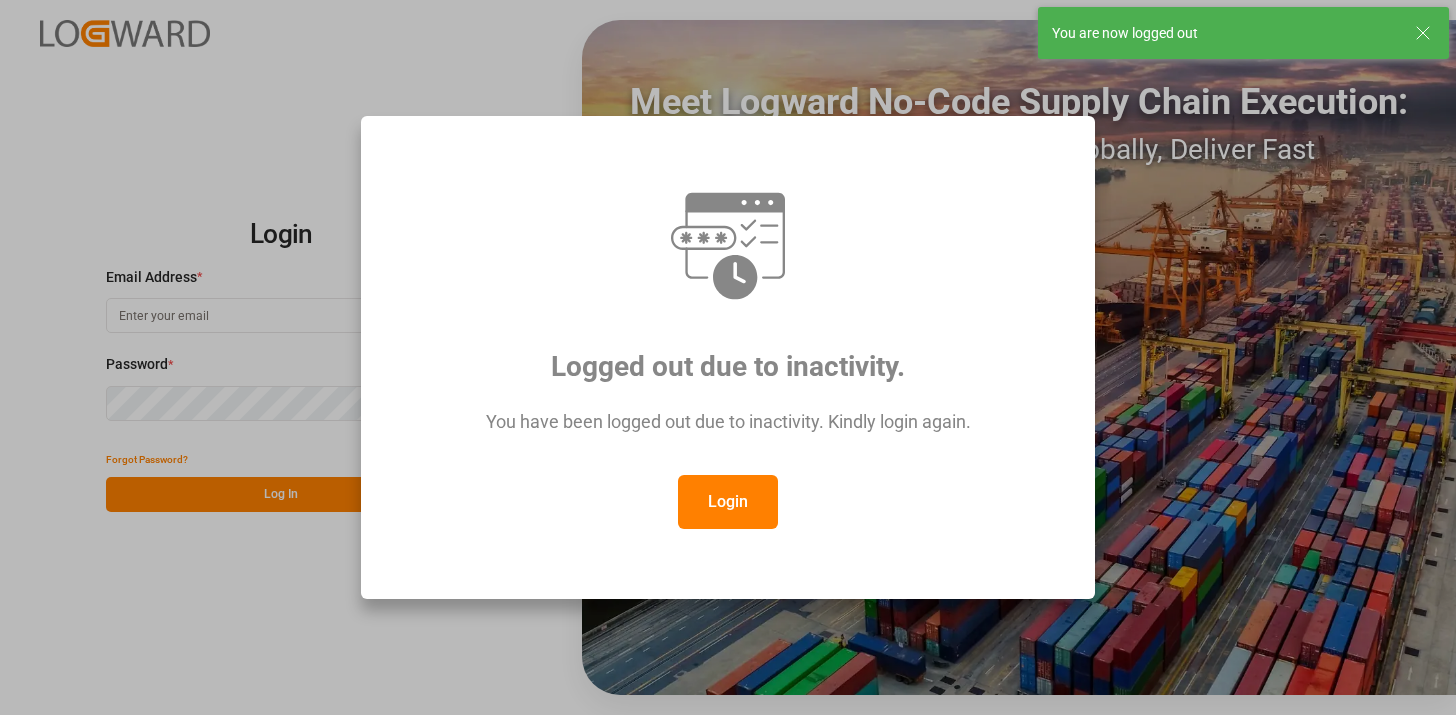type 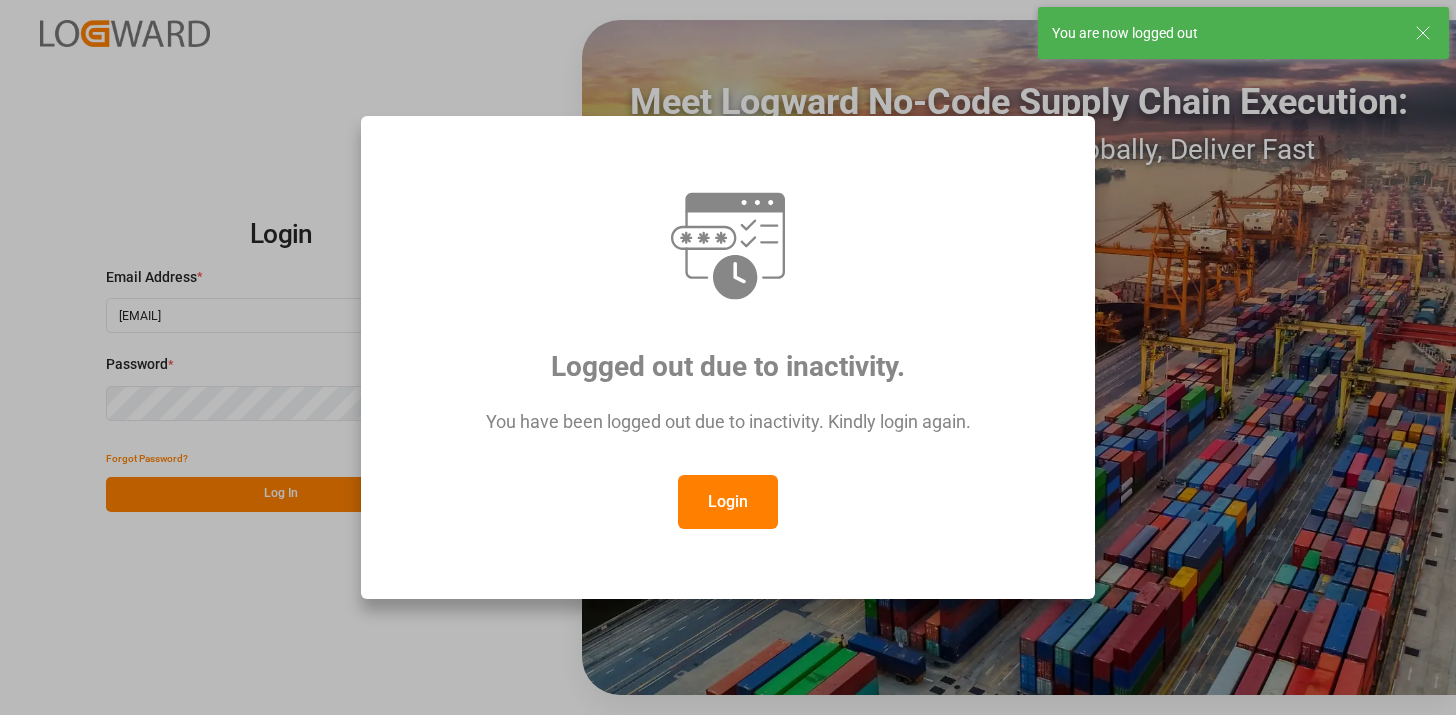 scroll, scrollTop: 0, scrollLeft: 0, axis: both 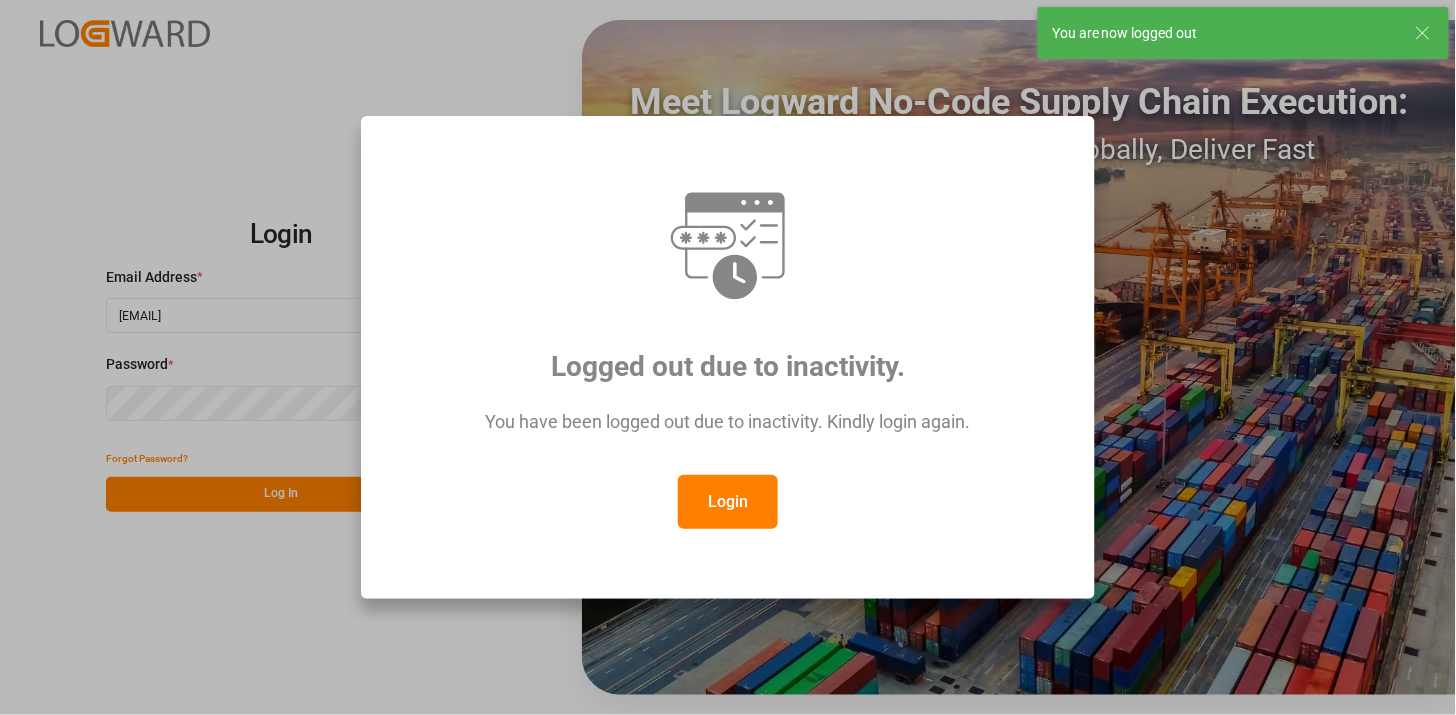 click on "Login" at bounding box center [728, 502] 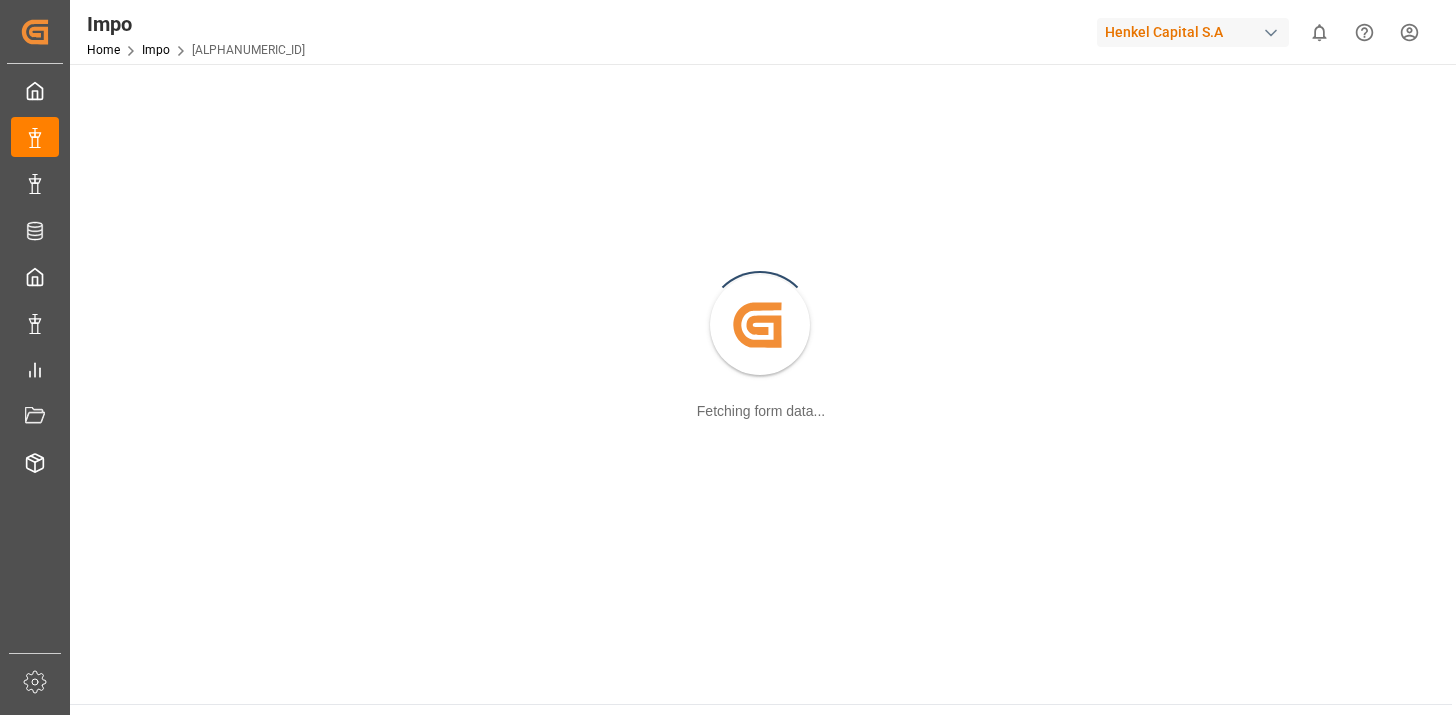 scroll, scrollTop: 0, scrollLeft: 0, axis: both 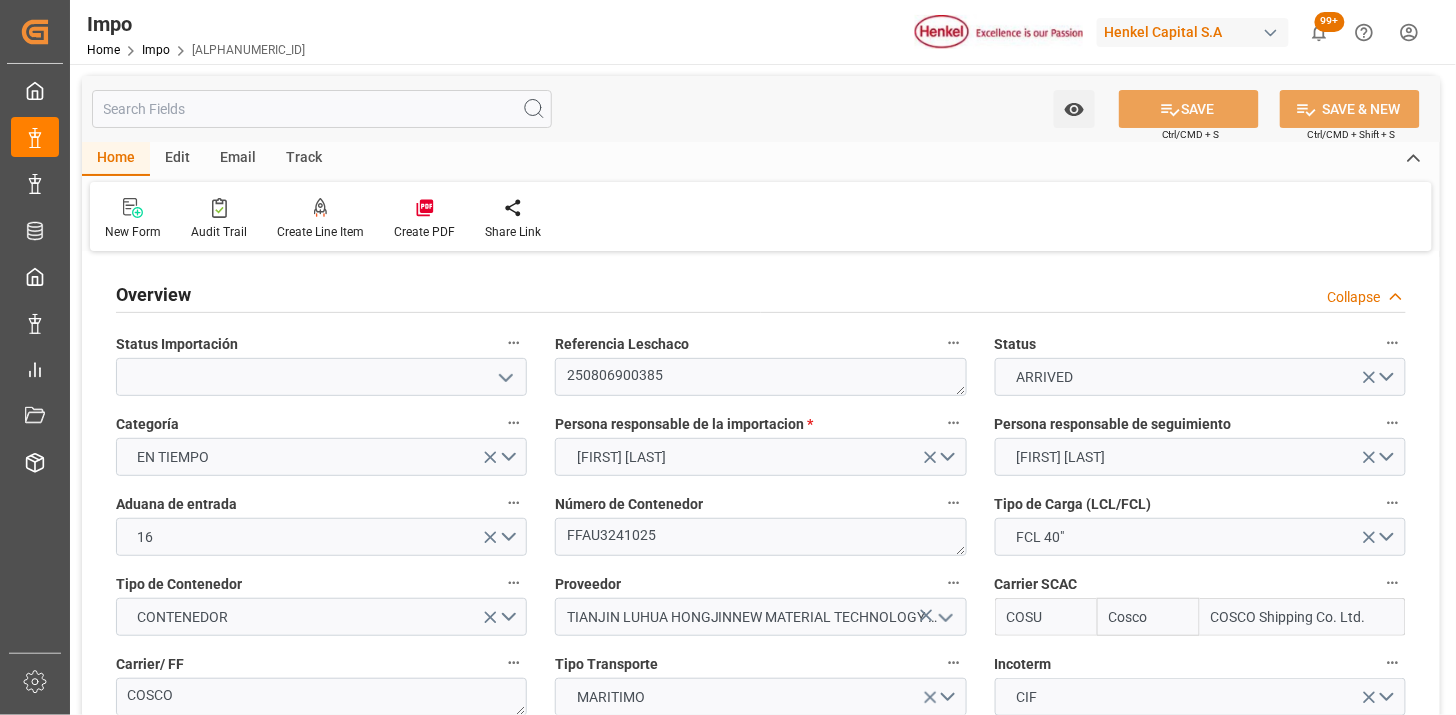 type on "Cosco" 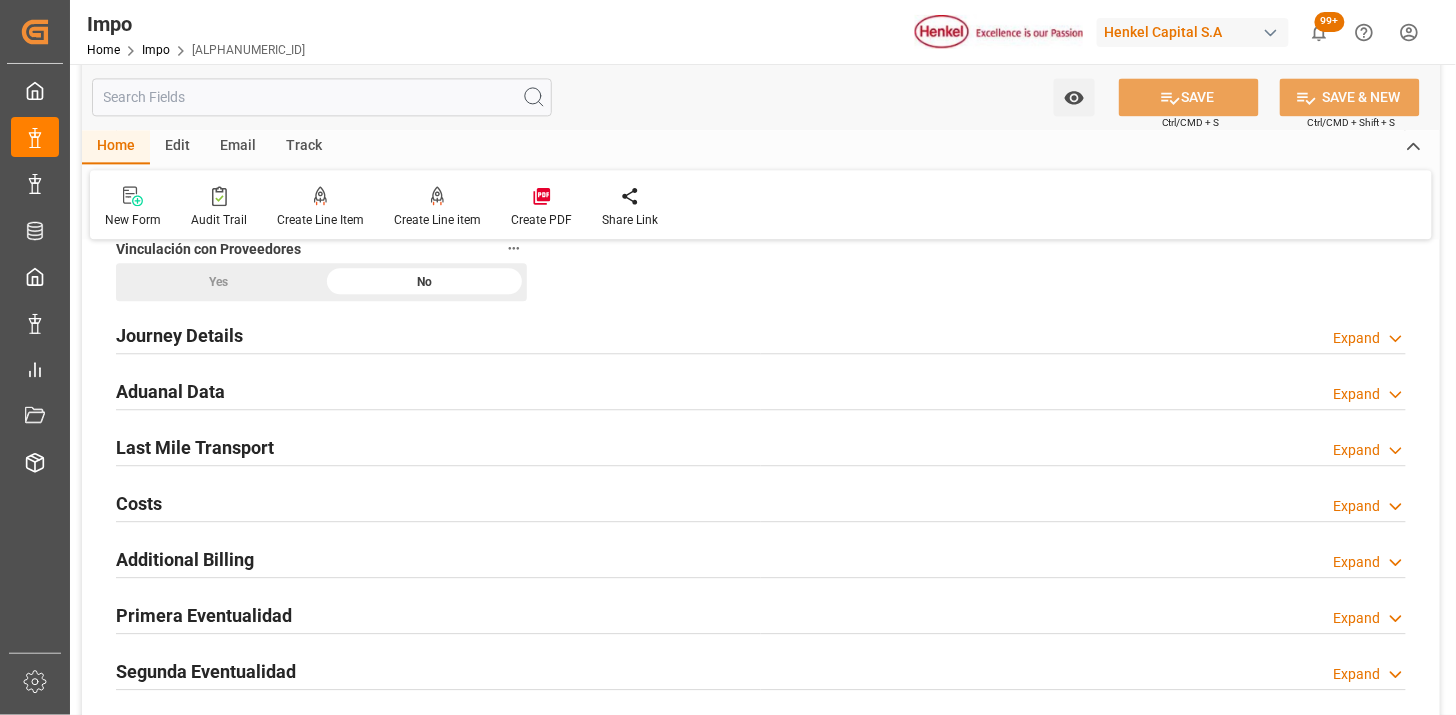 scroll, scrollTop: 1333, scrollLeft: 0, axis: vertical 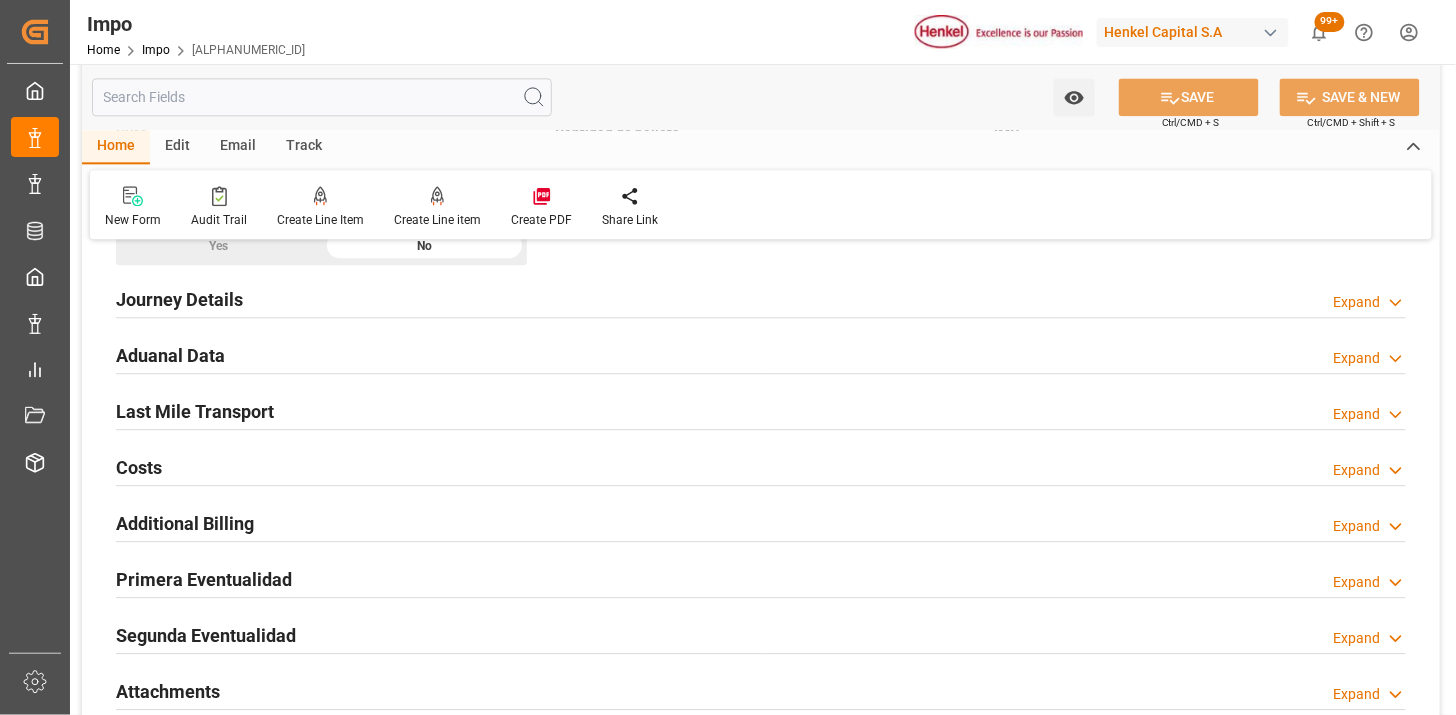 drag, startPoint x: 305, startPoint y: 405, endPoint x: 324, endPoint y: 394, distance: 21.954498 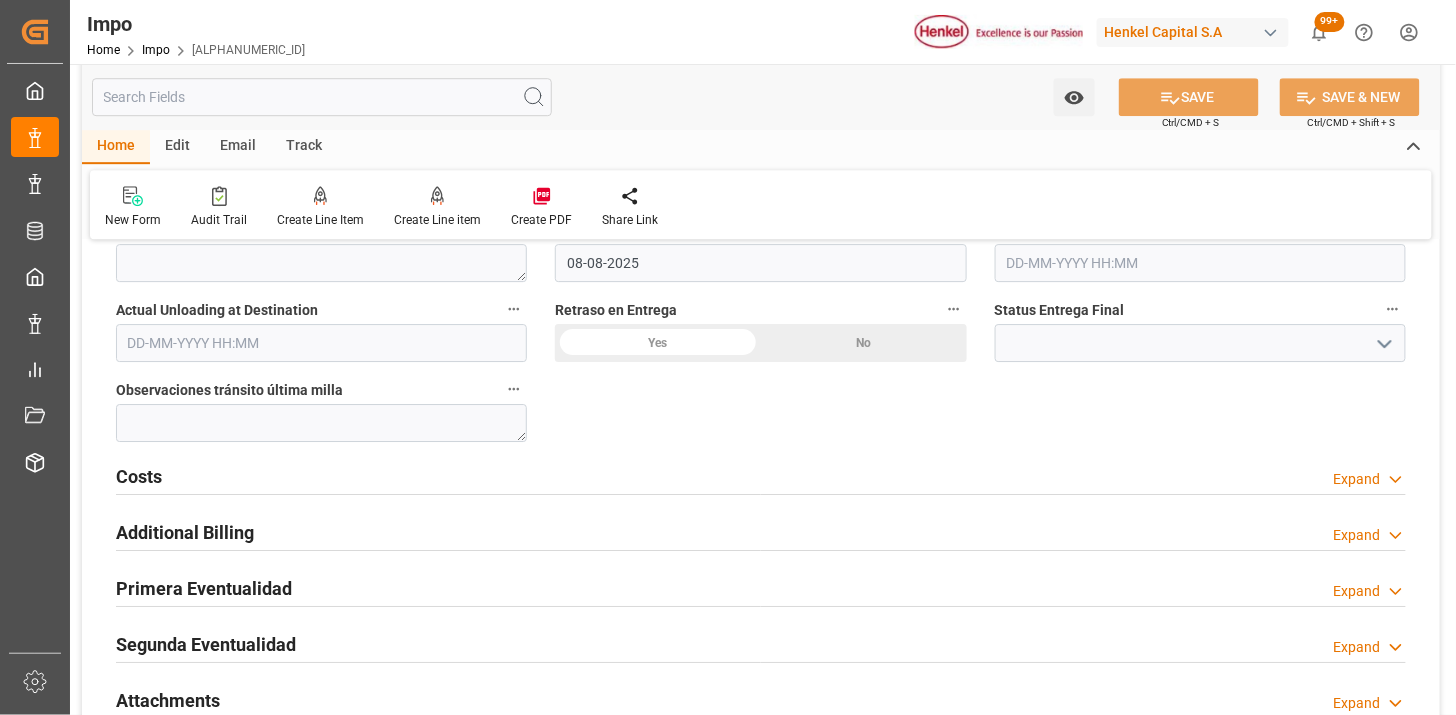 scroll, scrollTop: 1777, scrollLeft: 0, axis: vertical 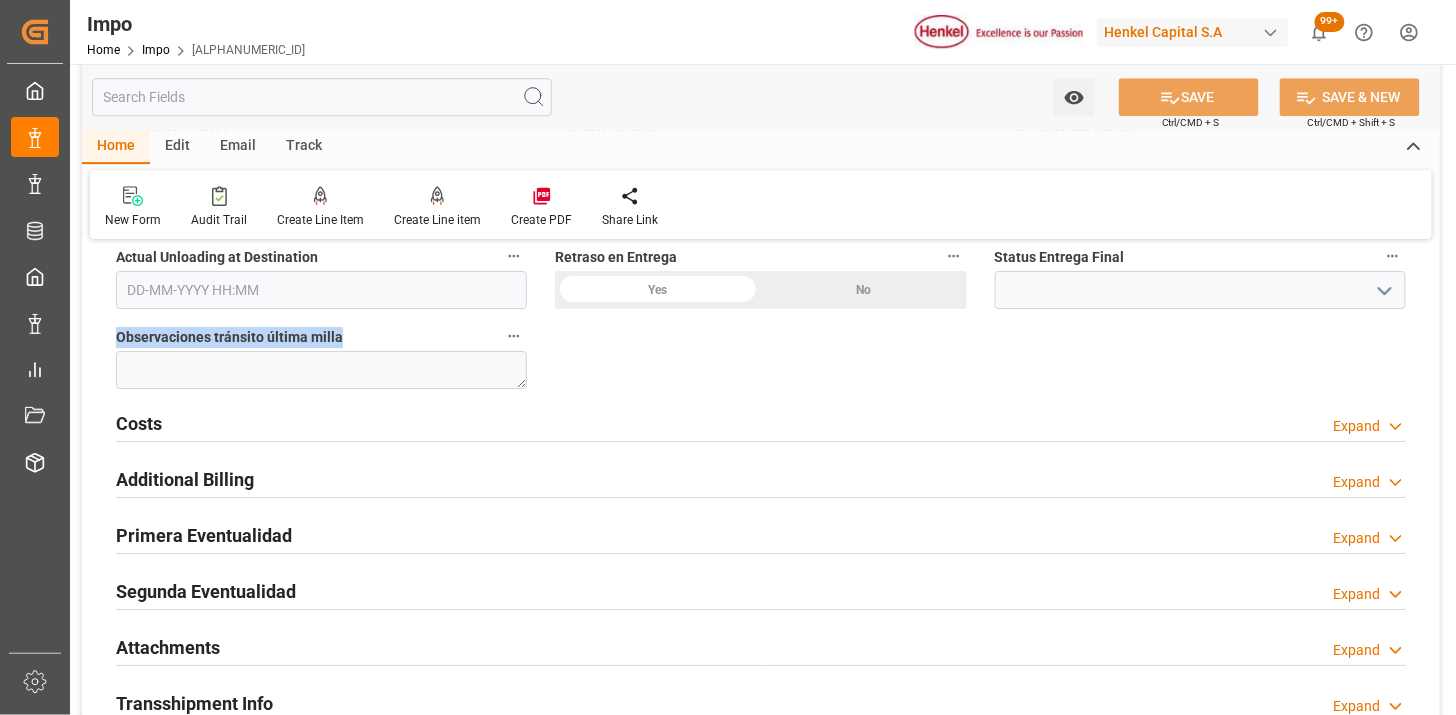 drag, startPoint x: 341, startPoint y: 337, endPoint x: 103, endPoint y: 332, distance: 238.05252 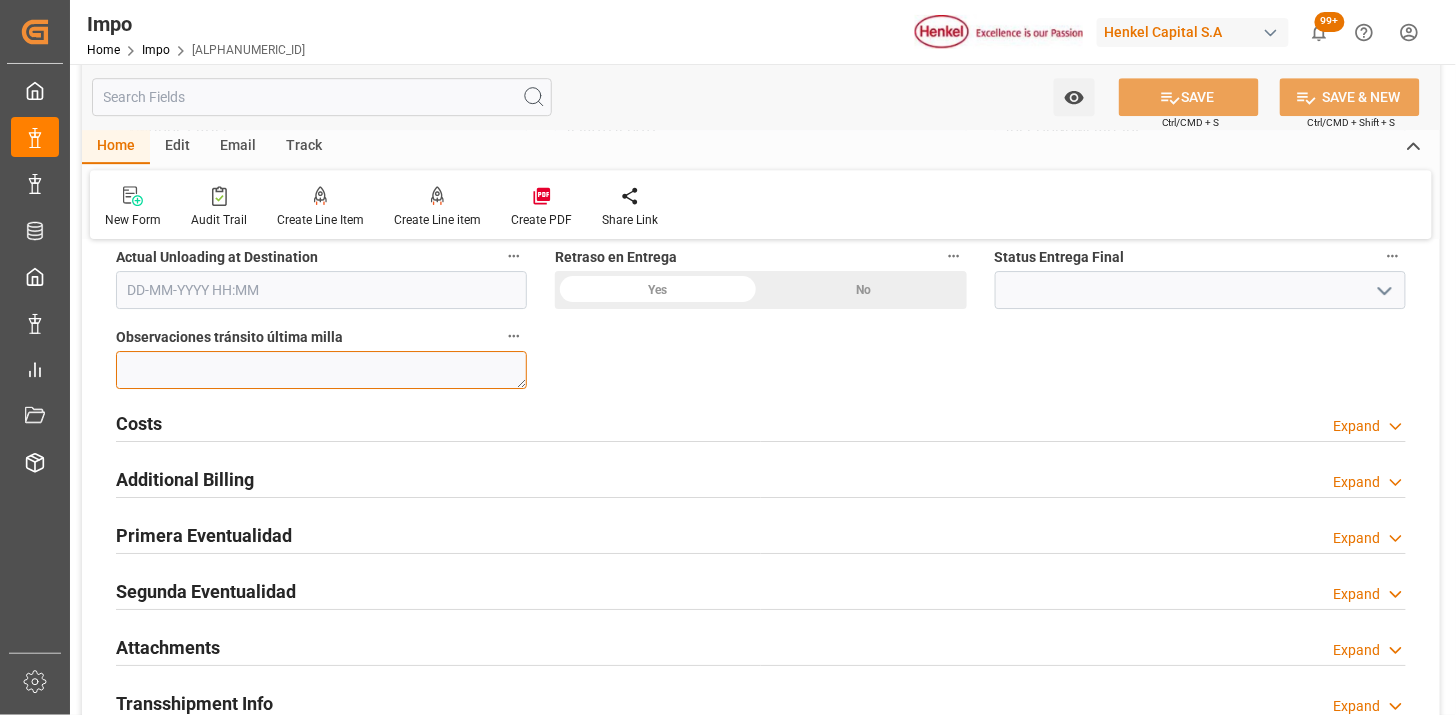 drag, startPoint x: 103, startPoint y: 332, endPoint x: 215, endPoint y: 373, distance: 119.26861 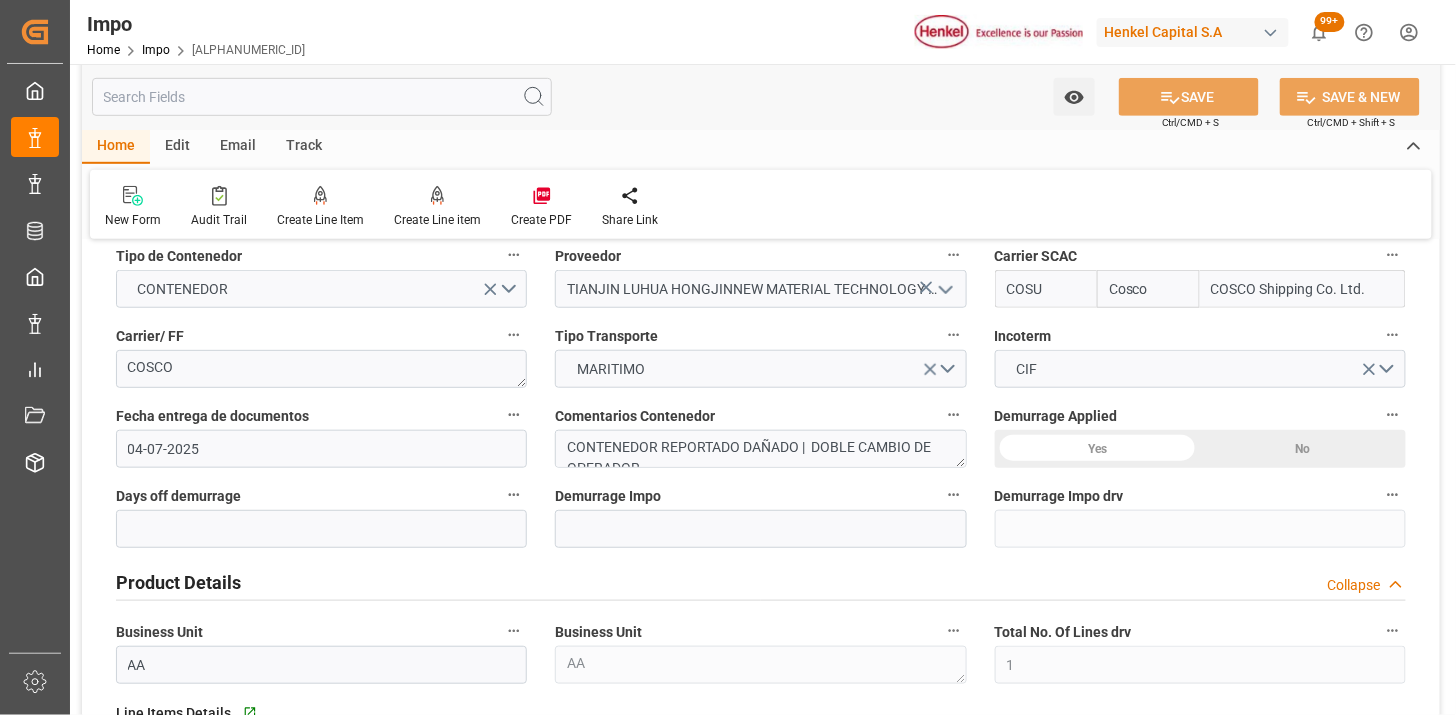scroll, scrollTop: 333, scrollLeft: 0, axis: vertical 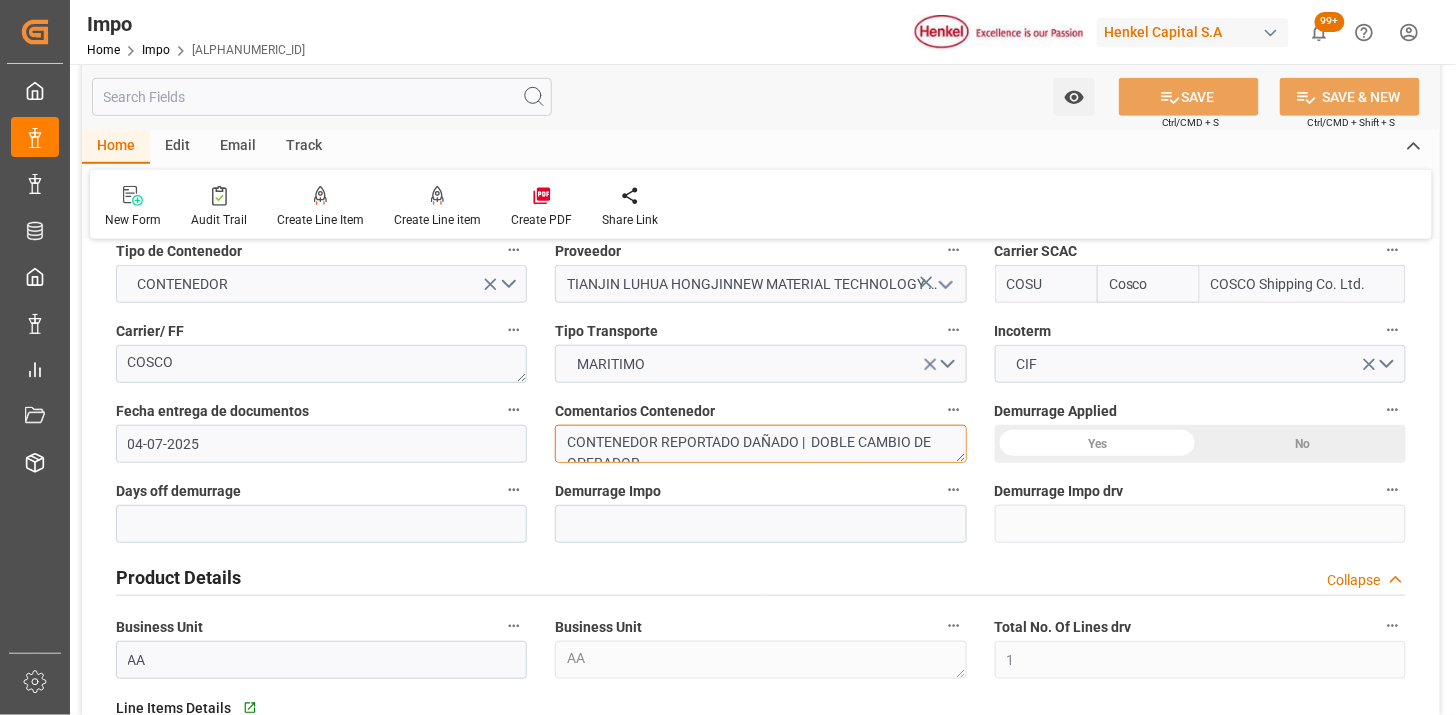 click on "CONTENEDOR REPORTADO DAÑADO |  DOBLE CAMBIO DE OPERADOR" at bounding box center [760, 444] 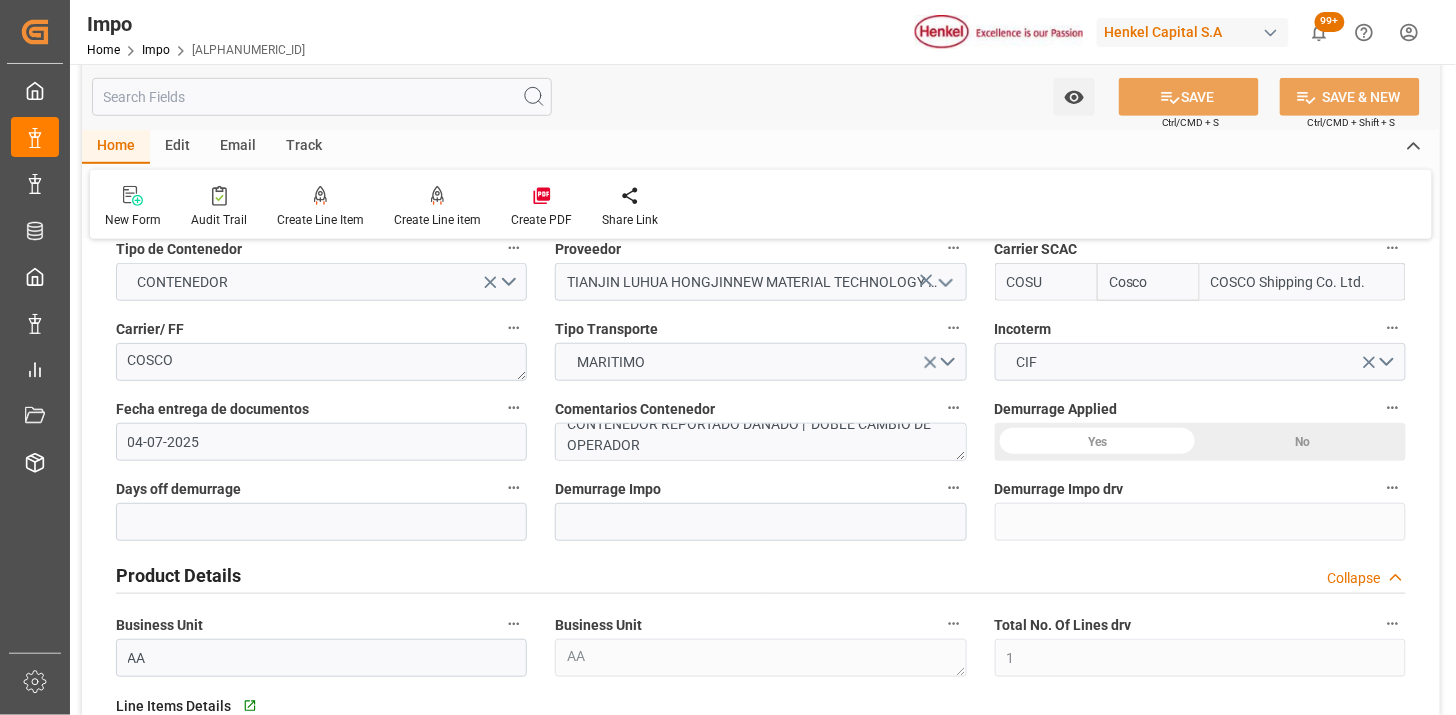 scroll, scrollTop: 333, scrollLeft: 0, axis: vertical 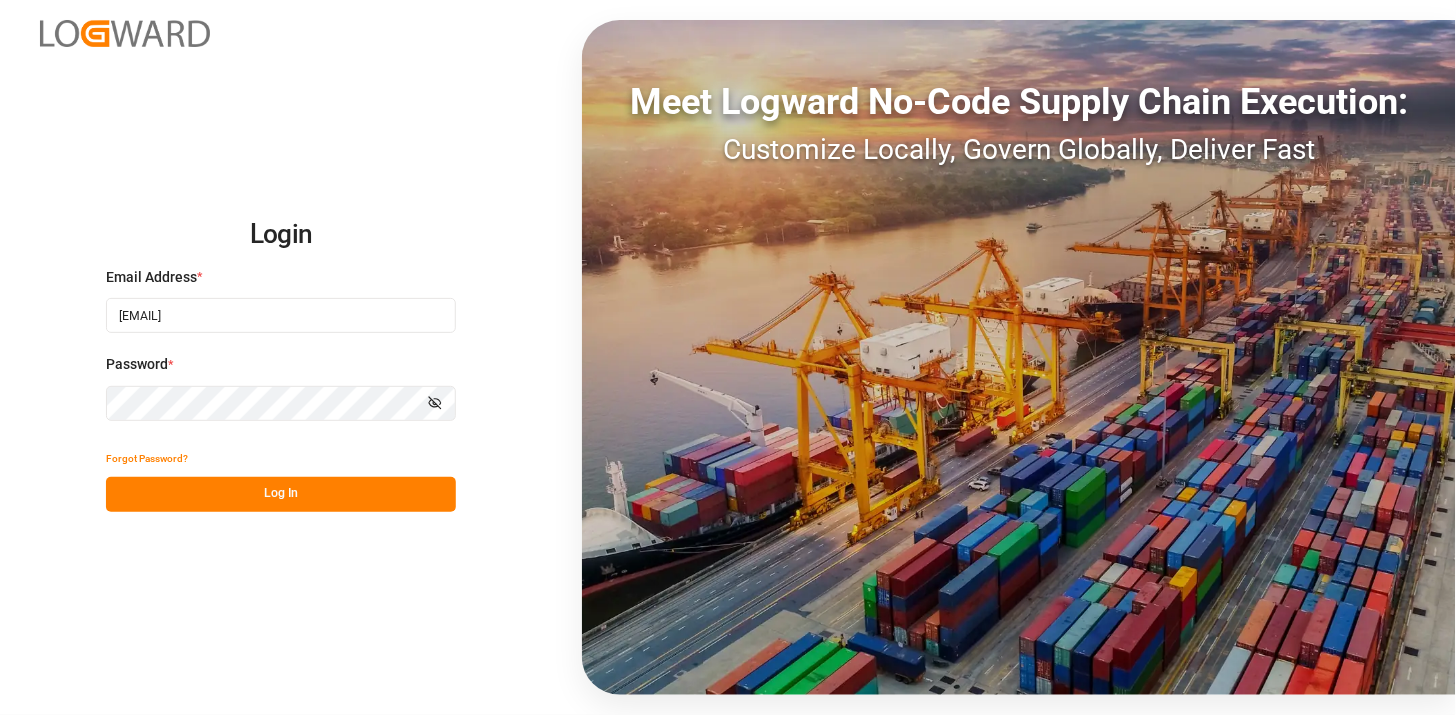 click on "Log In" at bounding box center [281, 494] 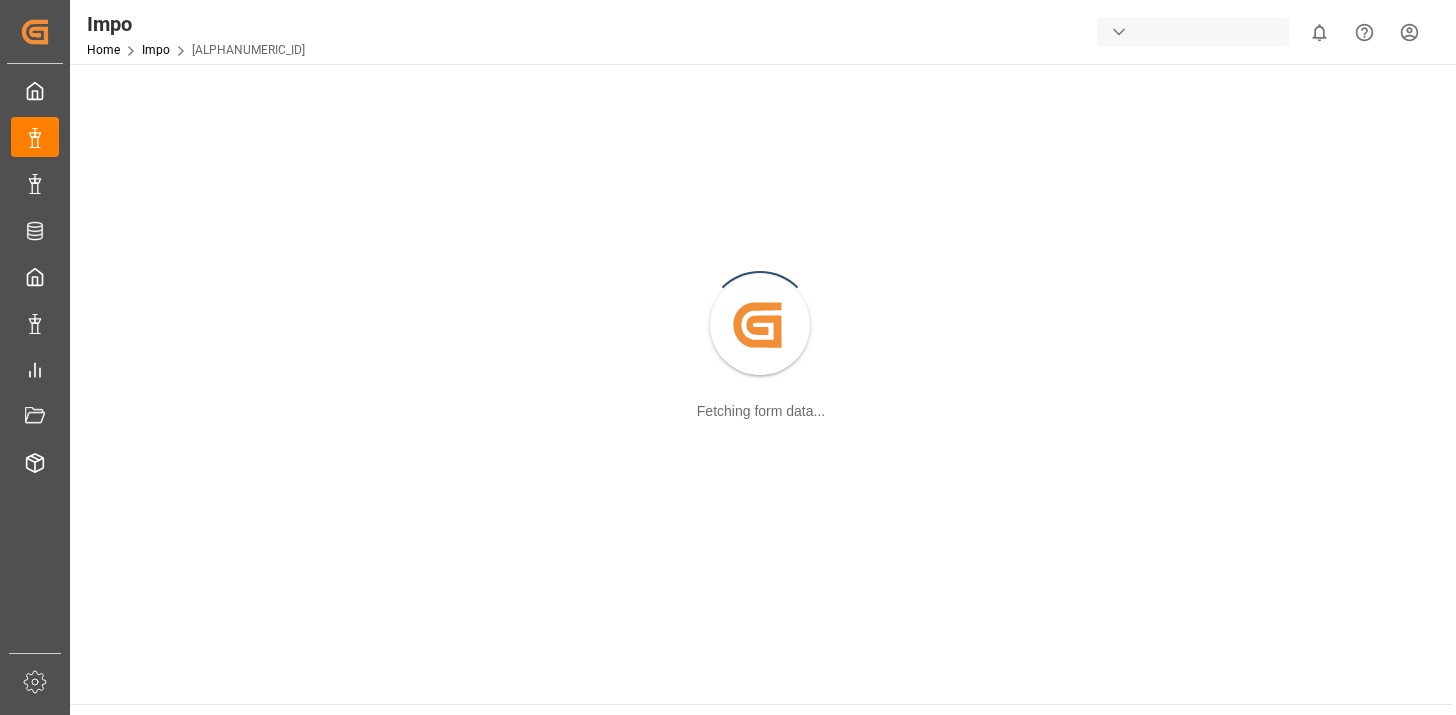scroll, scrollTop: 0, scrollLeft: 0, axis: both 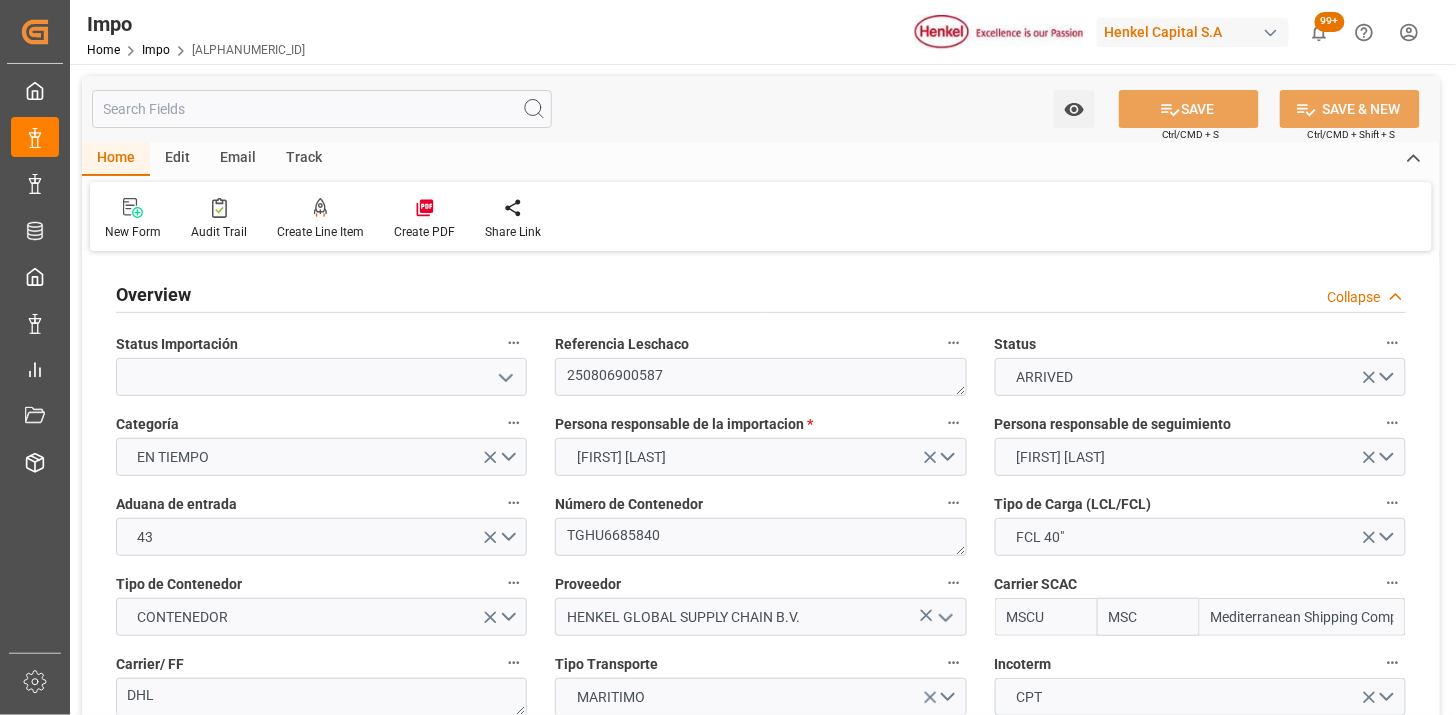 type on "MSC" 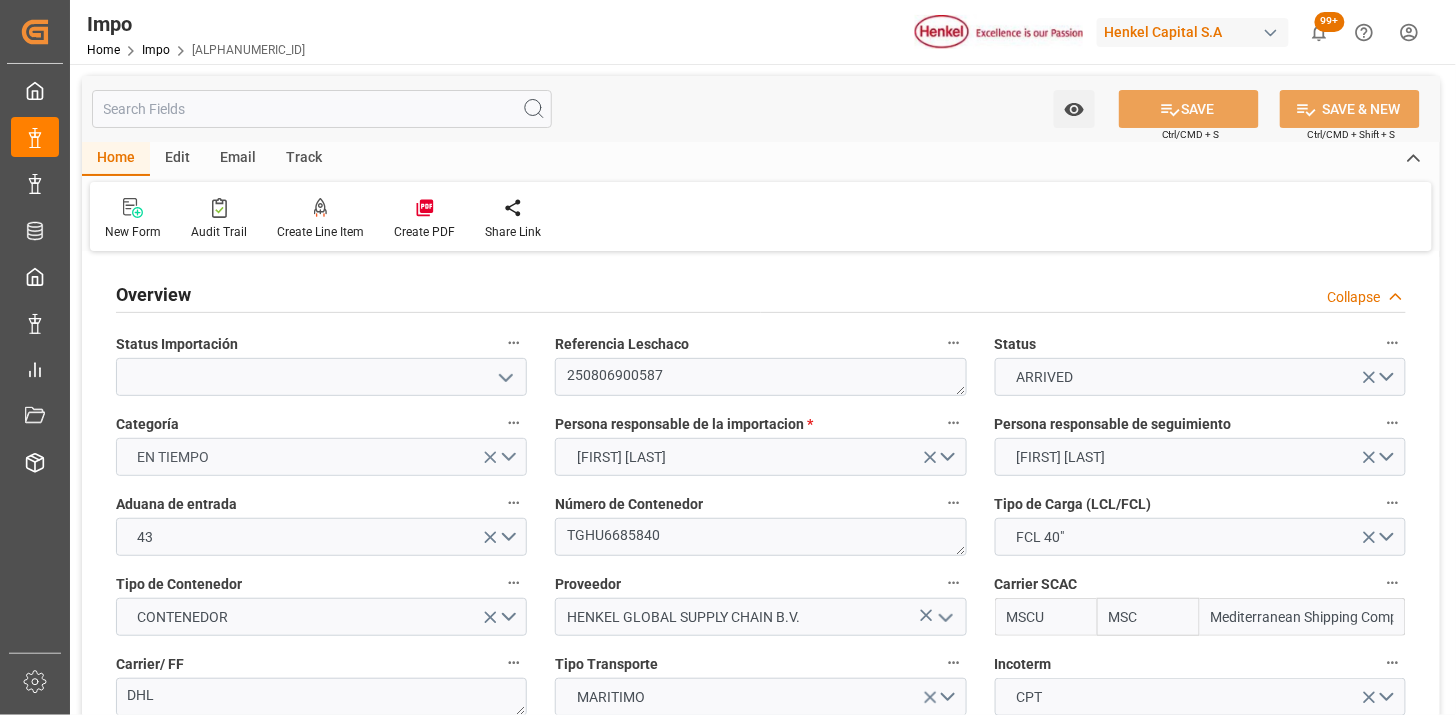 type on "23-07-2025" 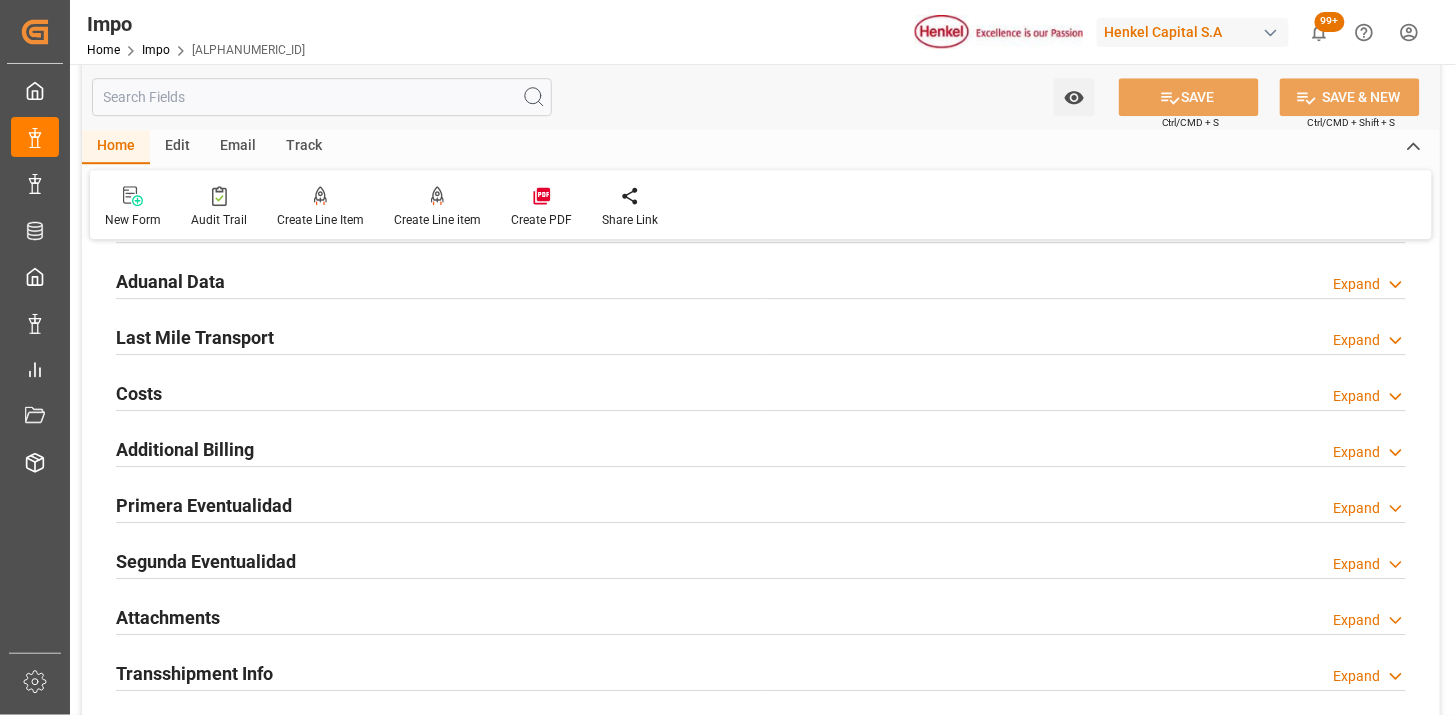 scroll, scrollTop: 1777, scrollLeft: 0, axis: vertical 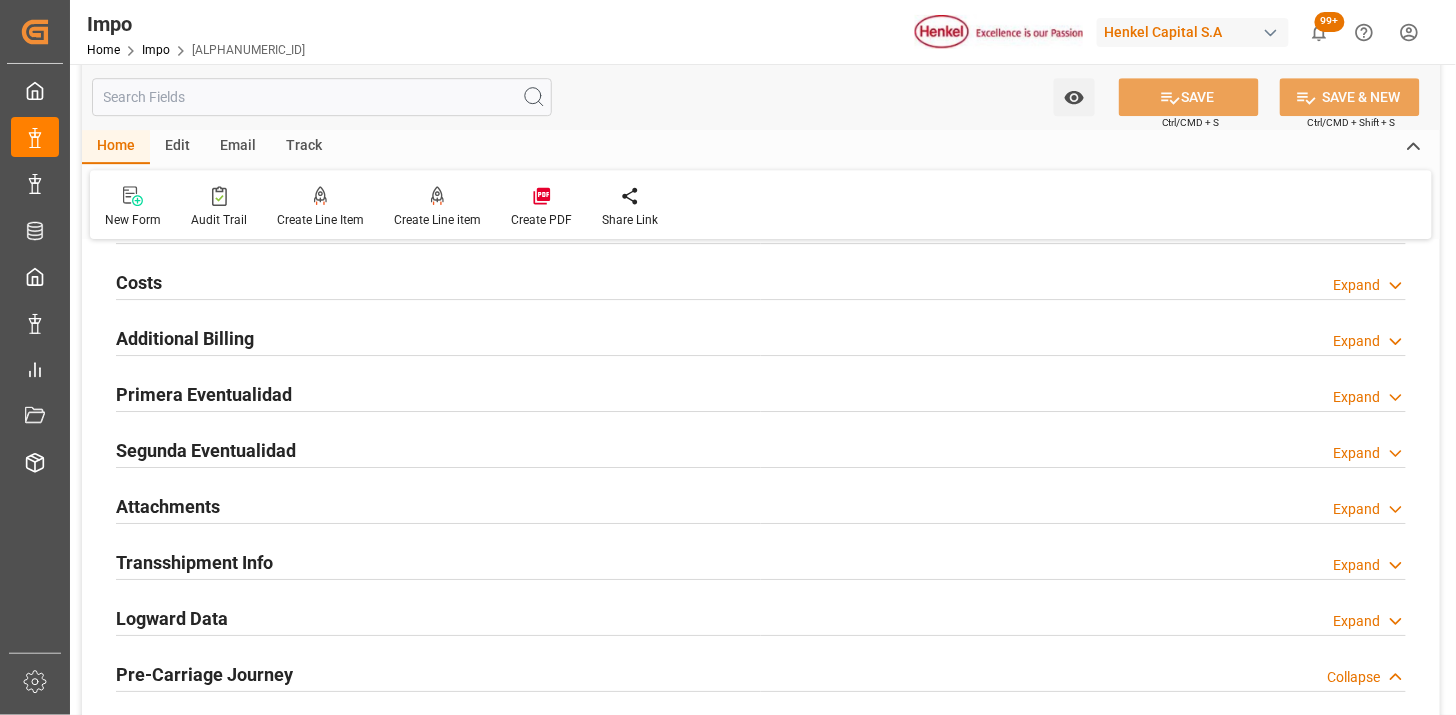 click on "Primera Eventualidad Expand" at bounding box center (761, 393) 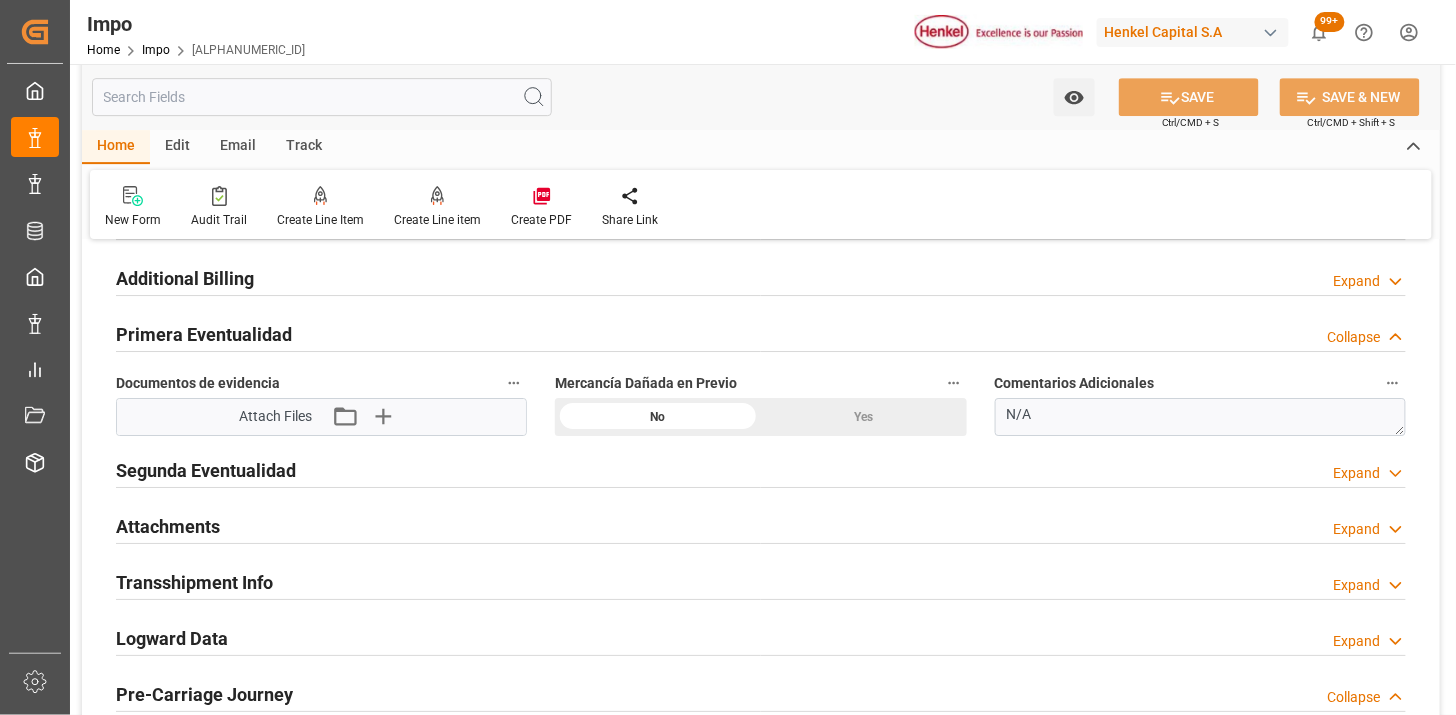 scroll, scrollTop: 1888, scrollLeft: 0, axis: vertical 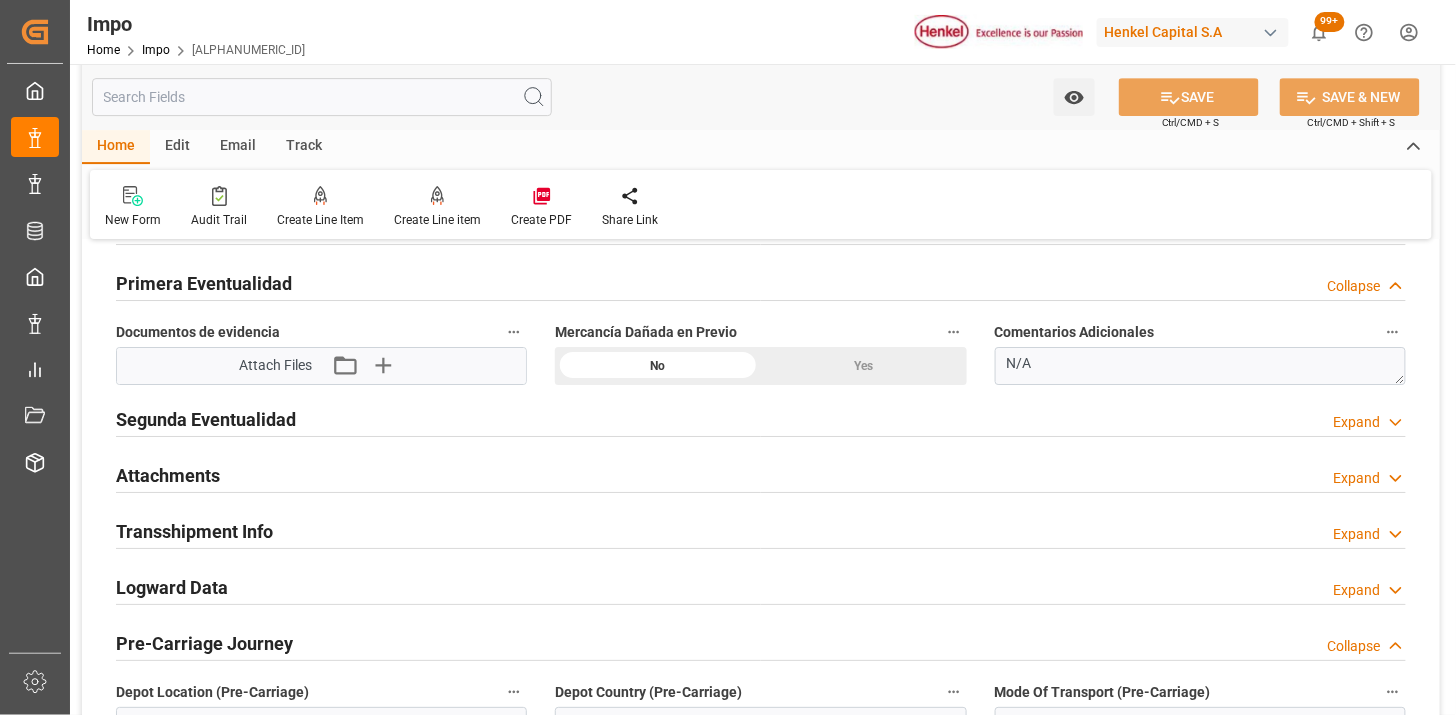 click on "Yes" at bounding box center (1303, -1111) 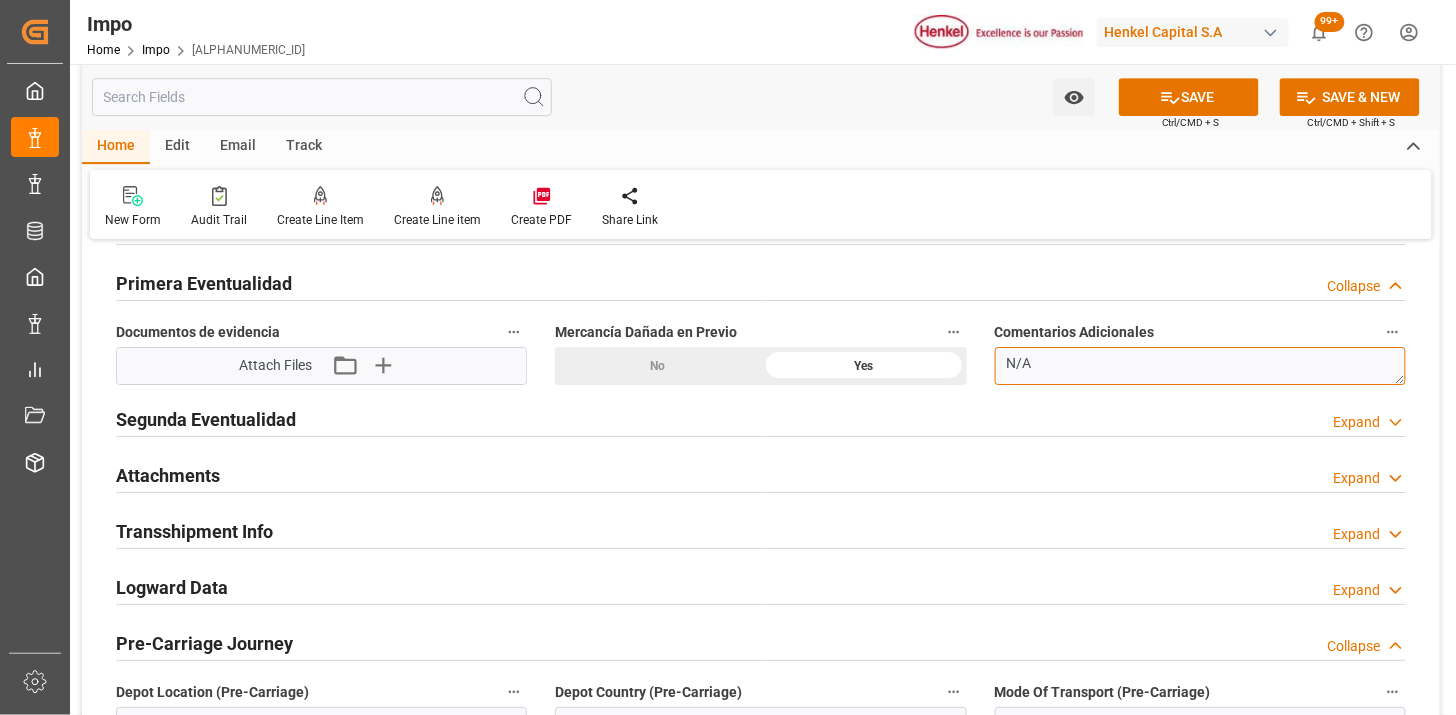 click on "N/A" at bounding box center (1200, 366) 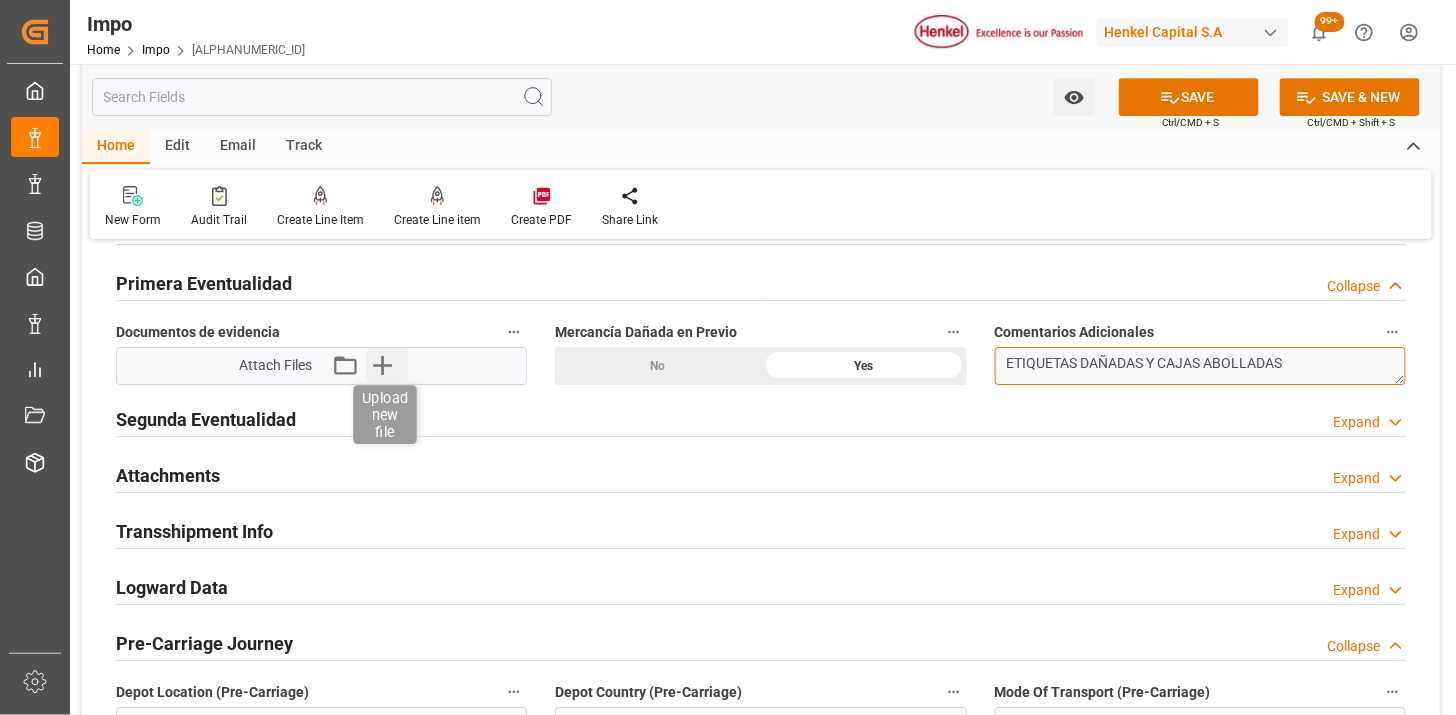 type on "ETIQUETAS DAÑADAS Y CAJAS ABOLLADAS" 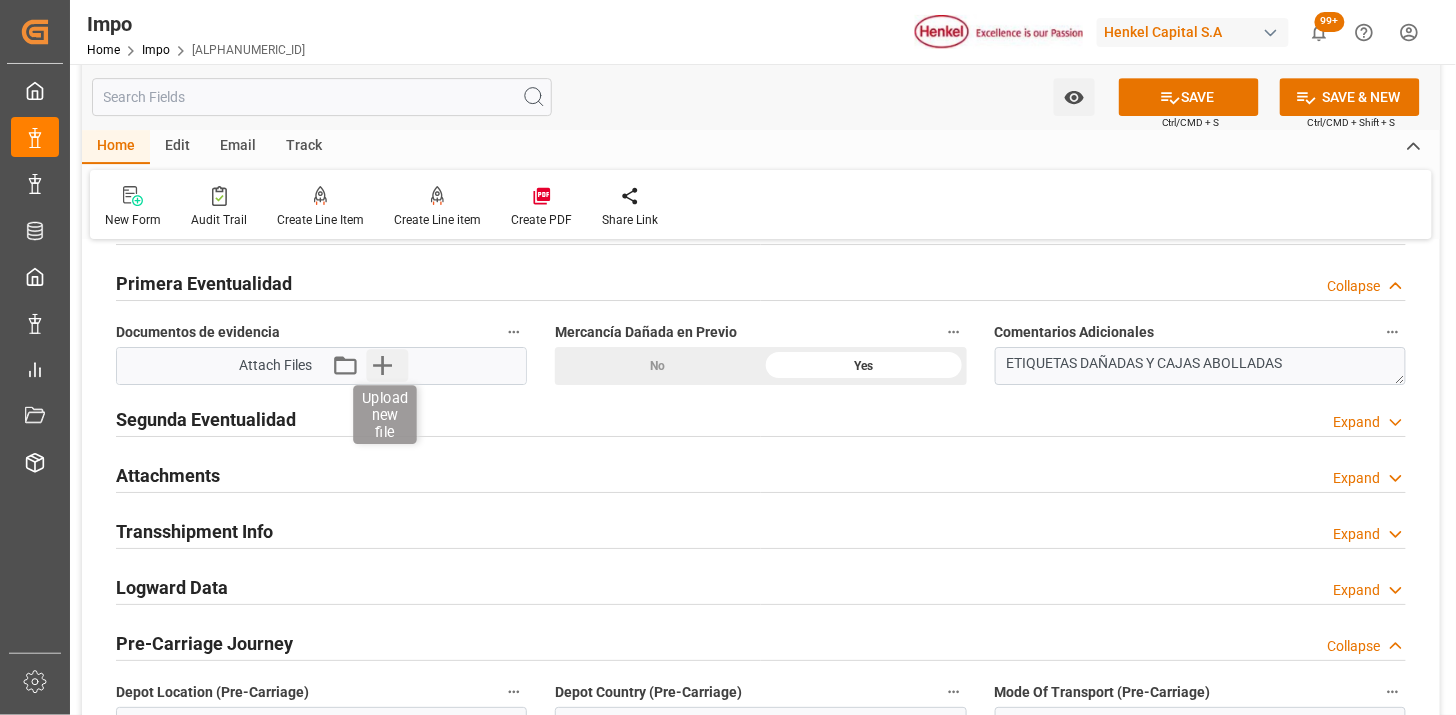 click 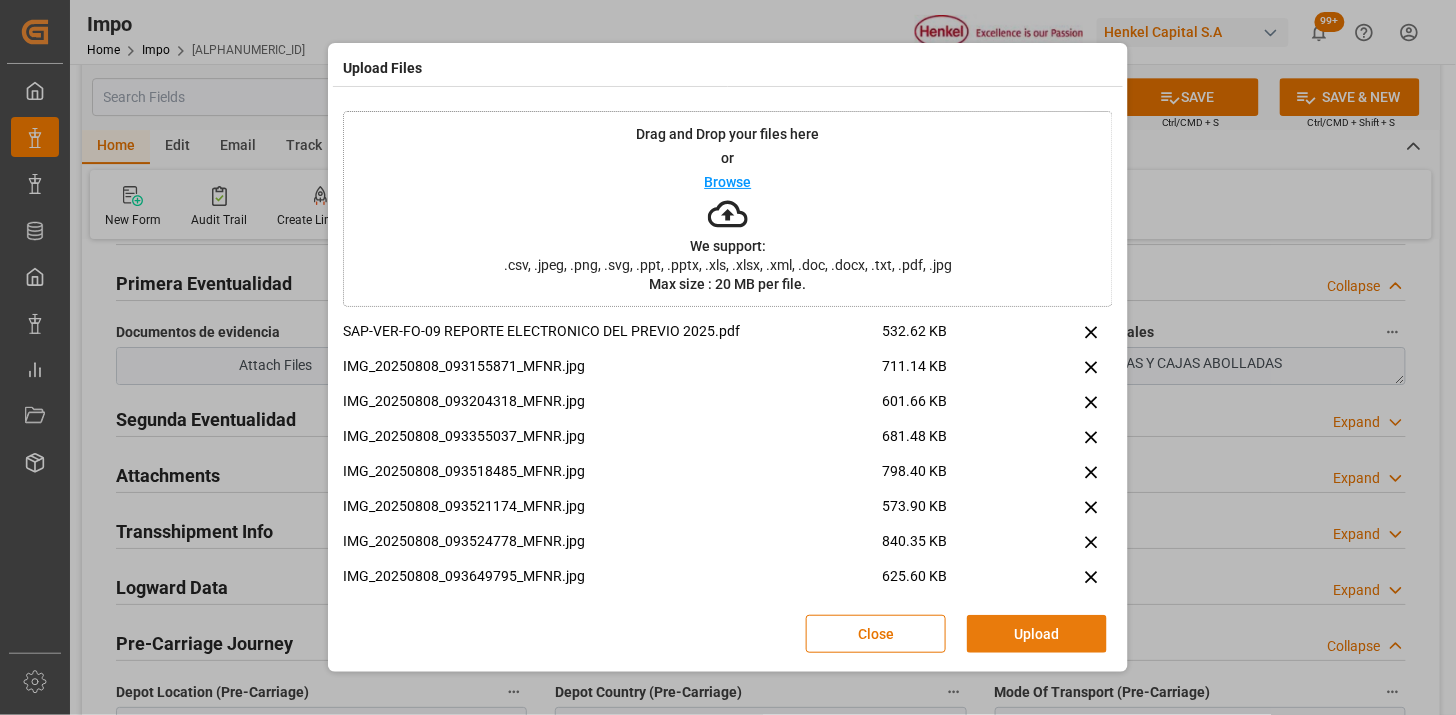 click on "Upload" at bounding box center (1037, 634) 